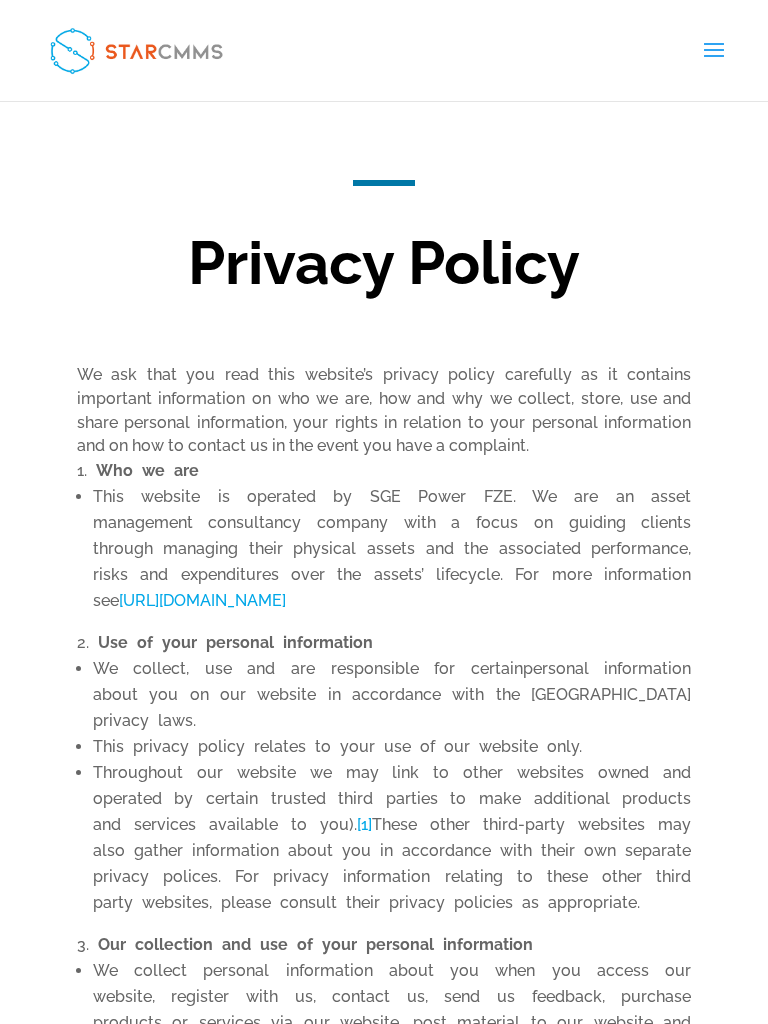 scroll, scrollTop: 0, scrollLeft: 0, axis: both 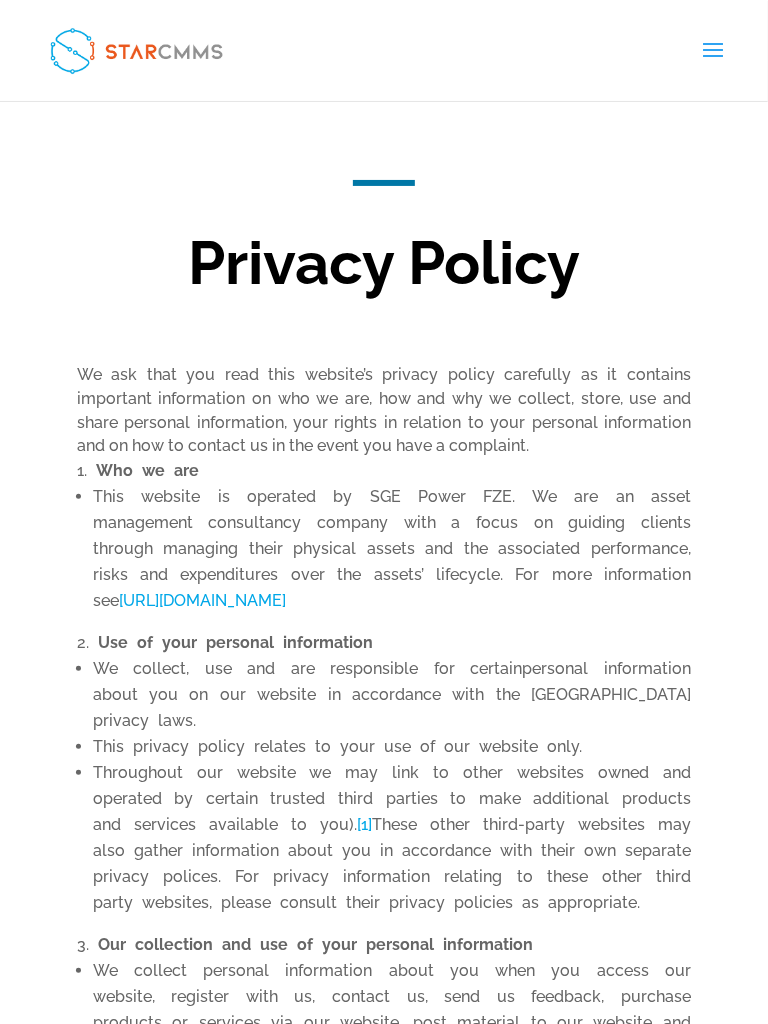 click on "Privacy Policy" at bounding box center [384, 268] 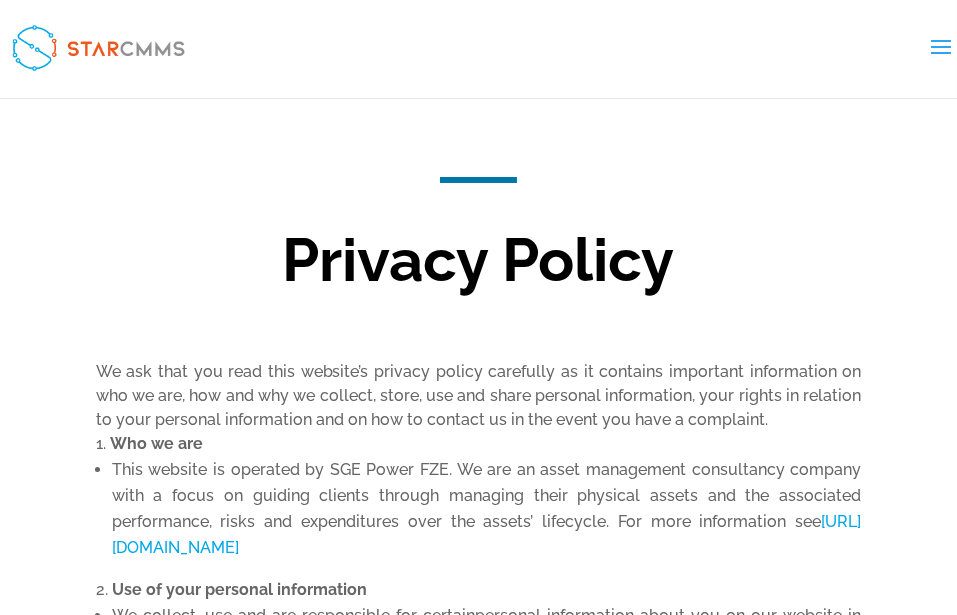 scroll, scrollTop: 0, scrollLeft: 0, axis: both 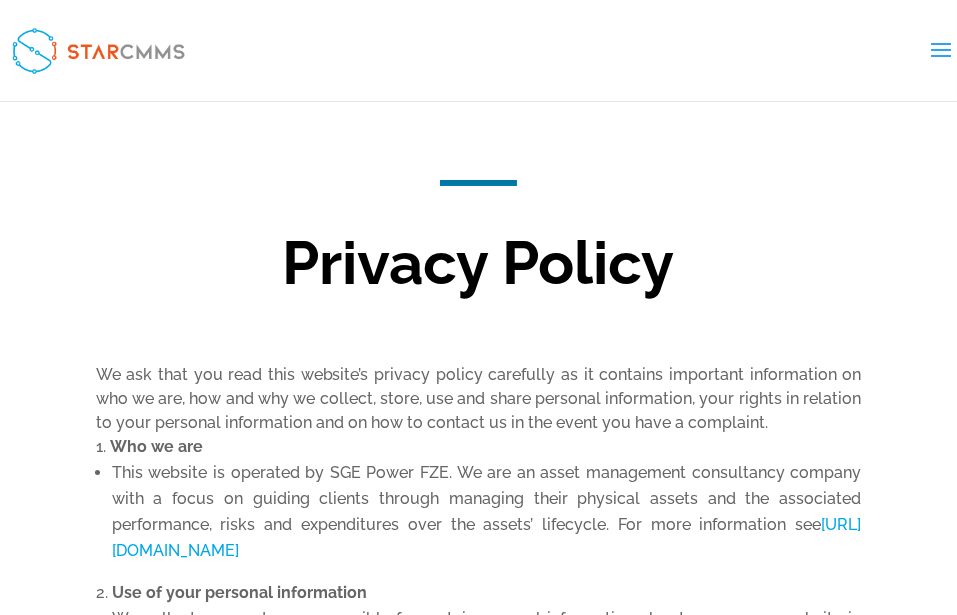 click at bounding box center [941, 63] 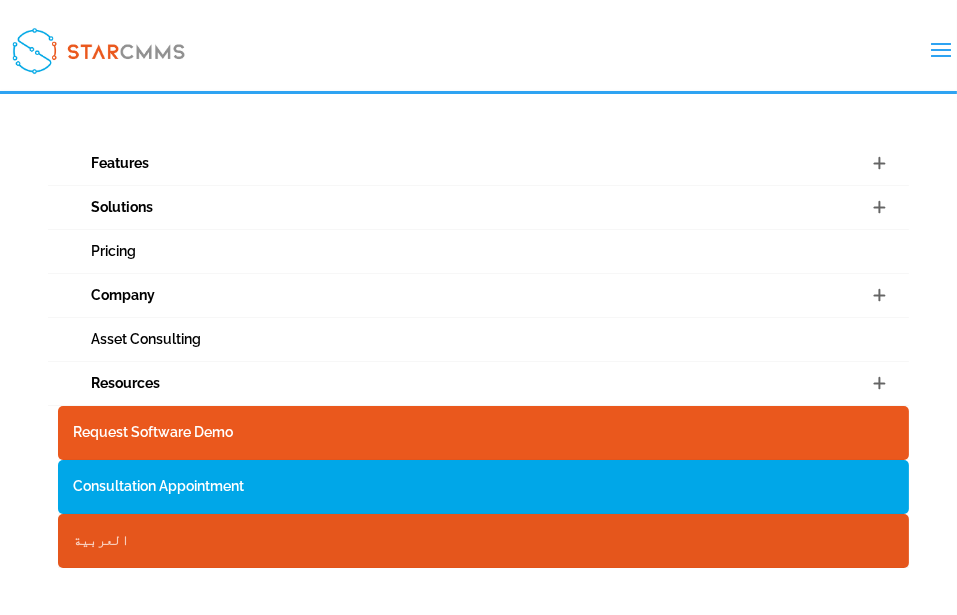 click on "العربية" at bounding box center (483, 541) 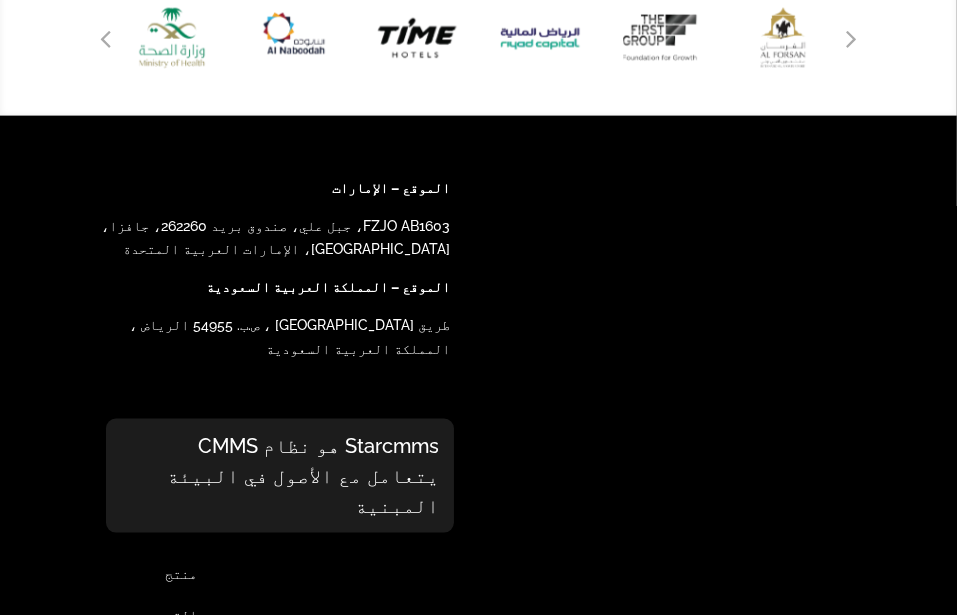 scroll, scrollTop: 3143, scrollLeft: 0, axis: vertical 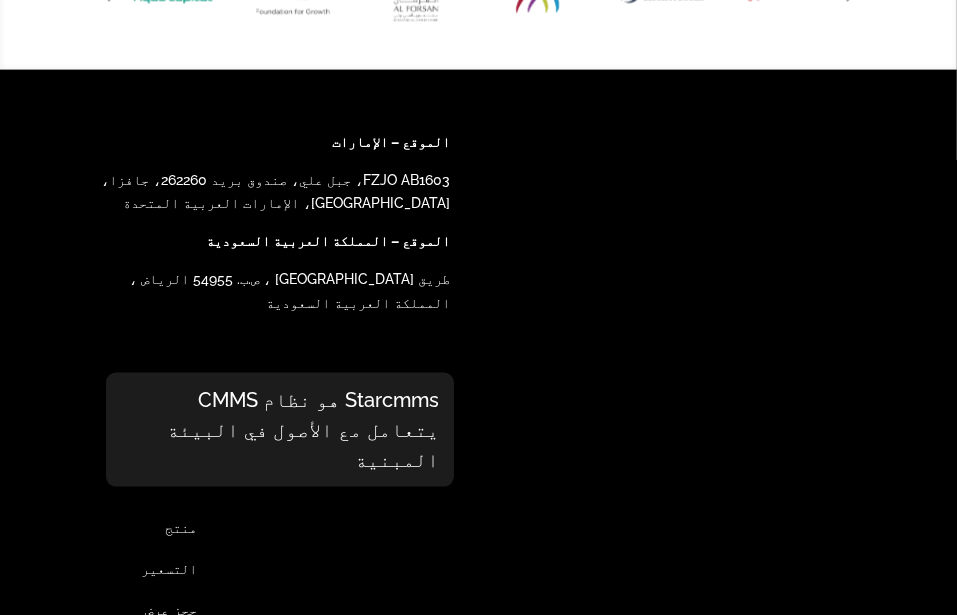 drag, startPoint x: 371, startPoint y: 25, endPoint x: 358, endPoint y: 47, distance: 25.553865 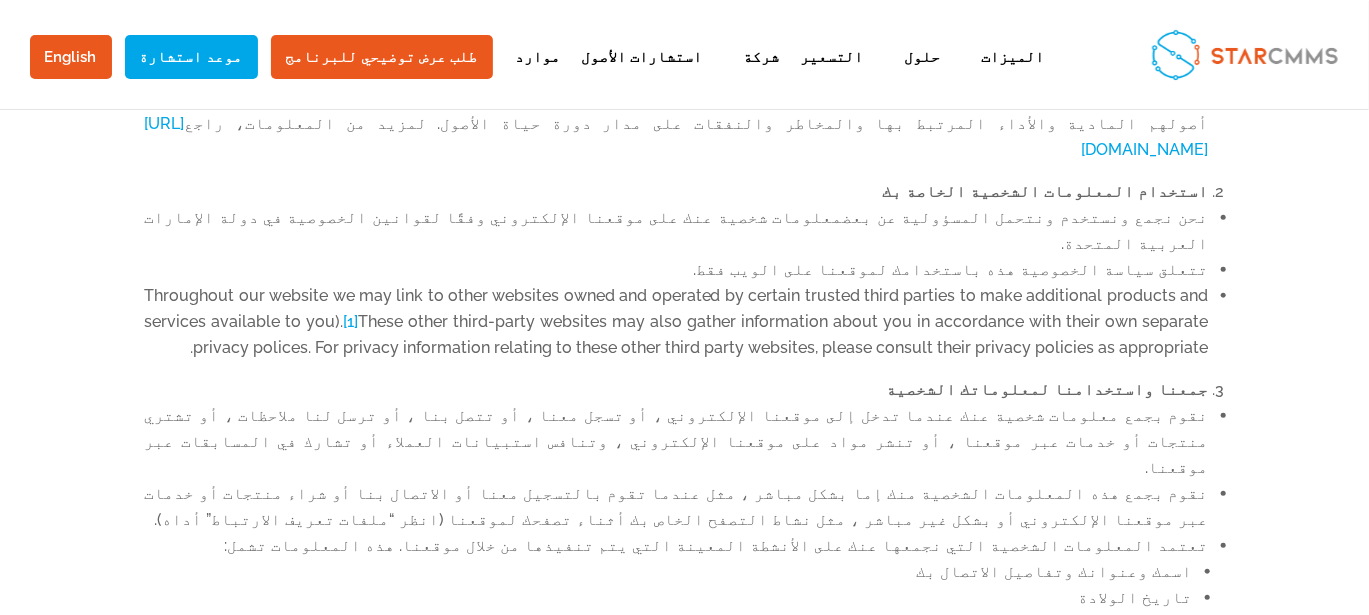scroll, scrollTop: 358, scrollLeft: 0, axis: vertical 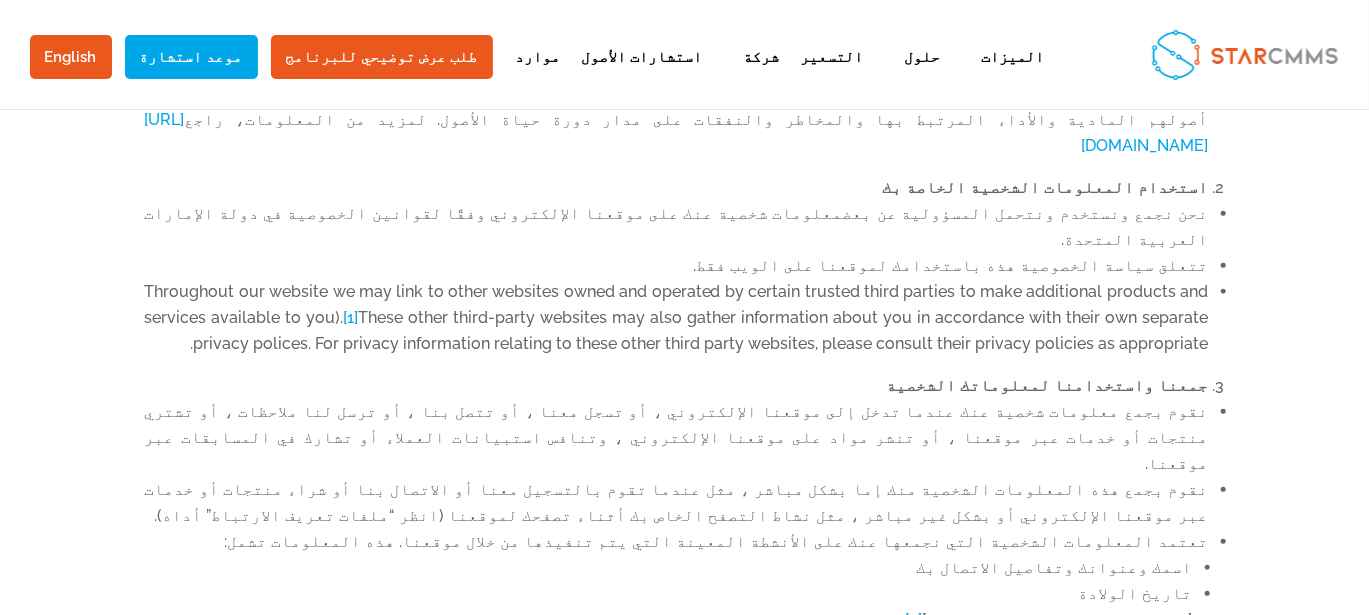 click on "جمعنا واستخدامنا لمعلوماتك الشخصية" at bounding box center (1048, 385) 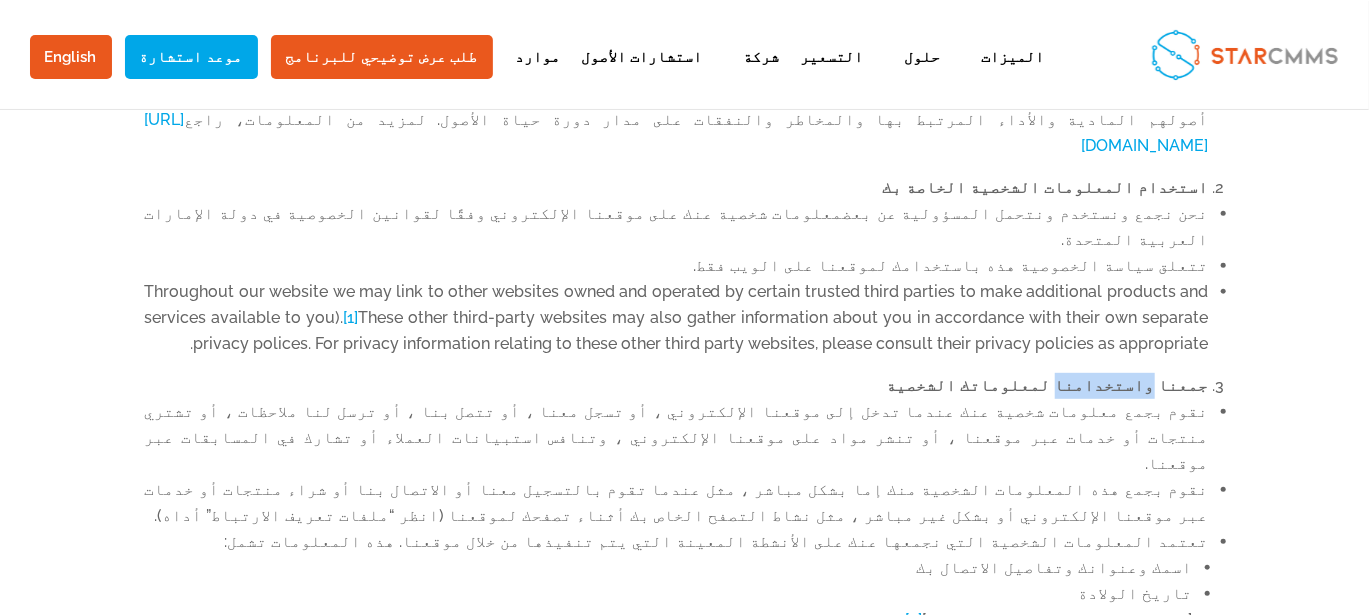 click on "جمعنا واستخدامنا لمعلوماتك الشخصية" at bounding box center [1048, 385] 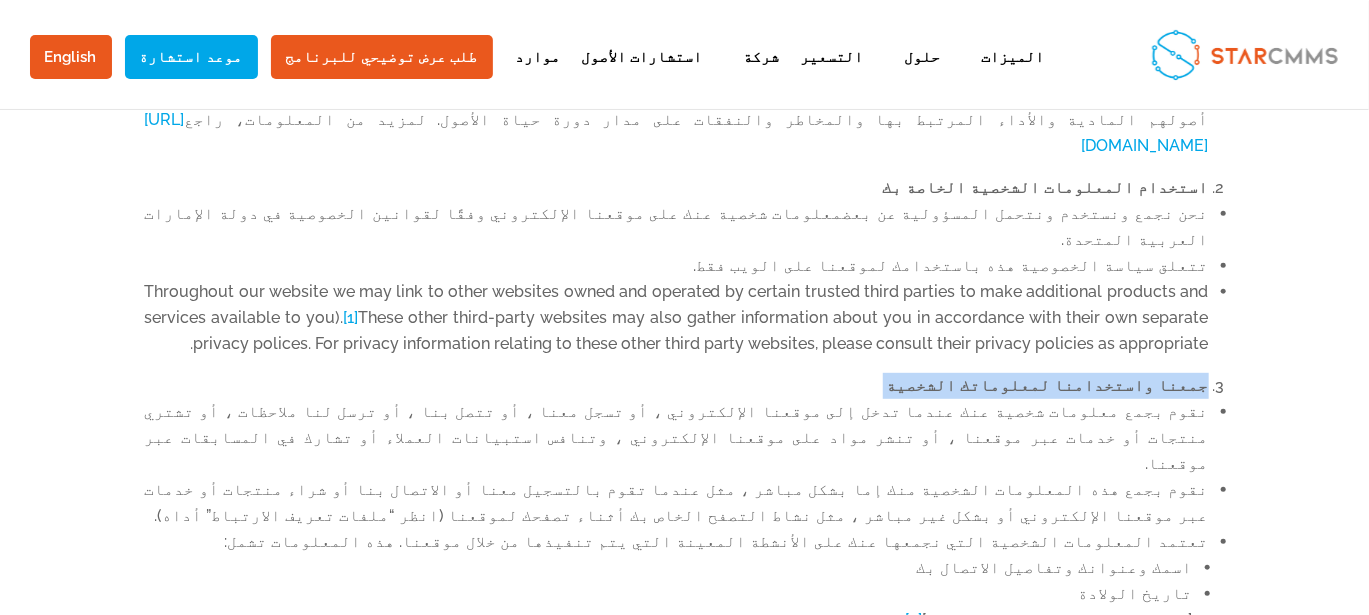 click on "جمعنا واستخدامنا لمعلوماتك الشخصية" at bounding box center (1048, 385) 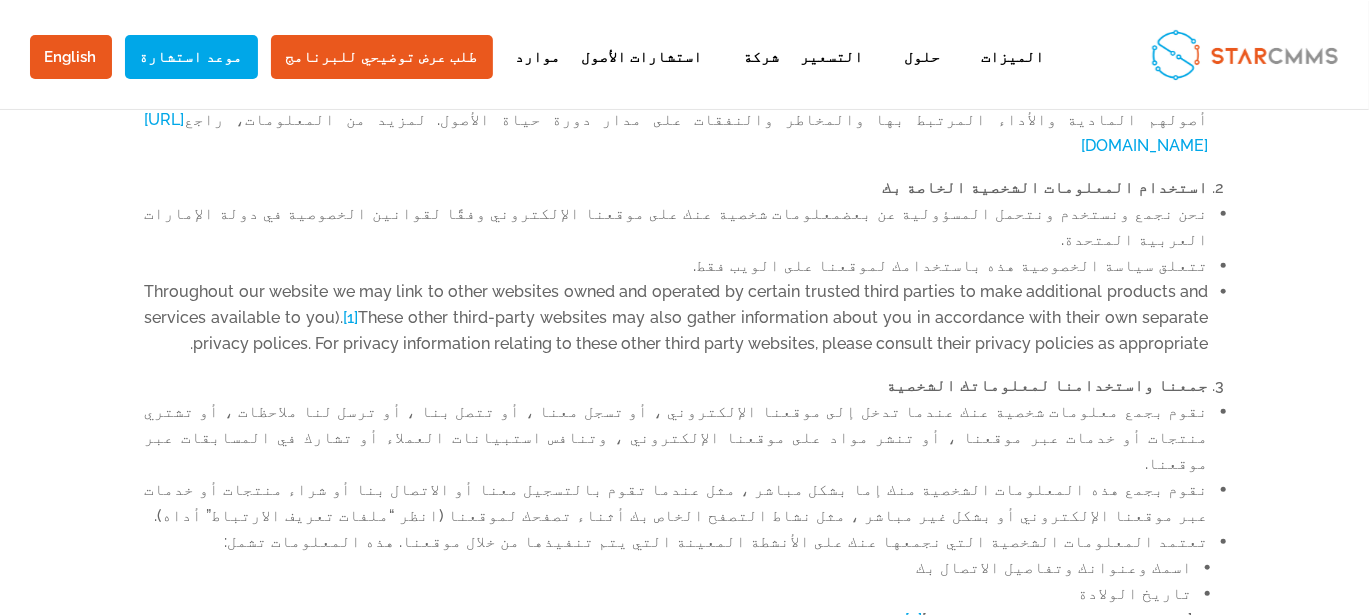 click on "نقوم بجمع معلومات شخصية عنك عندما تدخل إلى موقعنا الإلكتروني ، أو تسجل معنا ، أو تتصل بنا ، أو ترسل لنا ملاحظات ، أو تشتري منتجات أو خدمات عبر موقعنا ، أو تنشر مواد على موقعنا الإلكتروني ، وتنافس استبيانات العملاء أو تشارك في المسابقات عبر موقعنا." at bounding box center [677, 438] 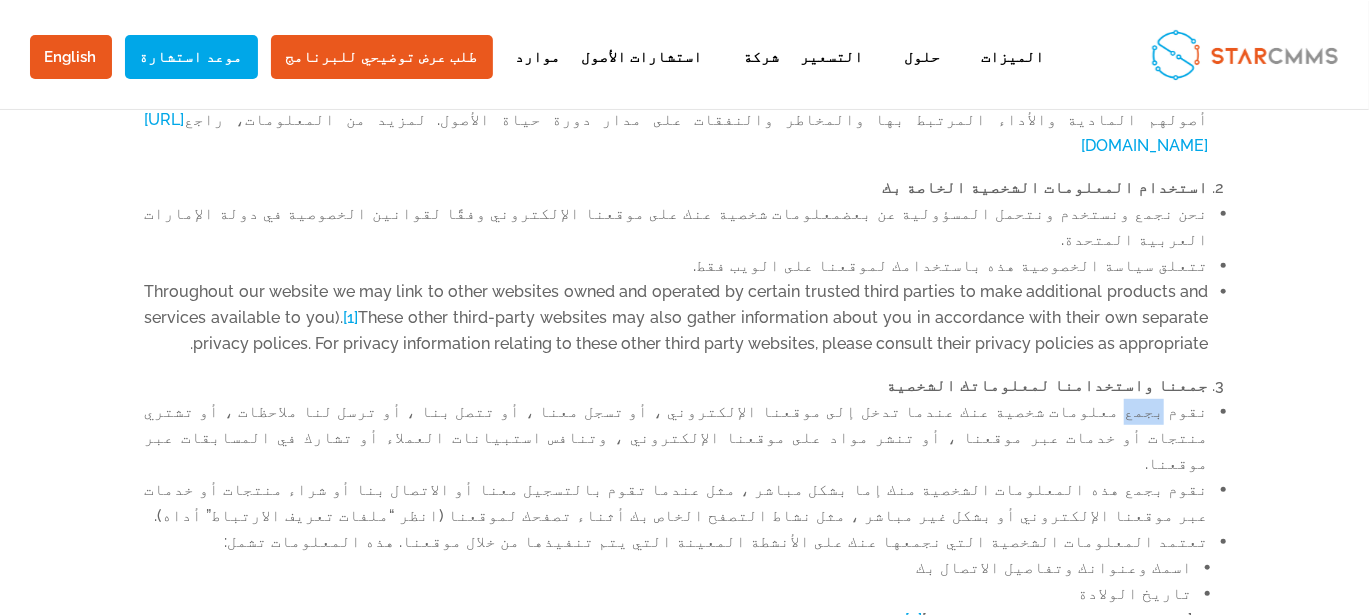 click on "نقوم بجمع معلومات شخصية عنك عندما تدخل إلى موقعنا الإلكتروني ، أو تسجل معنا ، أو تتصل بنا ، أو ترسل لنا ملاحظات ، أو تشتري منتجات أو خدمات عبر موقعنا ، أو تنشر مواد على موقعنا الإلكتروني ، وتنافس استبيانات العملاء أو تشارك في المسابقات عبر موقعنا." at bounding box center [677, 438] 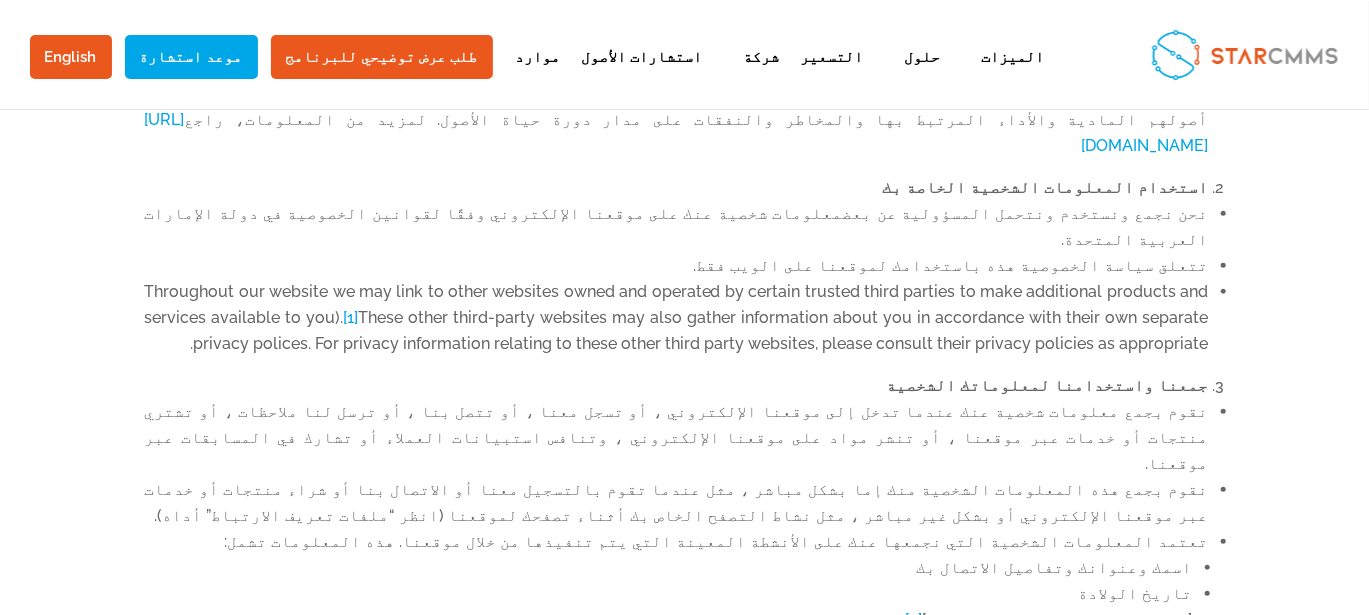 click on "نقوم بجمع معلومات شخصية عنك عندما تدخل إلى موقعنا الإلكتروني ، أو تسجل معنا ، أو تتصل بنا ، أو ترسل لنا ملاحظات ، أو تشتري منتجات أو خدمات عبر موقعنا ، أو تنشر مواد على موقعنا الإلكتروني ، وتنافس استبيانات العملاء أو تشارك في المسابقات عبر موقعنا." at bounding box center [677, 438] 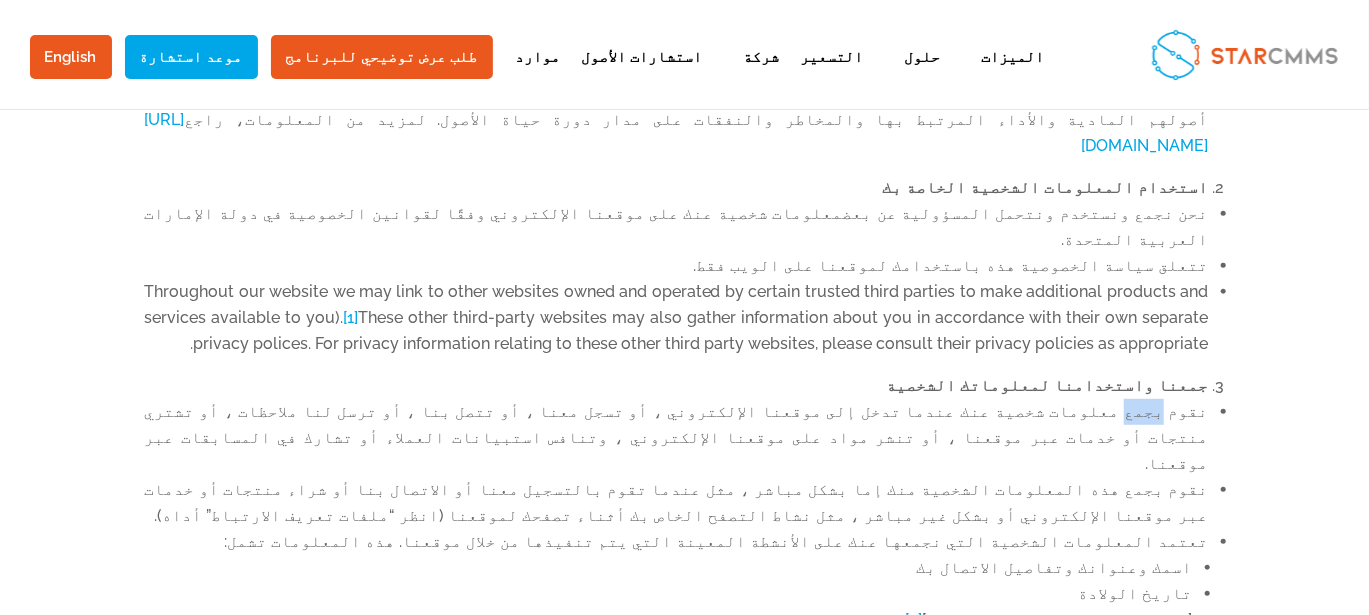 click on "نقوم بجمع معلومات شخصية عنك عندما تدخل إلى موقعنا الإلكتروني ، أو تسجل معنا ، أو تتصل بنا ، أو ترسل لنا ملاحظات ، أو تشتري منتجات أو خدمات عبر موقعنا ، أو تنشر مواد على موقعنا الإلكتروني ، وتنافس استبيانات العملاء أو تشارك في المسابقات عبر موقعنا." at bounding box center [677, 438] 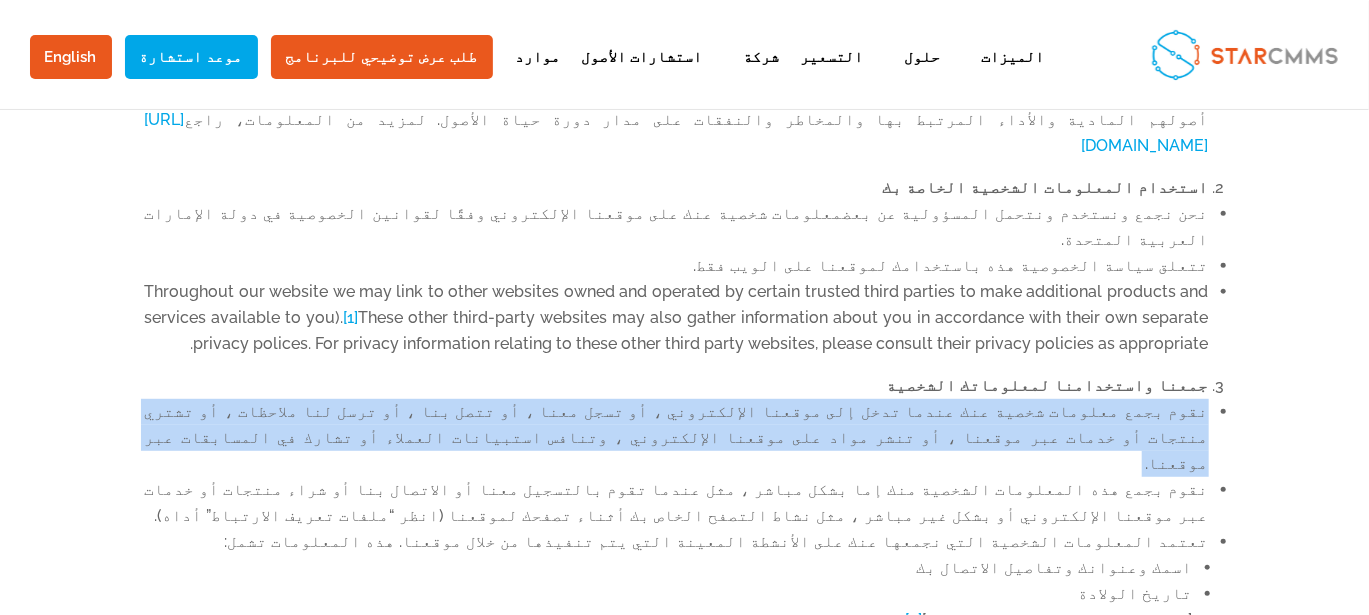 click on "نقوم بجمع معلومات شخصية عنك عندما تدخل إلى موقعنا الإلكتروني ، أو تسجل معنا ، أو تتصل بنا ، أو ترسل لنا ملاحظات ، أو تشتري منتجات أو خدمات عبر موقعنا ، أو تنشر مواد على موقعنا الإلكتروني ، وتنافس استبيانات العملاء أو تشارك في المسابقات عبر موقعنا." at bounding box center (677, 438) 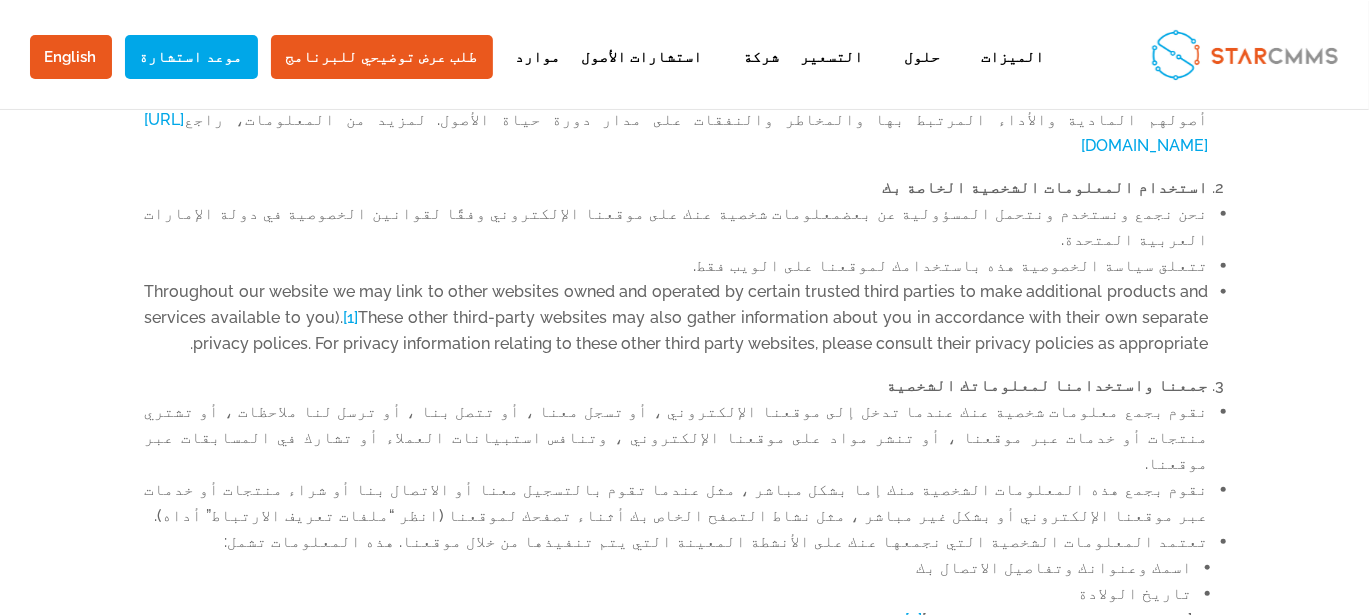 click on "نقوم بجمع هذه المعلومات الشخصية منك إما بشكل مباشر ، مثل عندما تقوم بالتسجيل معنا أو الاتصال بنا أو شراء منتجات أو خدمات عبر موقعنا الإلكتروني أو بشكل غير مباشر ، مثل نشاط التصفح الخاص بك أثناء تصفحك لموقعنا (انظر “ملفات تعريف الارتباط” أداه)." at bounding box center (677, 503) 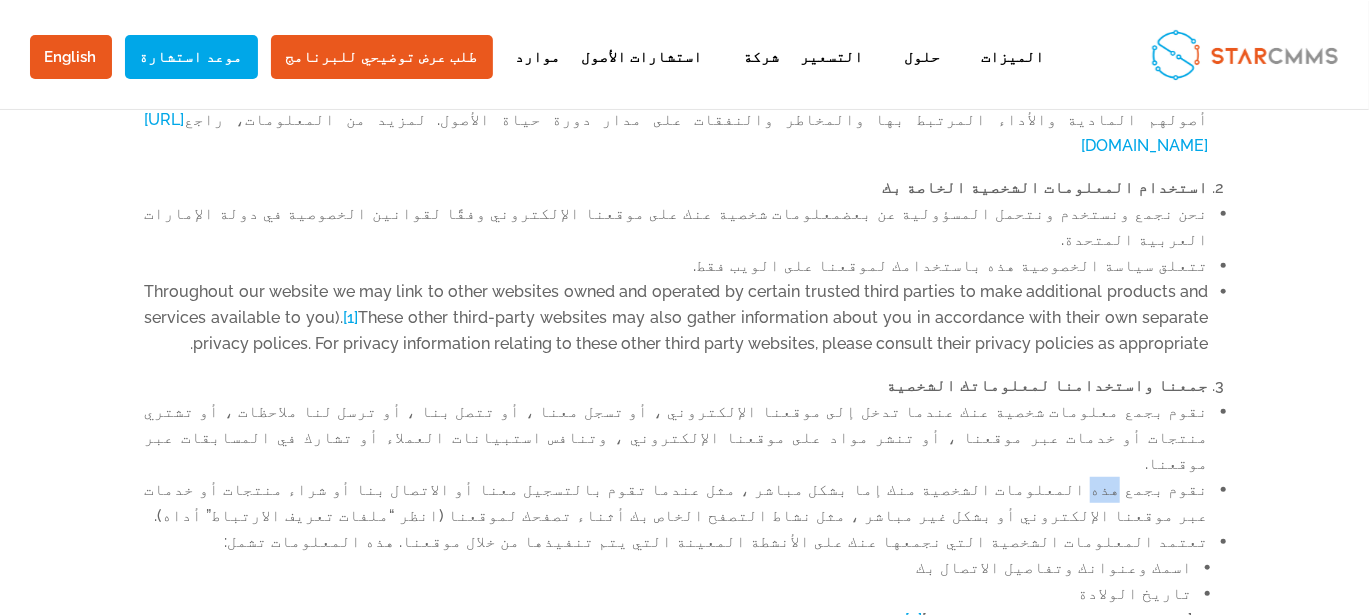 click on "نقوم بجمع هذه المعلومات الشخصية منك إما بشكل مباشر ، مثل عندما تقوم بالتسجيل معنا أو الاتصال بنا أو شراء منتجات أو خدمات عبر موقعنا الإلكتروني أو بشكل غير مباشر ، مثل نشاط التصفح الخاص بك أثناء تصفحك لموقعنا (انظر “ملفات تعريف الارتباط” أداه)." at bounding box center (677, 503) 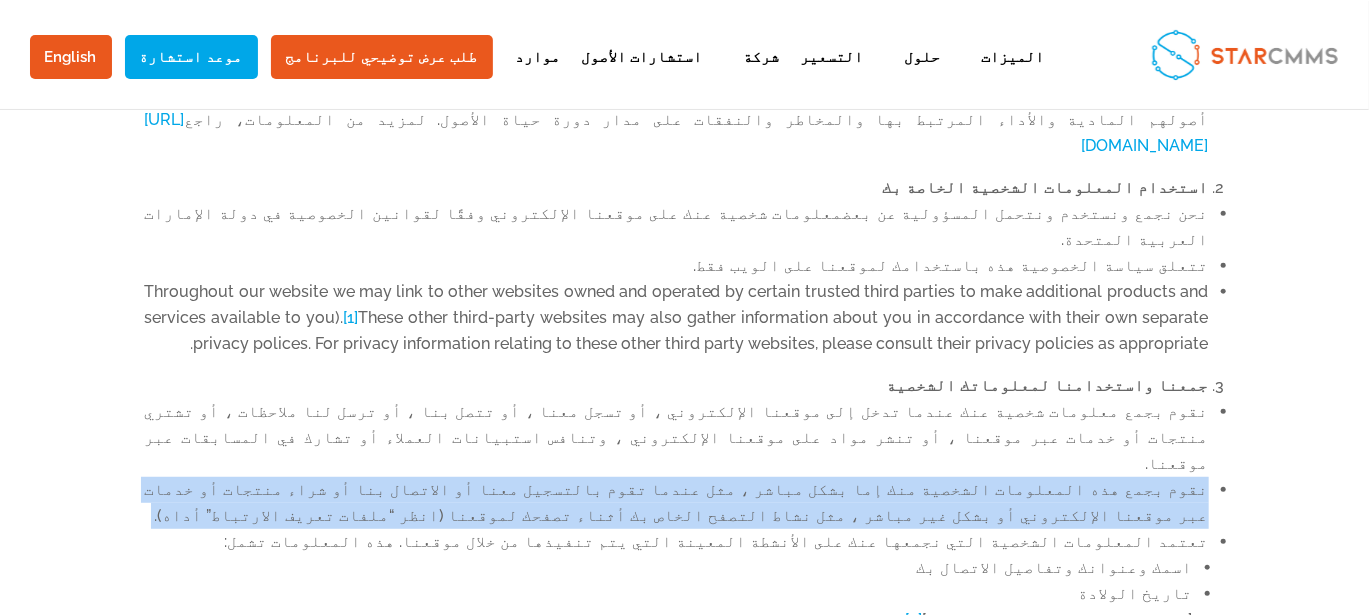 click on "نقوم بجمع هذه المعلومات الشخصية منك إما بشكل مباشر ، مثل عندما تقوم بالتسجيل معنا أو الاتصال بنا أو شراء منتجات أو خدمات عبر موقعنا الإلكتروني أو بشكل غير مباشر ، مثل نشاط التصفح الخاص بك أثناء تصفحك لموقعنا (انظر “ملفات تعريف الارتباط” أداه)." at bounding box center (677, 503) 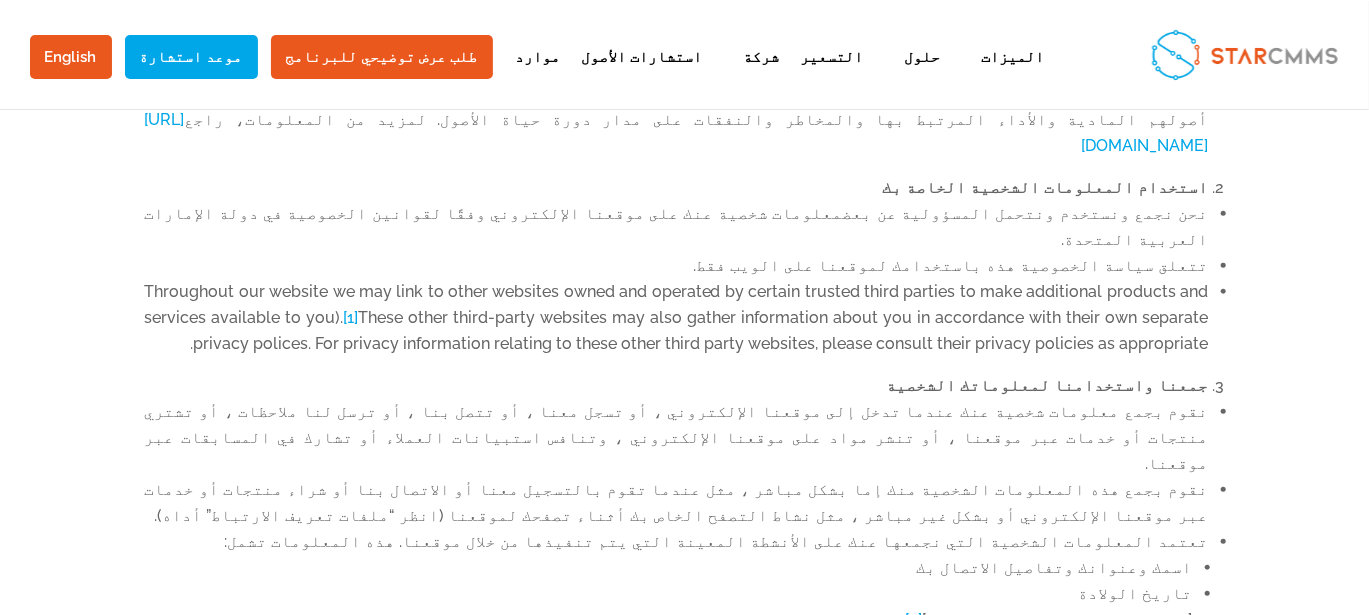 click on "تعتمد المعلومات الشخصية التي نجمعها عنك على الأنشطة المعينة التي يتم تنفيذها من خلال موقعنا. هذه المعلومات تشمل:
اسمك وعنوانك وتفاصيل الاتصال بك
تاريخ الولادة
[تفاصيل الحساب المصرفي والدفع] [2]
تفاصيل أي تعليقات تقدمها إلينا عبر الهاتف أو البريد الإلكتروني أو البريد أو عبر وسائل التواصل الاجتماعي
معلومات حول الخدمات التي نقدمها لك
تفاصيل حسابك ، مثل اسم المستخدم وتفاصيل تسجيل الدخول
your current location for crew login" at bounding box center (677, 641) 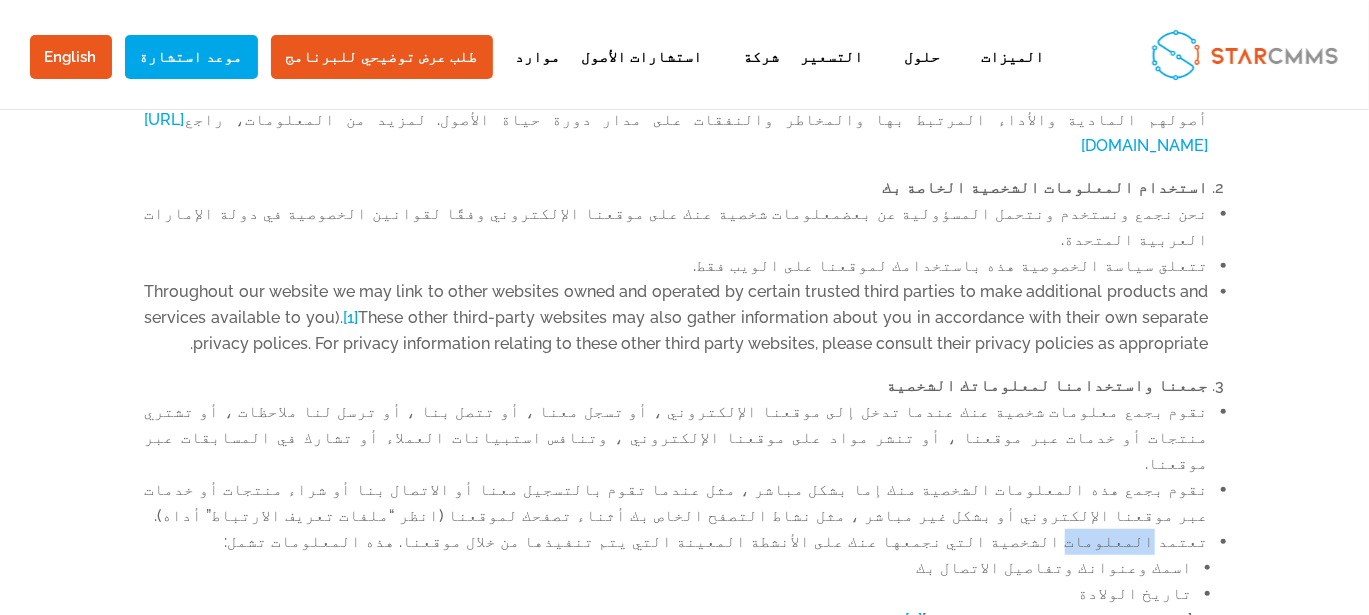 click on "تعتمد المعلومات الشخصية التي نجمعها عنك على الأنشطة المعينة التي يتم تنفيذها من خلال موقعنا. هذه المعلومات تشمل:
اسمك وعنوانك وتفاصيل الاتصال بك
تاريخ الولادة
[تفاصيل الحساب المصرفي والدفع] [2]
تفاصيل أي تعليقات تقدمها إلينا عبر الهاتف أو البريد الإلكتروني أو البريد أو عبر وسائل التواصل الاجتماعي
معلومات حول الخدمات التي نقدمها لك
تفاصيل حسابك ، مثل اسم المستخدم وتفاصيل تسجيل الدخول
your current location for crew login" at bounding box center (677, 641) 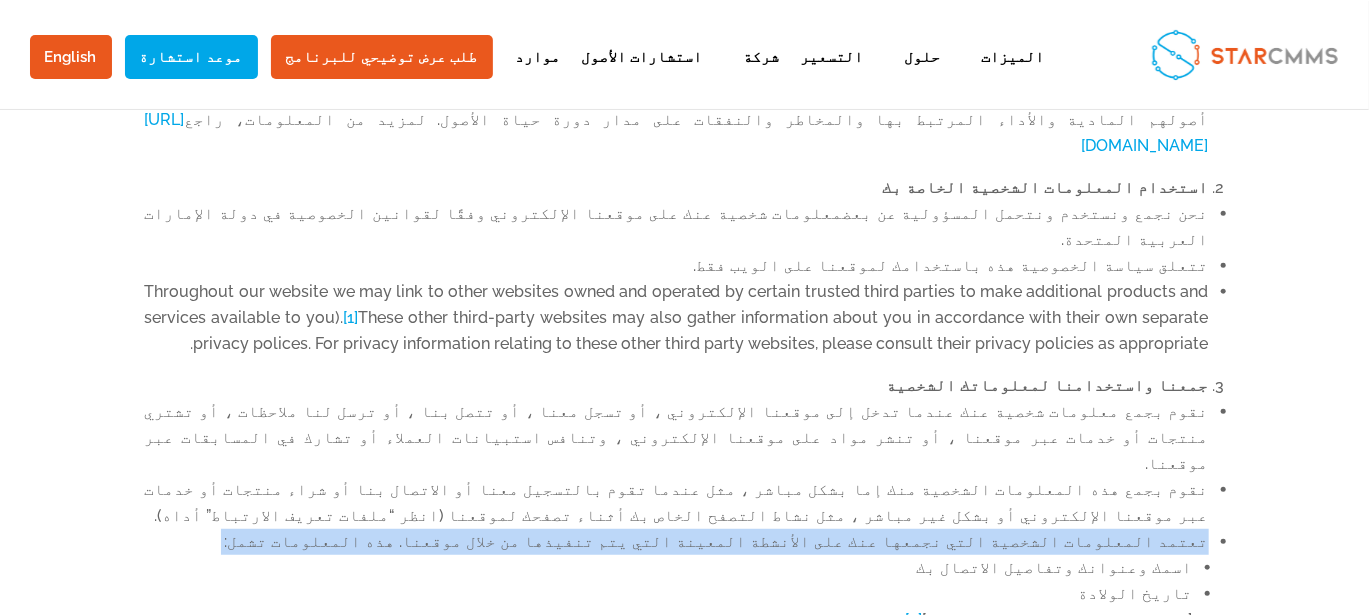 click on "تعتمد المعلومات الشخصية التي نجمعها عنك على الأنشطة المعينة التي يتم تنفيذها من خلال موقعنا. هذه المعلومات تشمل:
اسمك وعنوانك وتفاصيل الاتصال بك
تاريخ الولادة
[تفاصيل الحساب المصرفي والدفع] [2]
تفاصيل أي تعليقات تقدمها إلينا عبر الهاتف أو البريد الإلكتروني أو البريد أو عبر وسائل التواصل الاجتماعي
معلومات حول الخدمات التي نقدمها لك
تفاصيل حسابك ، مثل اسم المستخدم وتفاصيل تسجيل الدخول
your current location for crew login" at bounding box center (677, 641) 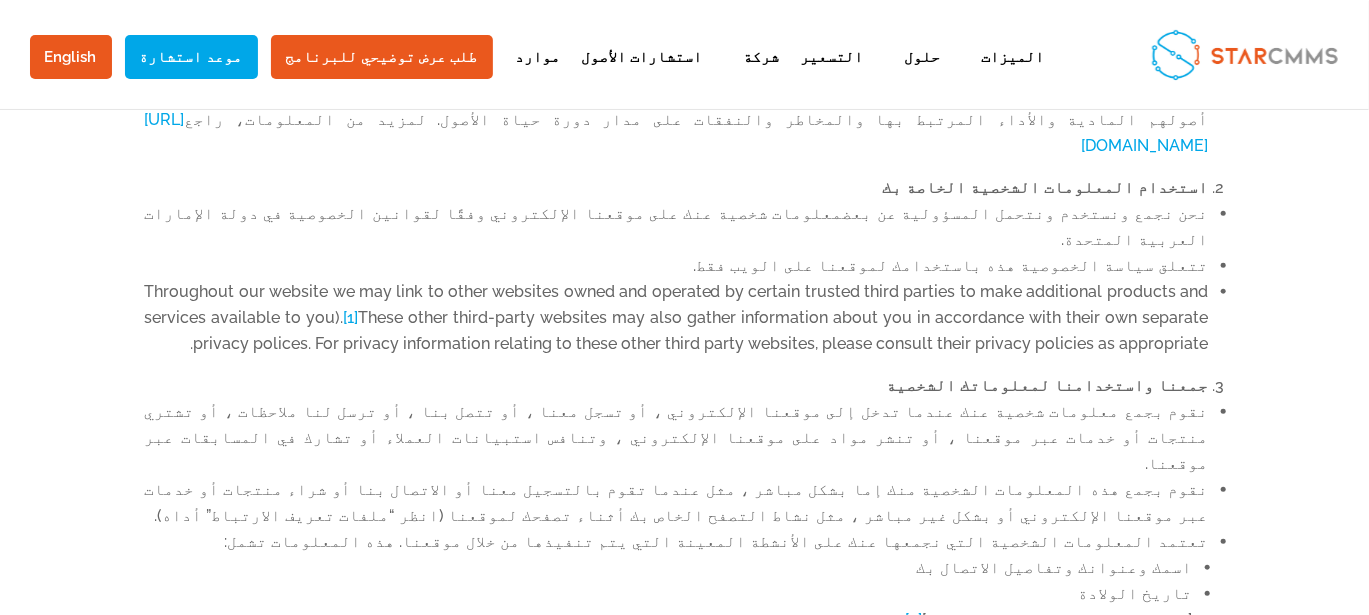 click on "تفاصيل أي تعليقات تقدمها إلينا عبر الهاتف أو البريد الإلكتروني أو البريد أو عبر وسائل التواصل الاجتماعي" at bounding box center (669, 646) 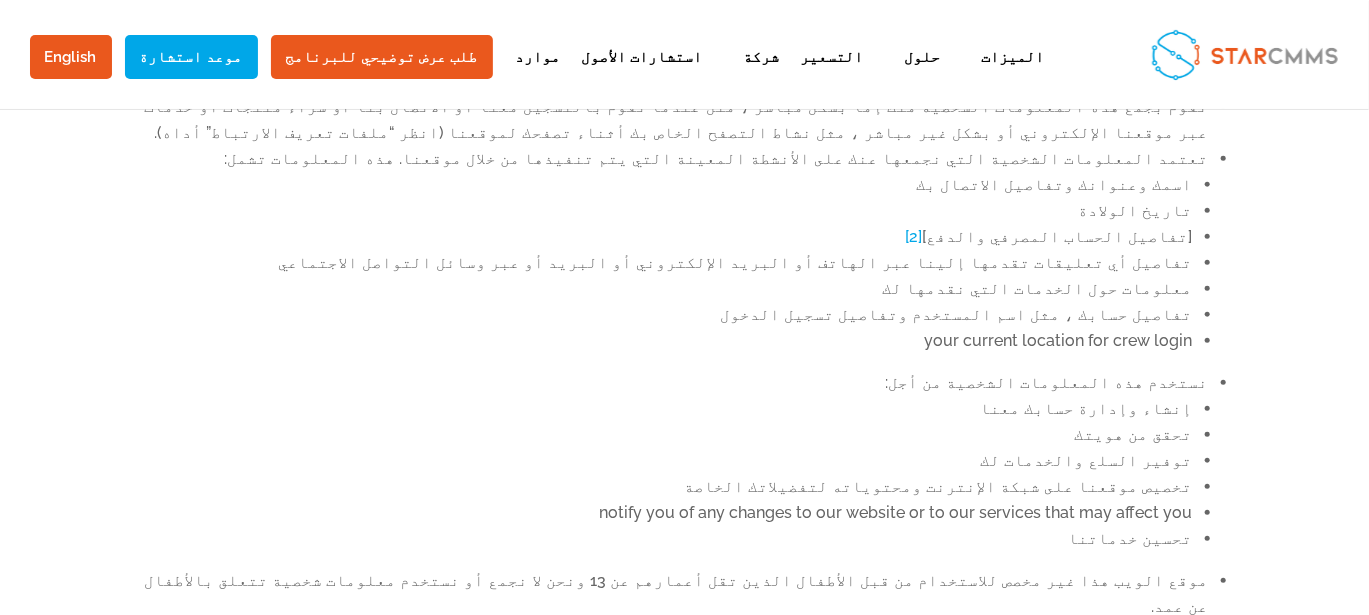 scroll, scrollTop: 742, scrollLeft: 0, axis: vertical 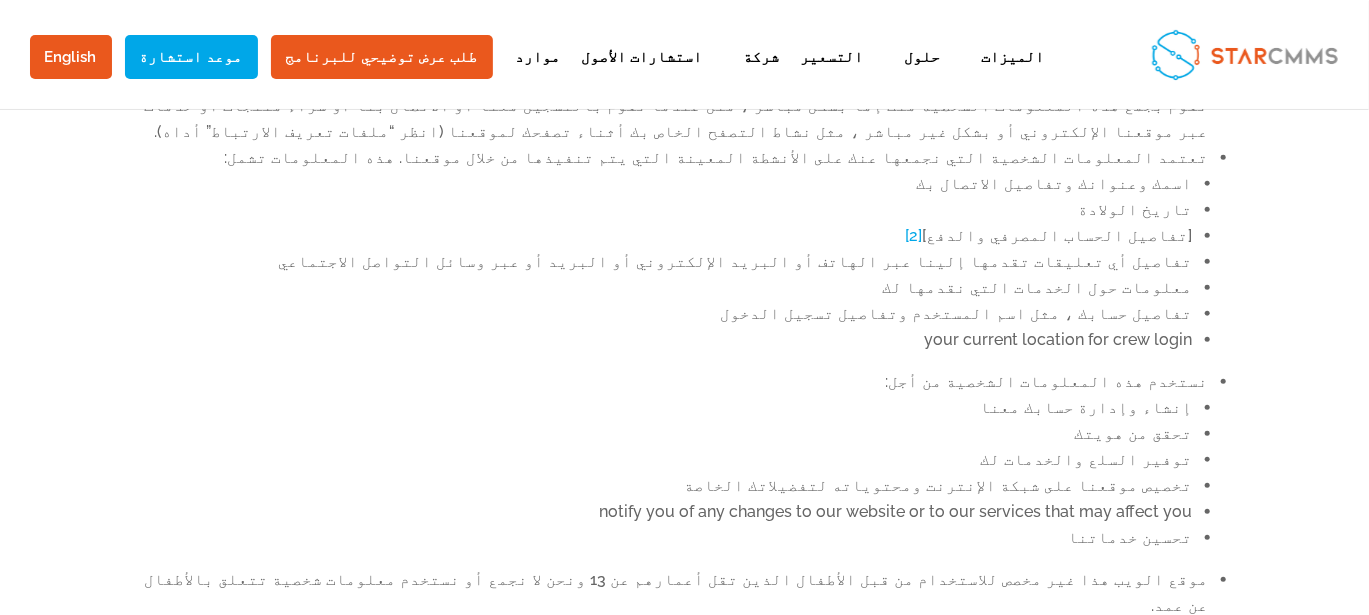 click on "your current location for crew login" at bounding box center [669, 340] 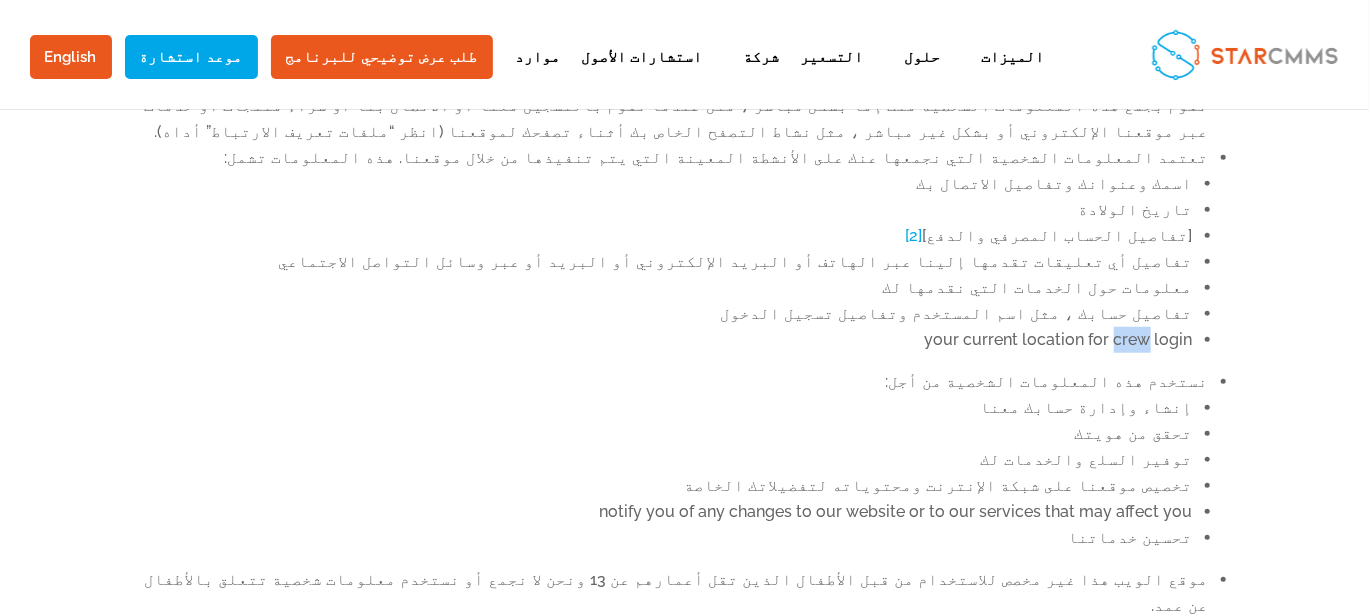 click on "your current location for crew login" at bounding box center [669, 340] 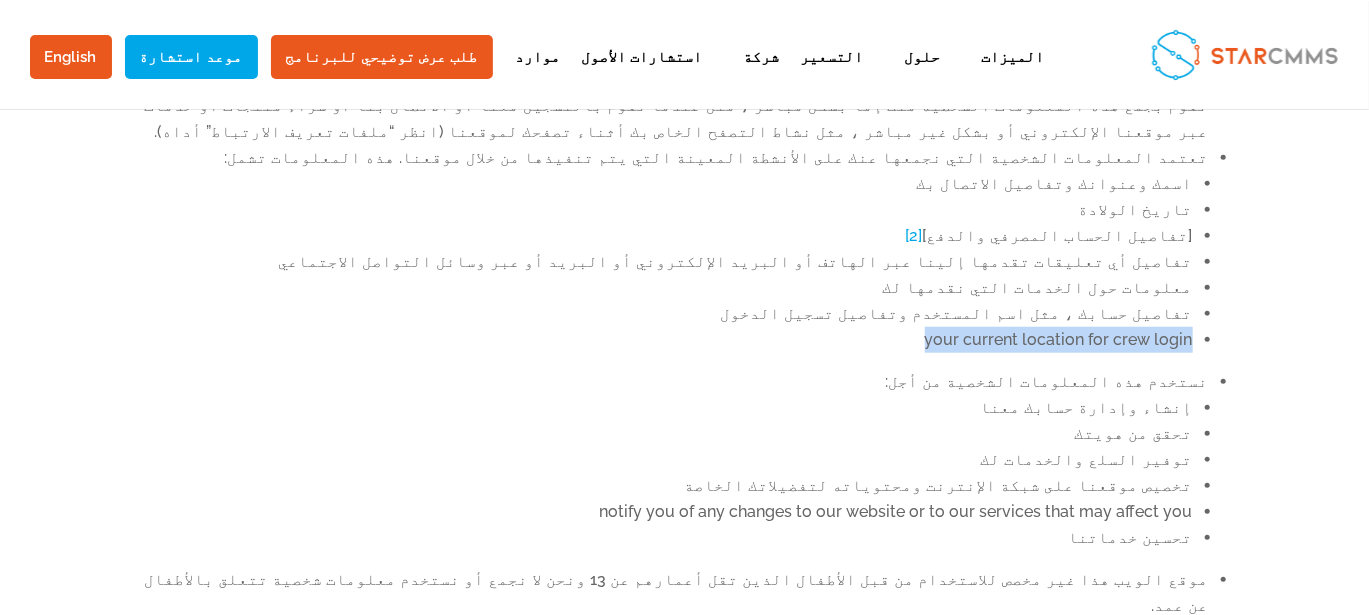 click on "your current location for crew login" at bounding box center (669, 340) 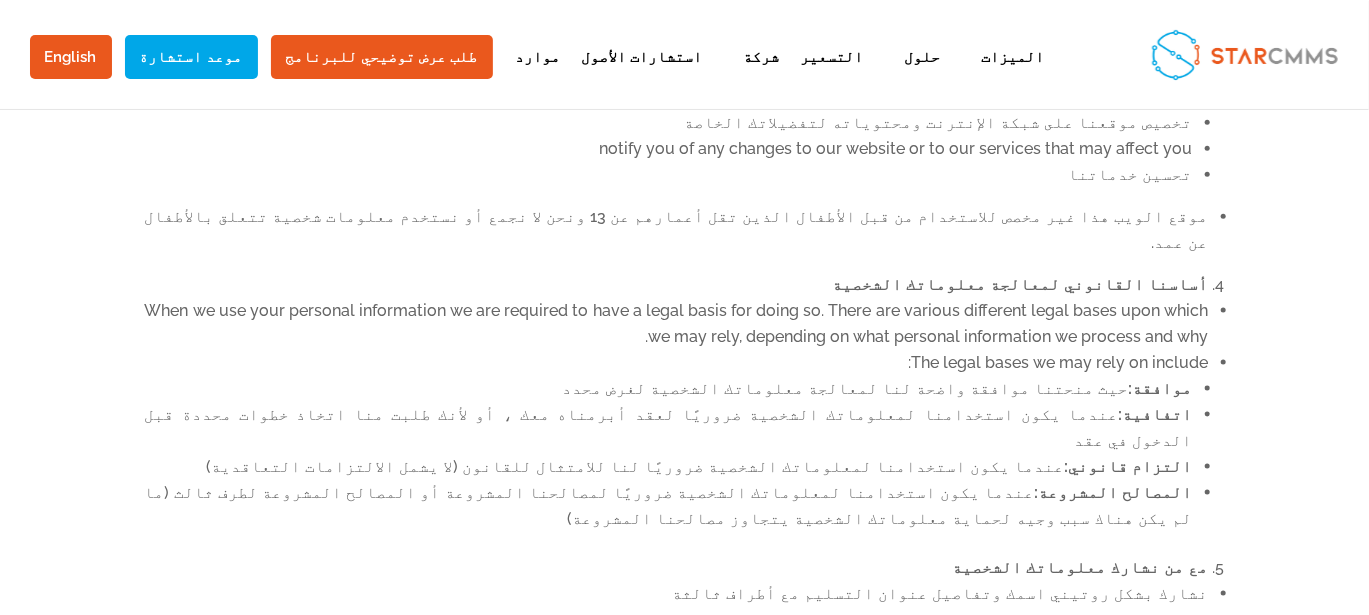 scroll, scrollTop: 1109, scrollLeft: 0, axis: vertical 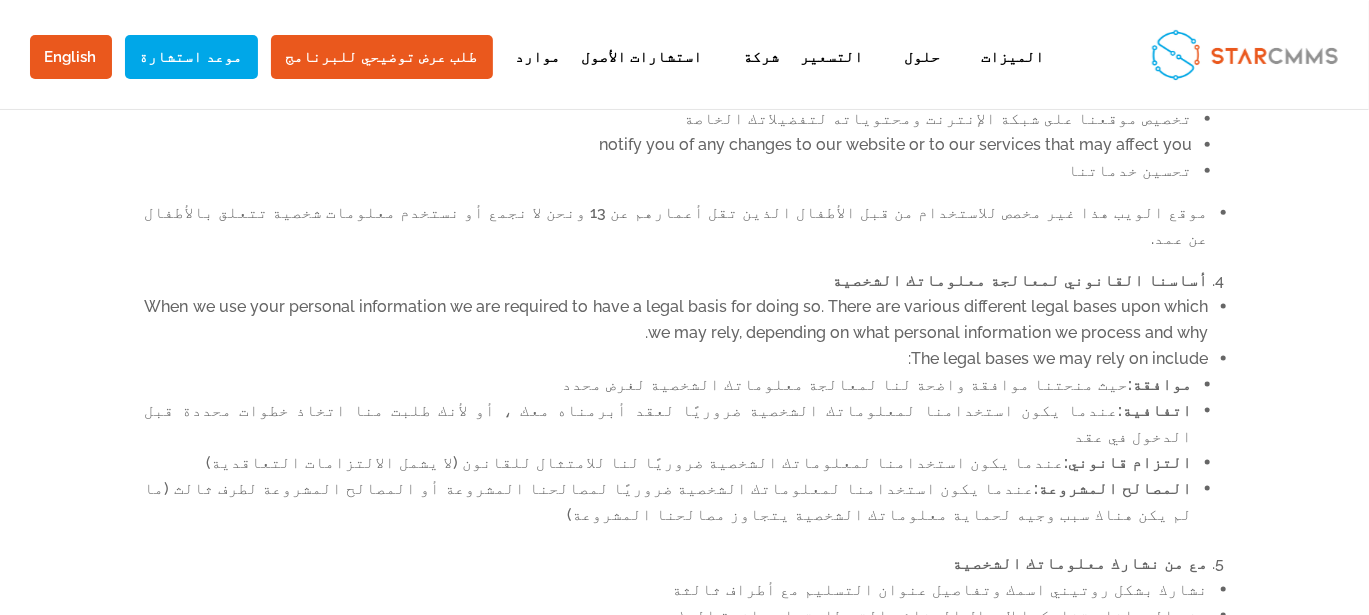 click on "موافقة:  حيث منحتنا موافقة واضحة لنا لمعالجة معلوماتك الشخصية لغرض محدد" at bounding box center (669, 385) 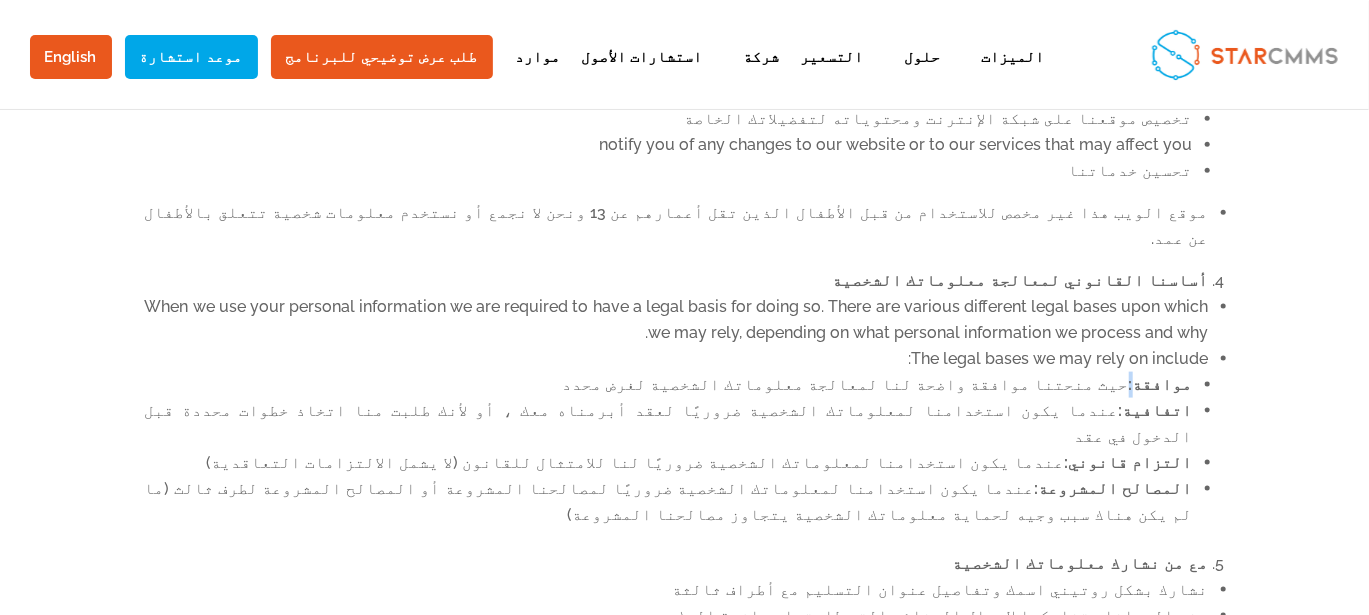 click on "موافقة:  حيث منحتنا موافقة واضحة لنا لمعالجة معلوماتك الشخصية لغرض محدد" at bounding box center [669, 385] 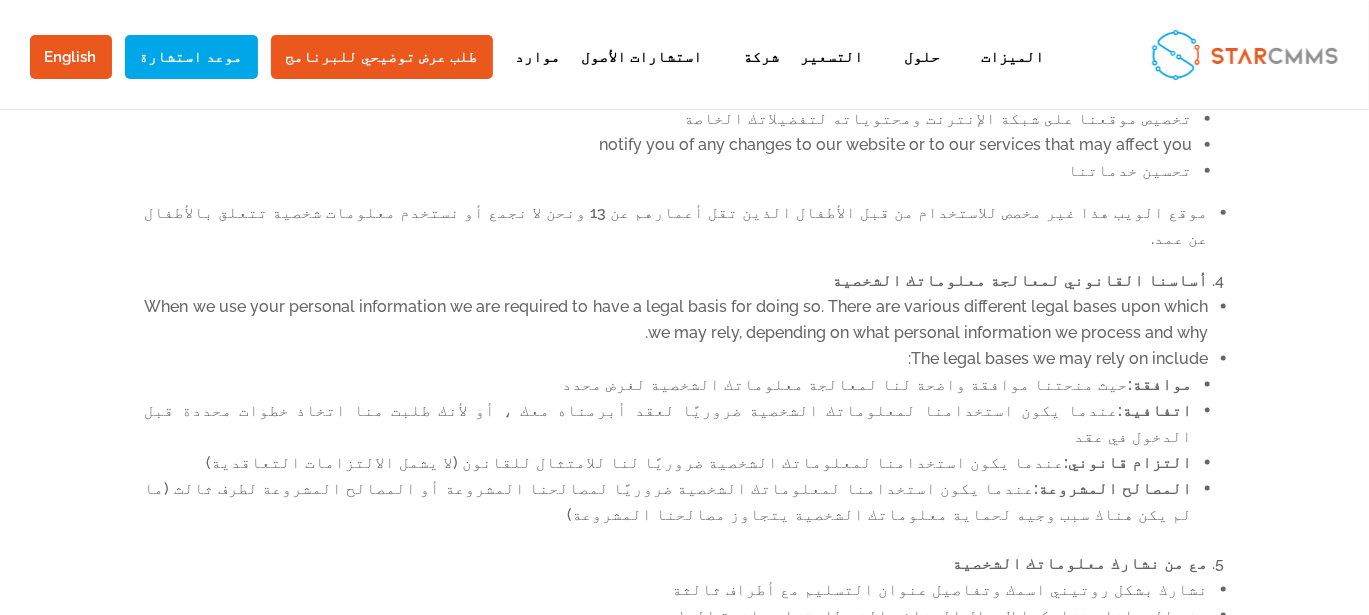 click on "موافقة:  حيث منحتنا موافقة واضحة لنا لمعالجة معلوماتك الشخصية لغرض محدد" at bounding box center (669, 385) 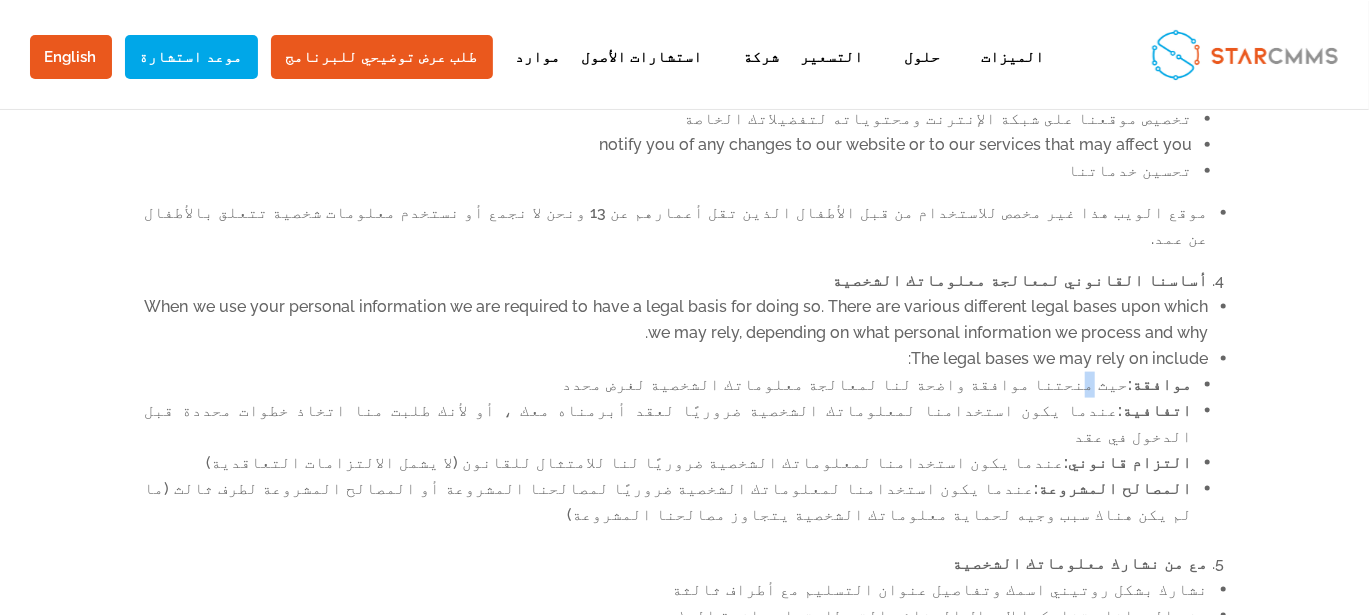 click on "موافقة:  حيث منحتنا موافقة واضحة لنا لمعالجة معلوماتك الشخصية لغرض محدد" at bounding box center (669, 385) 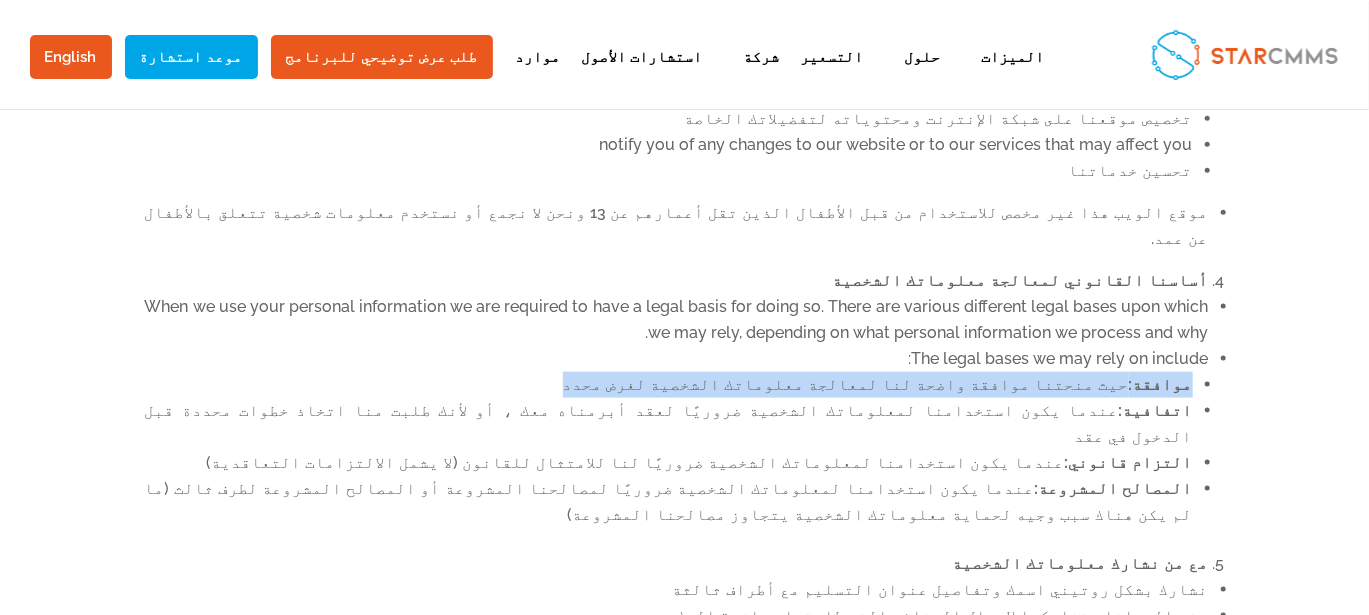 click on "موافقة:  حيث منحتنا موافقة واضحة لنا لمعالجة معلوماتك الشخصية لغرض محدد" at bounding box center (669, 385) 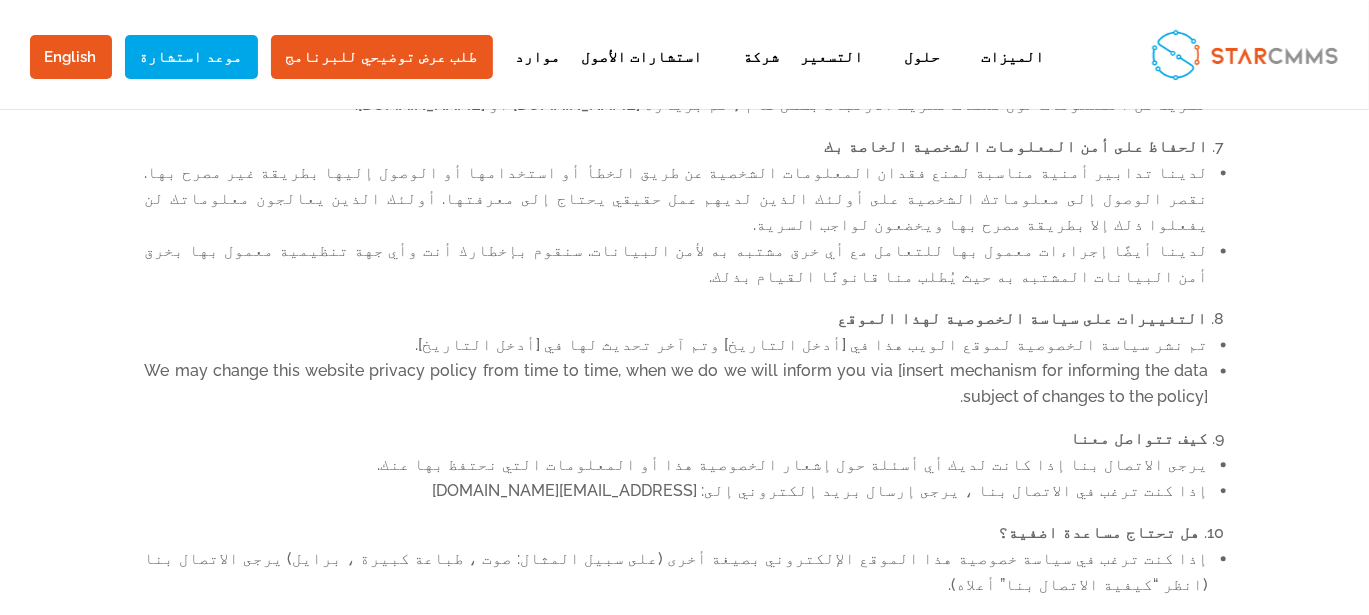 scroll, scrollTop: 1872, scrollLeft: 0, axis: vertical 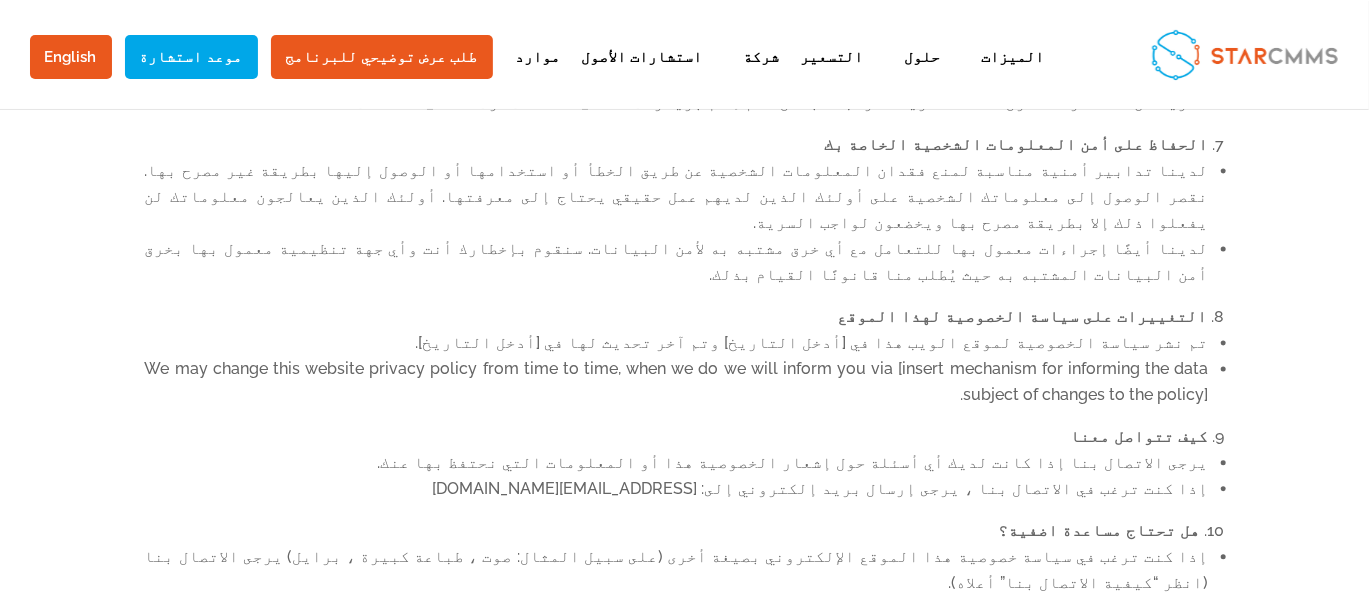 click on "هل تحتاج مساعدة اضفية؟" at bounding box center [1100, 530] 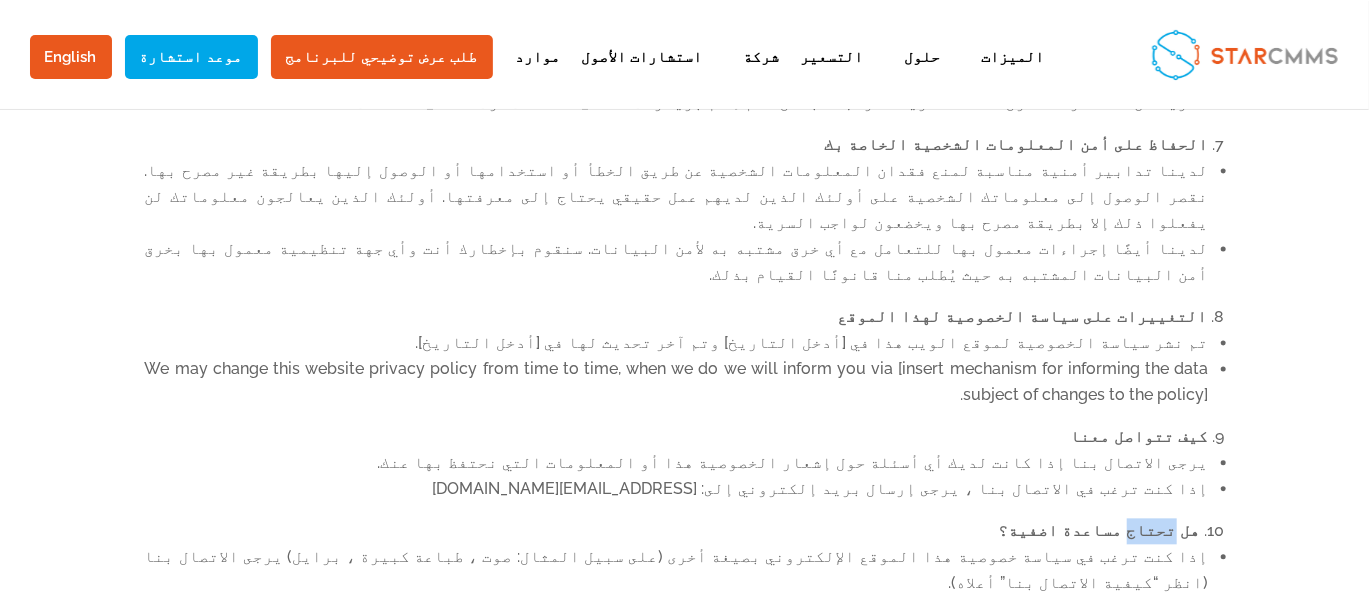 click on "هل تحتاج مساعدة اضفية؟" at bounding box center (1100, 530) 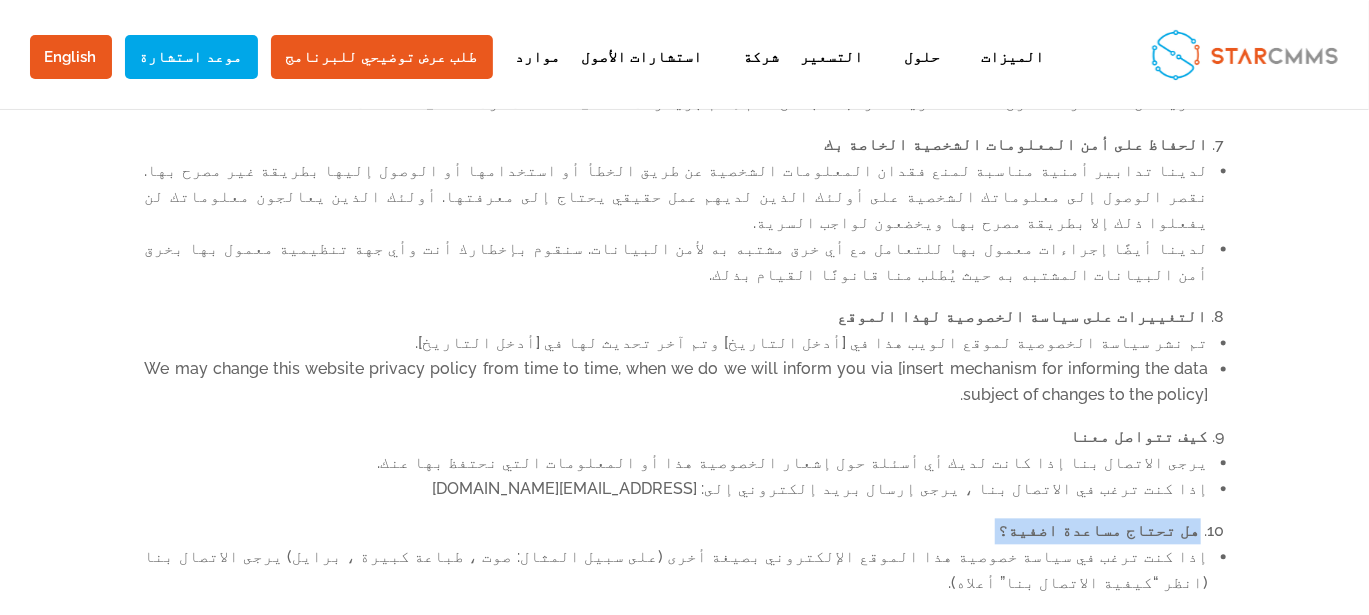 click on "هل تحتاج مساعدة اضفية؟" at bounding box center (1100, 530) 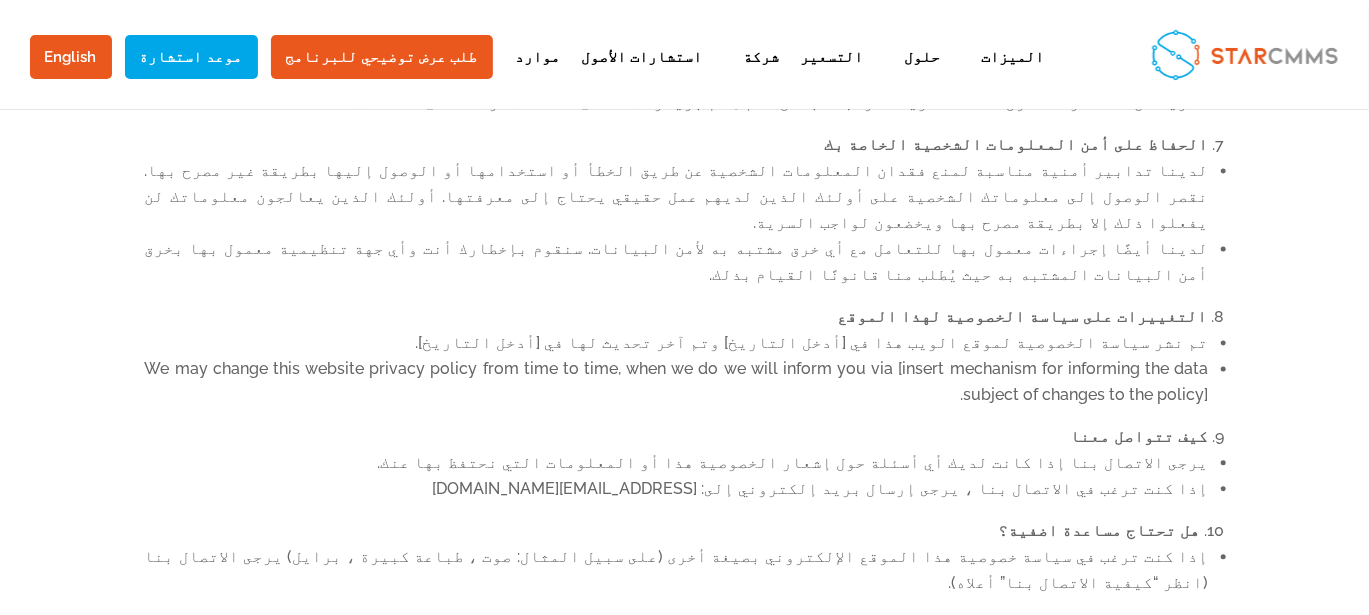click on "إذا كنت ترغب في سياسة خصوصية هذا الموقع الإلكتروني بصيغة أخرى (على سبيل المثال: صوت ، طباعة كبيرة ، برايل) يرجى الاتصال بنا (انظر “كيفية الاتصال بنا” أعلاه)." at bounding box center (677, 570) 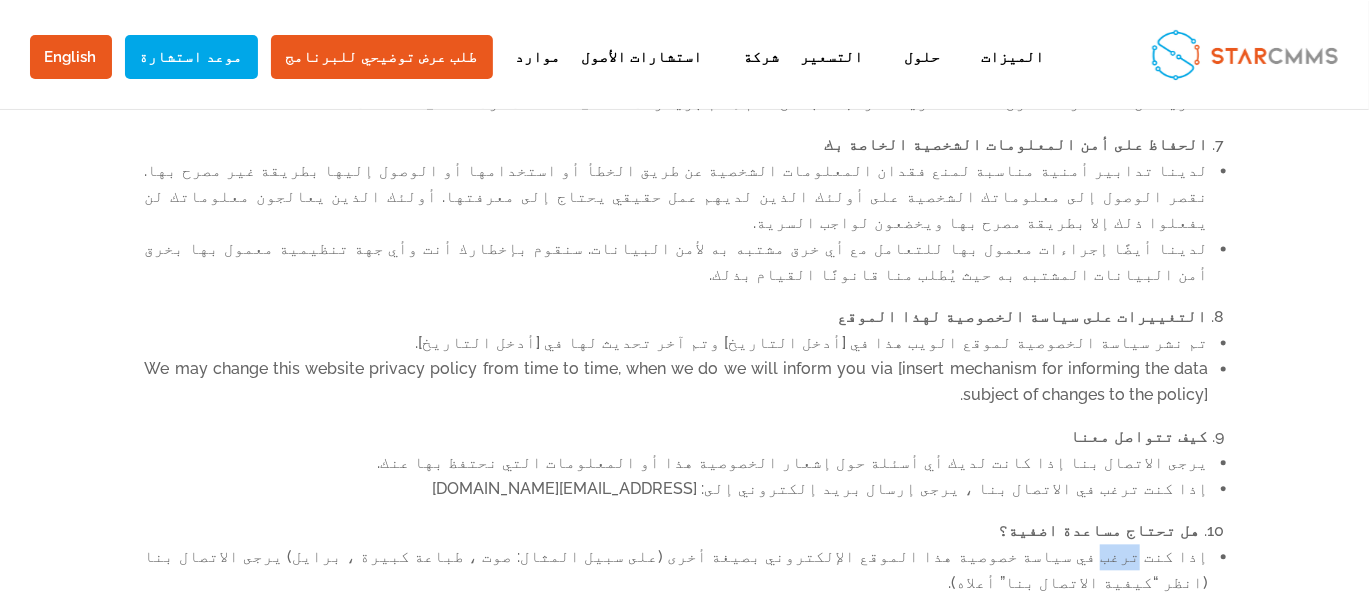 click on "إذا كنت ترغب في سياسة خصوصية هذا الموقع الإلكتروني بصيغة أخرى (على سبيل المثال: صوت ، طباعة كبيرة ، برايل) يرجى الاتصال بنا (انظر “كيفية الاتصال بنا” أعلاه)." at bounding box center [677, 570] 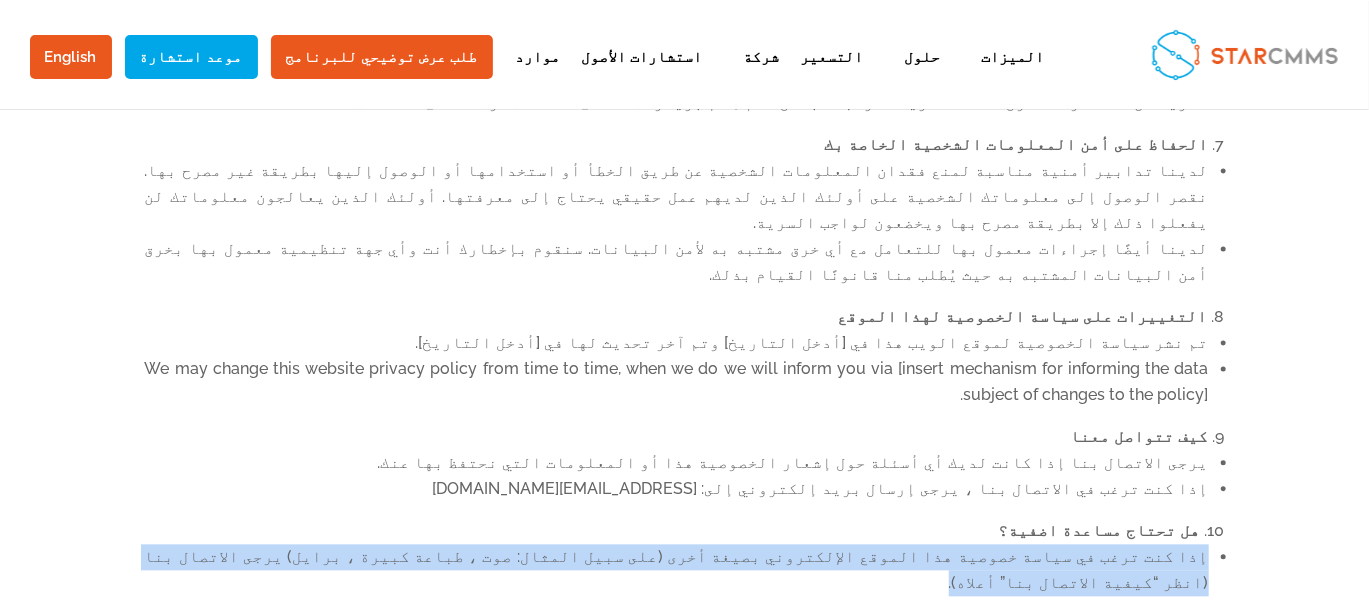 click on "إذا كنت ترغب في سياسة خصوصية هذا الموقع الإلكتروني بصيغة أخرى (على سبيل المثال: صوت ، طباعة كبيرة ، برايل) يرجى الاتصال بنا (انظر “كيفية الاتصال بنا” أعلاه)." at bounding box center (677, 570) 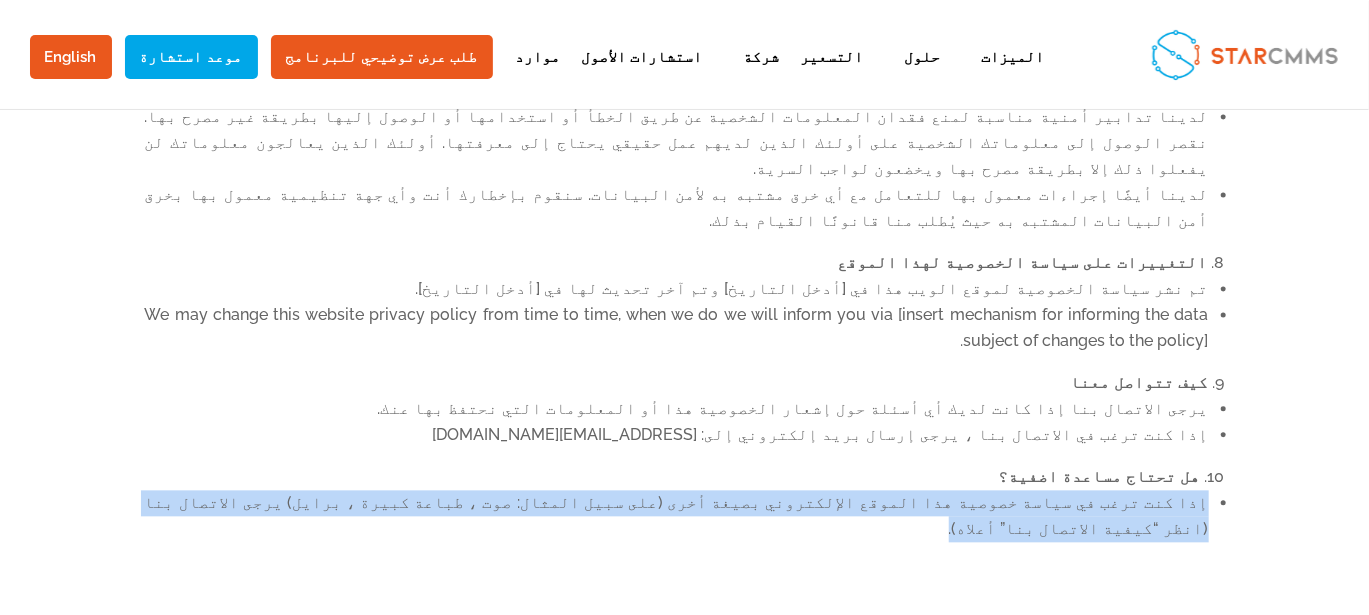 scroll, scrollTop: 1923, scrollLeft: 0, axis: vertical 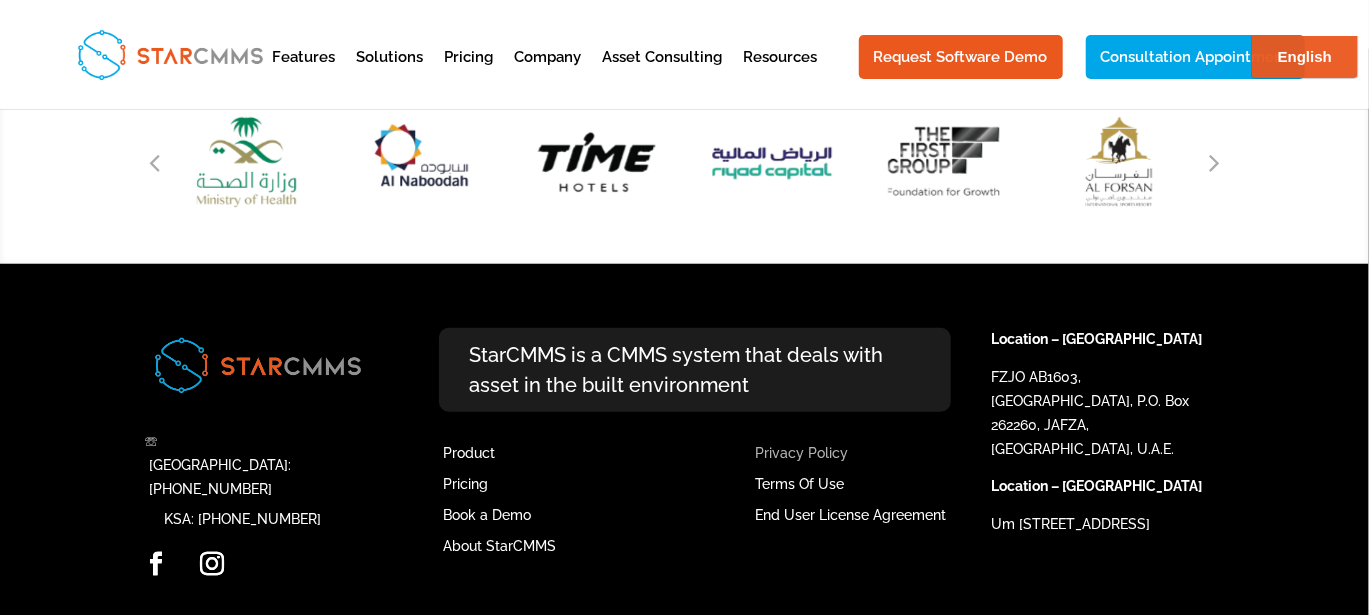 click on "Privacy Policy" at bounding box center (801, 453) 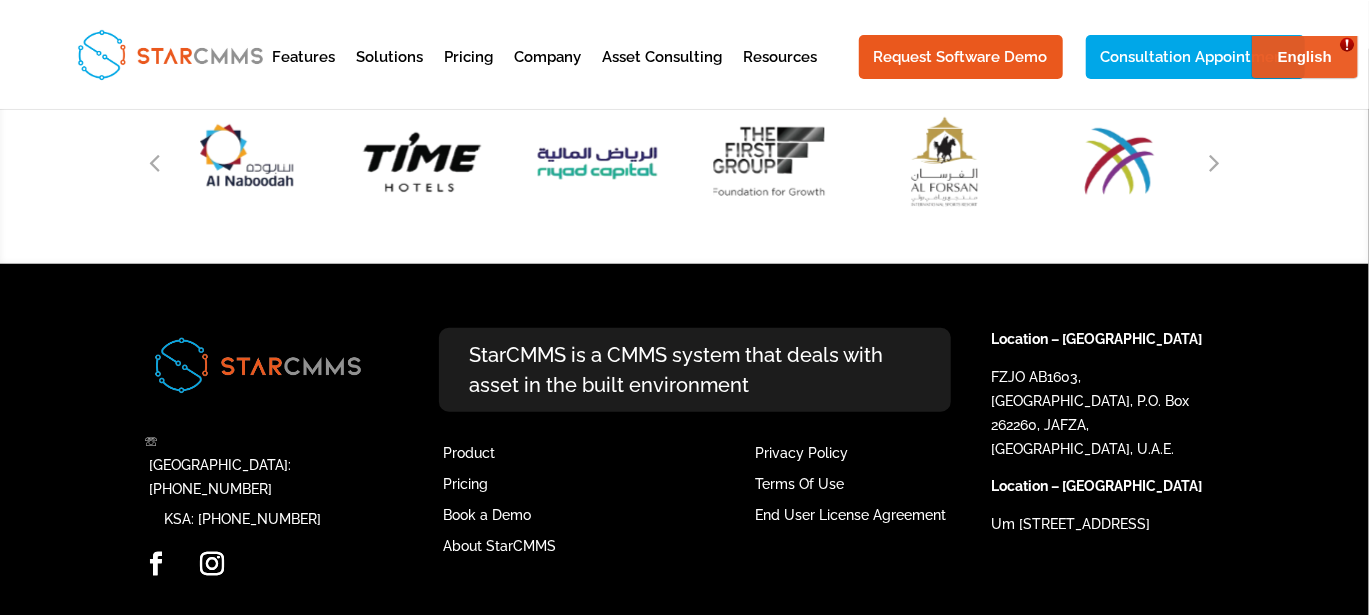 scroll, scrollTop: 0, scrollLeft: 0, axis: both 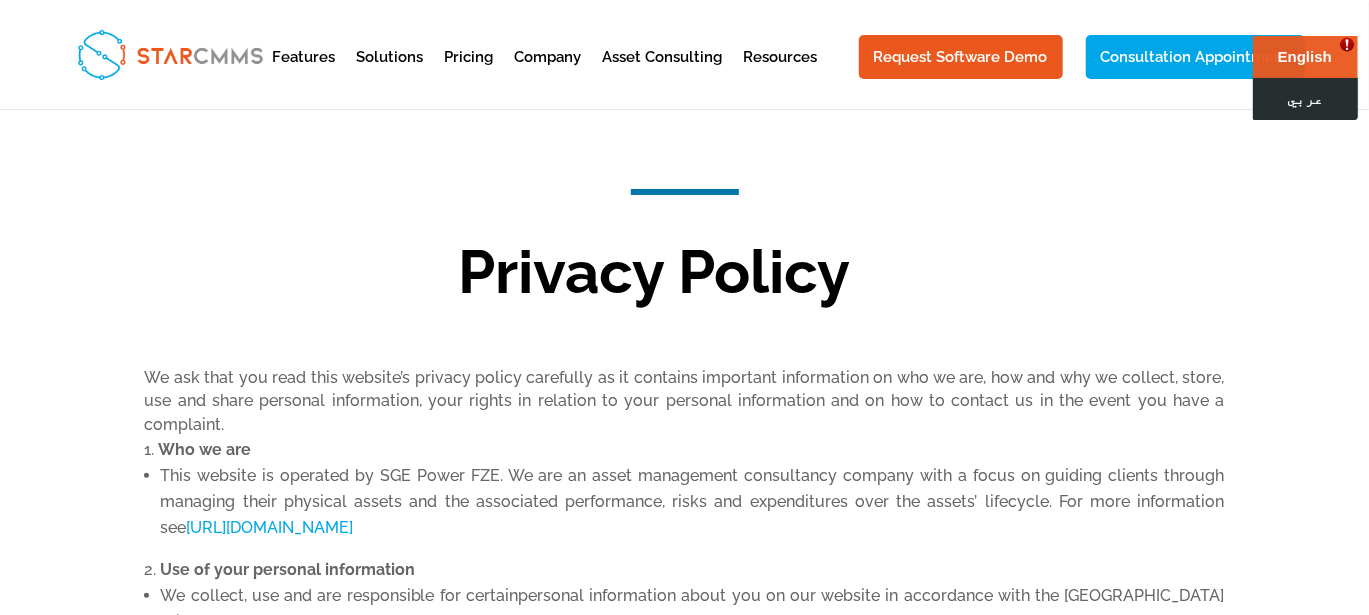 click on "عربي" at bounding box center (1304, 98) 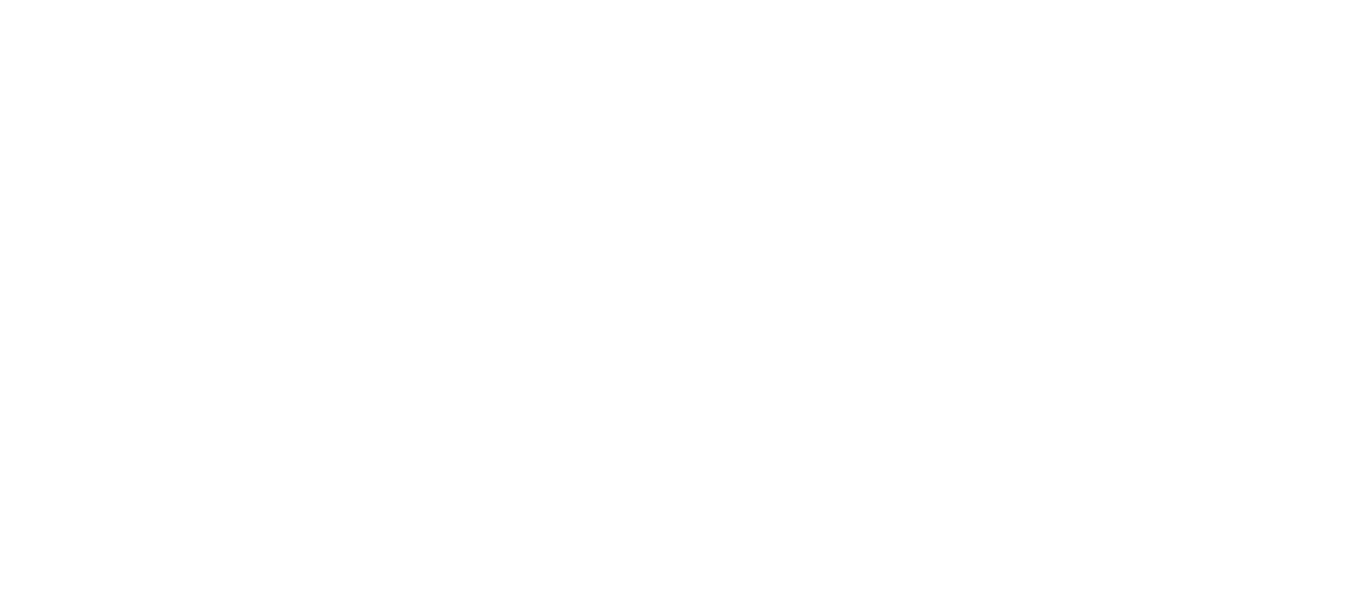 scroll, scrollTop: 0, scrollLeft: 0, axis: both 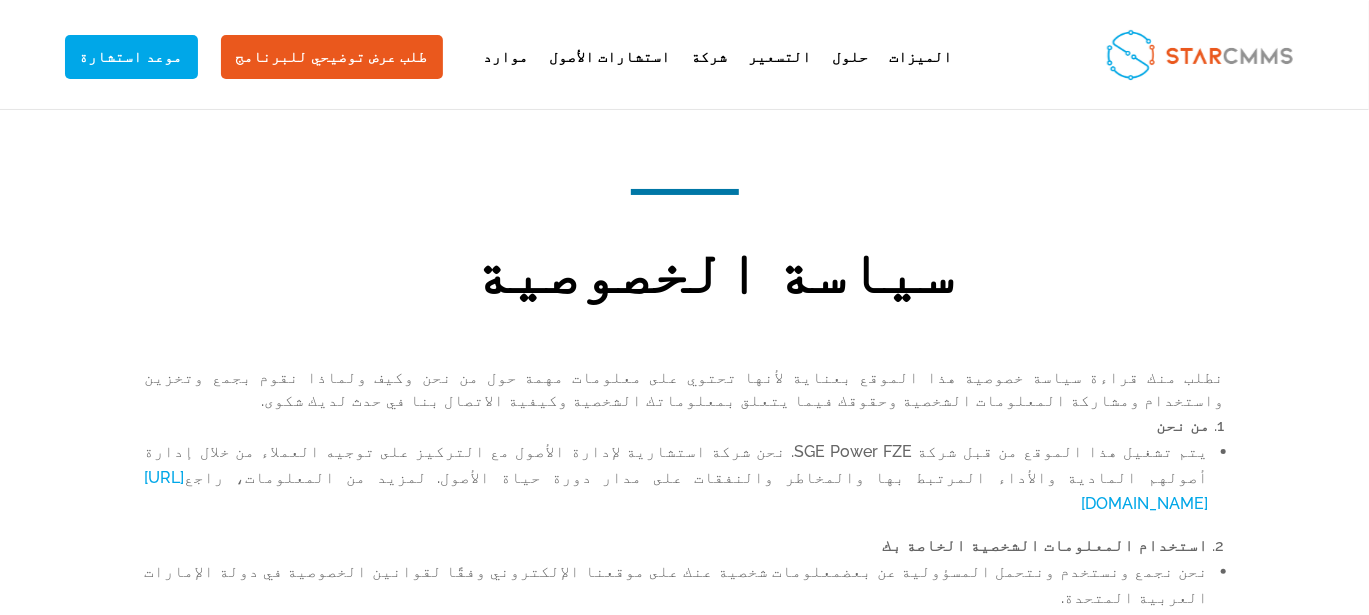 click on "سياسة الخصوصية" at bounding box center [715, 277] 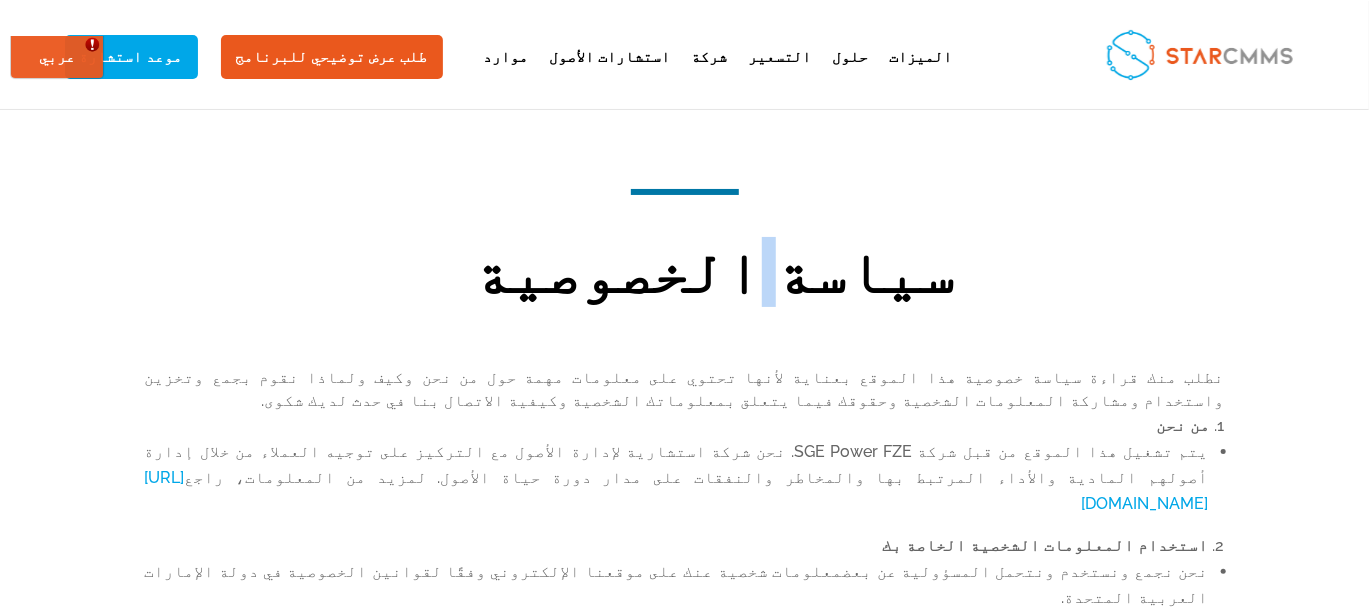 scroll, scrollTop: 0, scrollLeft: 0, axis: both 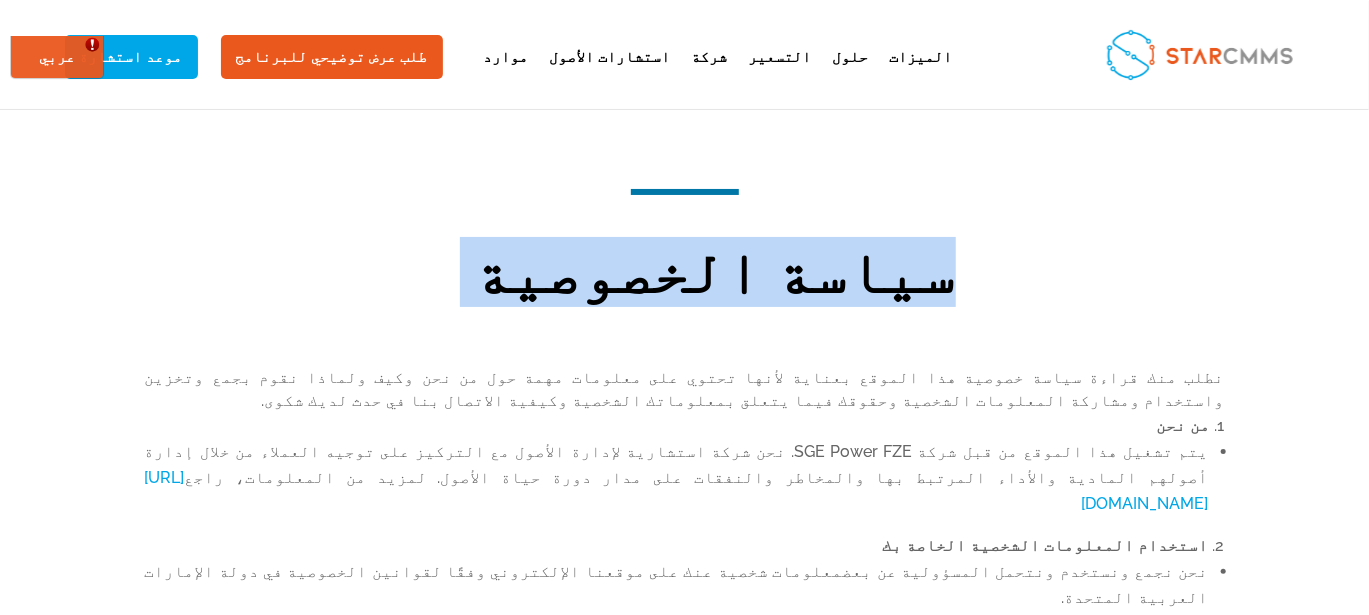click on "سياسة الخصوصية" at bounding box center (715, 277) 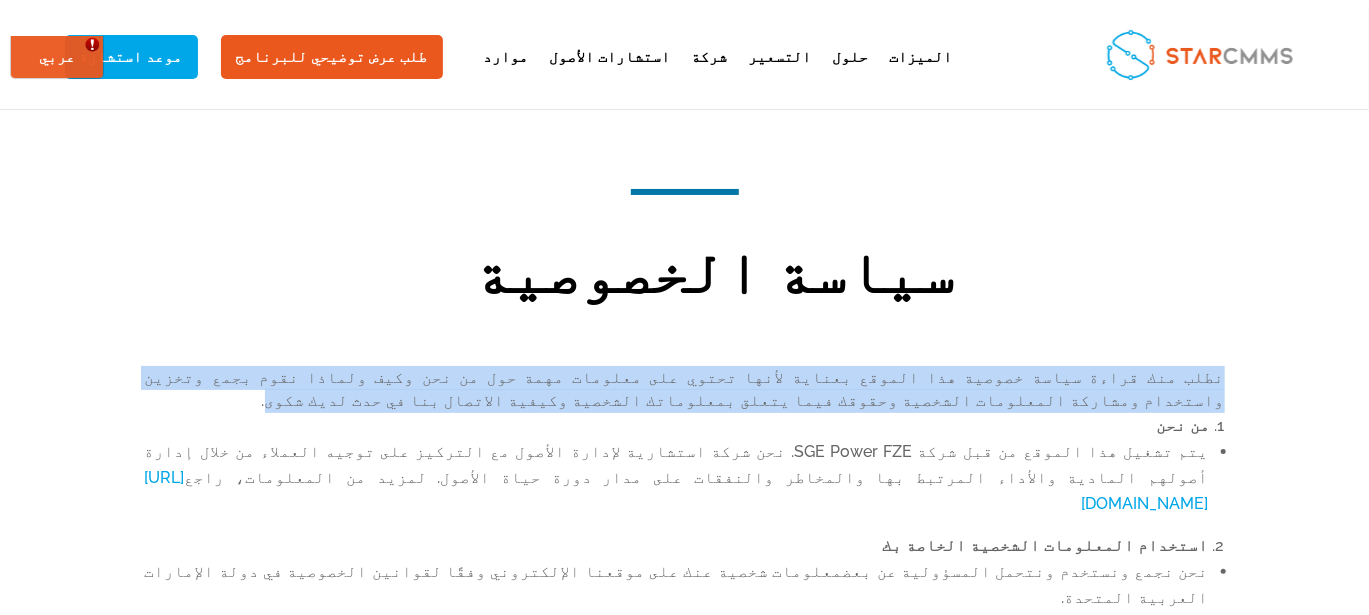 drag, startPoint x: 345, startPoint y: 405, endPoint x: 115, endPoint y: 378, distance: 231.57936 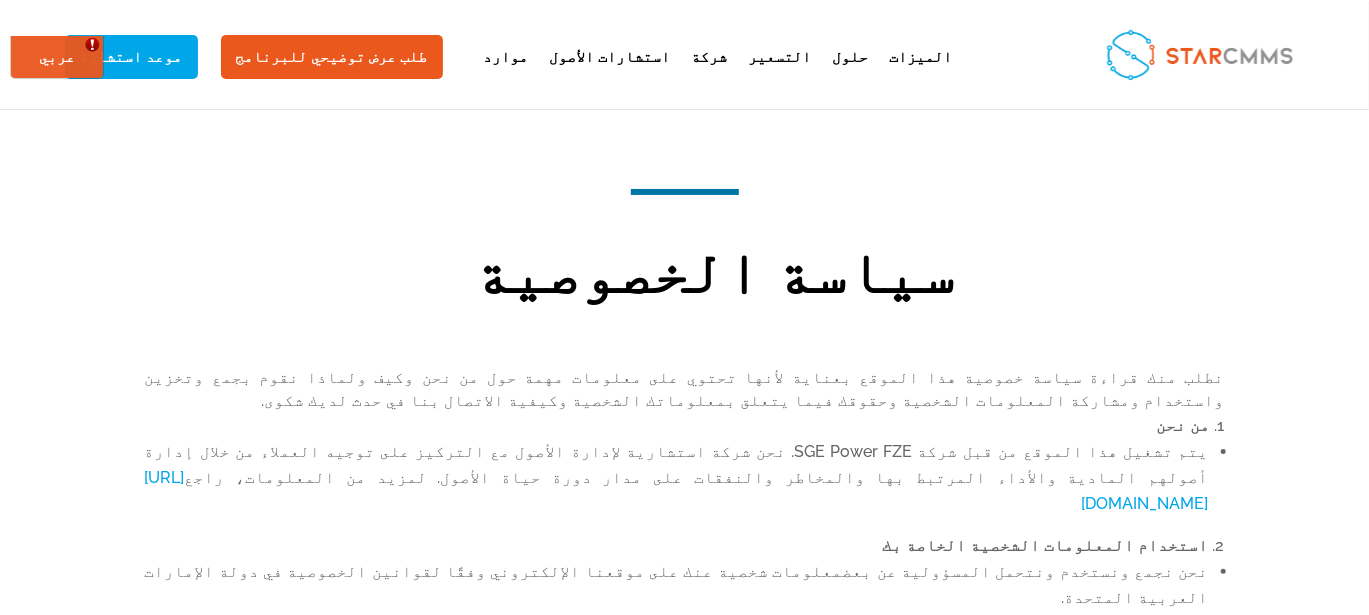 click on "من نحن" at bounding box center (1184, 425) 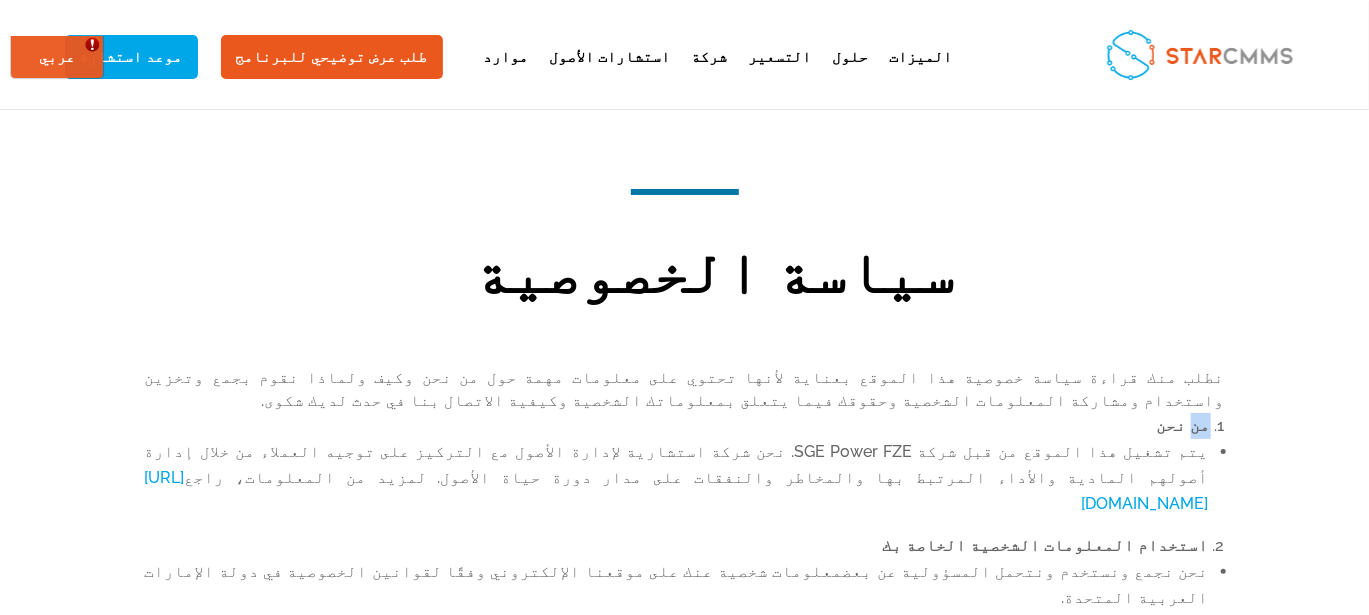click on "من نحن" at bounding box center (1184, 425) 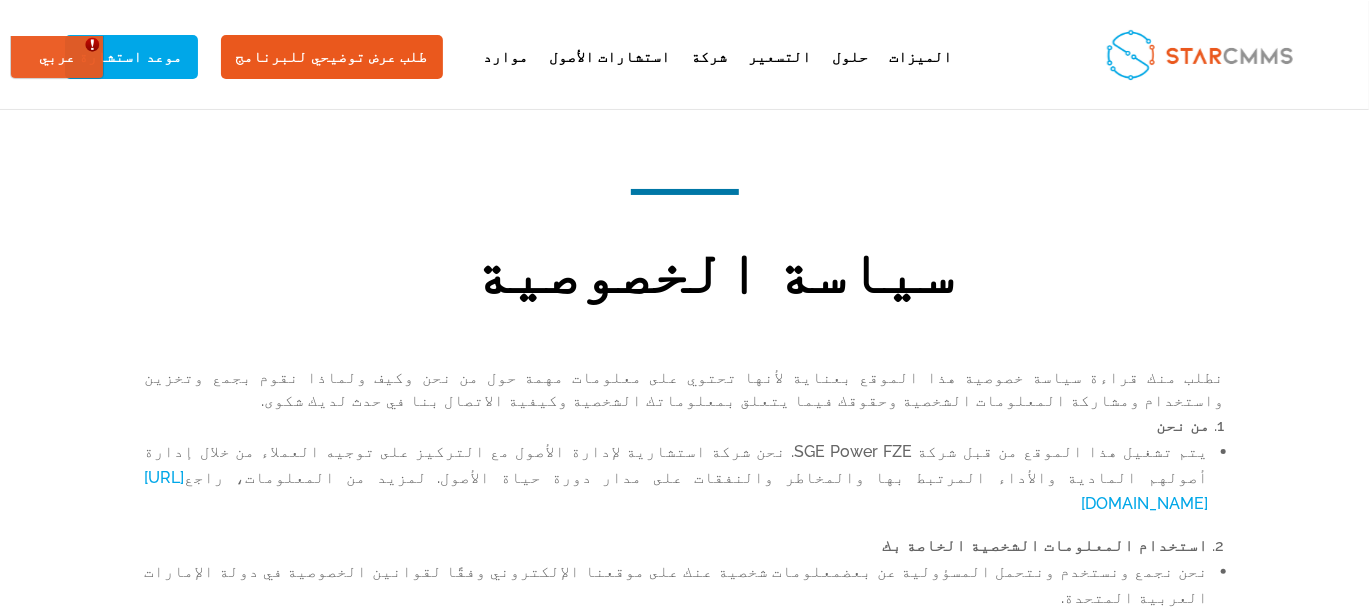 click on "من نحن" at bounding box center [1184, 425] 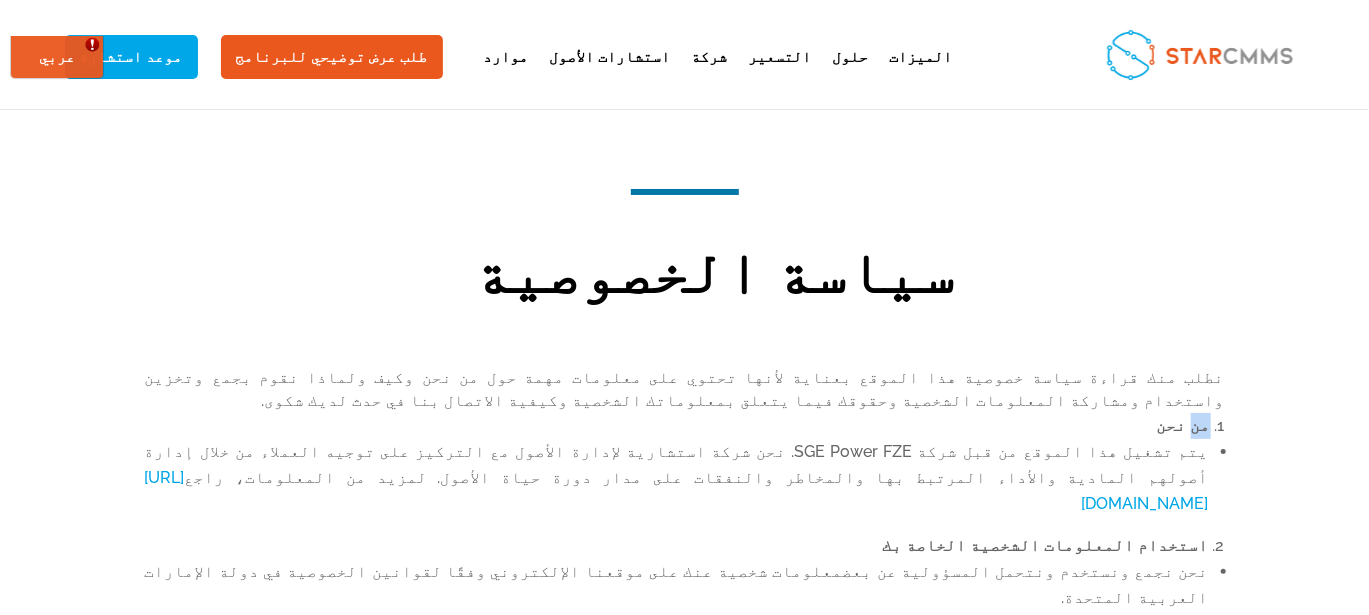 click on "من نحن" at bounding box center (1184, 425) 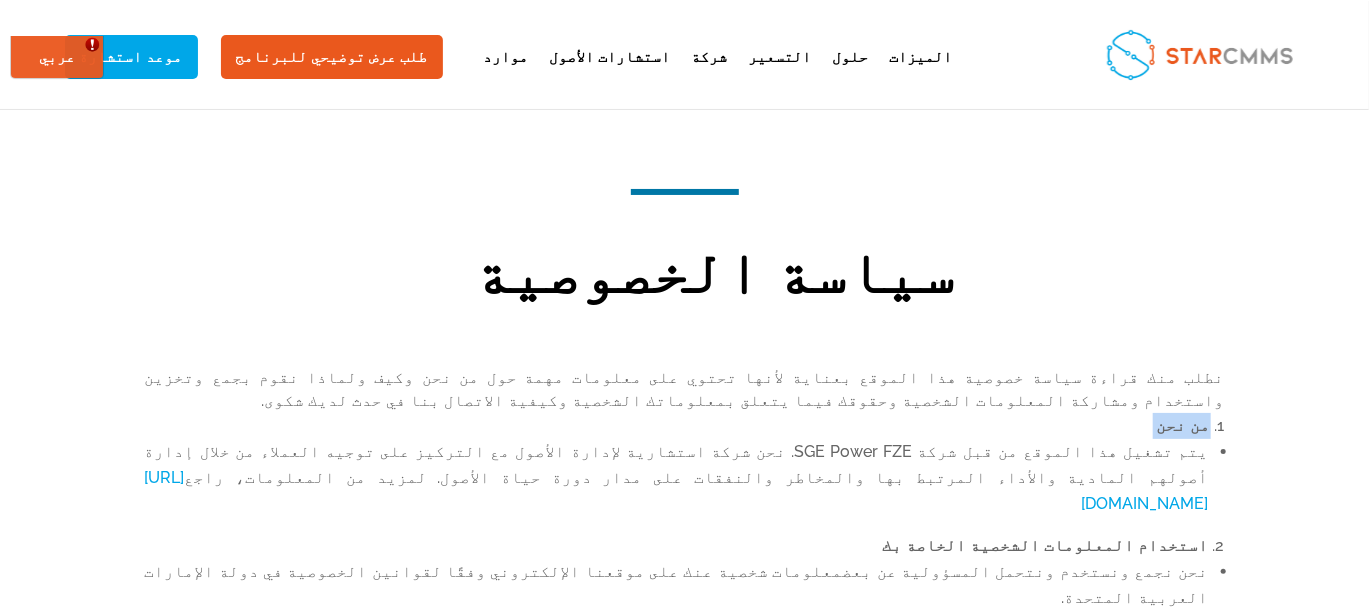 click on "من نحن" at bounding box center (1184, 425) 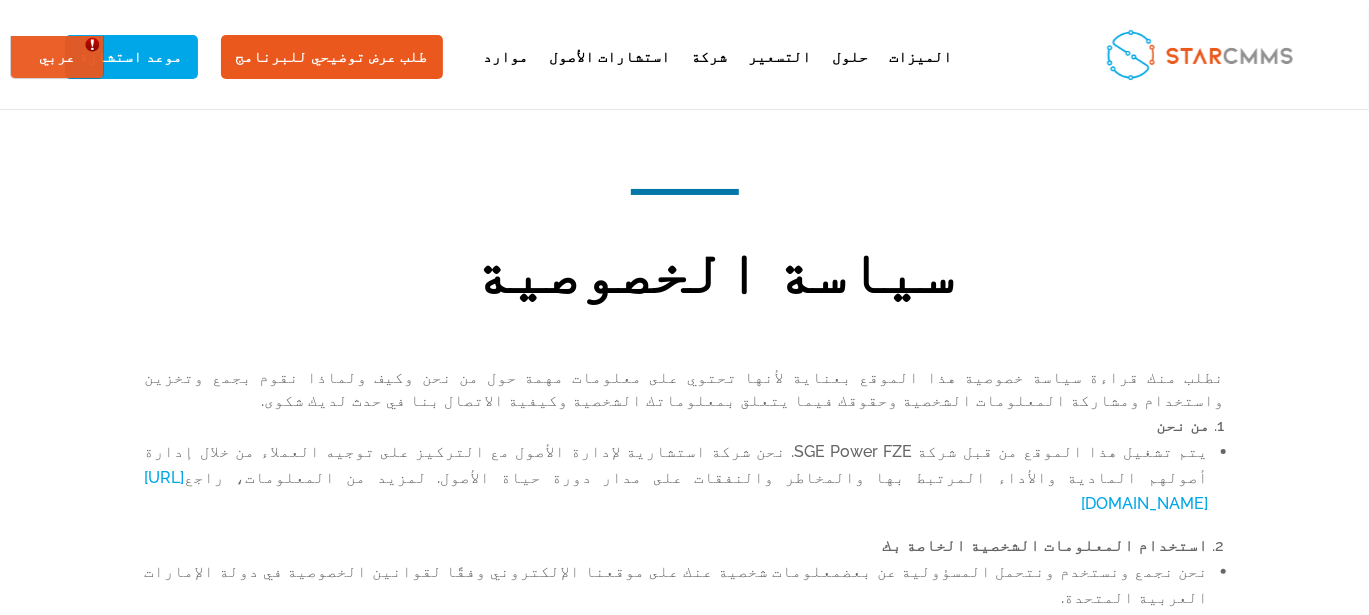 click on "يتم تشغيل هذا الموقع من قبل شركة SGE Power FZE. نحن شركة استشارية لإدارة الأصول مع التركيز على توجيه العملاء من خلال إدارة أصولهم المادية والأداء المرتبط بها والمخاطر والنفقات على مدار دورة حياة الأصول. لمزيد من المعلومات، راجع  https://www.sgeme.com/about-sge.html" at bounding box center (677, 478) 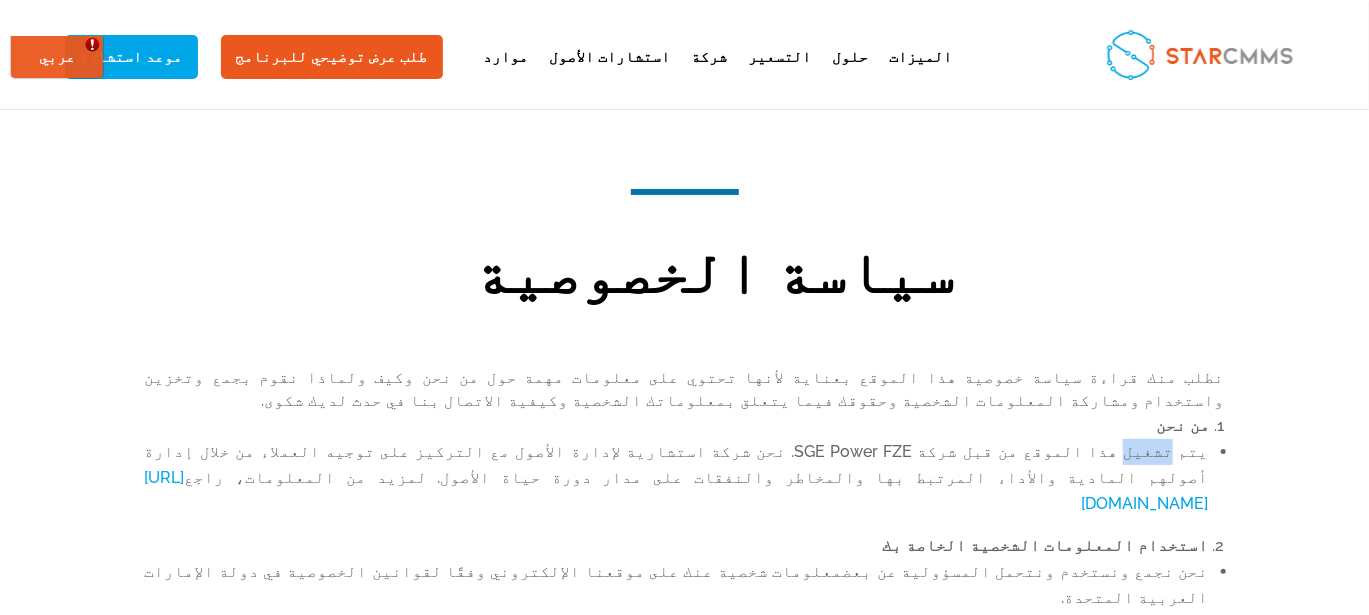 click on "يتم تشغيل هذا الموقع من قبل شركة SGE Power FZE. نحن شركة استشارية لإدارة الأصول مع التركيز على توجيه العملاء من خلال إدارة أصولهم المادية والأداء المرتبط بها والمخاطر والنفقات على مدار دورة حياة الأصول. لمزيد من المعلومات، راجع  https://www.sgeme.com/about-sge.html" at bounding box center (677, 478) 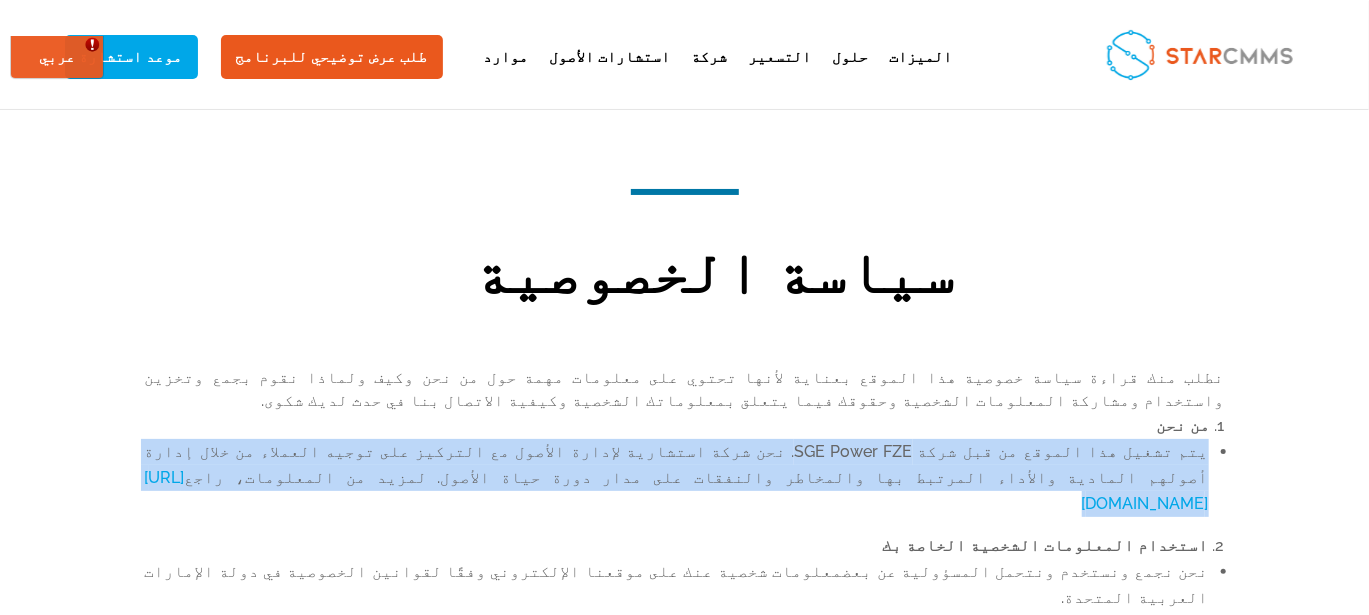 click on "يتم تشغيل هذا الموقع من قبل شركة SGE Power FZE. نحن شركة استشارية لإدارة الأصول مع التركيز على توجيه العملاء من خلال إدارة أصولهم المادية والأداء المرتبط بها والمخاطر والنفقات على مدار دورة حياة الأصول. لمزيد من المعلومات، راجع  https://www.sgeme.com/about-sge.html" at bounding box center (677, 478) 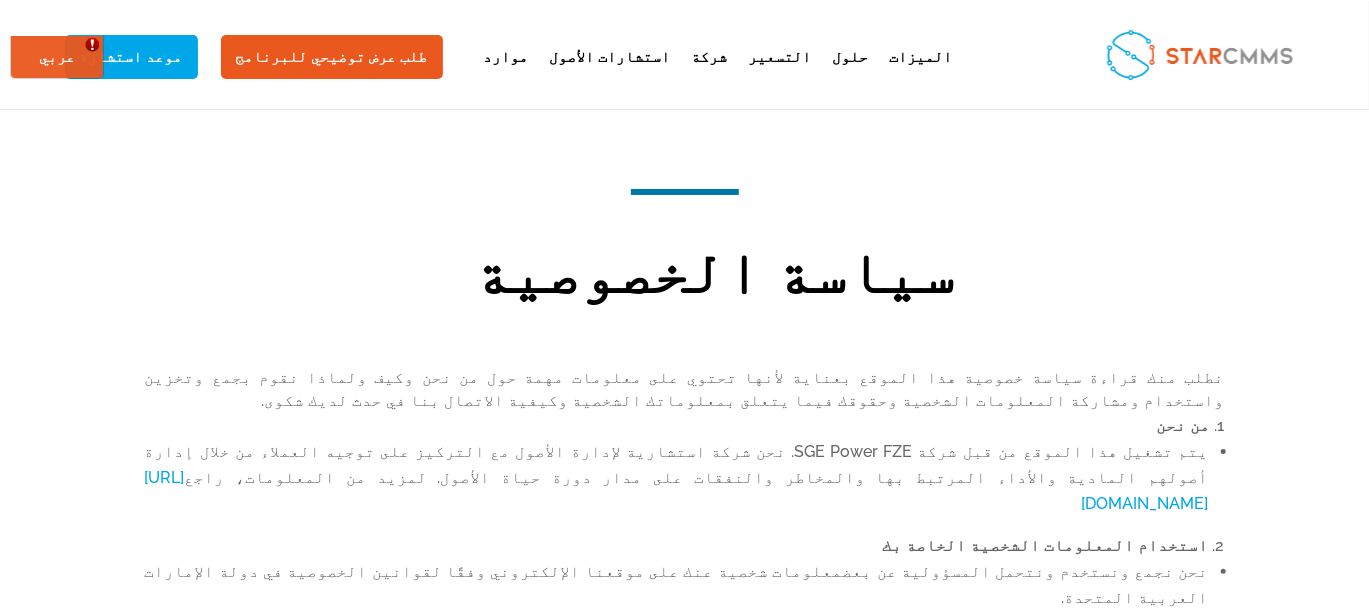 click on "استخدام المعلومات الشخصية الخاصة بك" at bounding box center (1046, 545) 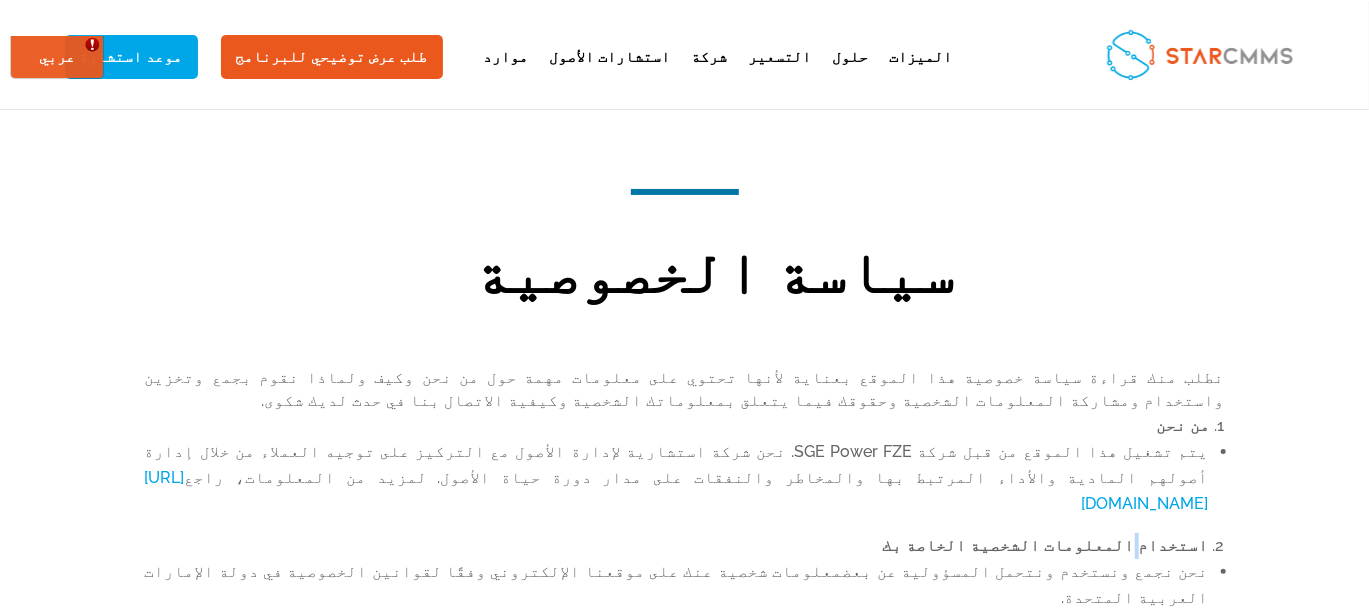 click on "استخدام المعلومات الشخصية الخاصة بك" at bounding box center [1046, 545] 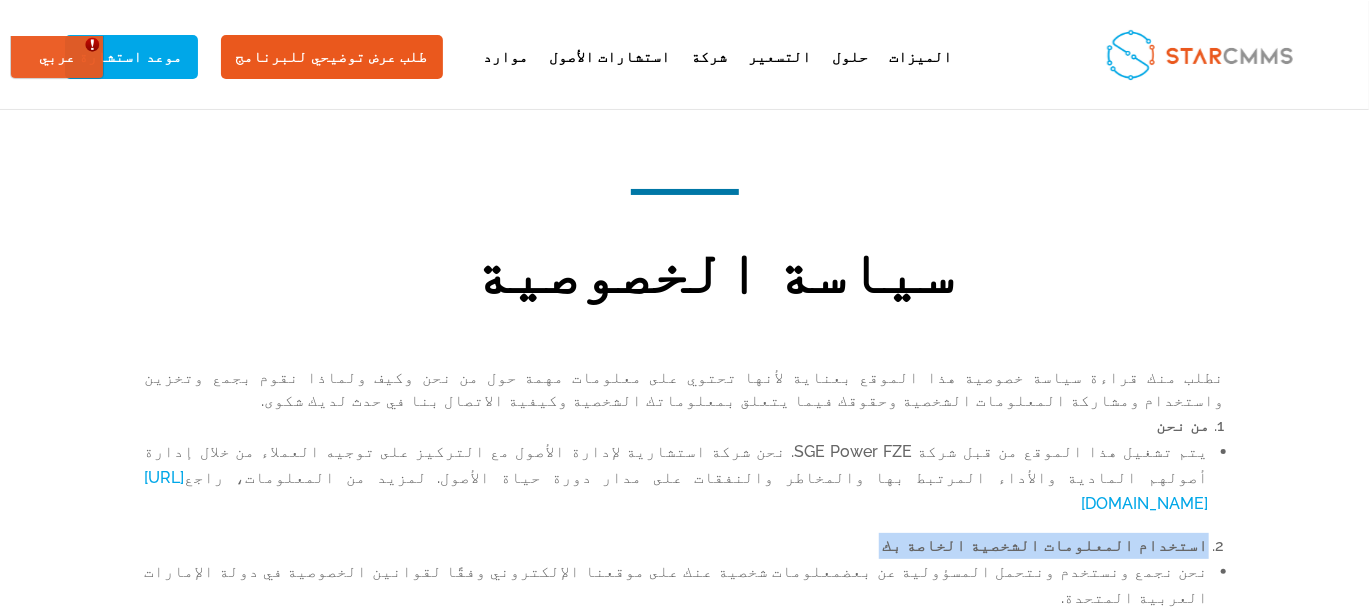 click on "استخدام المعلومات الشخصية الخاصة بك" at bounding box center [1046, 545] 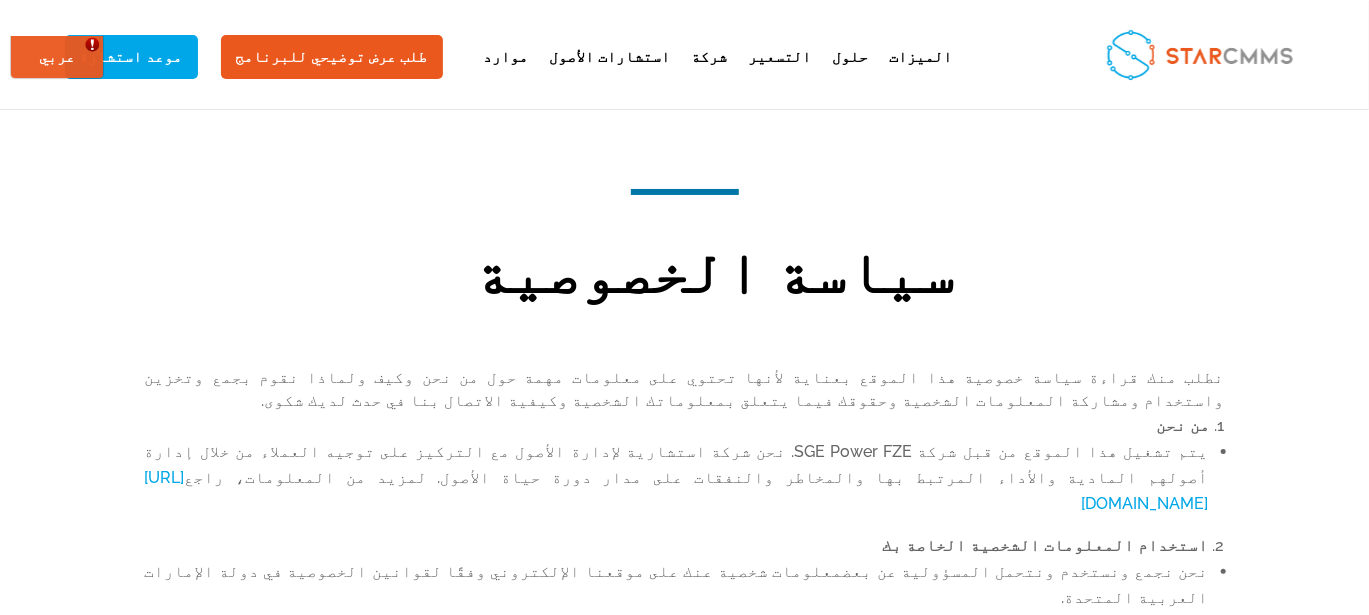 click on "نحن نجمع ونستخدم ونتحمل المسؤولية عن بعض  معلومات شخصية عنك على موقعنا الإلكتروني وفقًا لقوانين الخصوصية في دولة الإمارات العربية المتحدة." at bounding box center (677, 585) 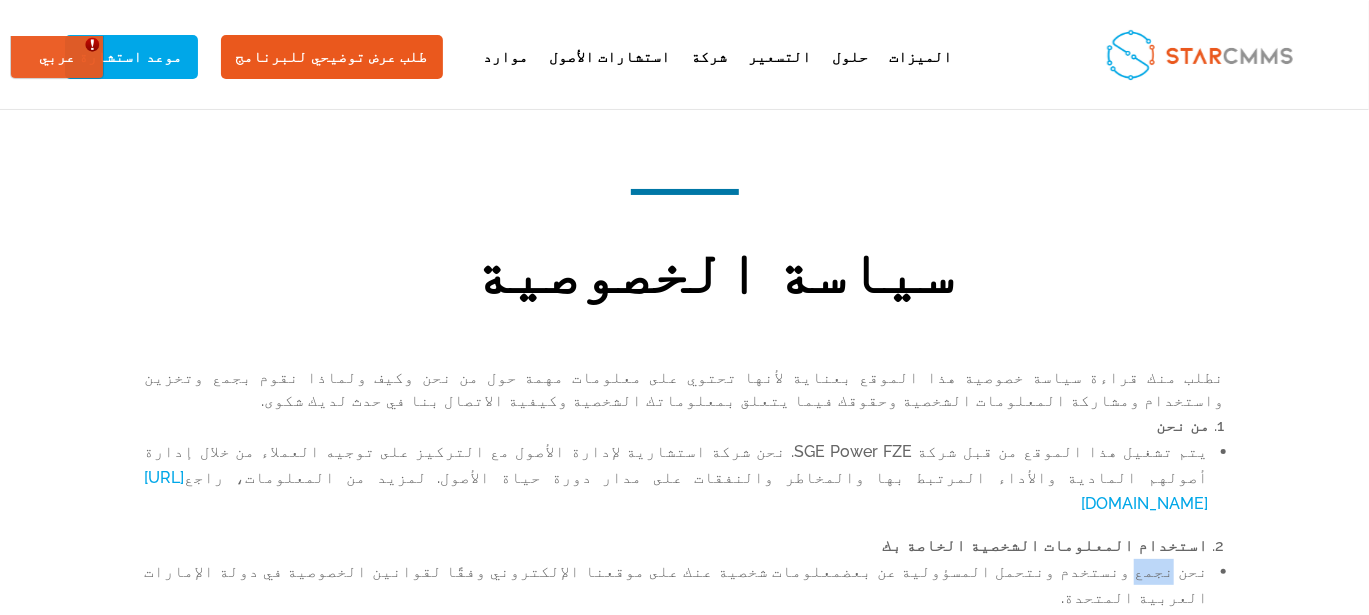 click on "نحن نجمع ونستخدم ونتحمل المسؤولية عن بعض  معلومات شخصية عنك على موقعنا الإلكتروني وفقًا لقوانين الخصوصية في دولة الإمارات العربية المتحدة." at bounding box center [677, 585] 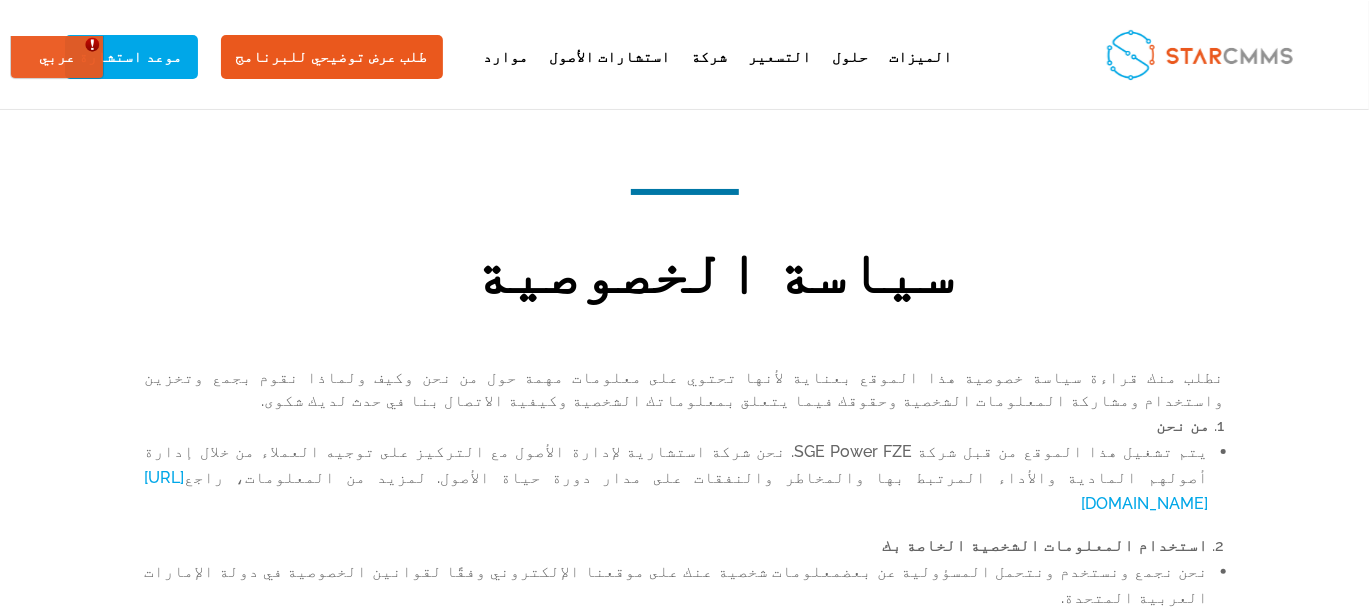 click on "نحن نجمع ونستخدم ونتحمل المسؤولية عن بعض  معلومات شخصية عنك على موقعنا الإلكتروني وفقًا لقوانين الخصوصية في دولة الإمارات العربية المتحدة." at bounding box center (677, 585) 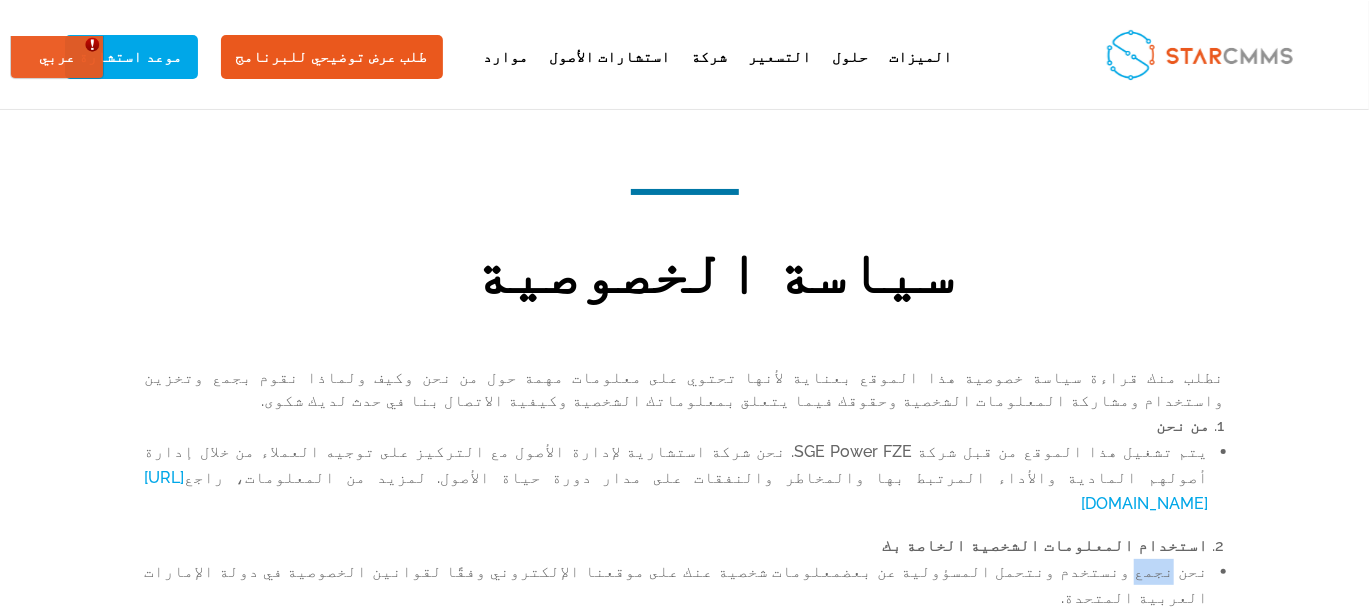 click on "نحن نجمع ونستخدم ونتحمل المسؤولية عن بعض  معلومات شخصية عنك على موقعنا الإلكتروني وفقًا لقوانين الخصوصية في دولة الإمارات العربية المتحدة." at bounding box center [677, 585] 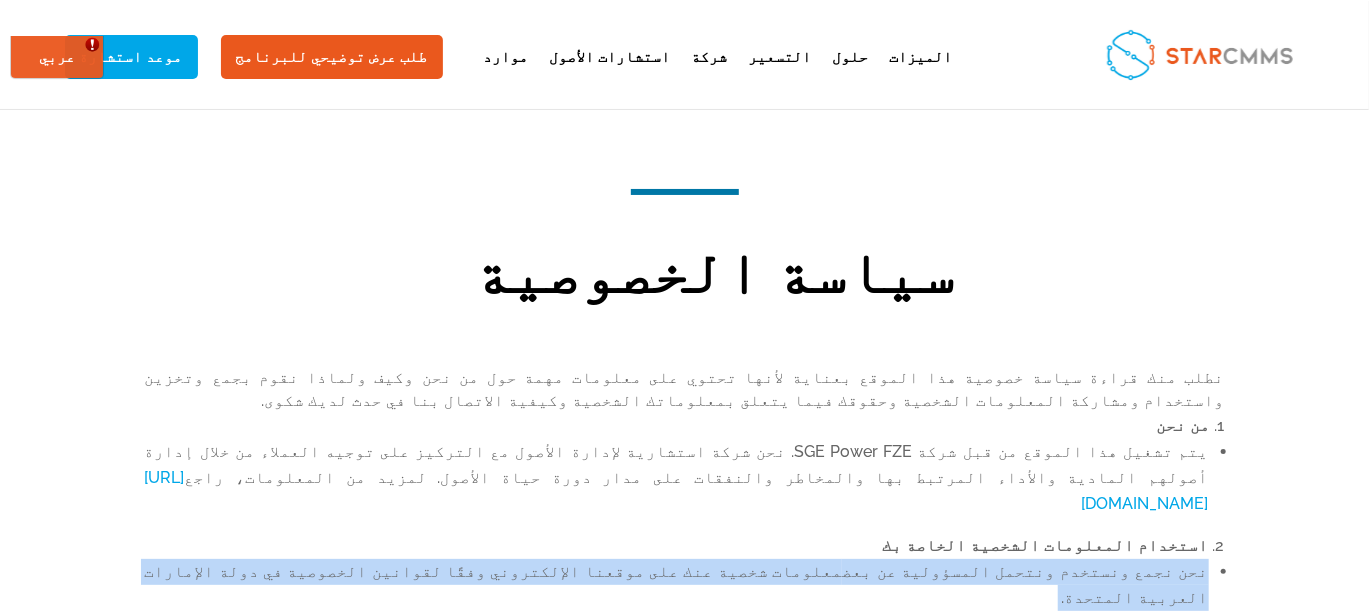 click on "نحن نجمع ونستخدم ونتحمل المسؤولية عن بعض  معلومات شخصية عنك على موقعنا الإلكتروني وفقًا لقوانين الخصوصية في دولة الإمارات العربية المتحدة." at bounding box center (677, 585) 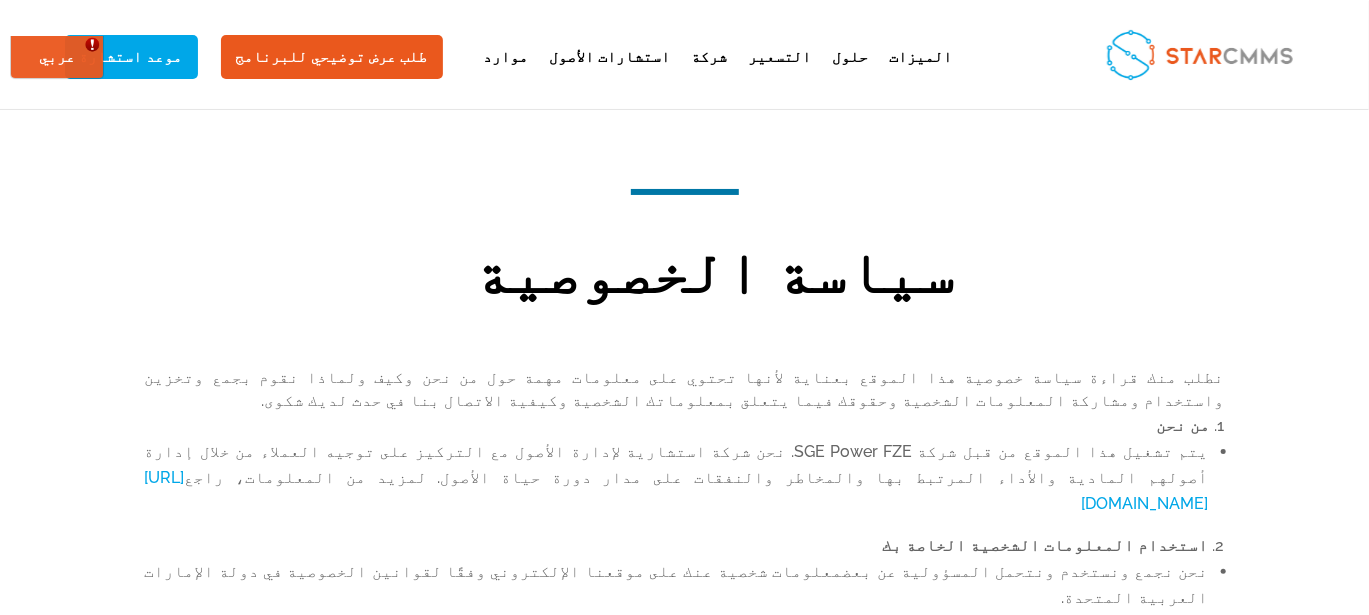 click on "تتعلق سياسة الخصوصية هذه باستخدامك لموقعنا على الويب فقط." at bounding box center [677, 624] 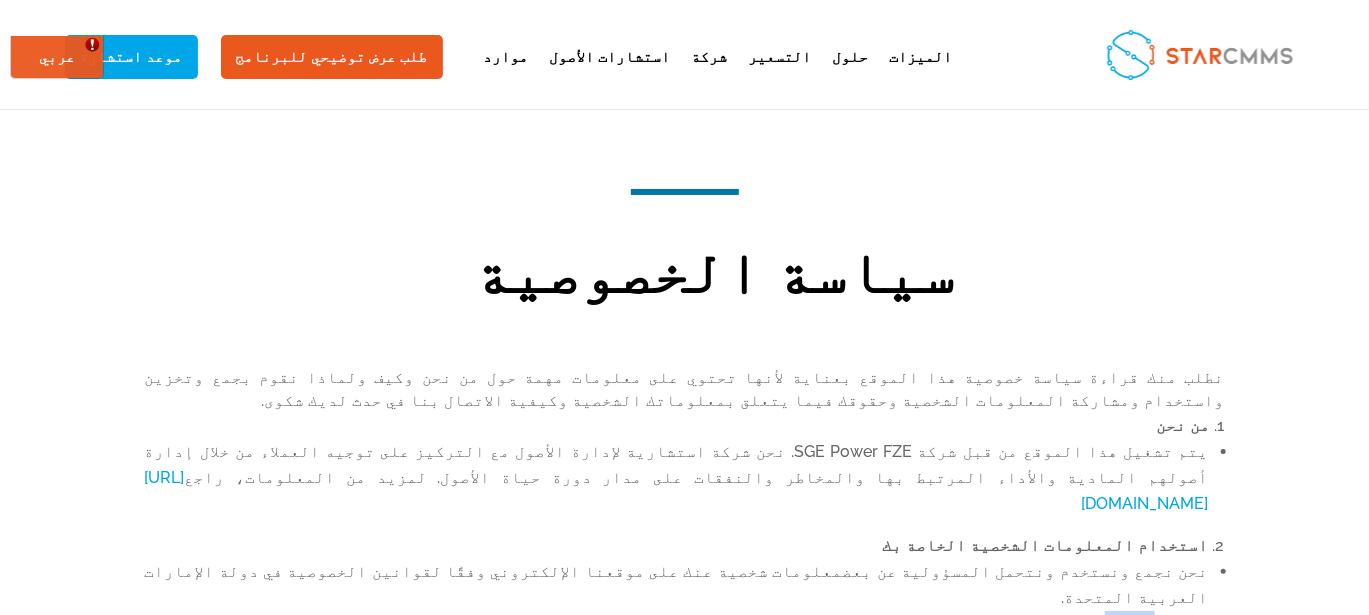click on "تتعلق سياسة الخصوصية هذه باستخدامك لموقعنا على الويب فقط." at bounding box center (677, 624) 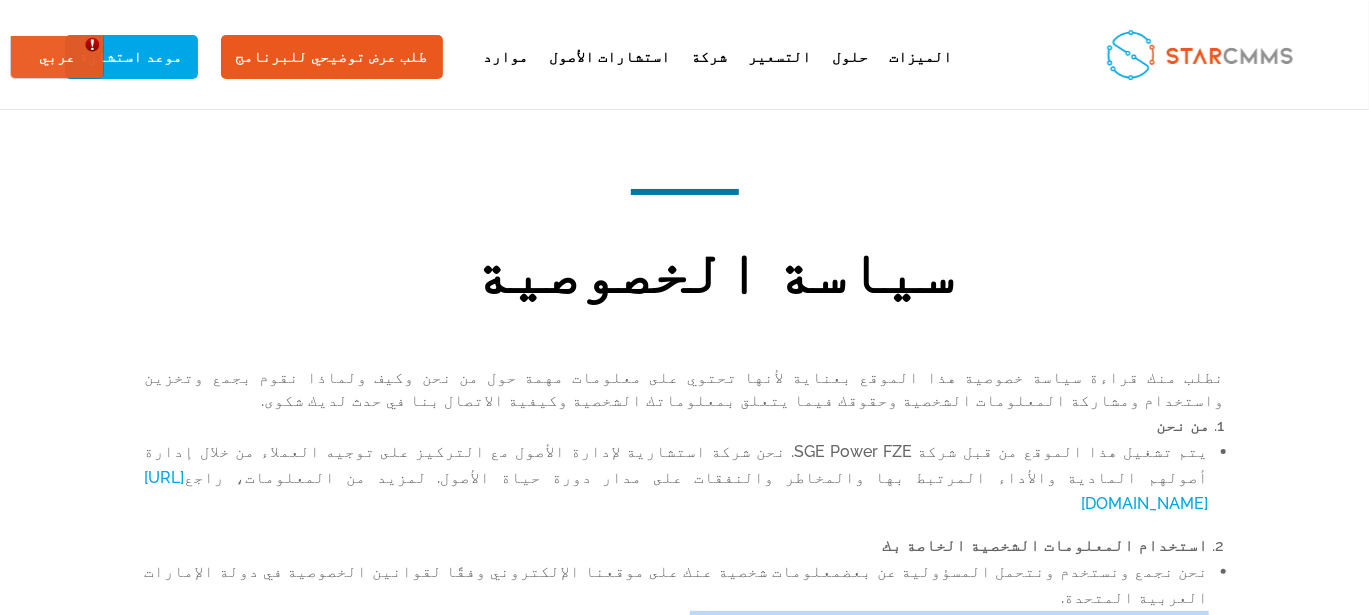 click on "تتعلق سياسة الخصوصية هذه باستخدامك لموقعنا على الويب فقط." at bounding box center (677, 624) 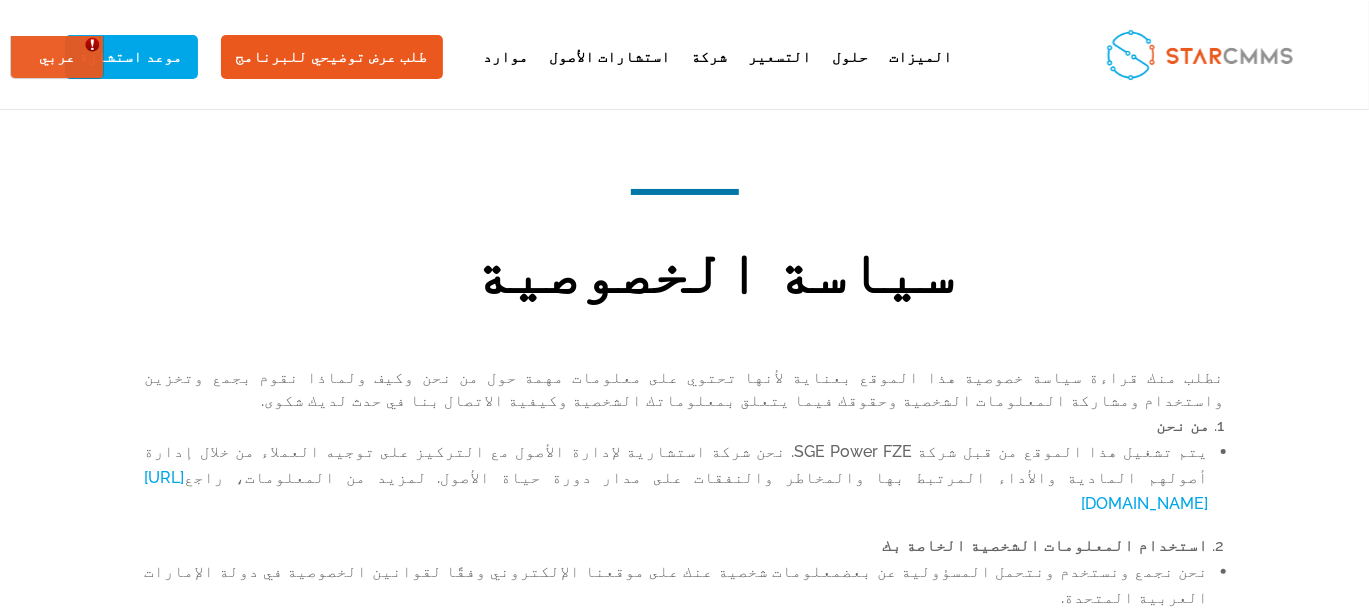 click on "Throughout our website we may link to other websites owned and operated by certain trusted third parties to make additional products and services available to you). [1]  These other third-party websites may also gather information about you in accordance with their own separate privacy polices. For privacy information relating to these other third party websites, please consult their privacy policies as appropriate." at bounding box center [677, 676] 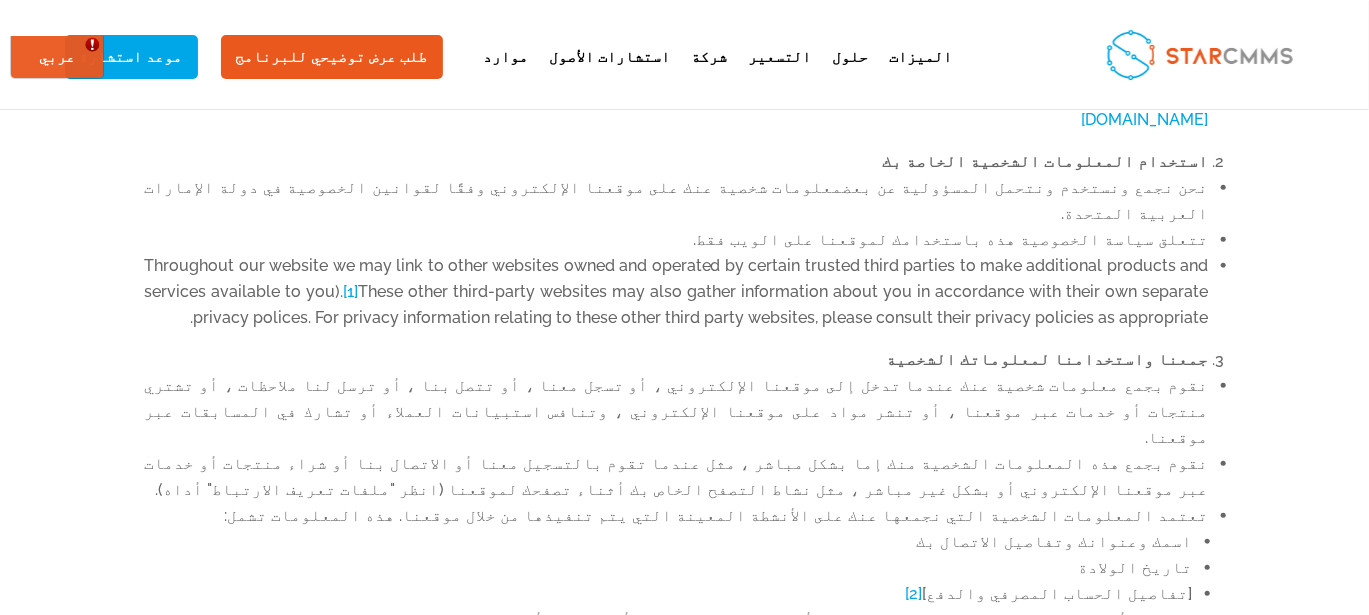 click on "اسمك وعنوانك وتفاصيل الاتصال بك" at bounding box center [669, 542] 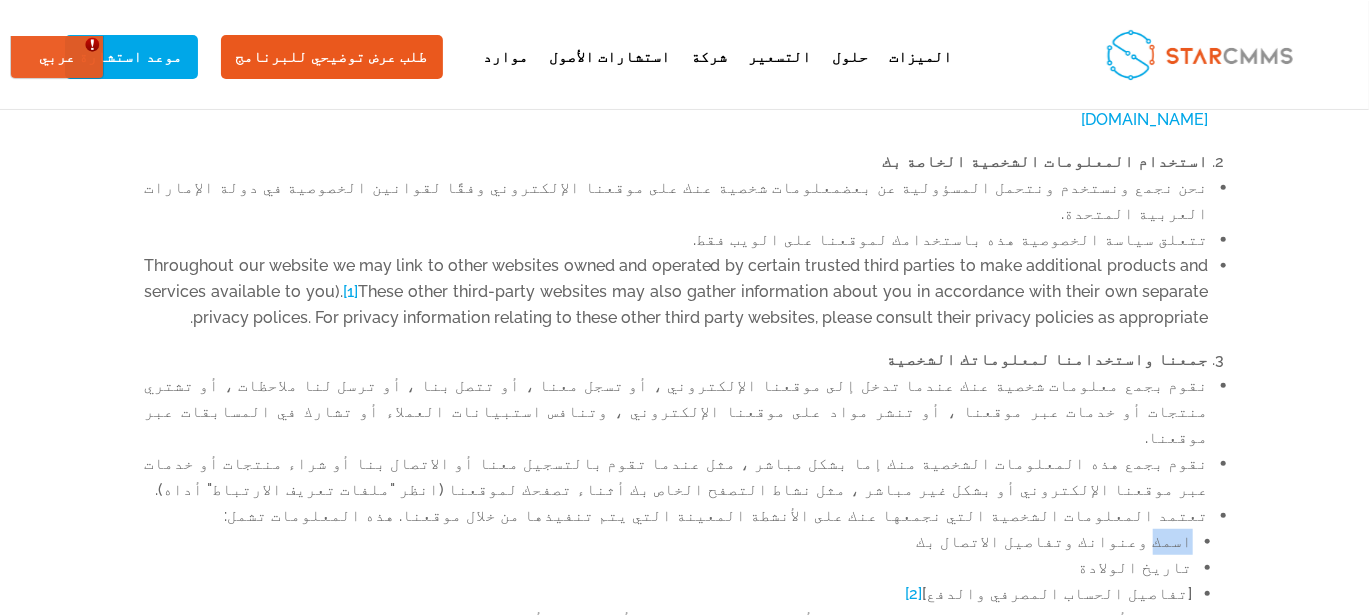 click on "اسمك وعنوانك وتفاصيل الاتصال بك" at bounding box center (669, 542) 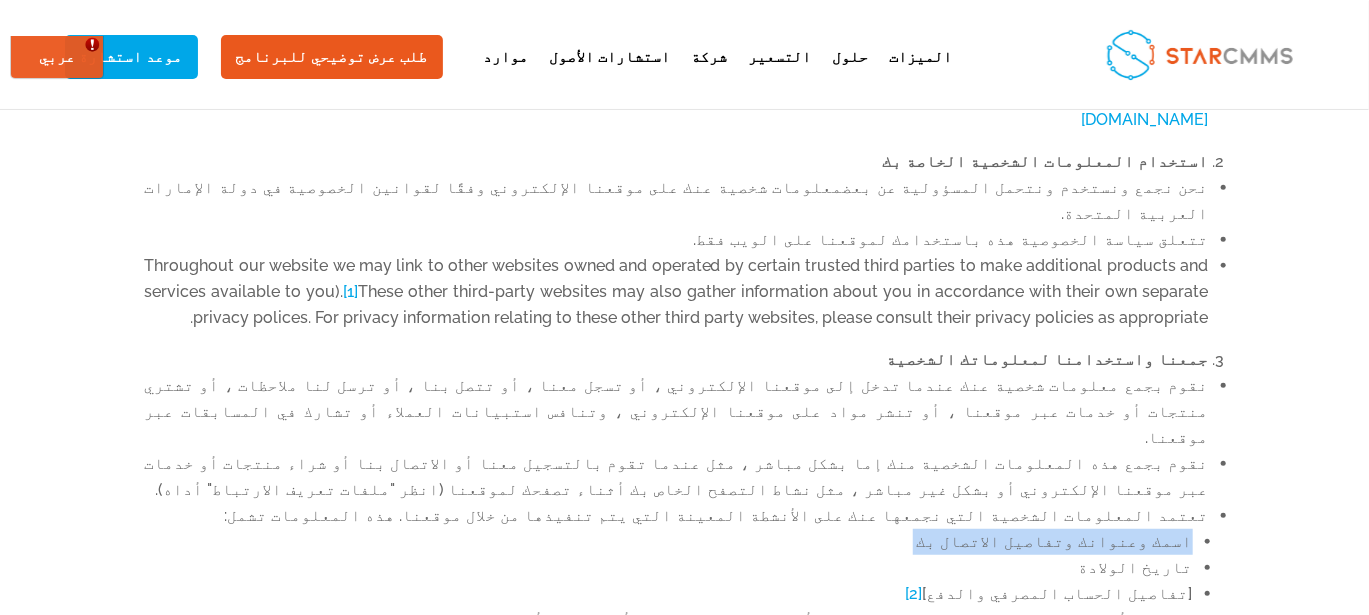 click on "اسمك وعنوانك وتفاصيل الاتصال بك" at bounding box center (669, 542) 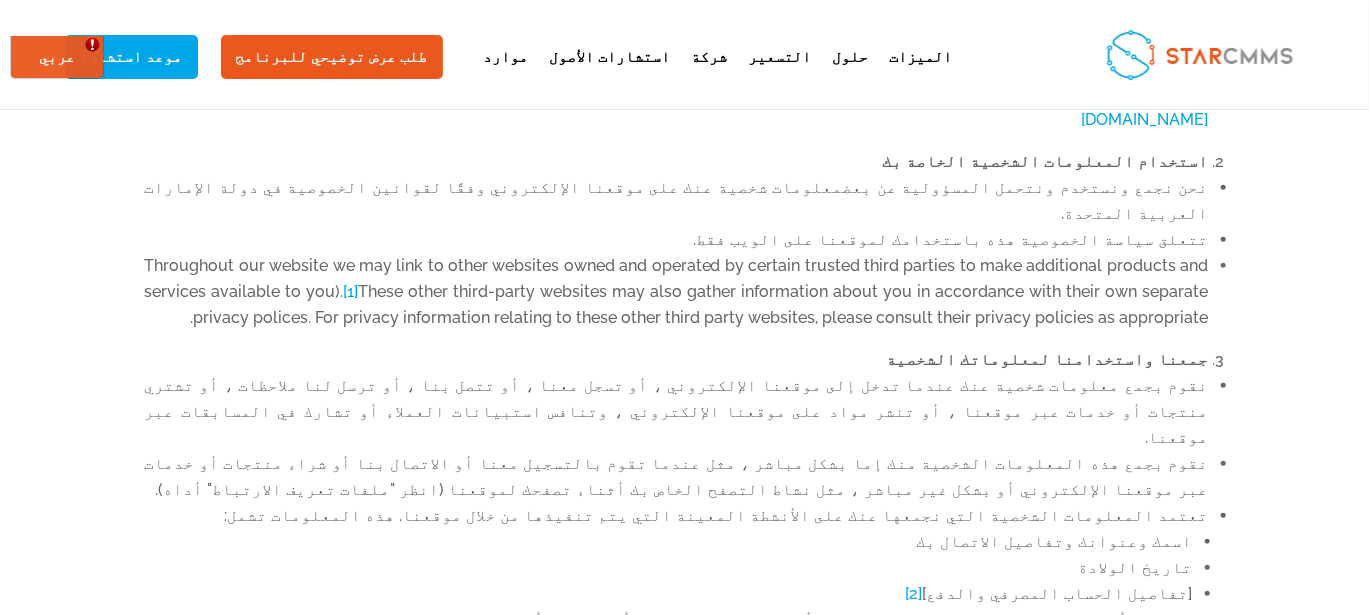 click on "تاريخ الولادة" at bounding box center (669, 568) 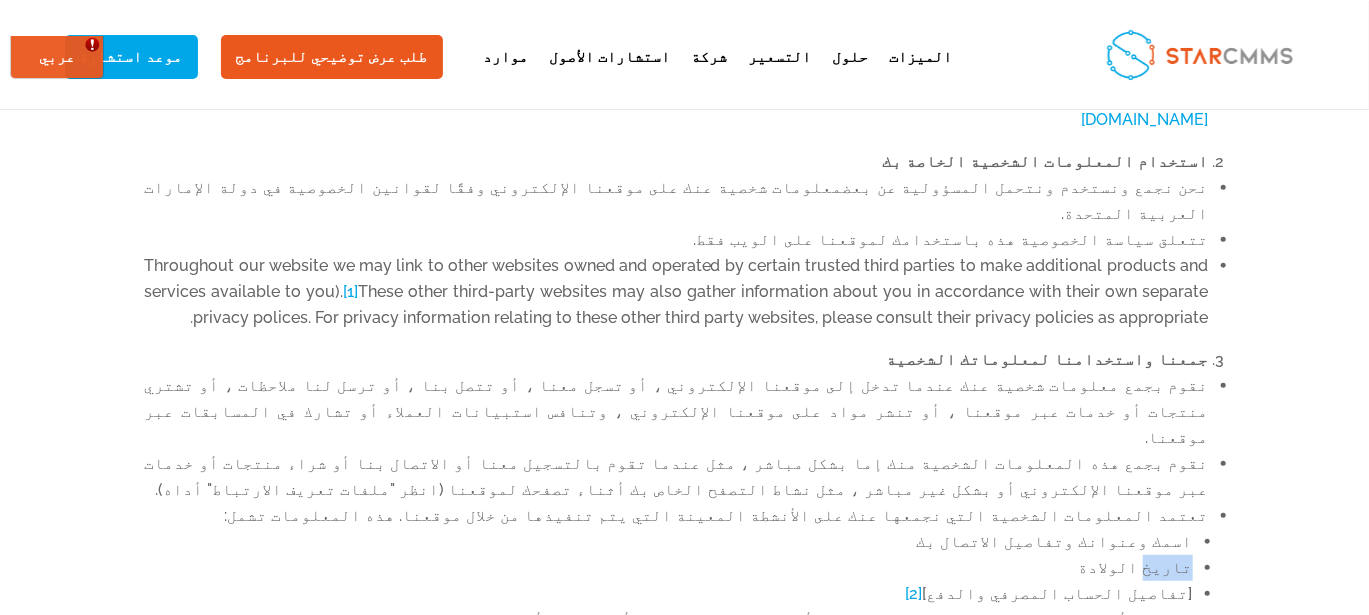 click on "تاريخ الولادة" at bounding box center (669, 568) 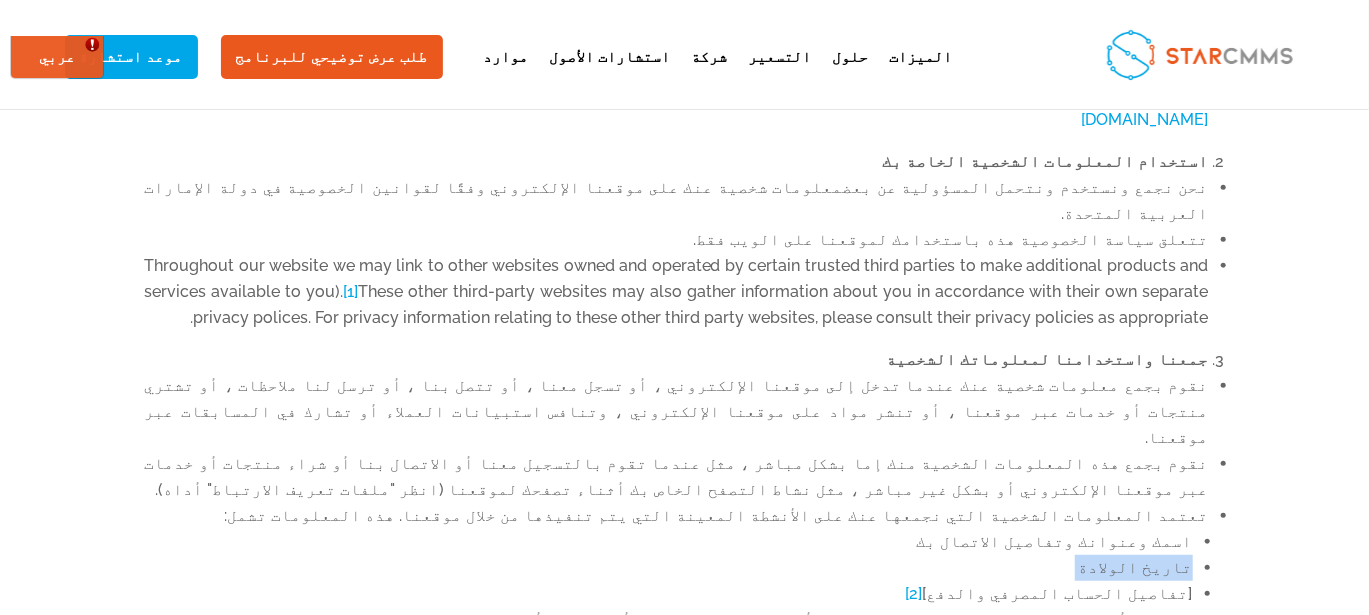 click on "تاريخ الولادة" at bounding box center [669, 568] 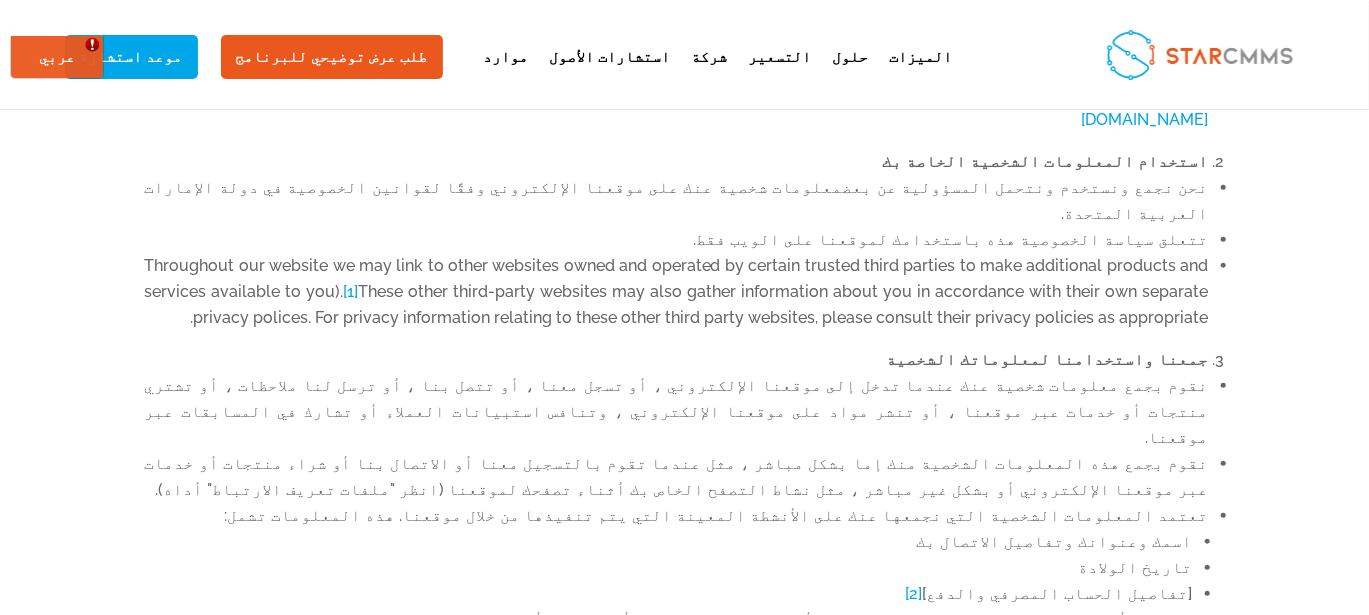 click on "[تفاصيل الحساب المصرفي والدفع] [2]" at bounding box center [669, 594] 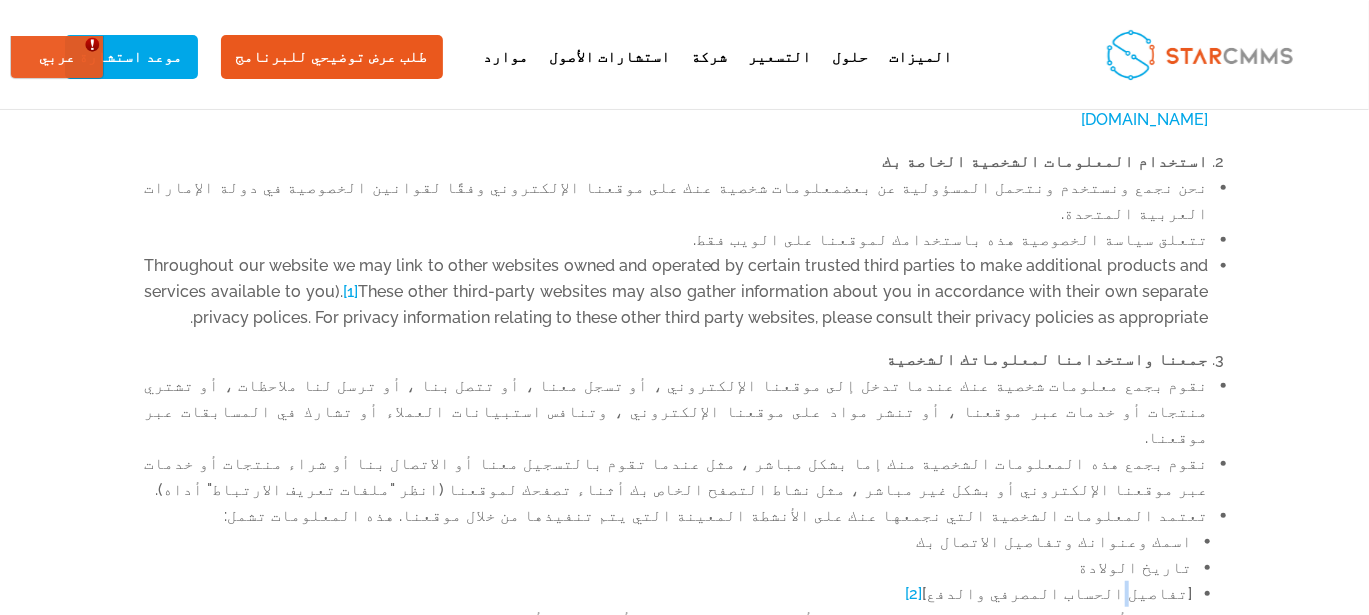 click on "[تفاصيل الحساب المصرفي والدفع] [2]" at bounding box center [669, 594] 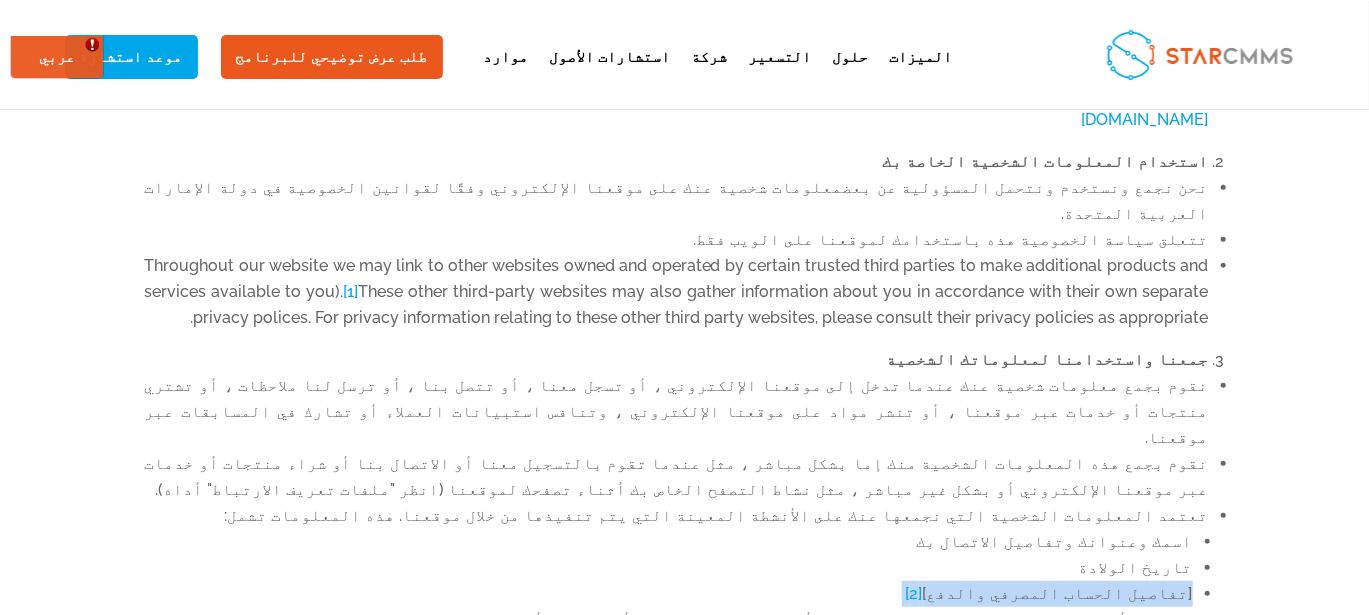 click on "[تفاصيل الحساب المصرفي والدفع] [2]" at bounding box center (669, 594) 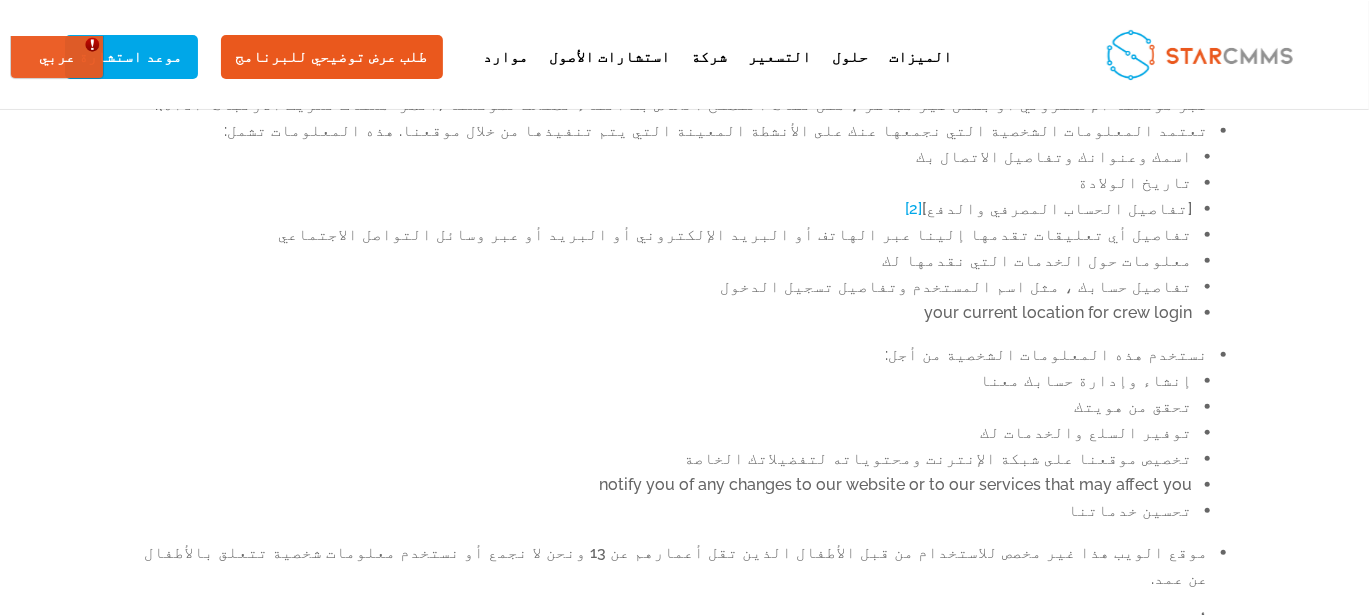 scroll, scrollTop: 772, scrollLeft: 0, axis: vertical 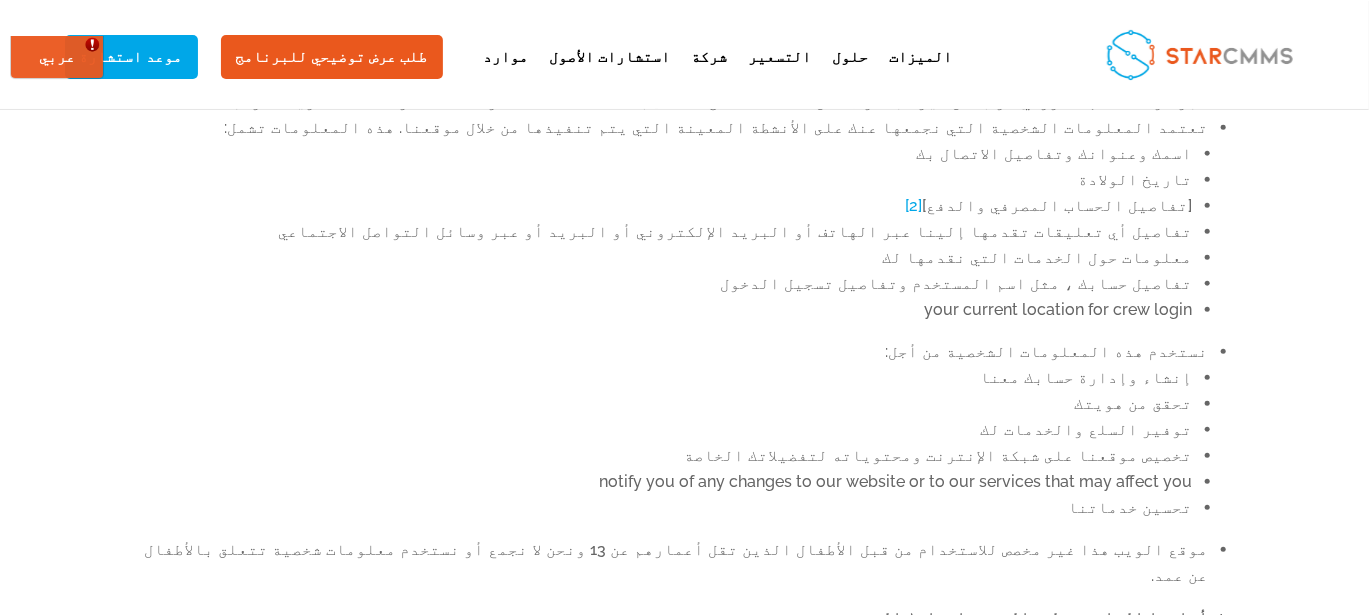 click on "معلومات حول الخدمات التي نقدمها لك" at bounding box center [669, 258] 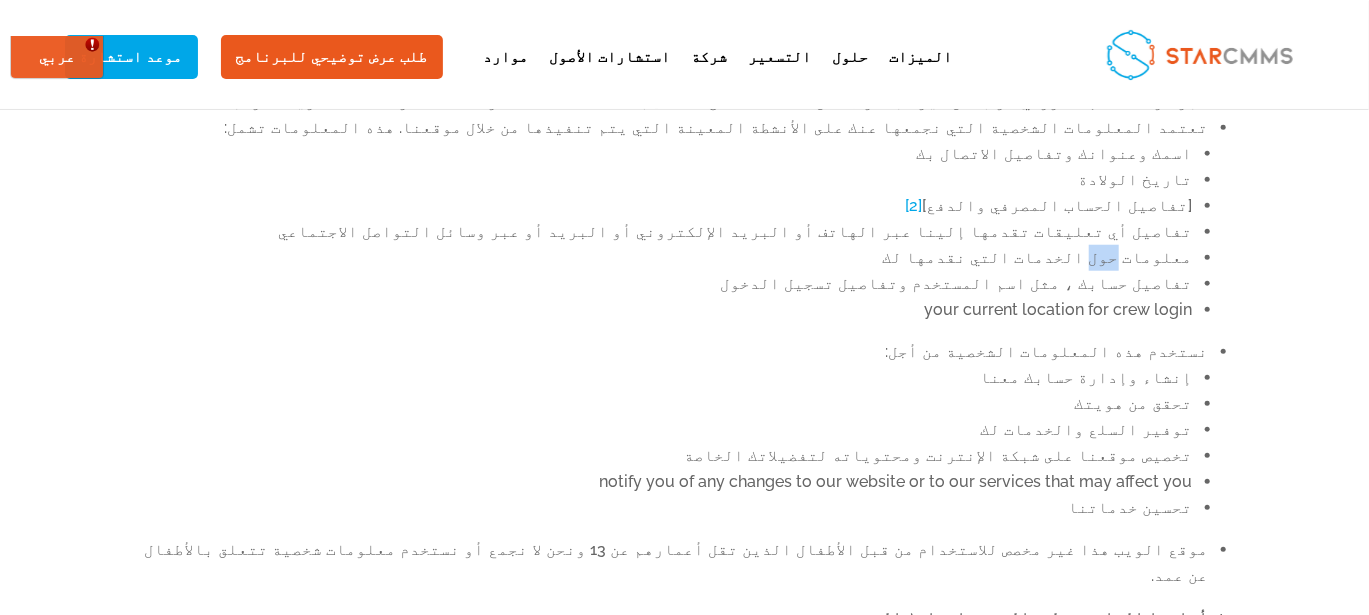 click on "معلومات حول الخدمات التي نقدمها لك" at bounding box center [669, 258] 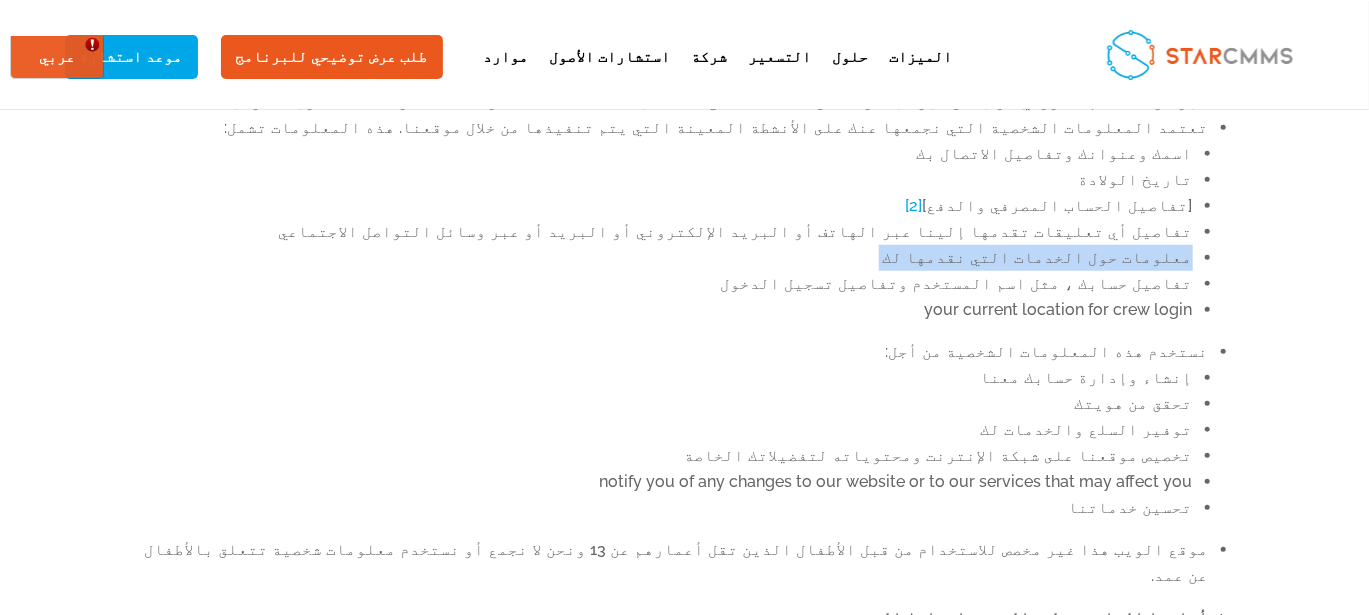 click on "معلومات حول الخدمات التي نقدمها لك" at bounding box center [669, 258] 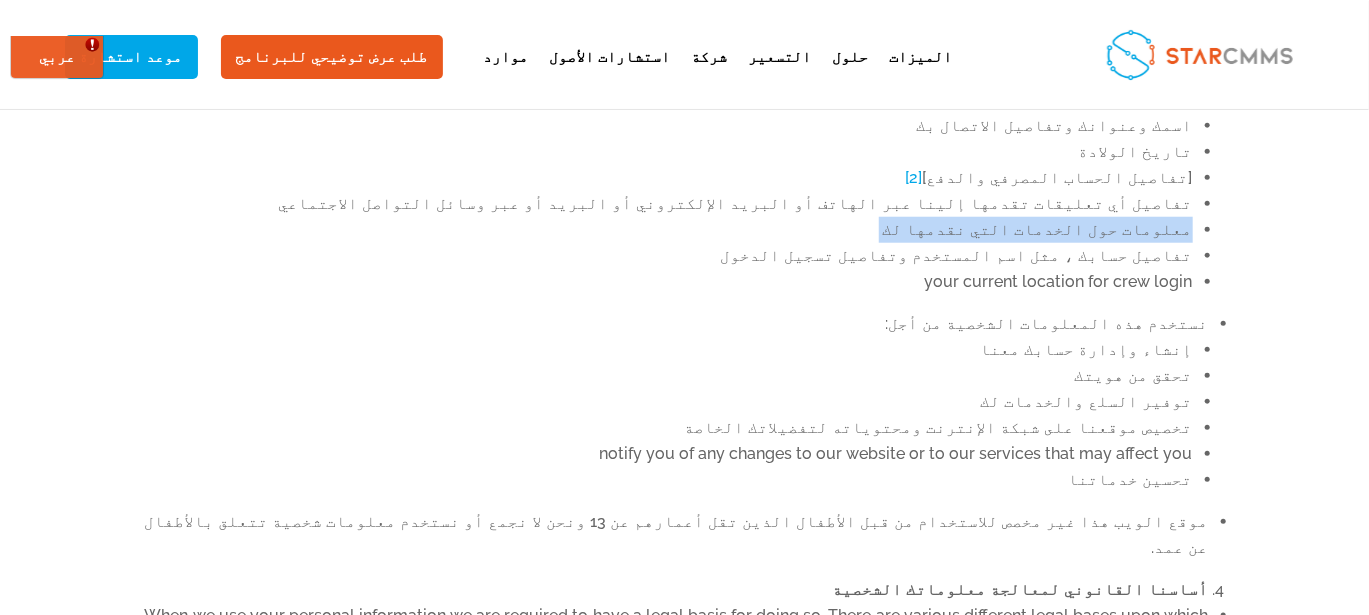 scroll, scrollTop: 802, scrollLeft: 0, axis: vertical 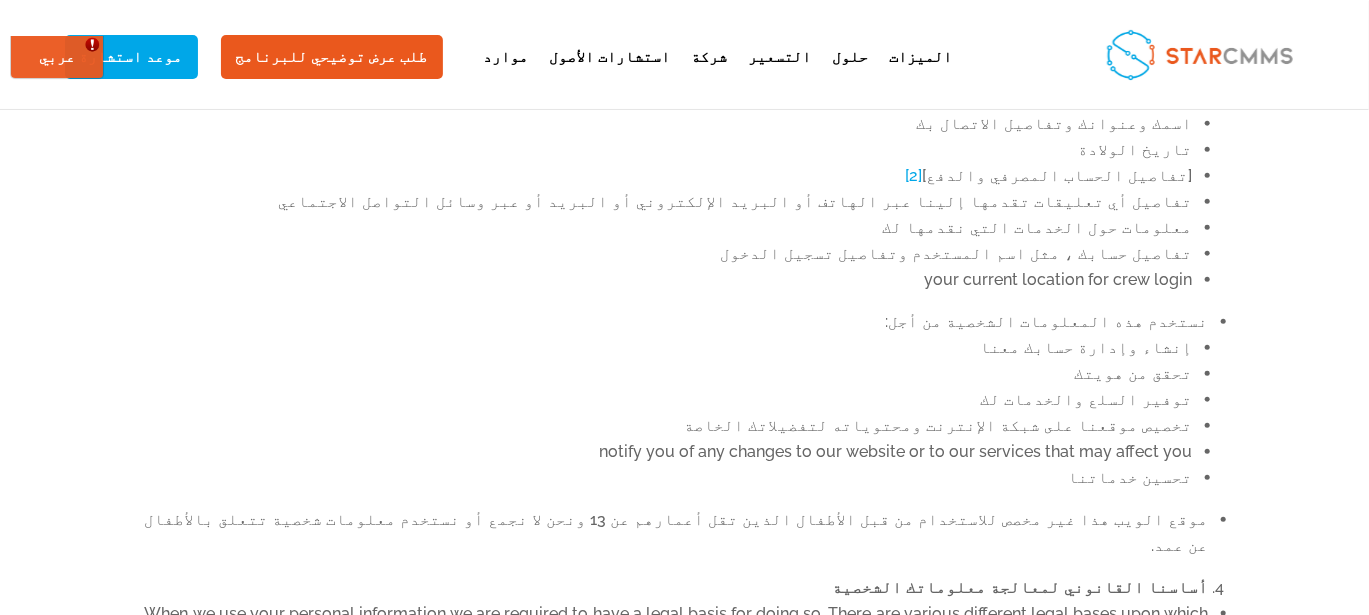 click on "تفاصيل حسابك ، مثل اسم المستخدم وتفاصيل تسجيل الدخول" at bounding box center [669, 254] 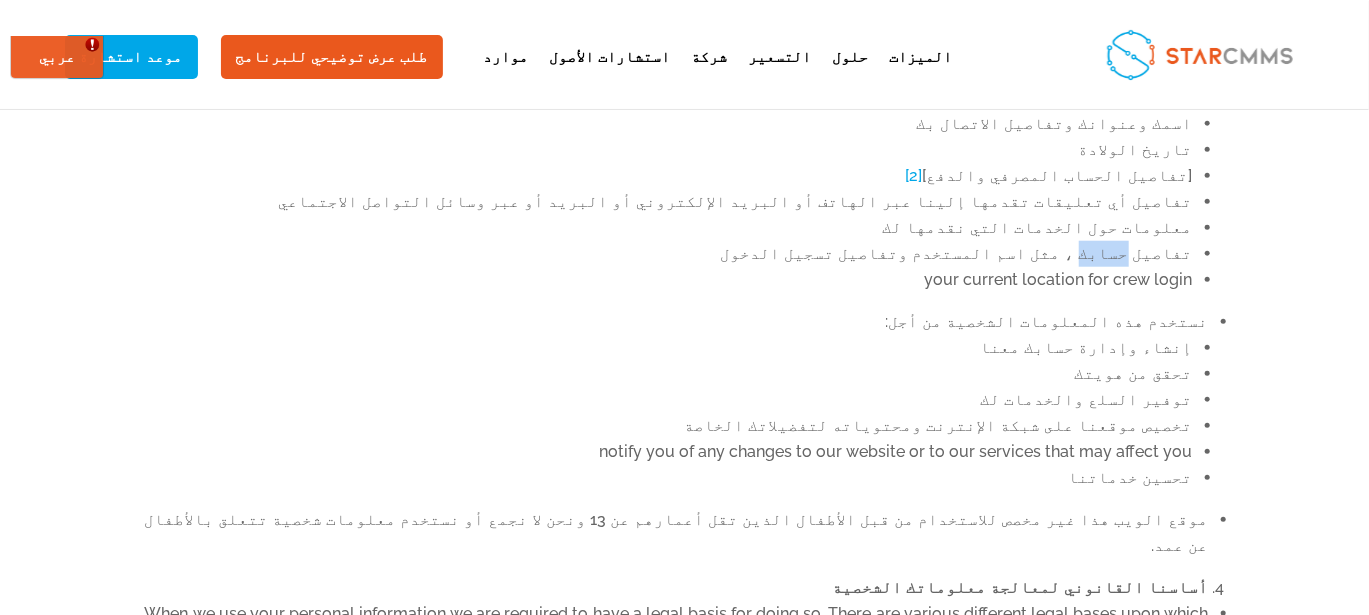 click on "تفاصيل حسابك ، مثل اسم المستخدم وتفاصيل تسجيل الدخول" at bounding box center [669, 254] 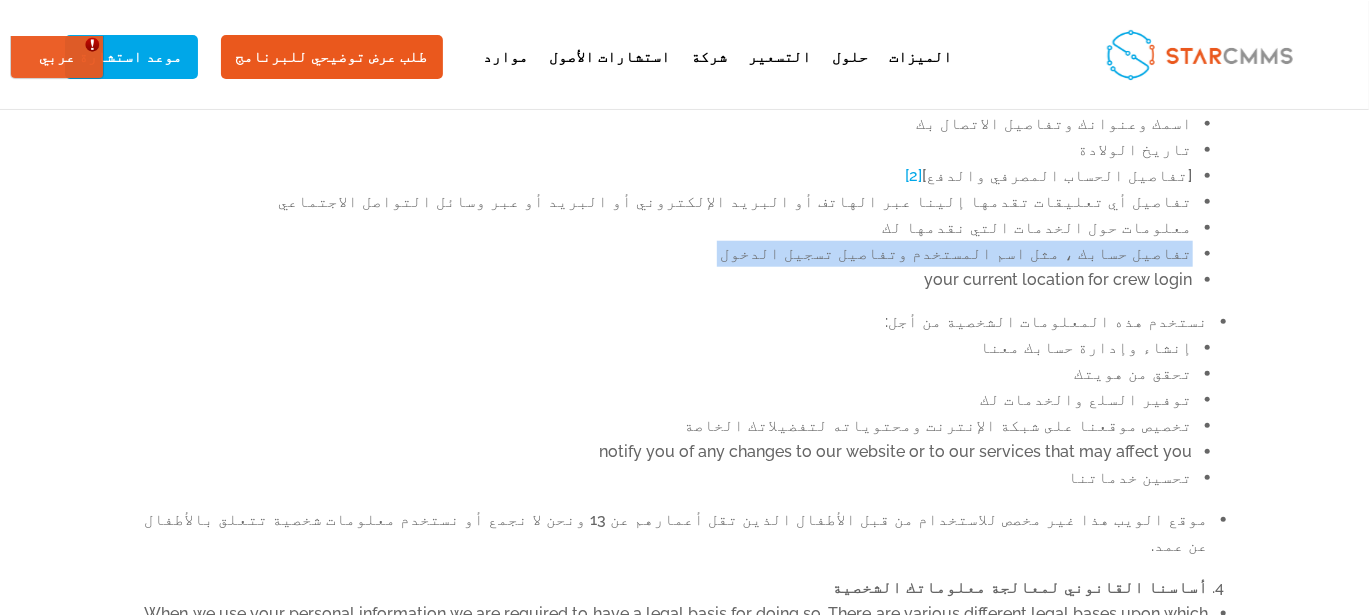 click on "تفاصيل حسابك ، مثل اسم المستخدم وتفاصيل تسجيل الدخول" at bounding box center (669, 254) 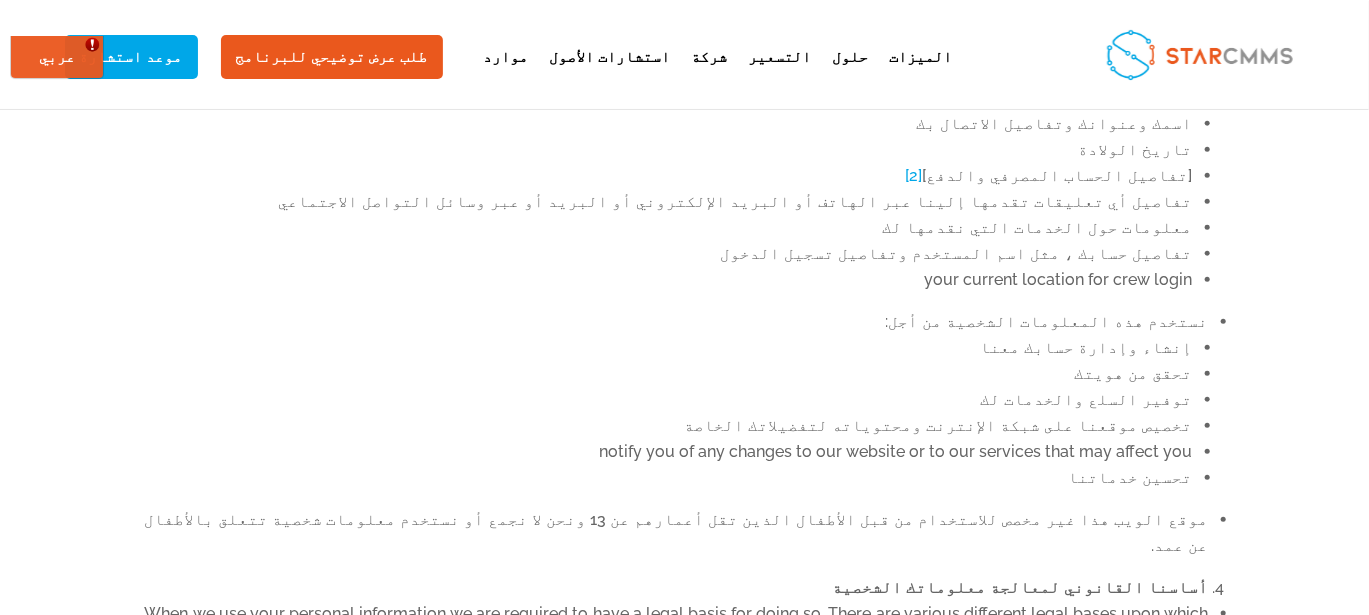 click on "نستخدم هذه المعلومات الشخصية من أجل:
إنشاء وإدارة حسابك معنا
تحقق من هويتك
توفير السلع والخدمات لك
تخصيص موقعنا على شبكة الإنترنت ومحتوياته لتفضيلاتك الخاصة
notify you of any changes to our website or to our services that may affect you
تحسين خدماتنا" at bounding box center (677, 408) 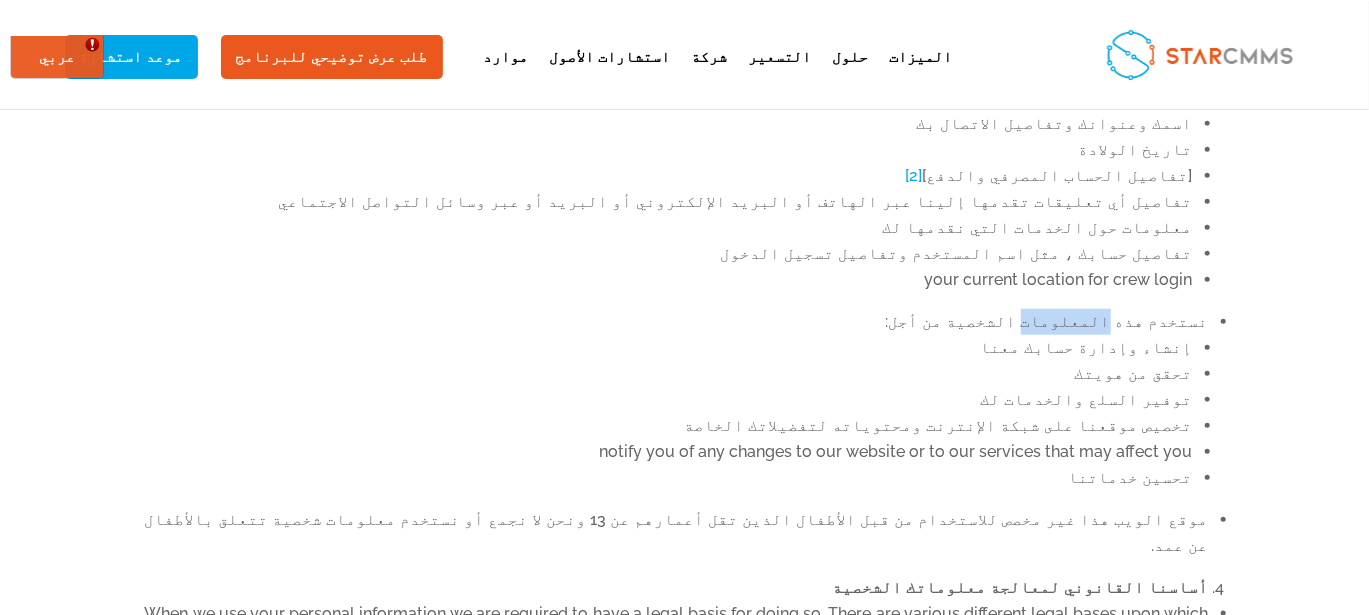click on "نستخدم هذه المعلومات الشخصية من أجل:
إنشاء وإدارة حسابك معنا
تحقق من هويتك
توفير السلع والخدمات لك
تخصيص موقعنا على شبكة الإنترنت ومحتوياته لتفضيلاتك الخاصة
notify you of any changes to our website or to our services that may affect you
تحسين خدماتنا" at bounding box center [677, 408] 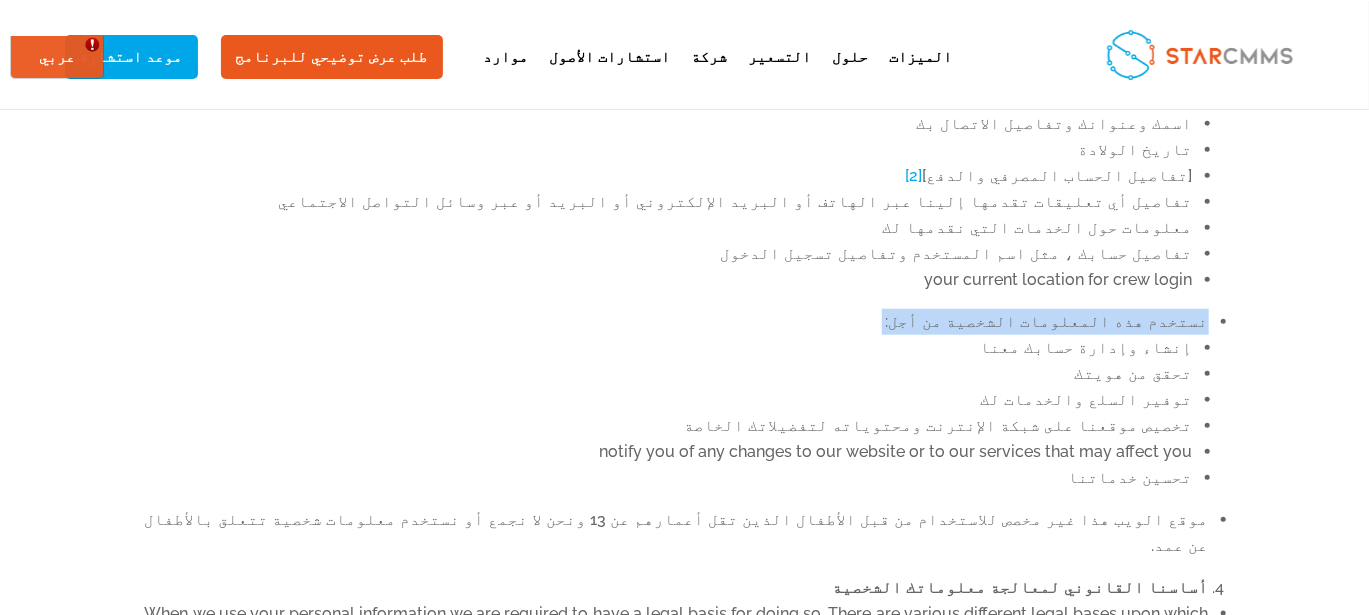 click on "نستخدم هذه المعلومات الشخصية من أجل:
إنشاء وإدارة حسابك معنا
تحقق من هويتك
توفير السلع والخدمات لك
تخصيص موقعنا على شبكة الإنترنت ومحتوياته لتفضيلاتك الخاصة
notify you of any changes to our website or to our services that may affect you
تحسين خدماتنا" at bounding box center [677, 408] 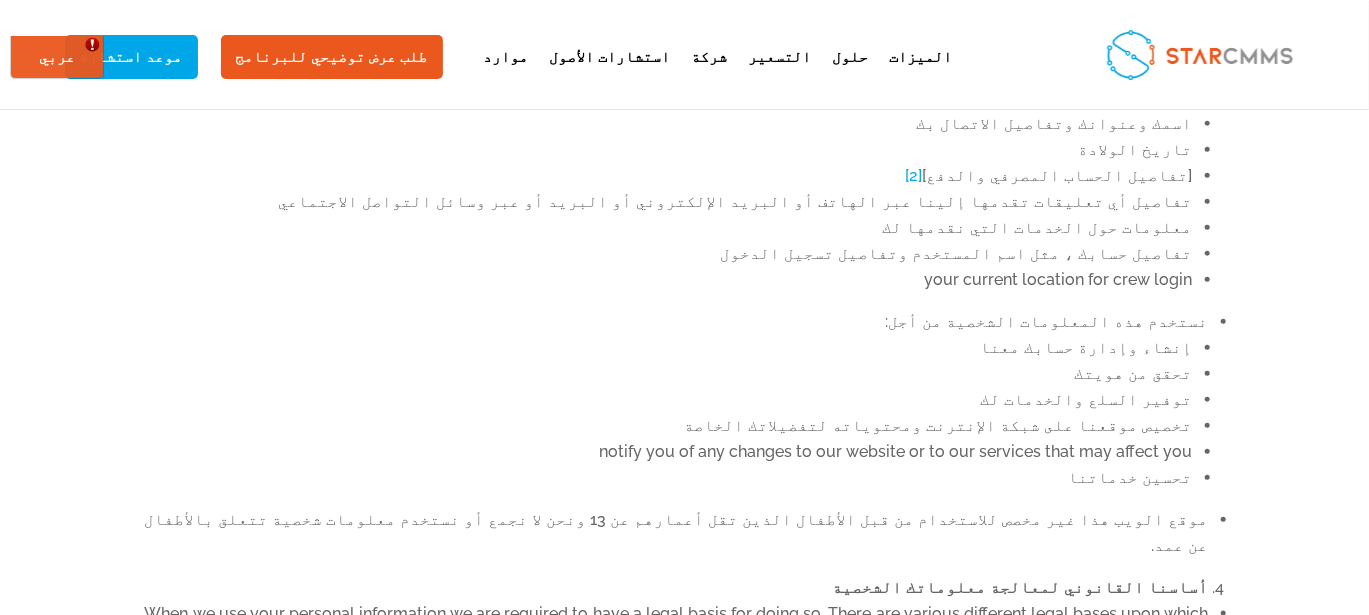click on "إنشاء وإدارة حسابك معنا" at bounding box center (669, 348) 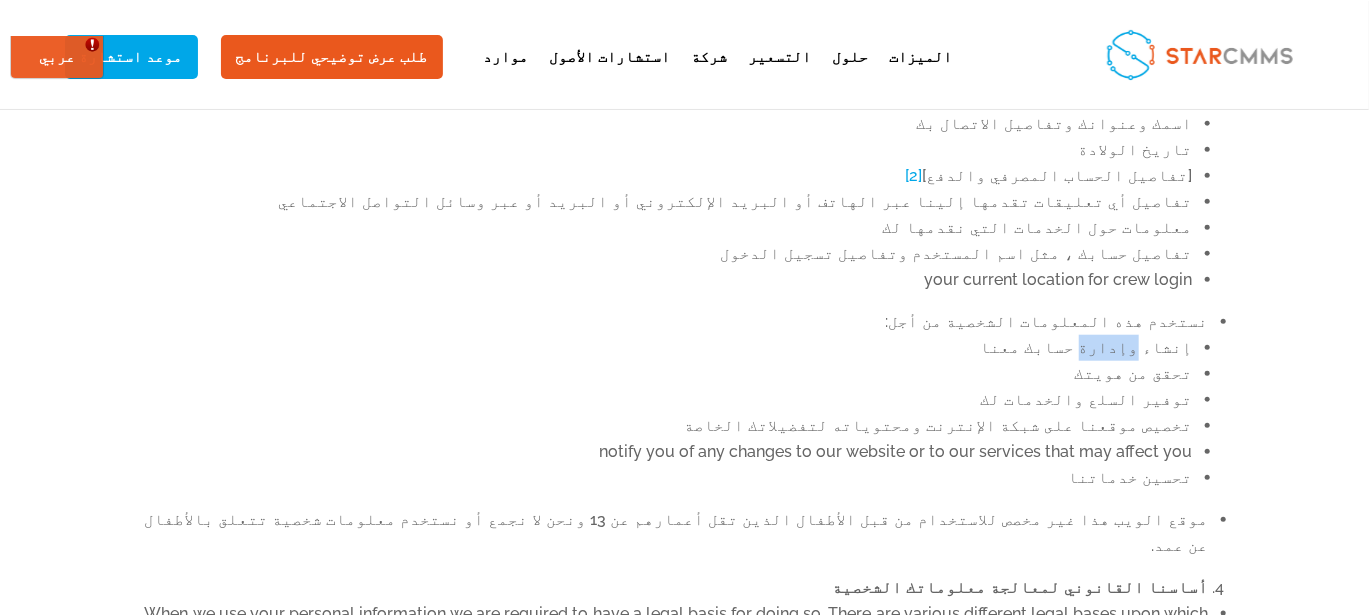click on "إنشاء وإدارة حسابك معنا" at bounding box center (669, 348) 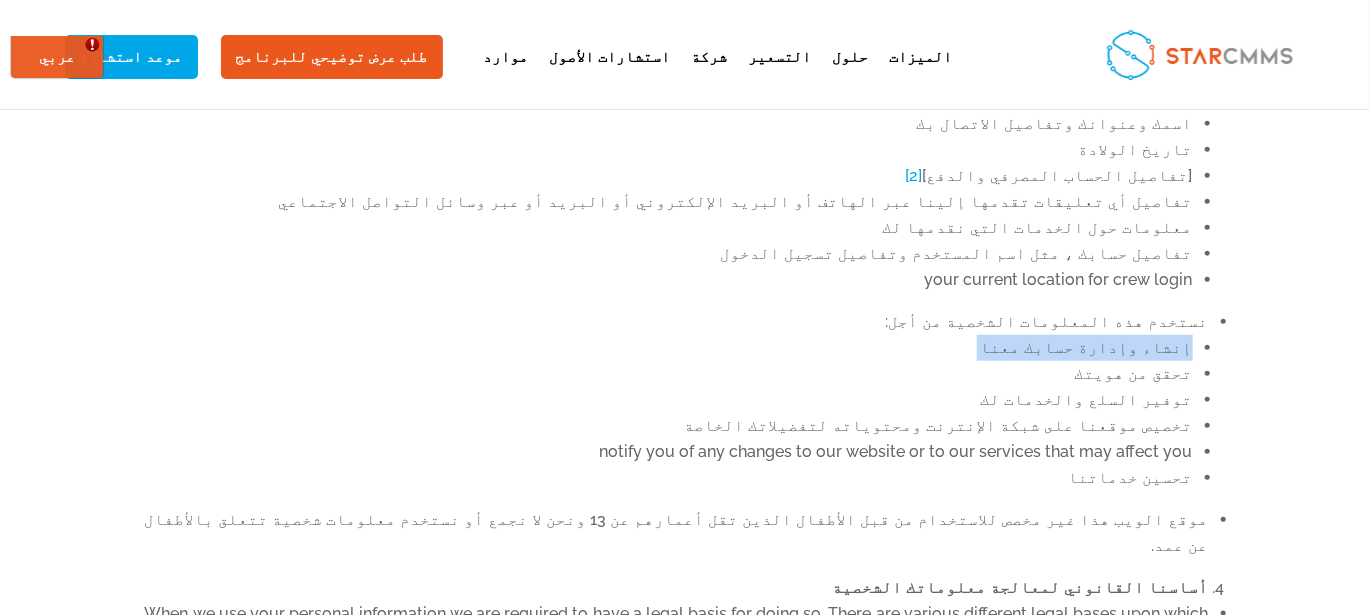 click on "إنشاء وإدارة حسابك معنا" at bounding box center (669, 348) 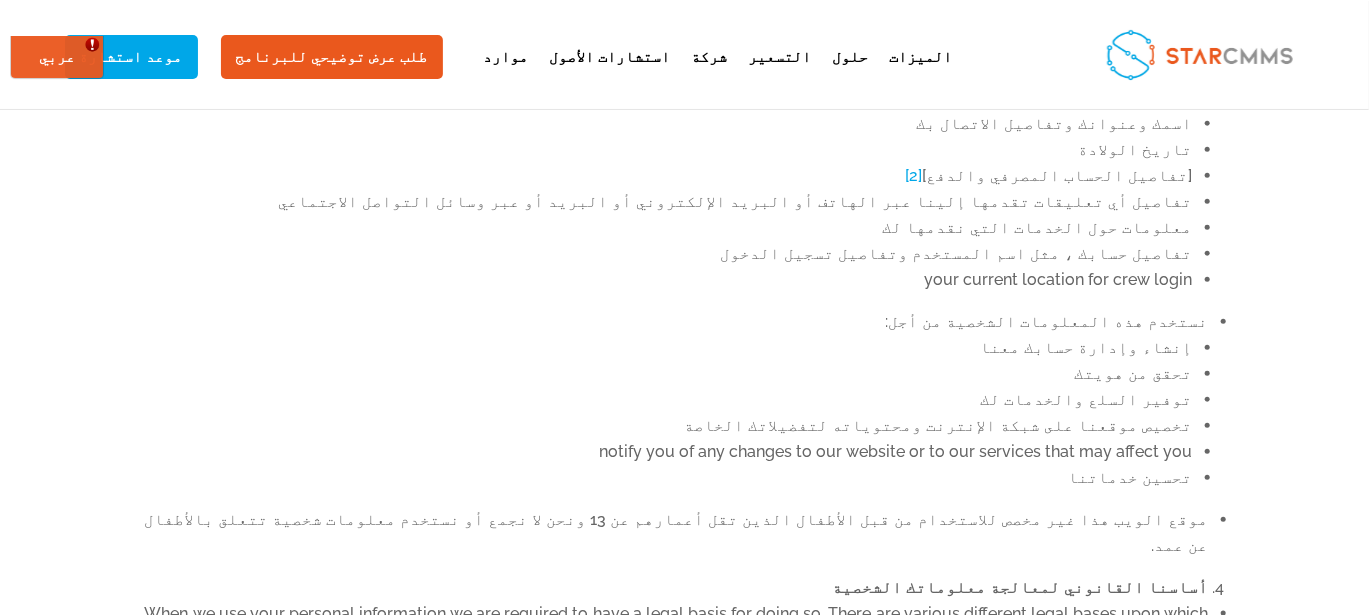 click on "تحقق من هويتك" at bounding box center (669, 374) 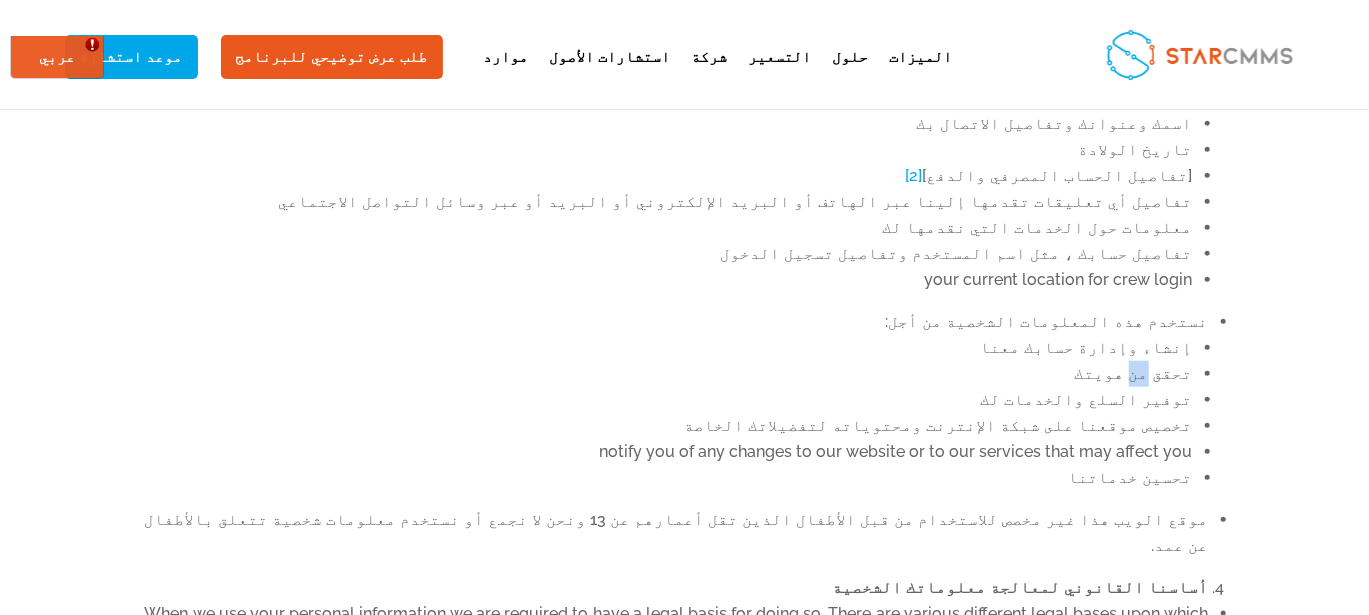 click on "تحقق من هويتك" at bounding box center [669, 374] 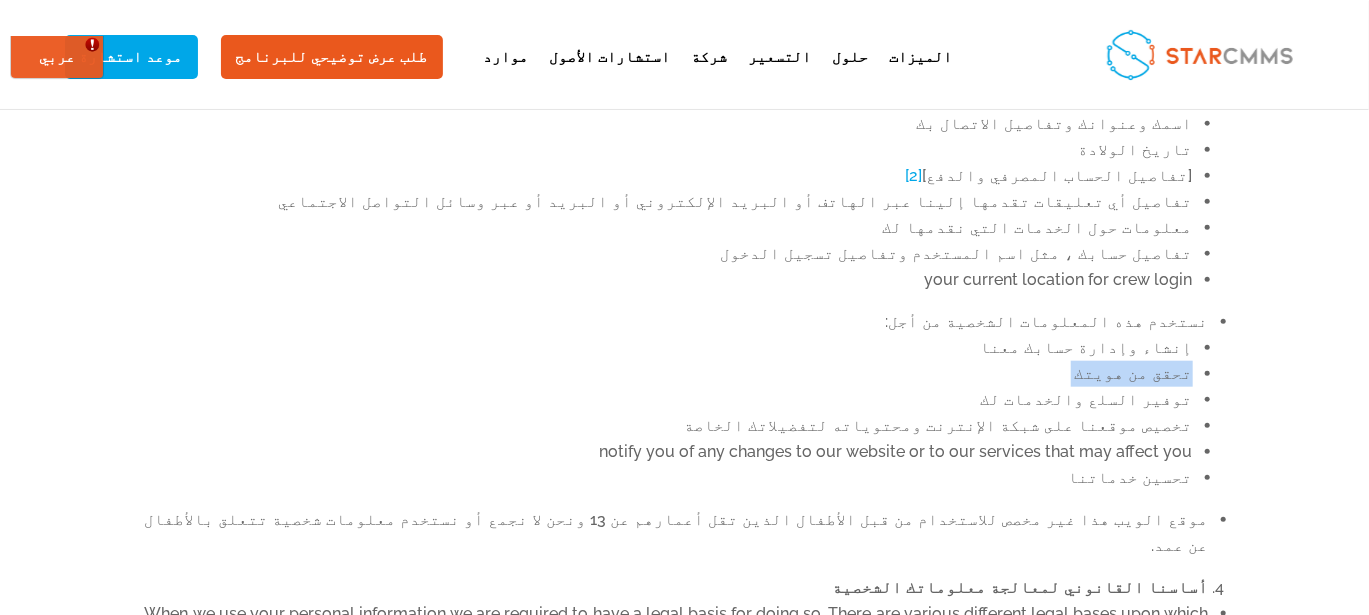 click on "تحقق من هويتك" at bounding box center [669, 374] 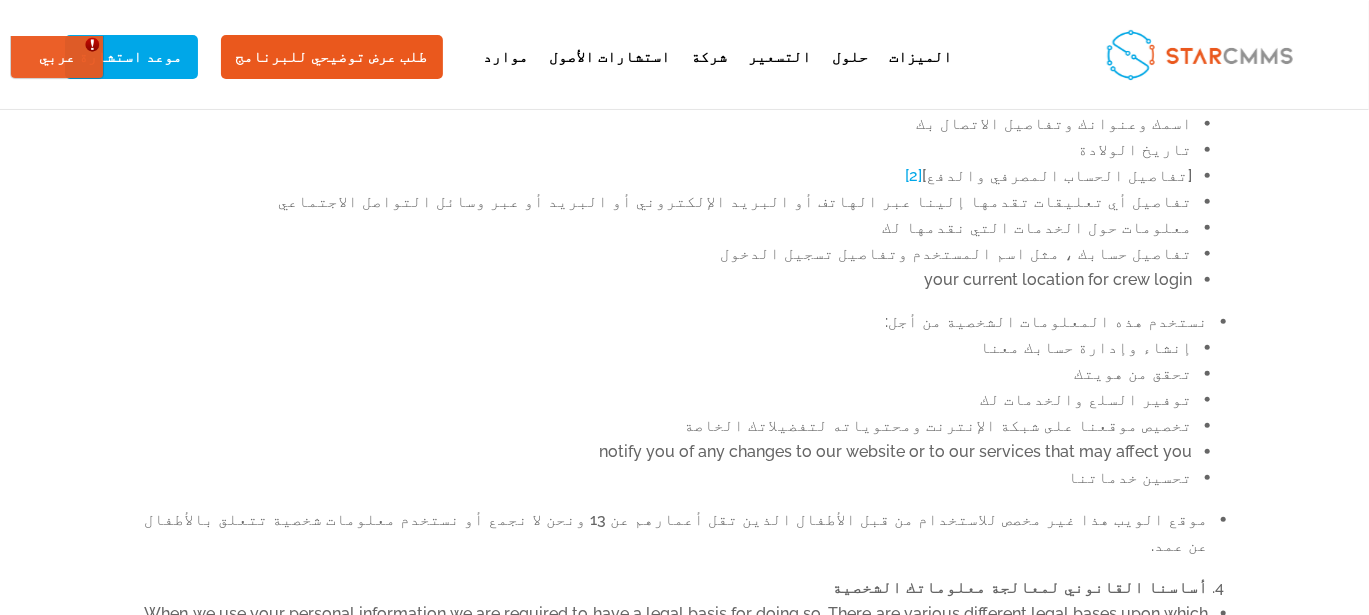 click on "توفير السلع والخدمات لك" at bounding box center (669, 400) 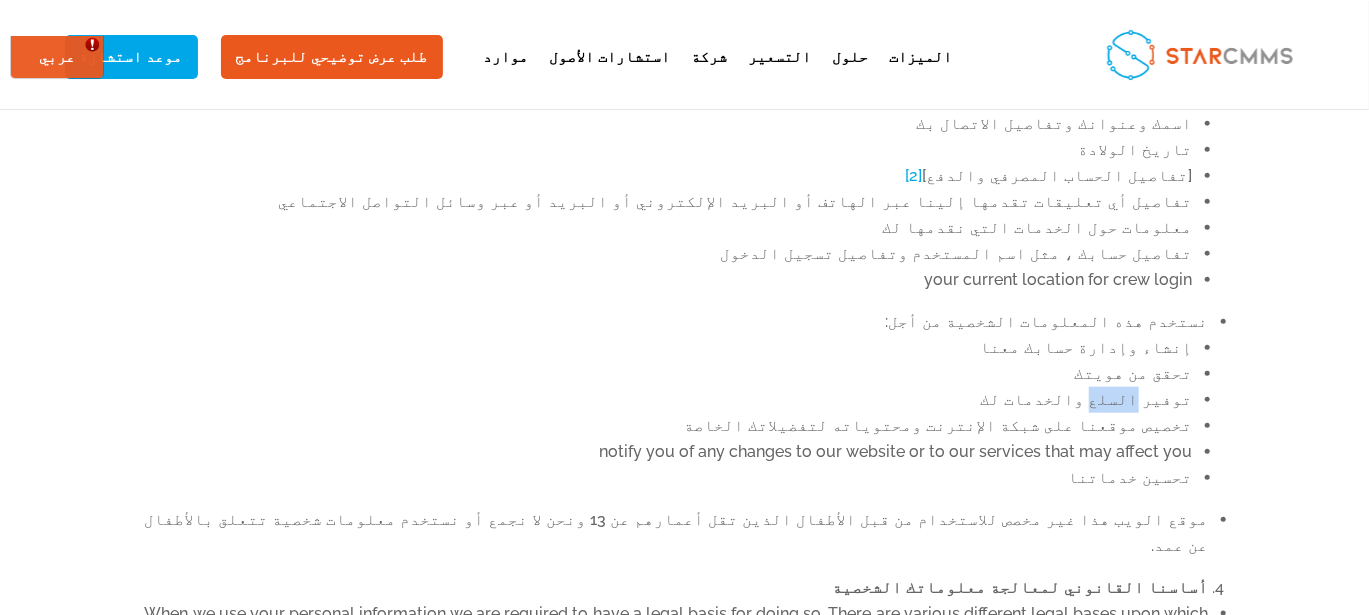 click on "توفير السلع والخدمات لك" at bounding box center (669, 400) 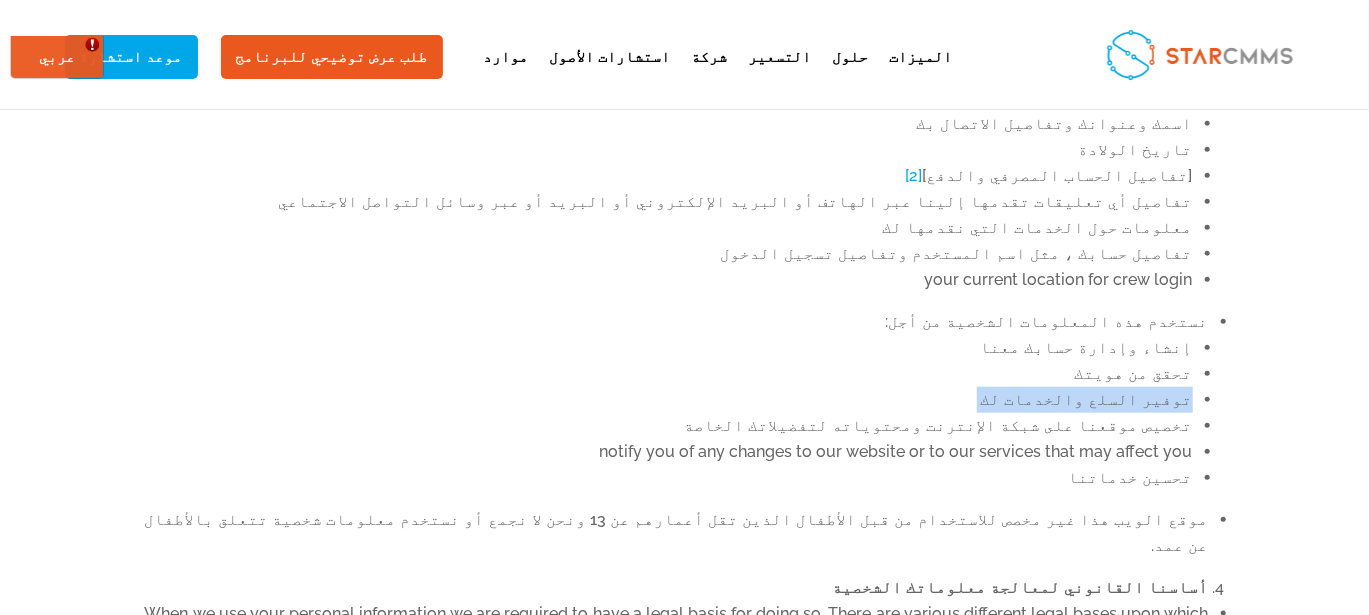click on "توفير السلع والخدمات لك" at bounding box center (669, 400) 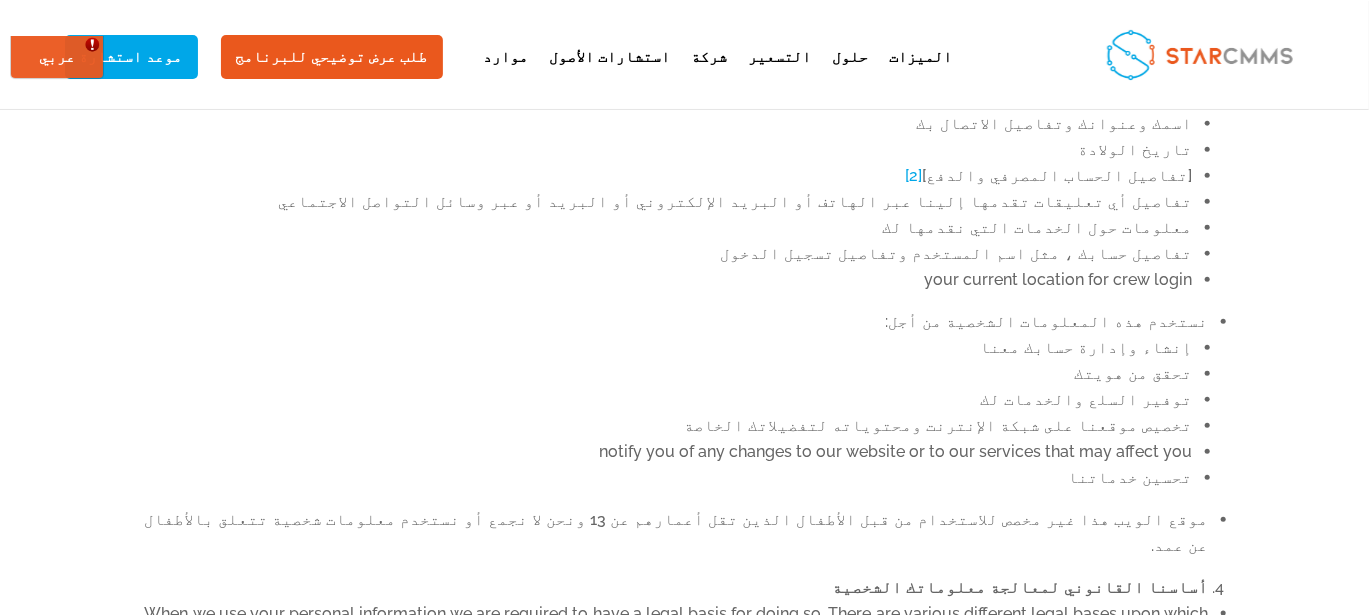 click on "تخصيص موقعنا على شبكة الإنترنت ومحتوياته لتفضيلاتك الخاصة" at bounding box center (669, 426) 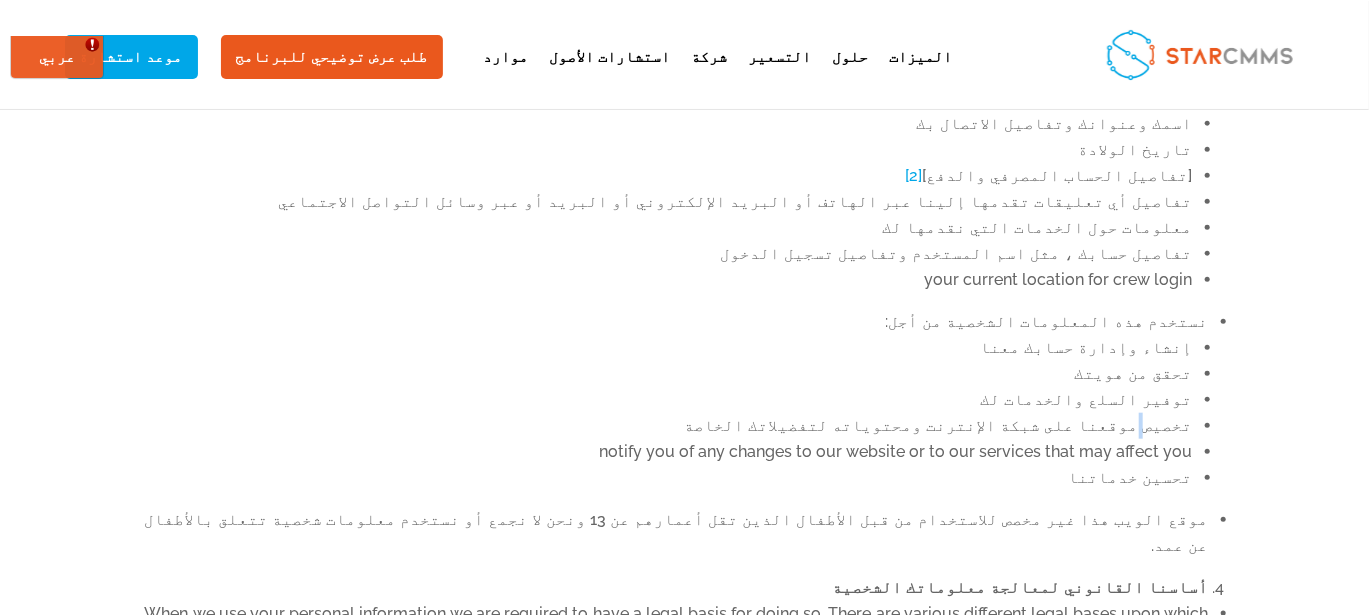 click on "تخصيص موقعنا على شبكة الإنترنت ومحتوياته لتفضيلاتك الخاصة" at bounding box center (669, 426) 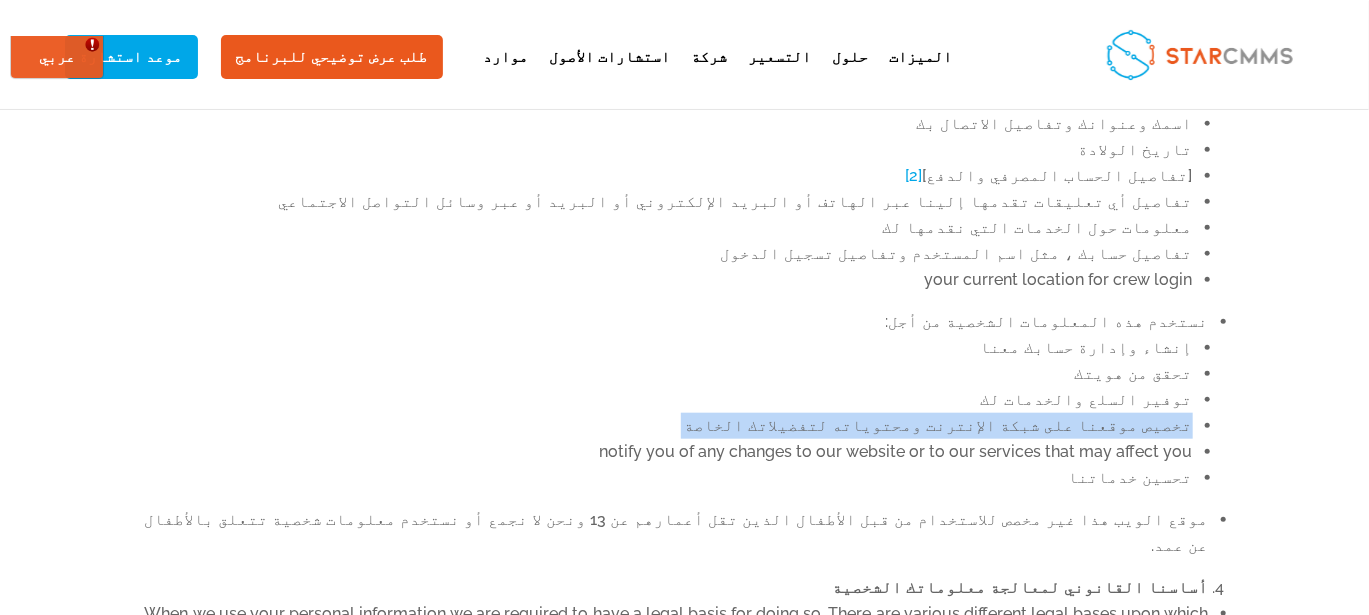 click on "تخصيص موقعنا على شبكة الإنترنت ومحتوياته لتفضيلاتك الخاصة" at bounding box center (669, 426) 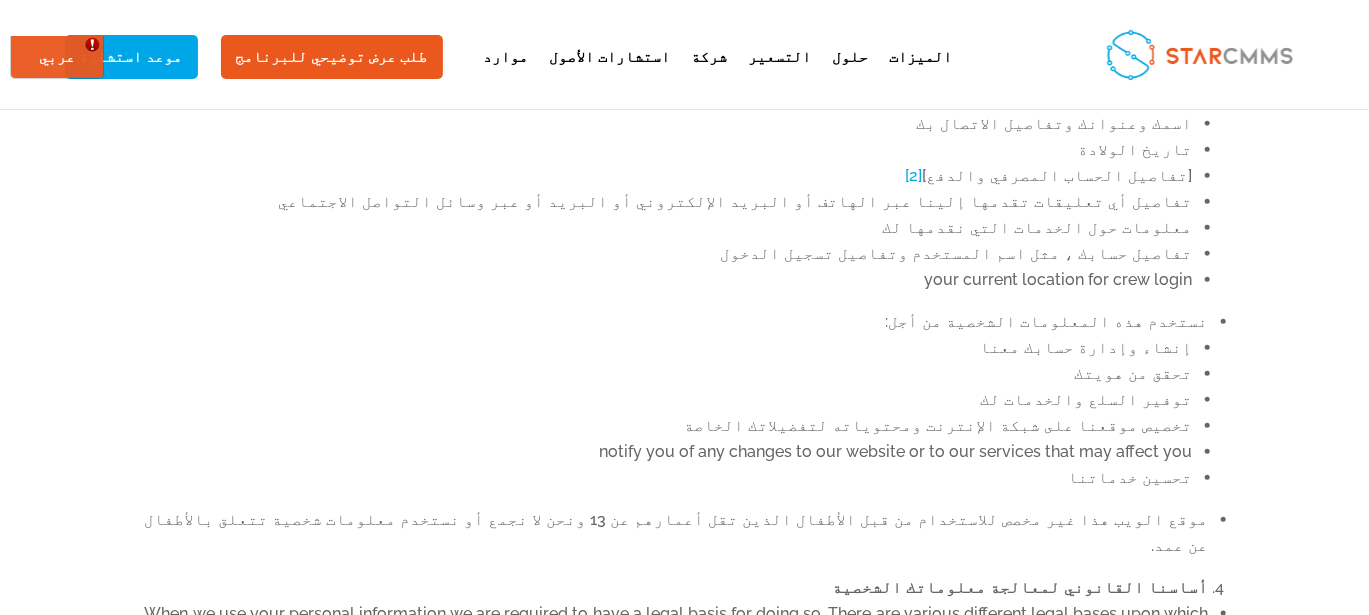 click on "تحسين خدماتنا" at bounding box center (669, 478) 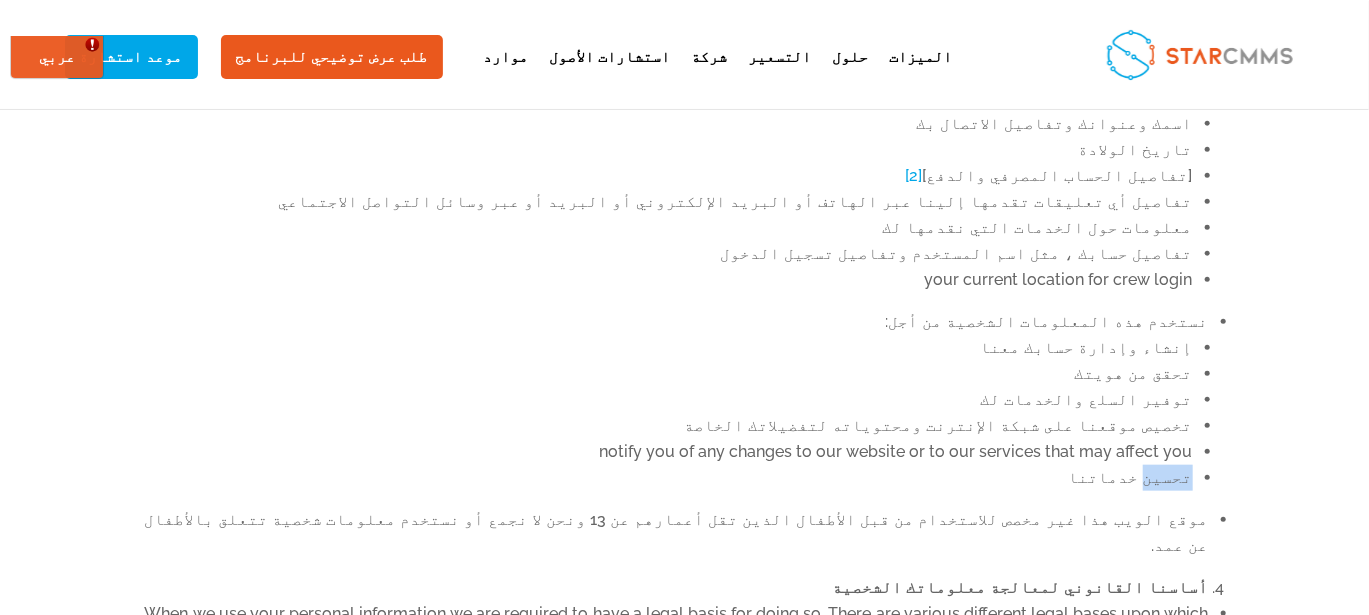 click on "تحسين خدماتنا" at bounding box center (669, 478) 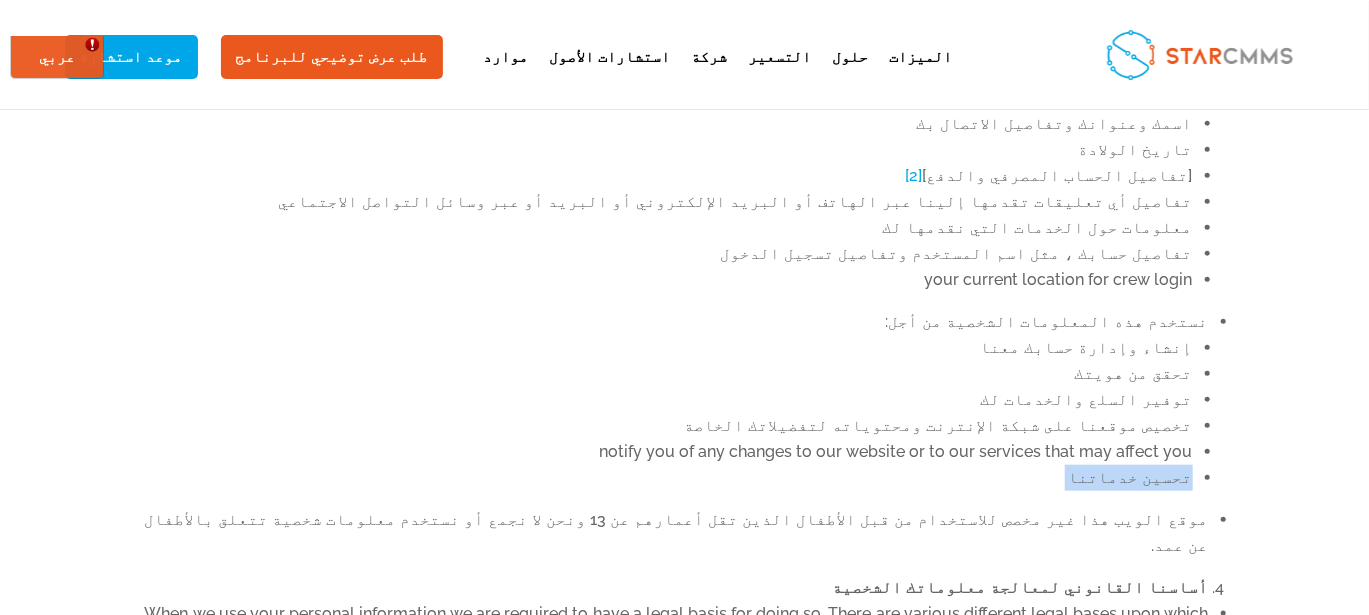 click on "تحسين خدماتنا" at bounding box center (669, 478) 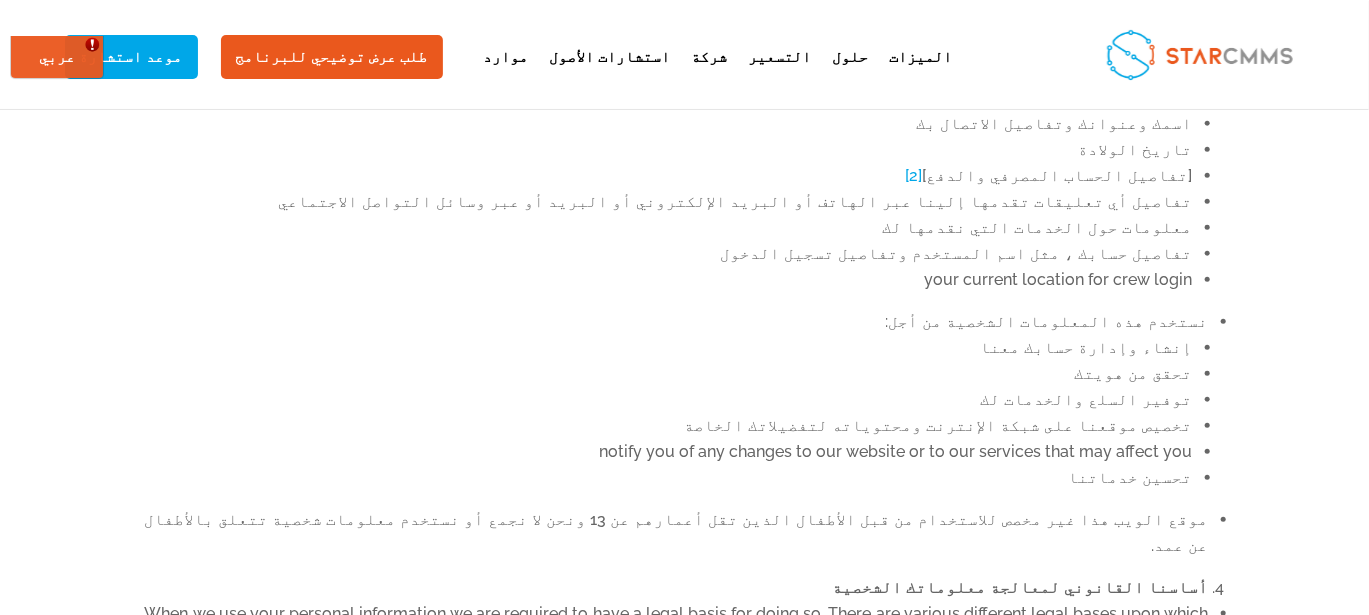 click on "موقع الويب هذا غير مخصص للاستخدام من قبل الأطفال الذين تقل أعمارهم عن 13 ونحن لا نجمع أو نستخدم معلومات شخصية تتعلق بالأطفال عن عمد." at bounding box center [677, 533] 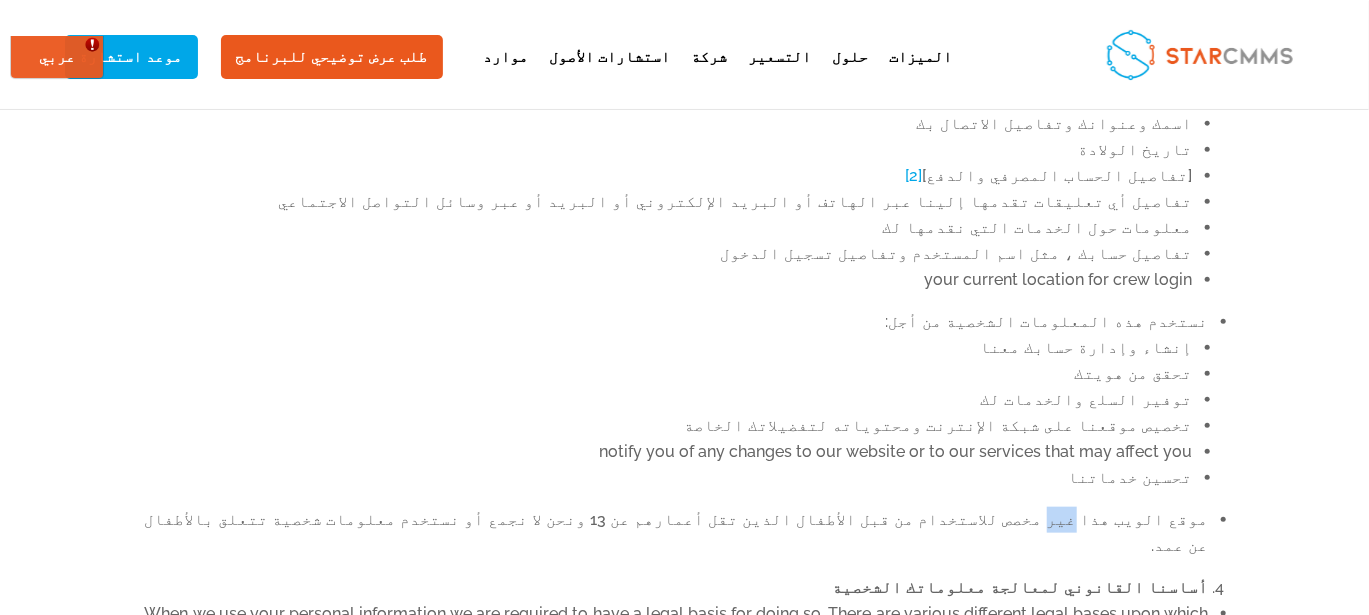 click on "موقع الويب هذا غير مخصص للاستخدام من قبل الأطفال الذين تقل أعمارهم عن 13 ونحن لا نجمع أو نستخدم معلومات شخصية تتعلق بالأطفال عن عمد." at bounding box center (677, 533) 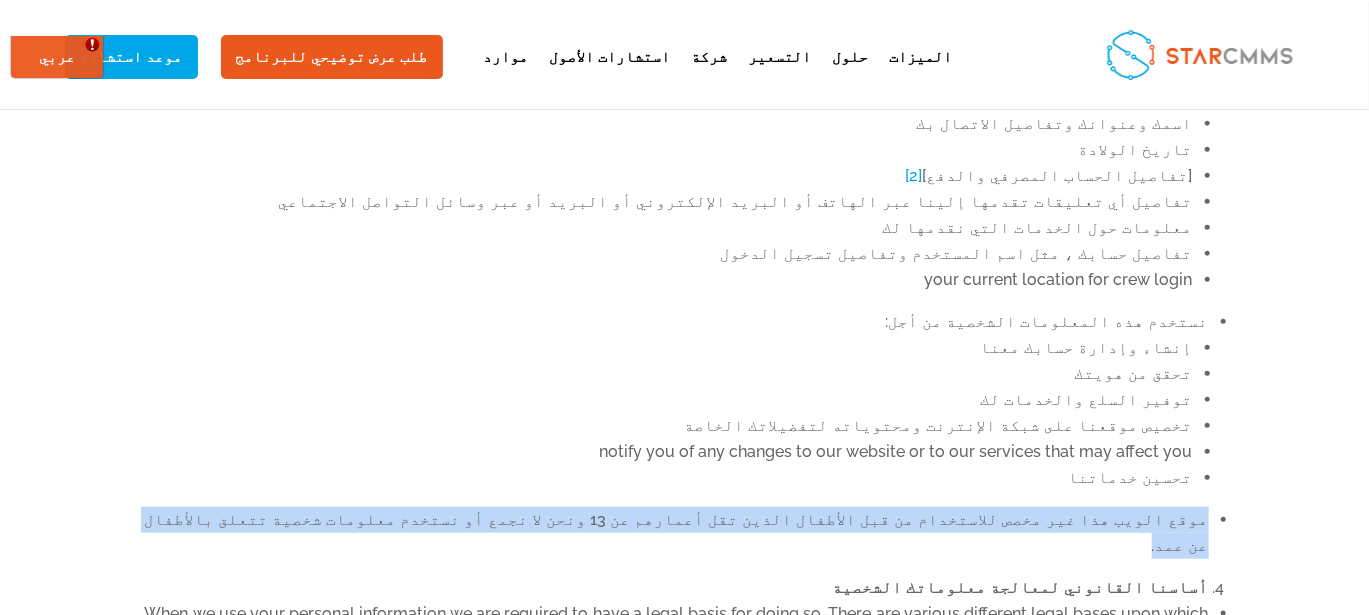 click on "موقع الويب هذا غير مخصص للاستخدام من قبل الأطفال الذين تقل أعمارهم عن 13 ونحن لا نجمع أو نستخدم معلومات شخصية تتعلق بالأطفال عن عمد." at bounding box center [677, 533] 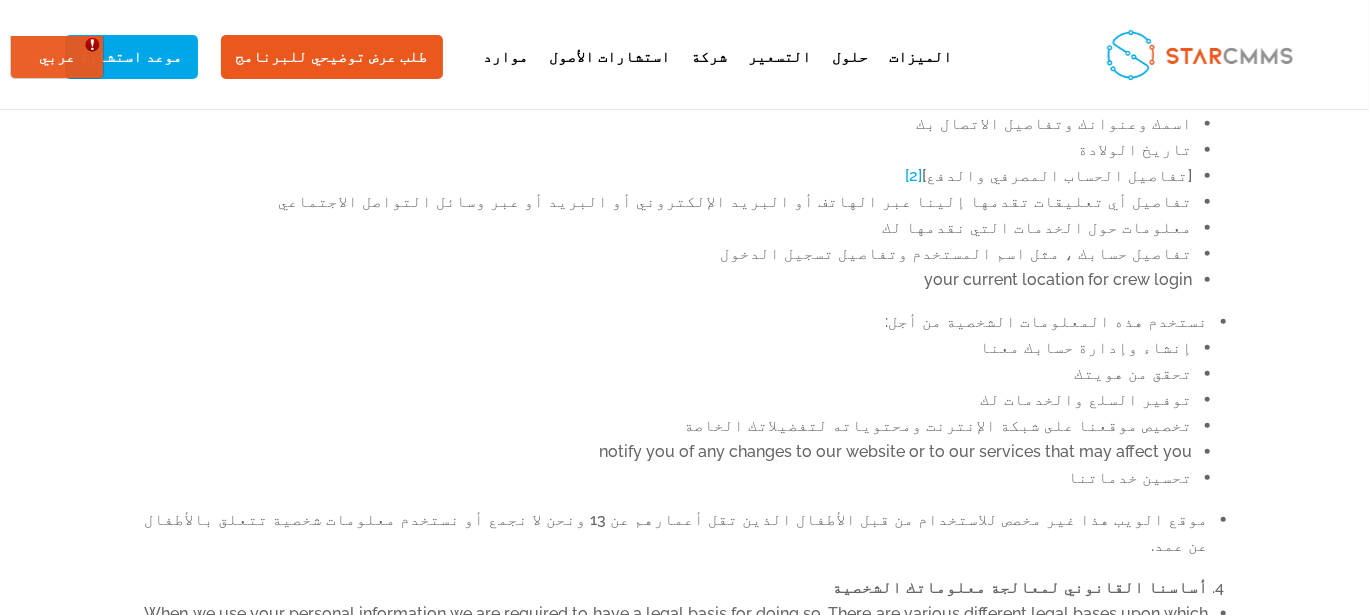 click on "When we use your personal information we are required to have a legal basis for doing so. There are various different legal bases upon which we may rely, depending on what personal information we process and why." at bounding box center (677, 627) 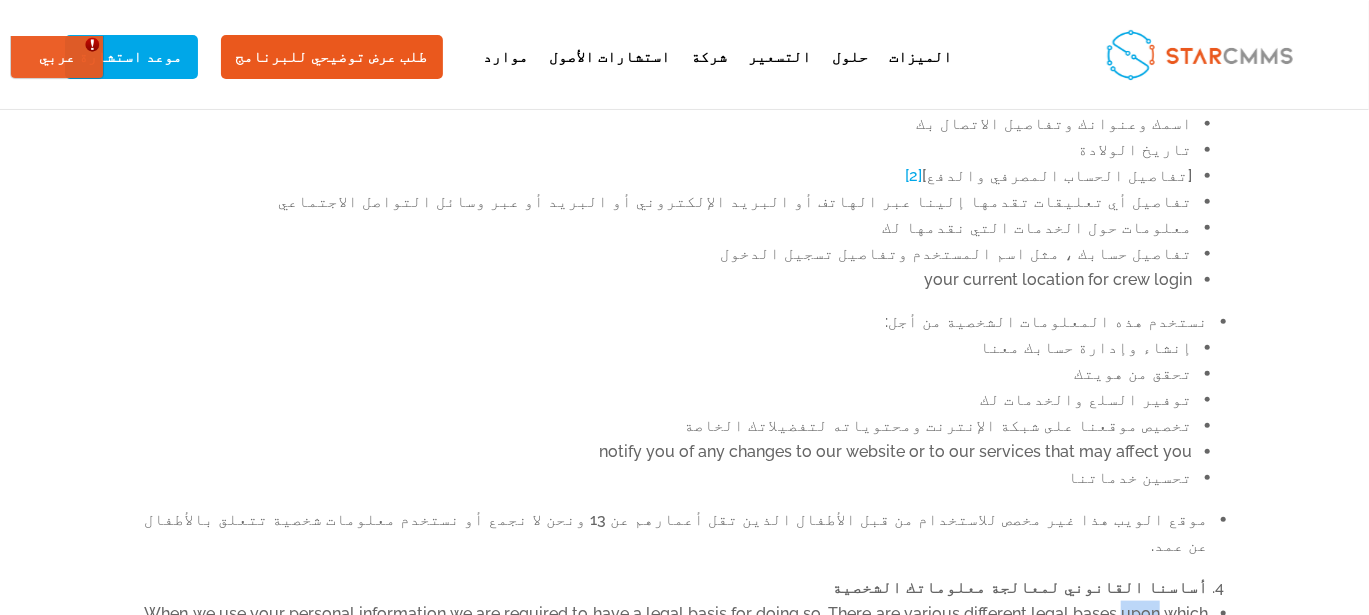 click on "When we use your personal information we are required to have a legal basis for doing so. There are various different legal bases upon which we may rely, depending on what personal information we process and why." at bounding box center (677, 627) 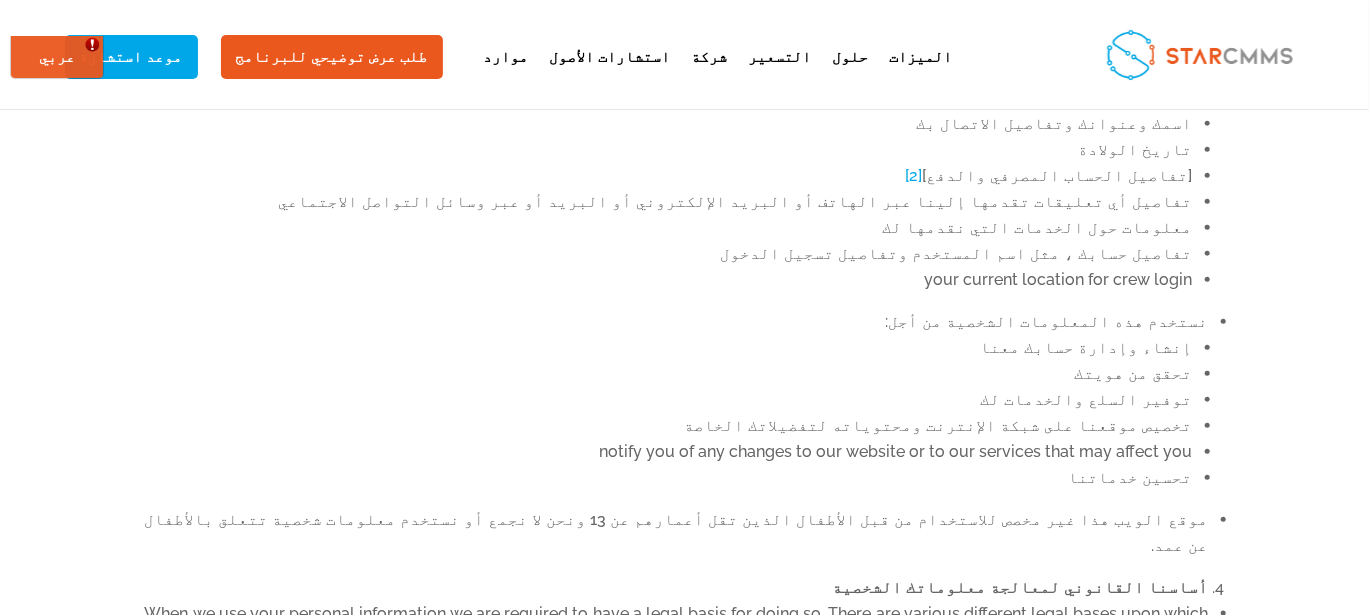 click on "أساسنا القانوني لمعالجة معلوماتك الشخصية" at bounding box center (1021, 587) 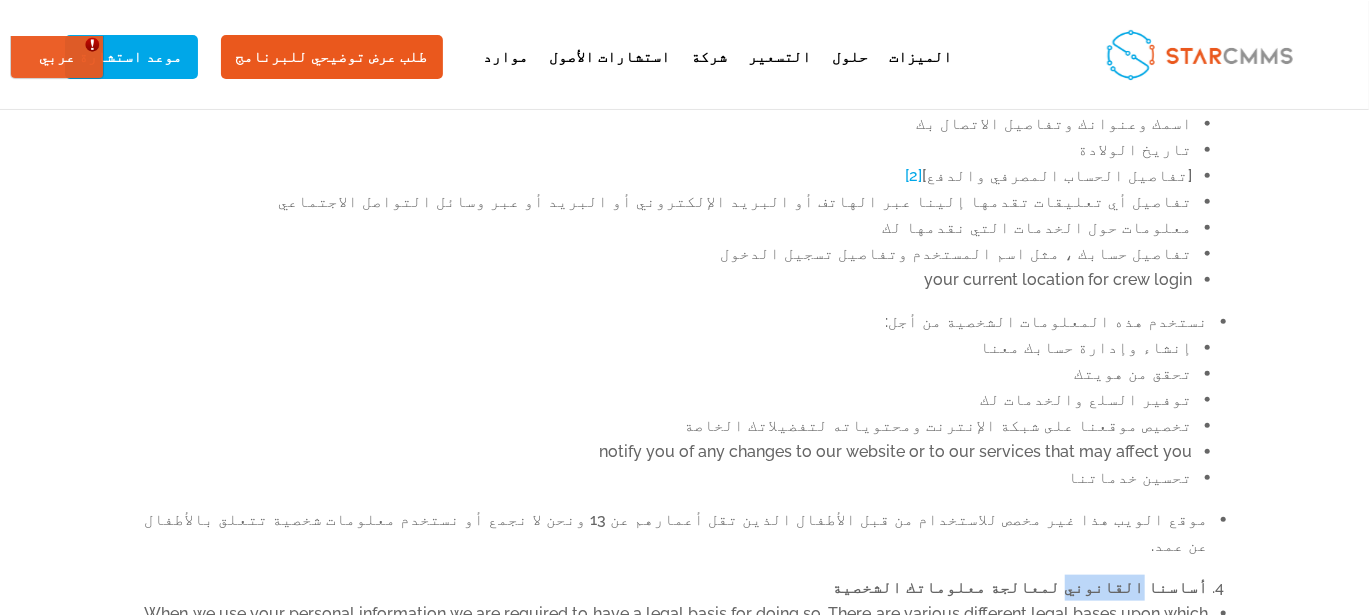 click on "أساسنا القانوني لمعالجة معلوماتك الشخصية" at bounding box center (1021, 587) 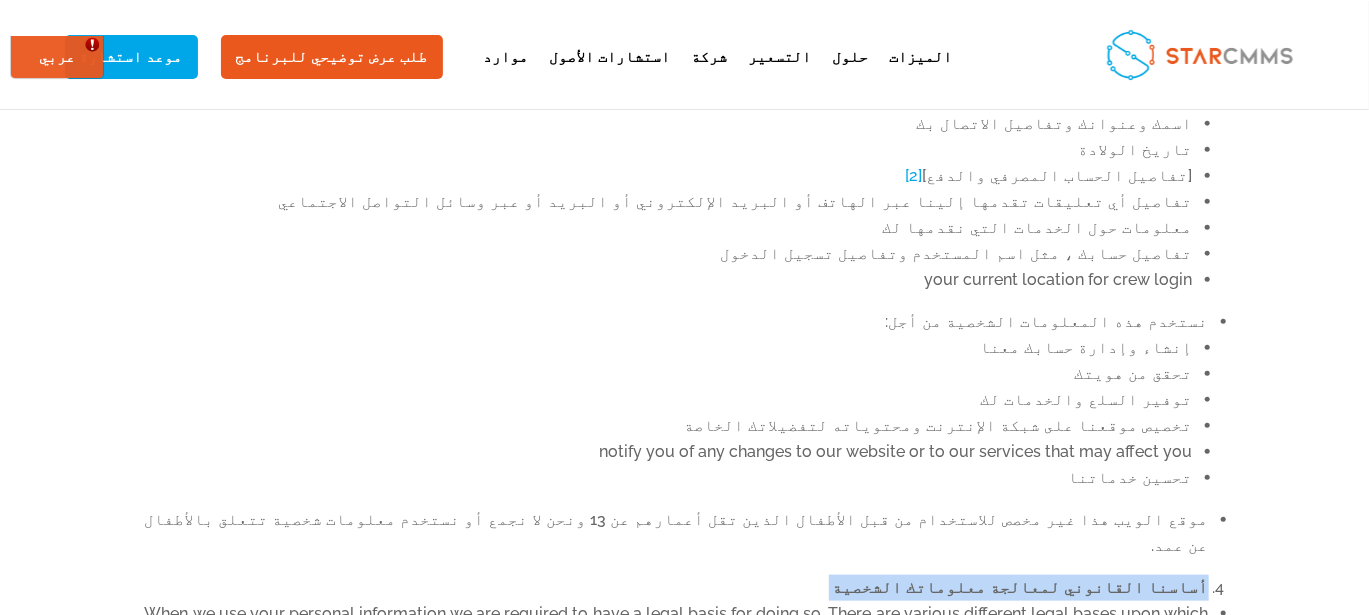 click on "أساسنا القانوني لمعالجة معلوماتك الشخصية" at bounding box center [1021, 587] 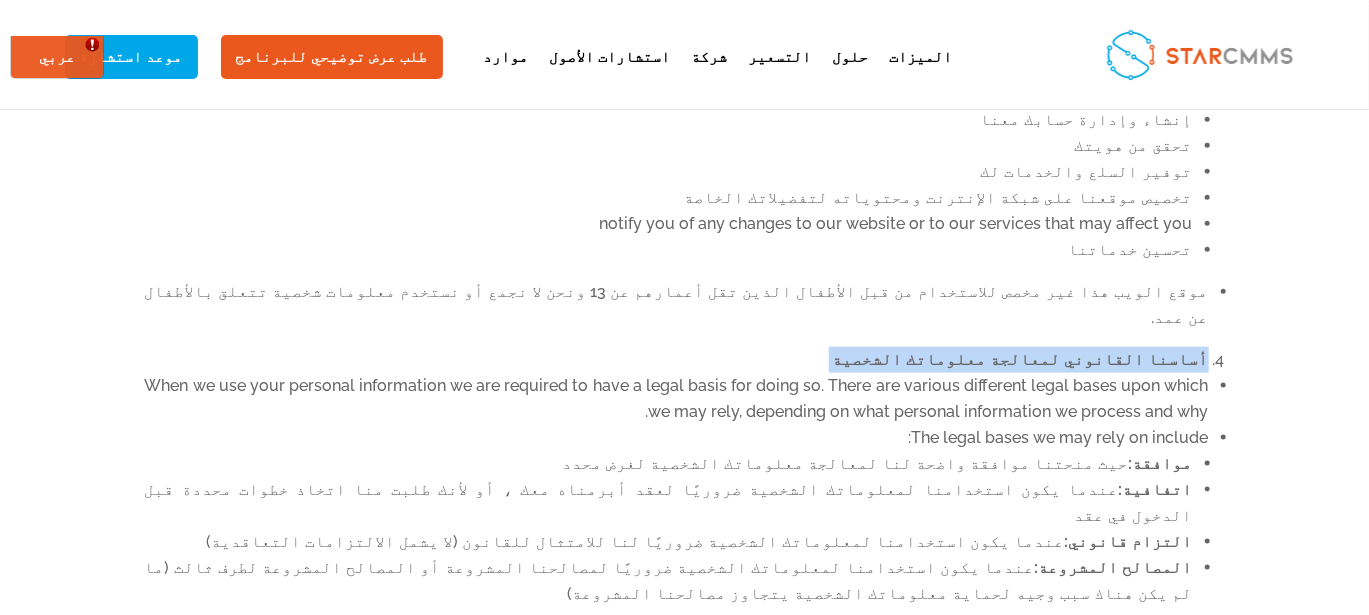 scroll, scrollTop: 1032, scrollLeft: 0, axis: vertical 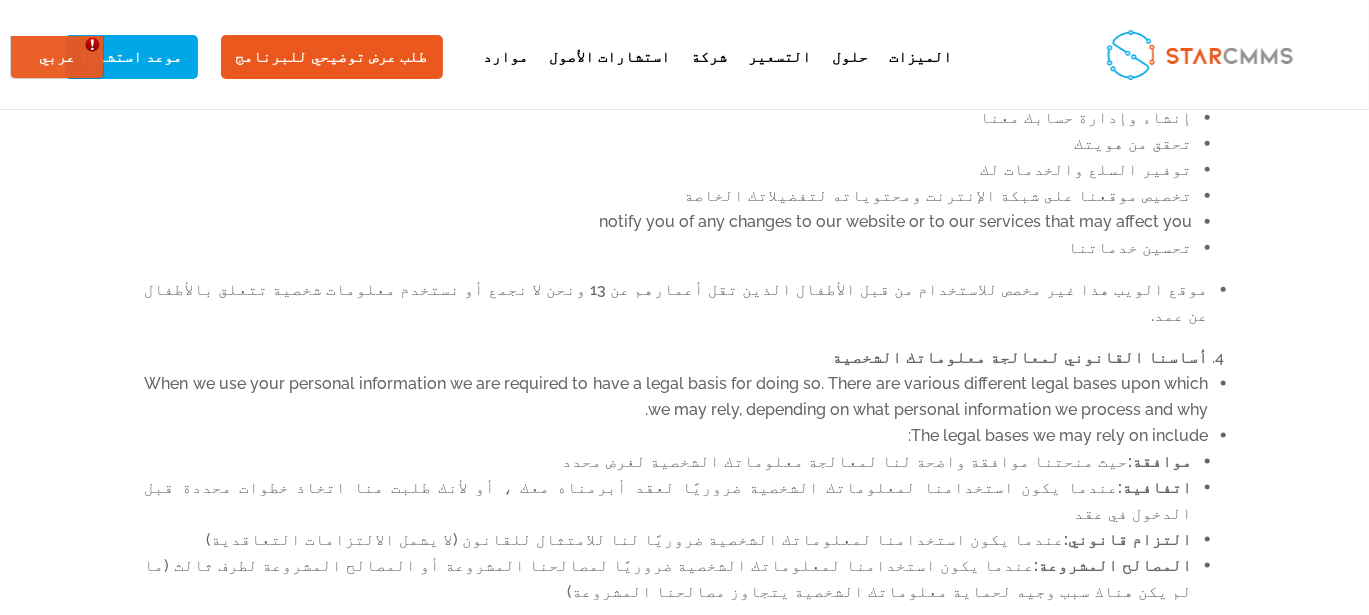 click on "موافقة:  حيث منحتنا موافقة واضحة لنا لمعالجة معلوماتك الشخصية لغرض محدد" at bounding box center [669, 462] 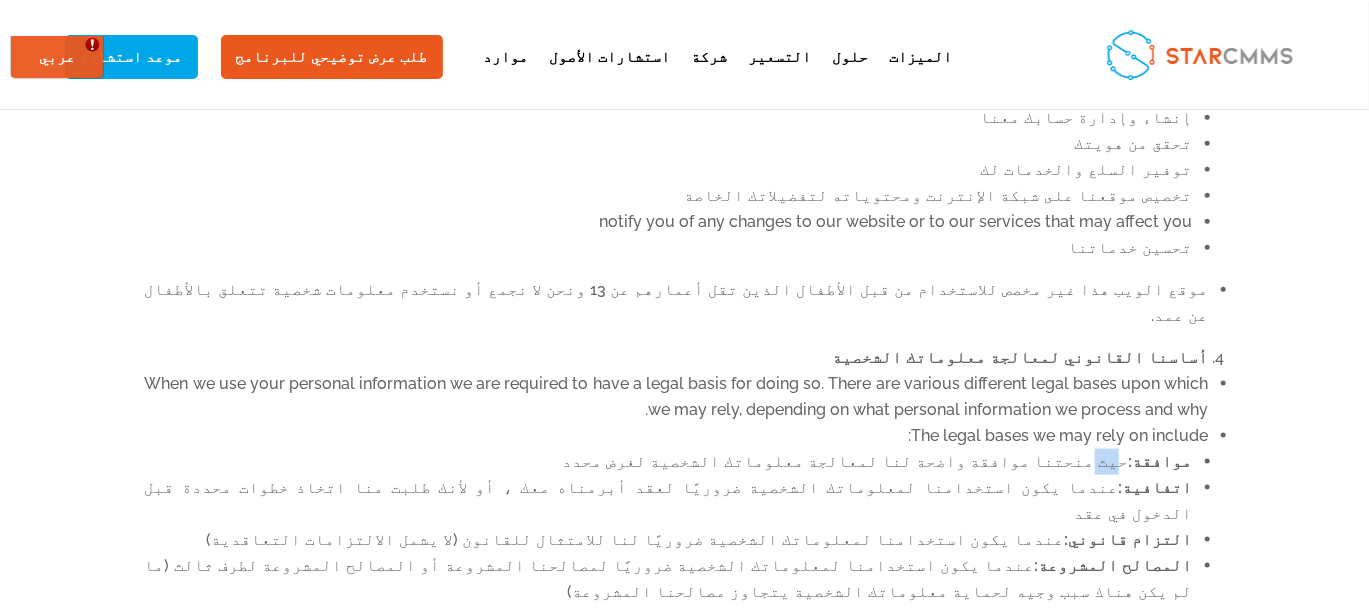 click on "موافقة:  حيث منحتنا موافقة واضحة لنا لمعالجة معلوماتك الشخصية لغرض محدد" at bounding box center [669, 462] 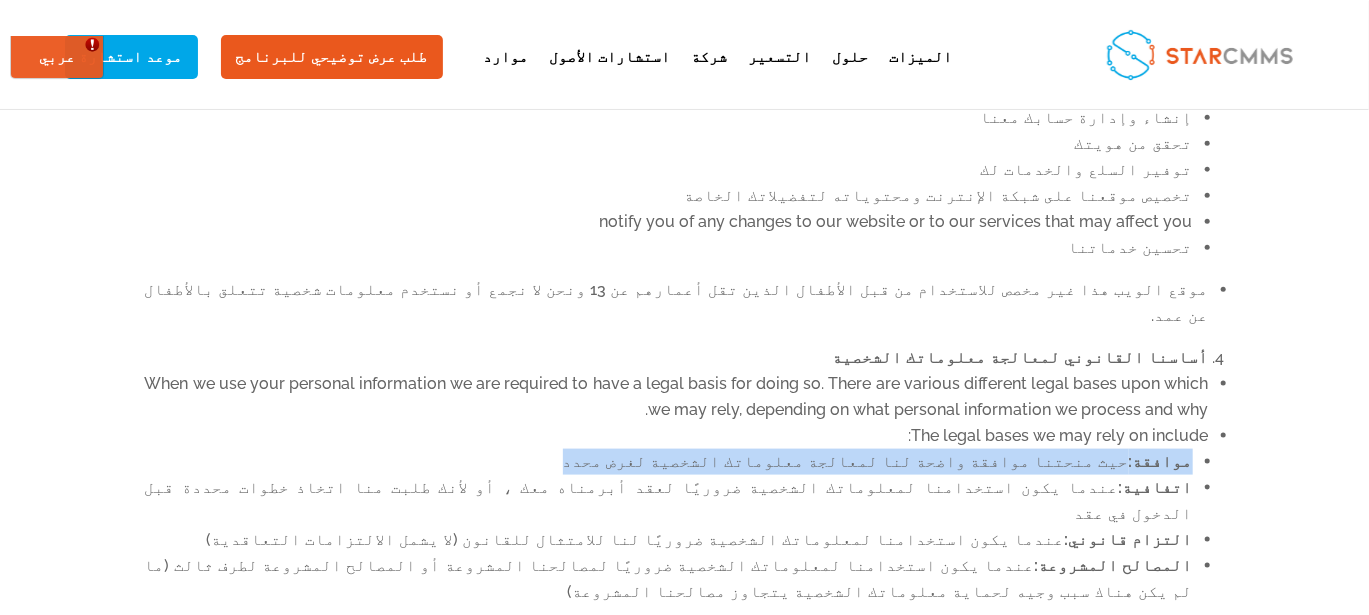 click on "موافقة:  حيث منحتنا موافقة واضحة لنا لمعالجة معلوماتك الشخصية لغرض محدد" at bounding box center (669, 462) 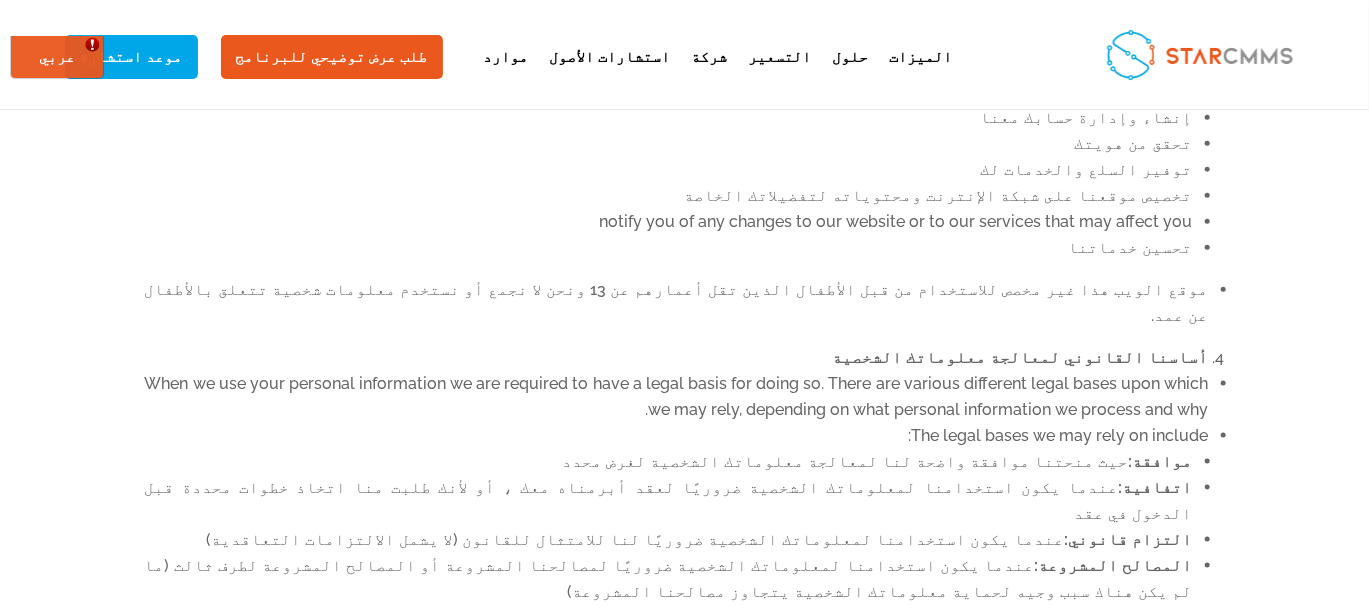 click on "اتفافية:  عندما يكون استخدامنا لمعلوماتك الشخصية ضروريًا لعقد أبرمناه معك ، أو لأنك طلبت منا اتخاذ خطوات محددة قبل الدخول في عقد" at bounding box center (669, 501) 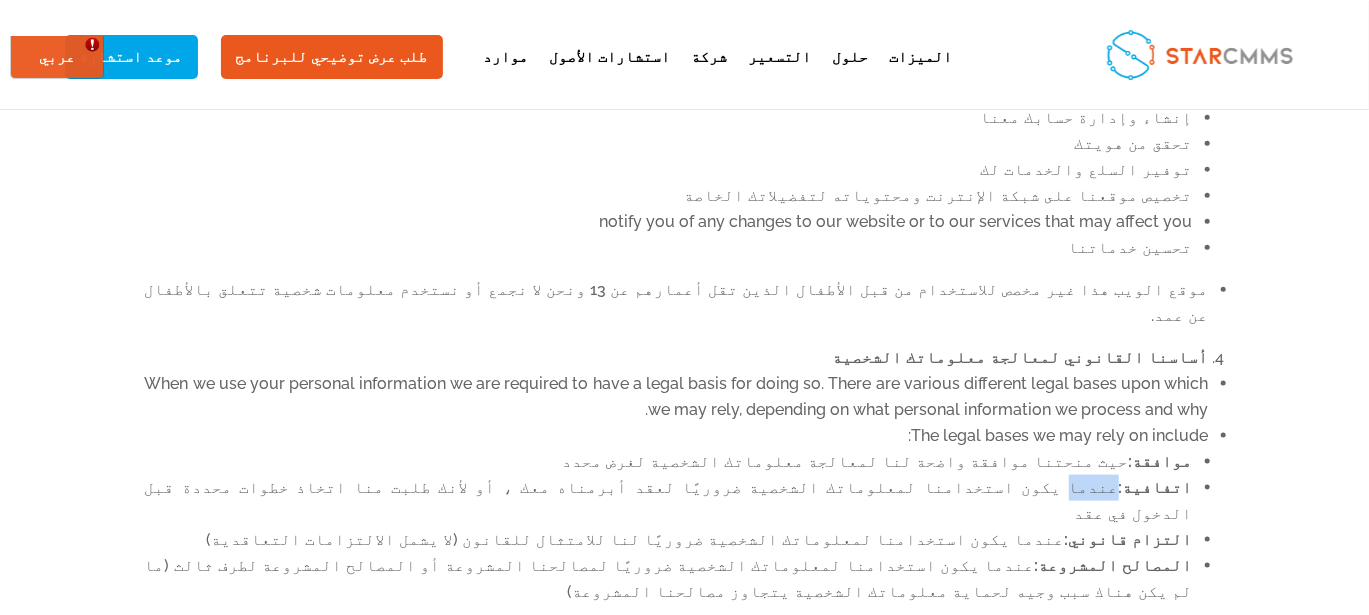 click on "اتفافية:  عندما يكون استخدامنا لمعلوماتك الشخصية ضروريًا لعقد أبرمناه معك ، أو لأنك طلبت منا اتخاذ خطوات محددة قبل الدخول في عقد" at bounding box center [669, 501] 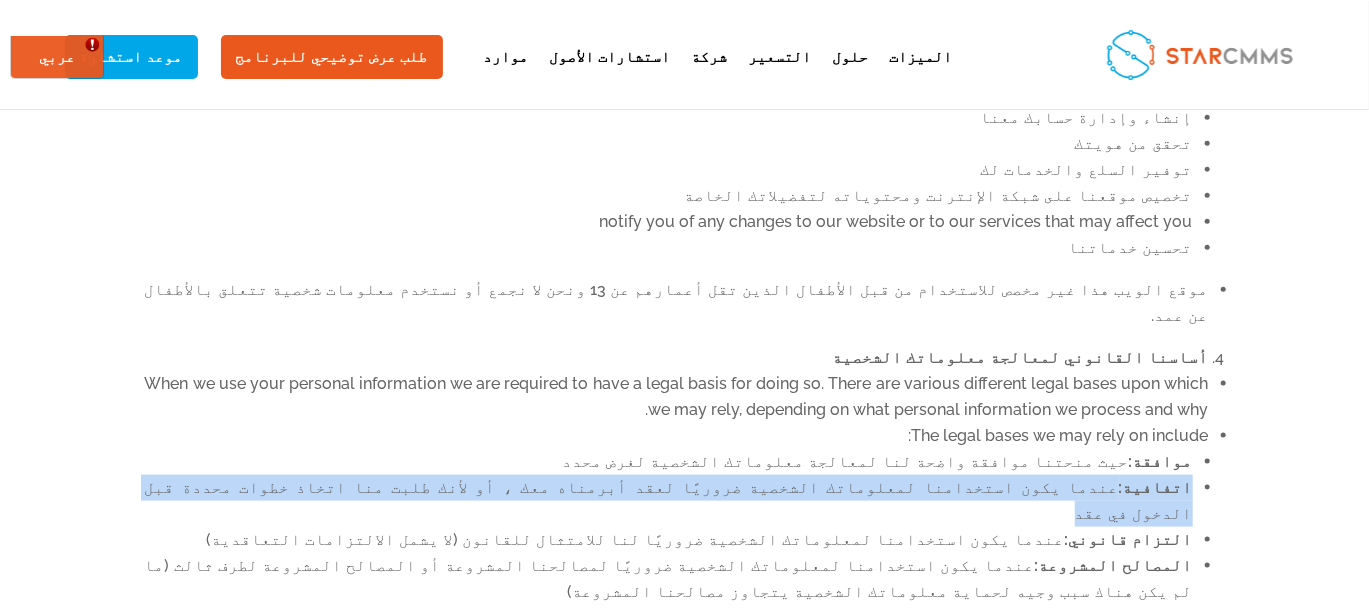 click on "اتفافية:  عندما يكون استخدامنا لمعلوماتك الشخصية ضروريًا لعقد أبرمناه معك ، أو لأنك طلبت منا اتخاذ خطوات محددة قبل الدخول في عقد" at bounding box center [669, 501] 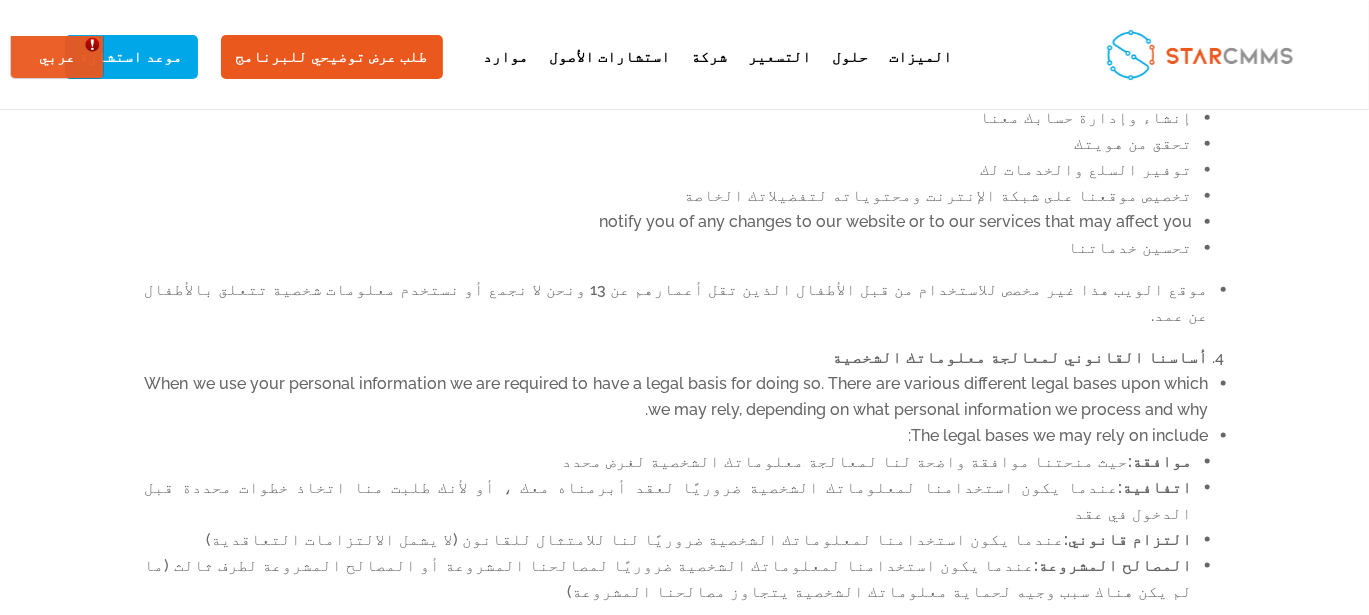 click on "التزام قانوني:" at bounding box center (1129, 539) 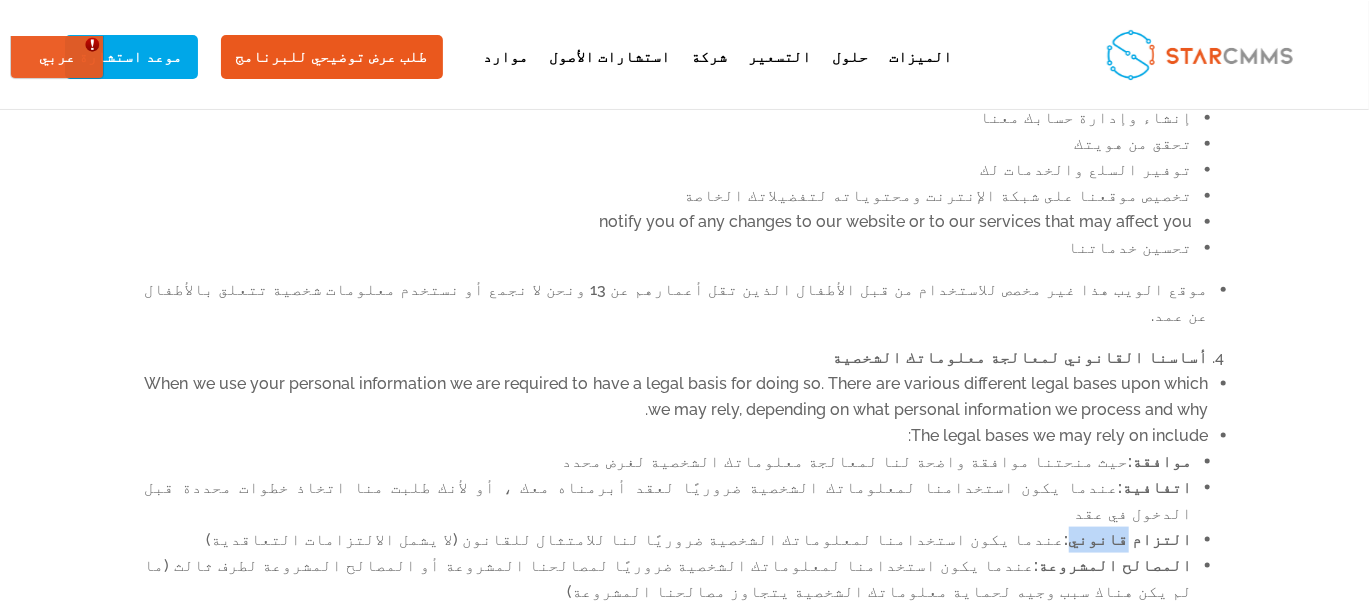 click on "التزام قانوني:" at bounding box center [1129, 539] 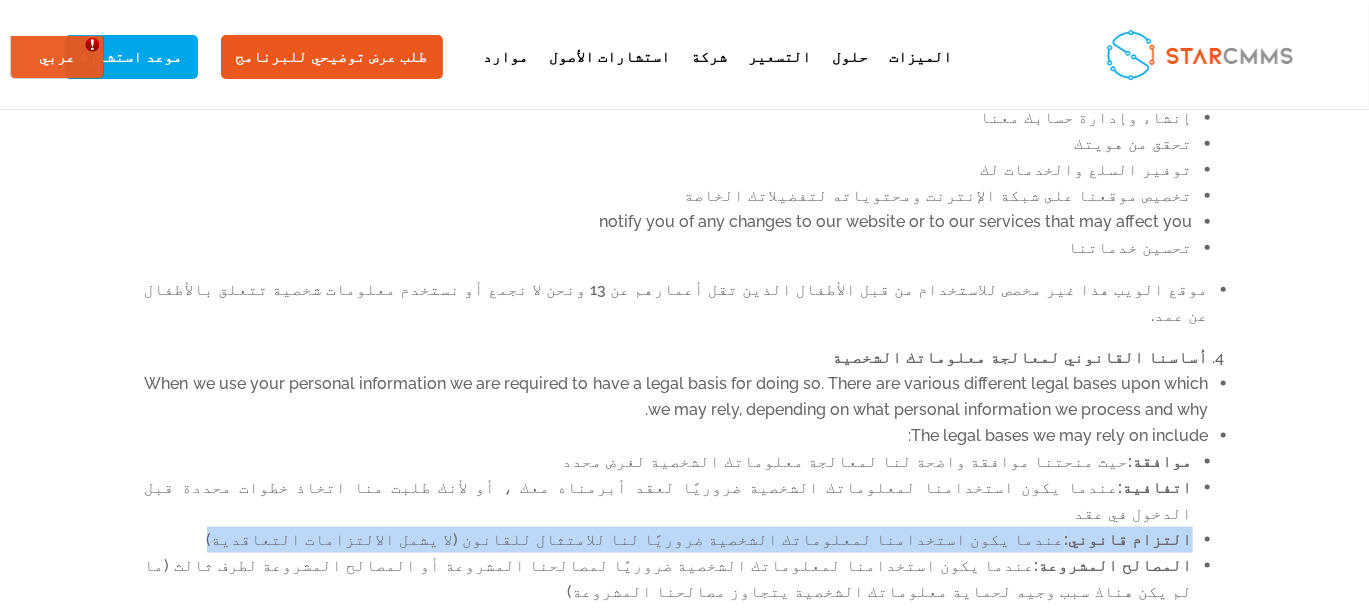 click on "التزام قانوني:" at bounding box center [1129, 539] 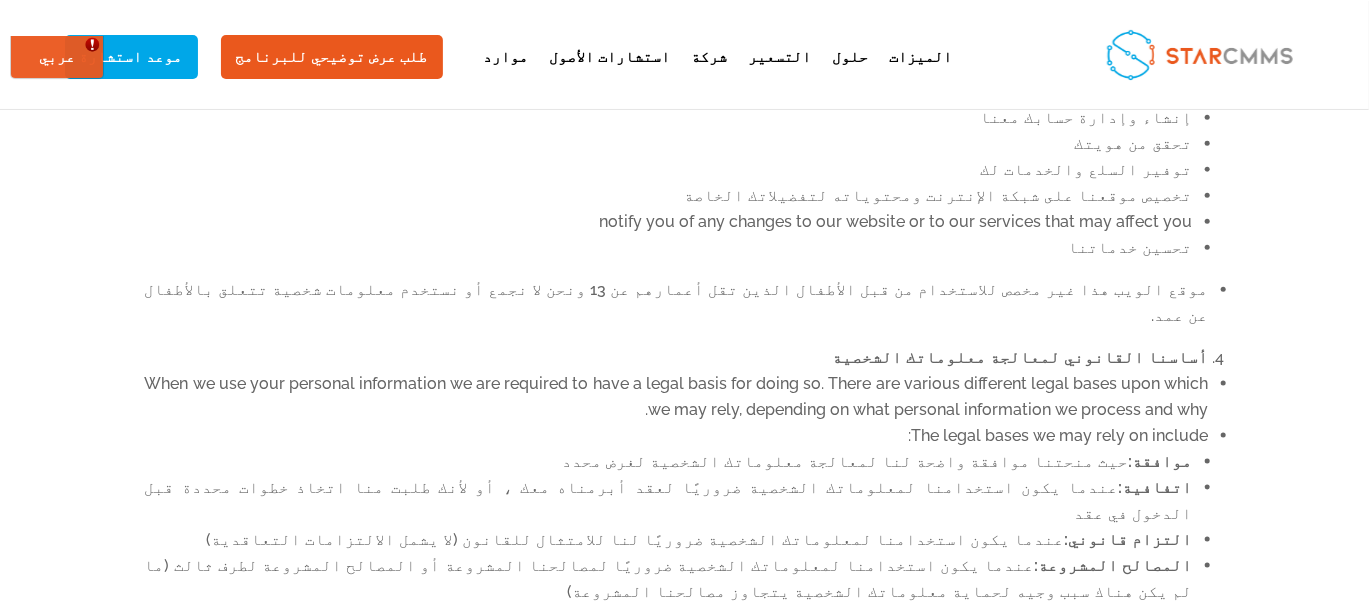click on "المصالح المشروعة:  عندما يكون استخدامنا لمعلوماتك الشخصية ضروريًا لمصالحنا المشروعة أو المصالح المشروعة لطرف ثالث (ما لم يكن هناك سبب وجيه لحماية معلوماتك الشخصية يتجاوز مصالحنا المشروعة)" at bounding box center (669, 579) 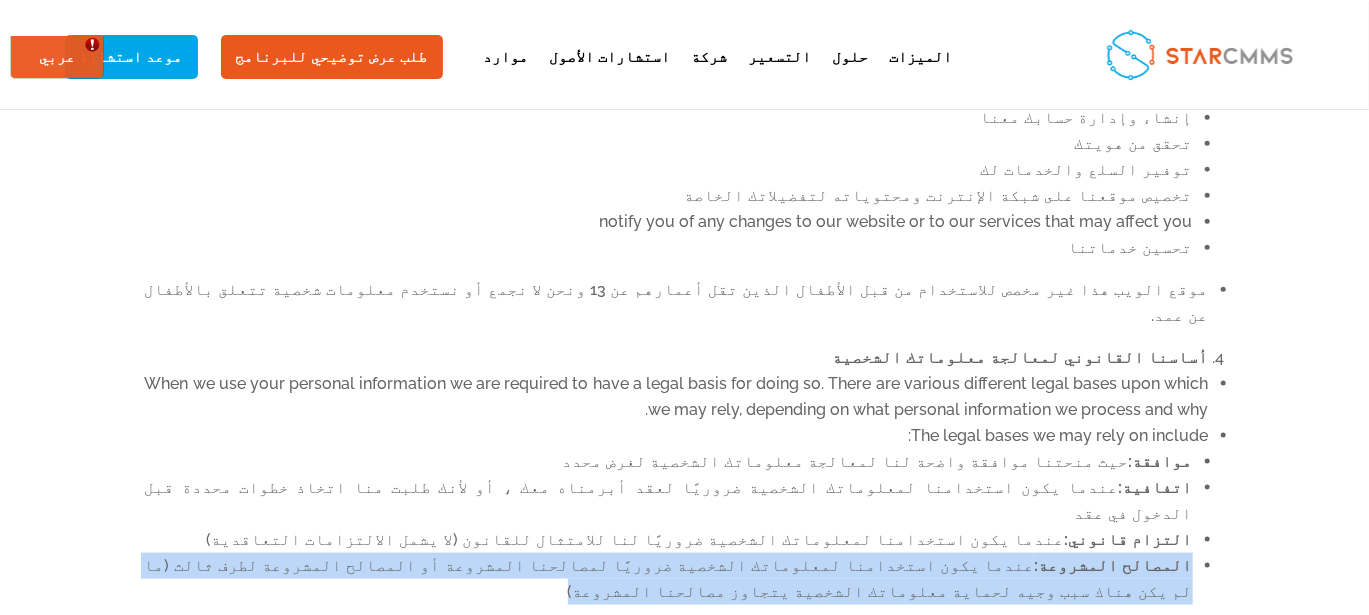 click on "المصالح المشروعة:  عندما يكون استخدامنا لمعلوماتك الشخصية ضروريًا لمصالحنا المشروعة أو المصالح المشروعة لطرف ثالث (ما لم يكن هناك سبب وجيه لحماية معلوماتك الشخصية يتجاوز مصالحنا المشروعة)" at bounding box center [669, 579] 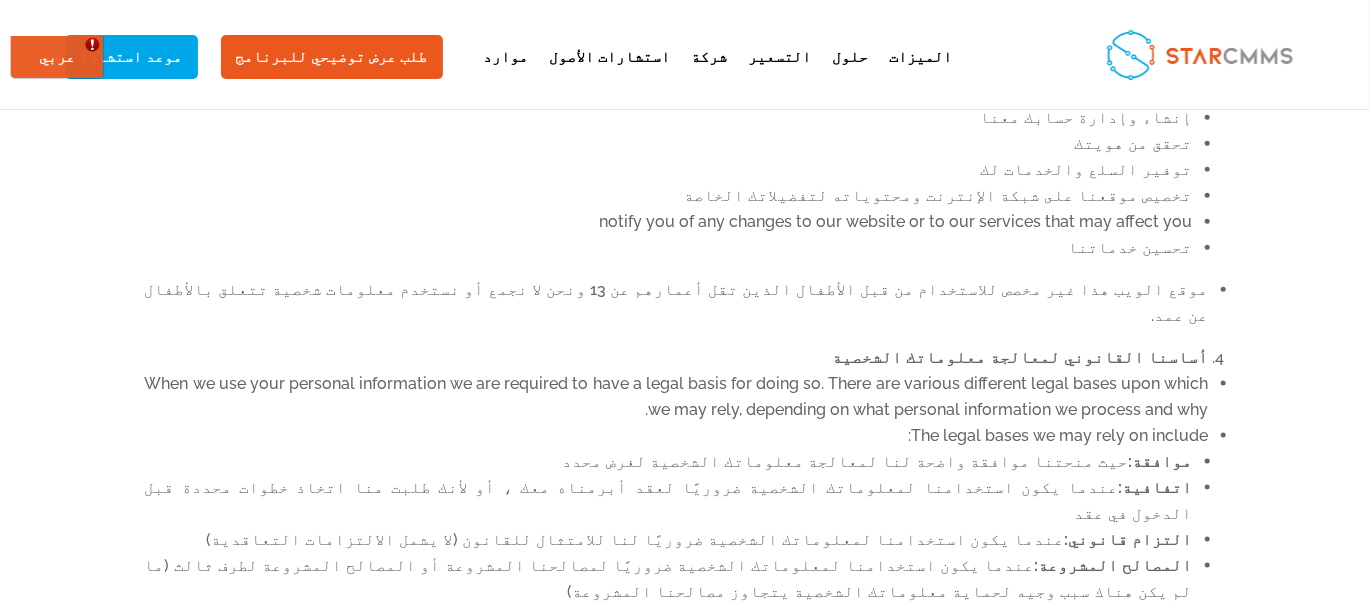 click on "مع من نشارك معلوماتك الشخصية" at bounding box center [1081, 640] 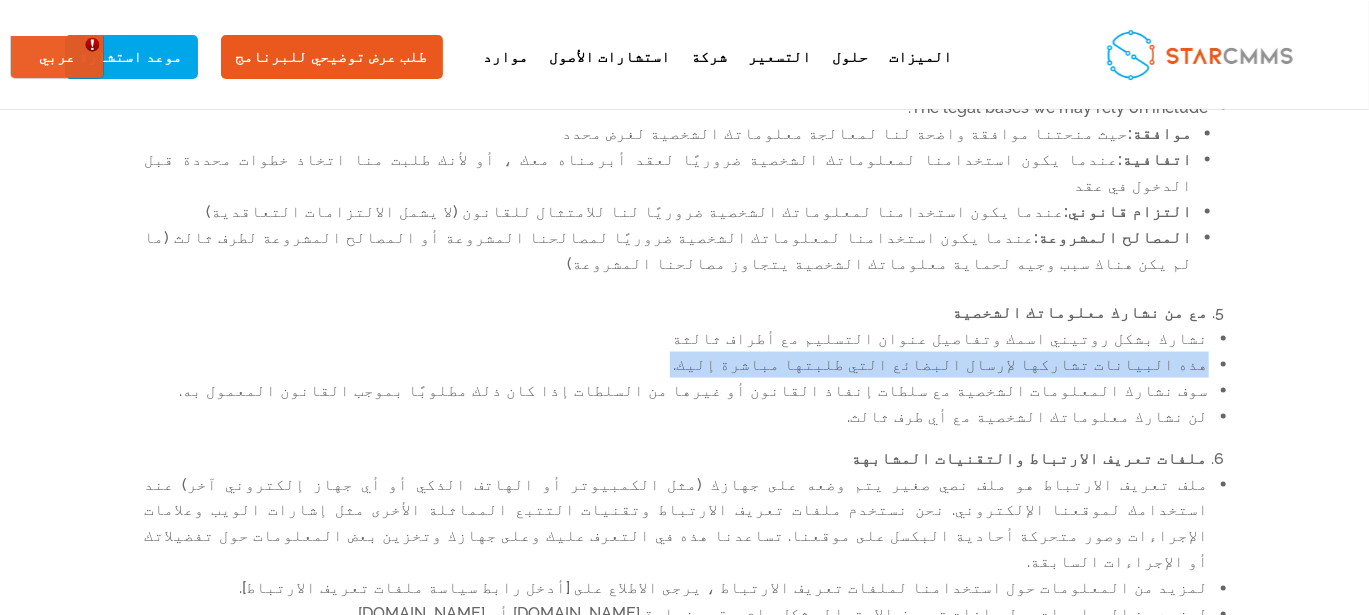 scroll, scrollTop: 1362, scrollLeft: 0, axis: vertical 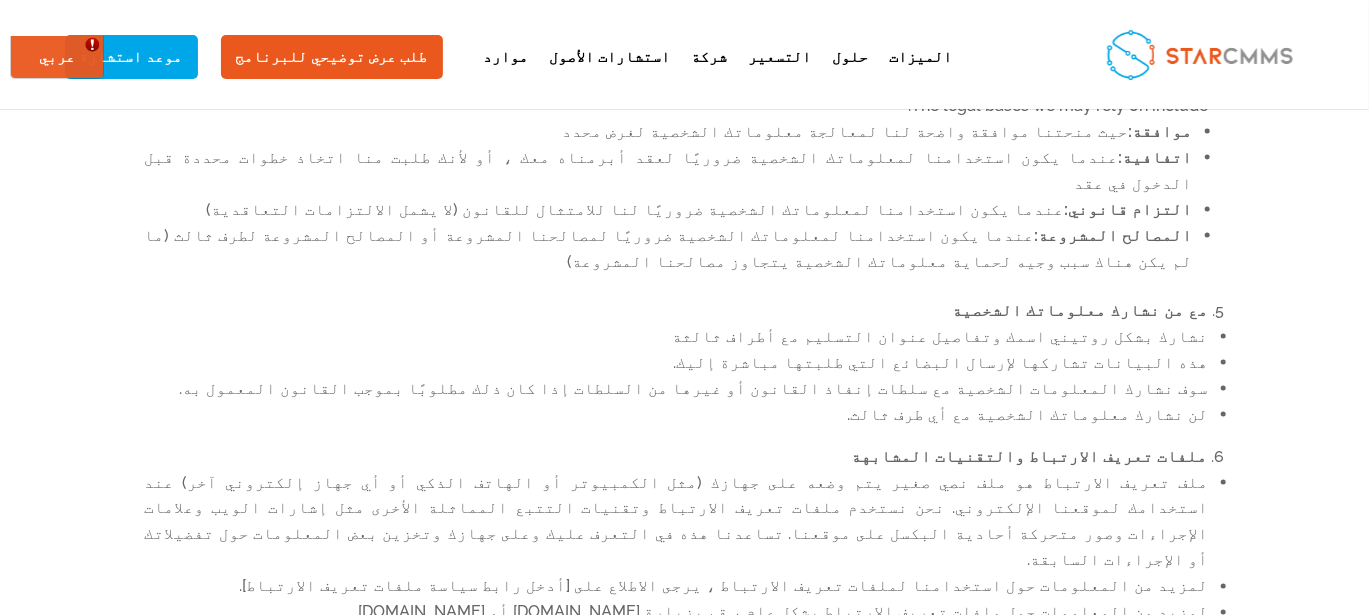 click on "سوف نشارك المعلومات الشخصية مع سلطات إنفاذ القانون أو غيرها من السلطات إذا كان ذلك مطلوبًا بموجب القانون المعمول به." at bounding box center (677, 389) 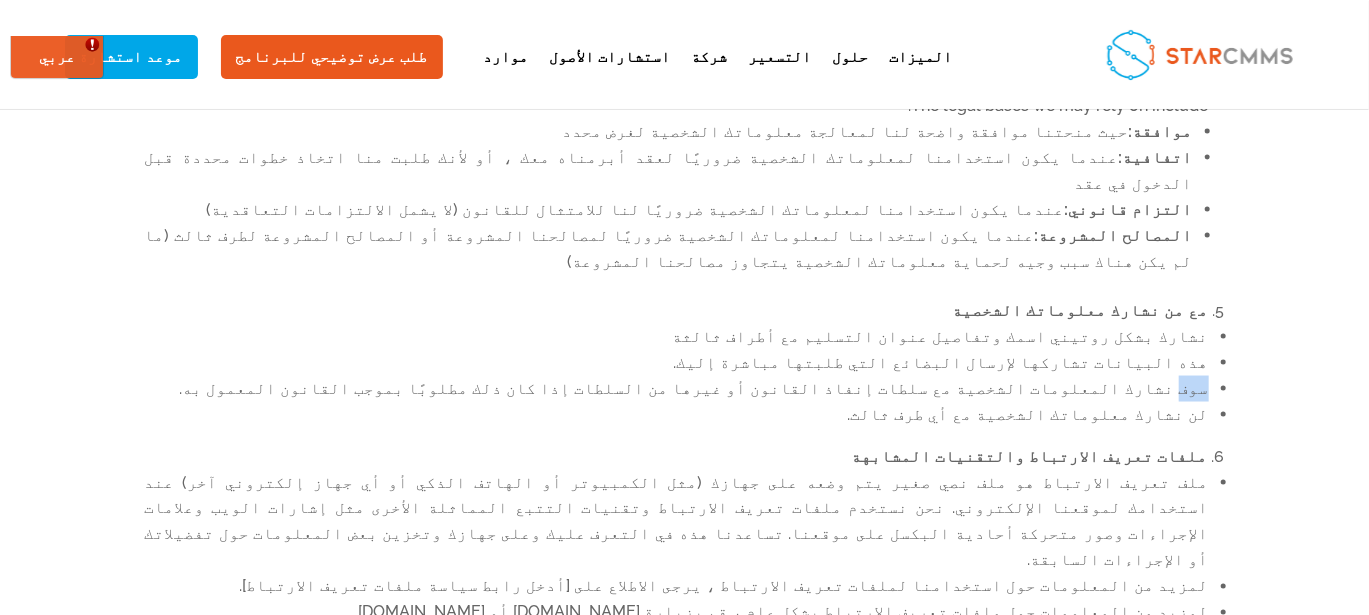click on "سوف نشارك المعلومات الشخصية مع سلطات إنفاذ القانون أو غيرها من السلطات إذا كان ذلك مطلوبًا بموجب القانون المعمول به." at bounding box center (677, 389) 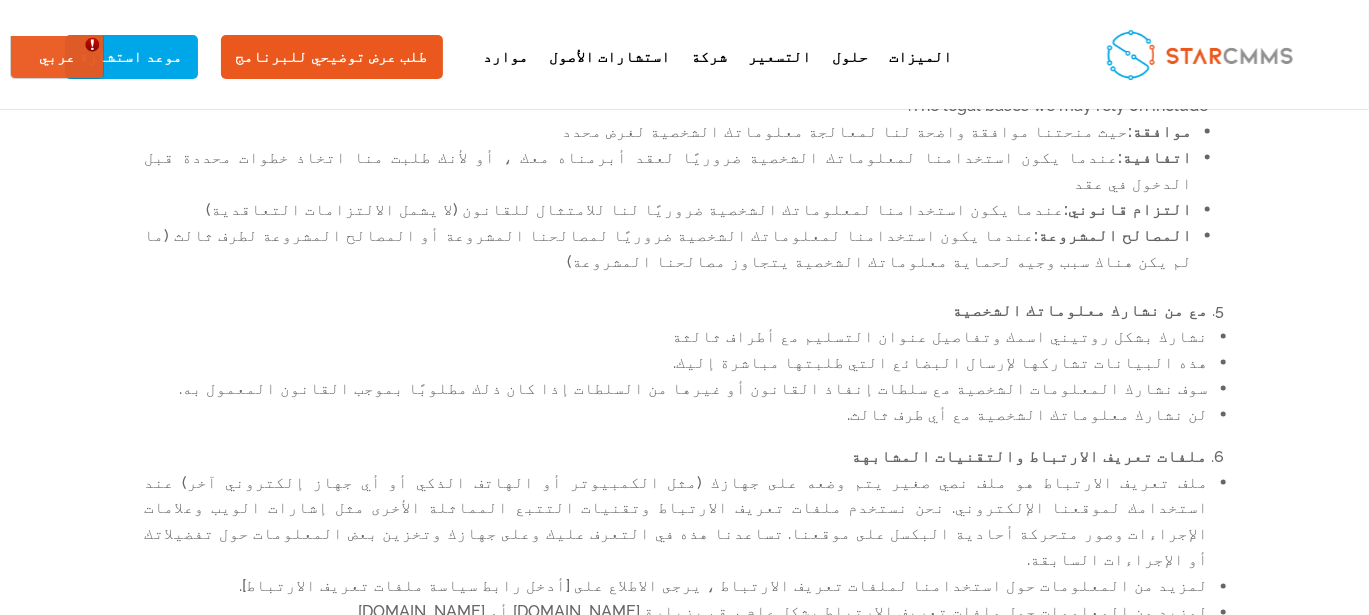 click on "سوف نشارك المعلومات الشخصية مع سلطات إنفاذ القانون أو غيرها من السلطات إذا كان ذلك مطلوبًا بموجب القانون المعمول به." at bounding box center [677, 389] 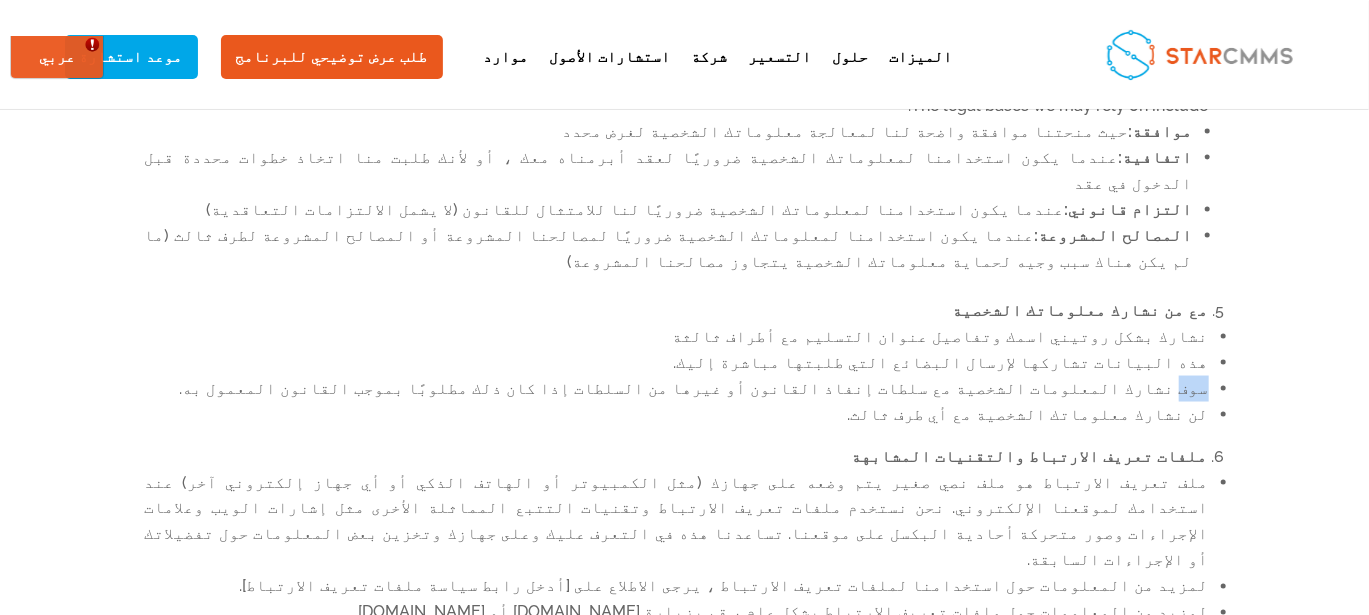 click on "سوف نشارك المعلومات الشخصية مع سلطات إنفاذ القانون أو غيرها من السلطات إذا كان ذلك مطلوبًا بموجب القانون المعمول به." at bounding box center [677, 389] 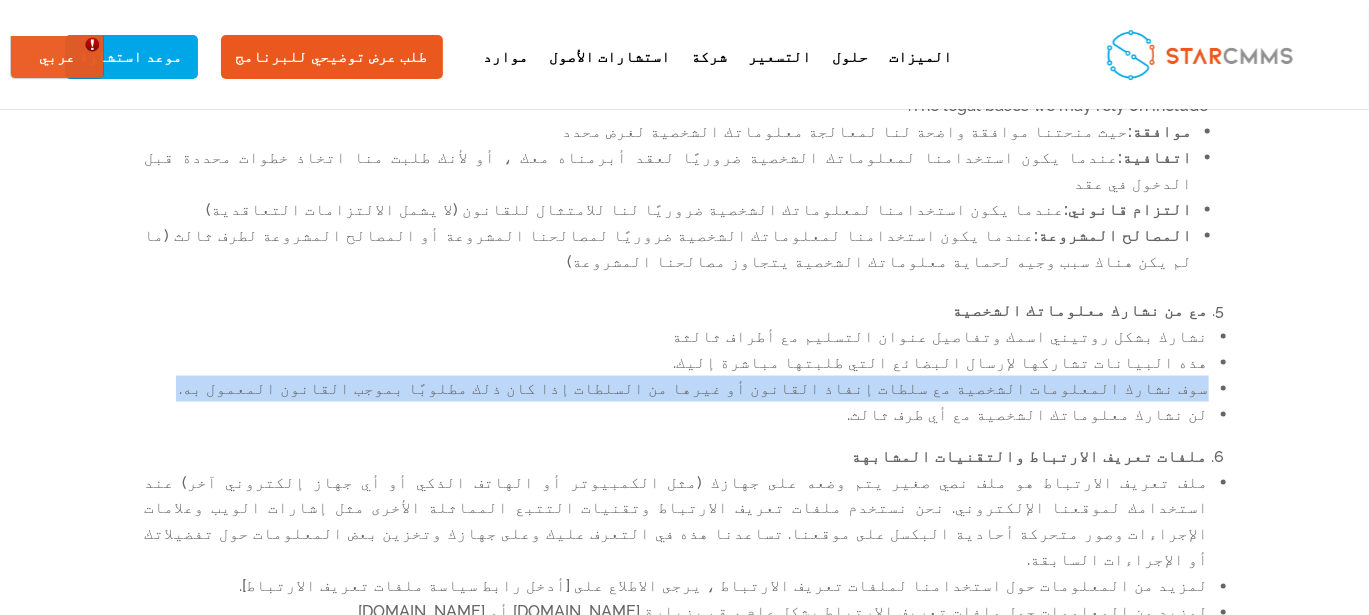 click on "سوف نشارك المعلومات الشخصية مع سلطات إنفاذ القانون أو غيرها من السلطات إذا كان ذلك مطلوبًا بموجب القانون المعمول به." at bounding box center (677, 389) 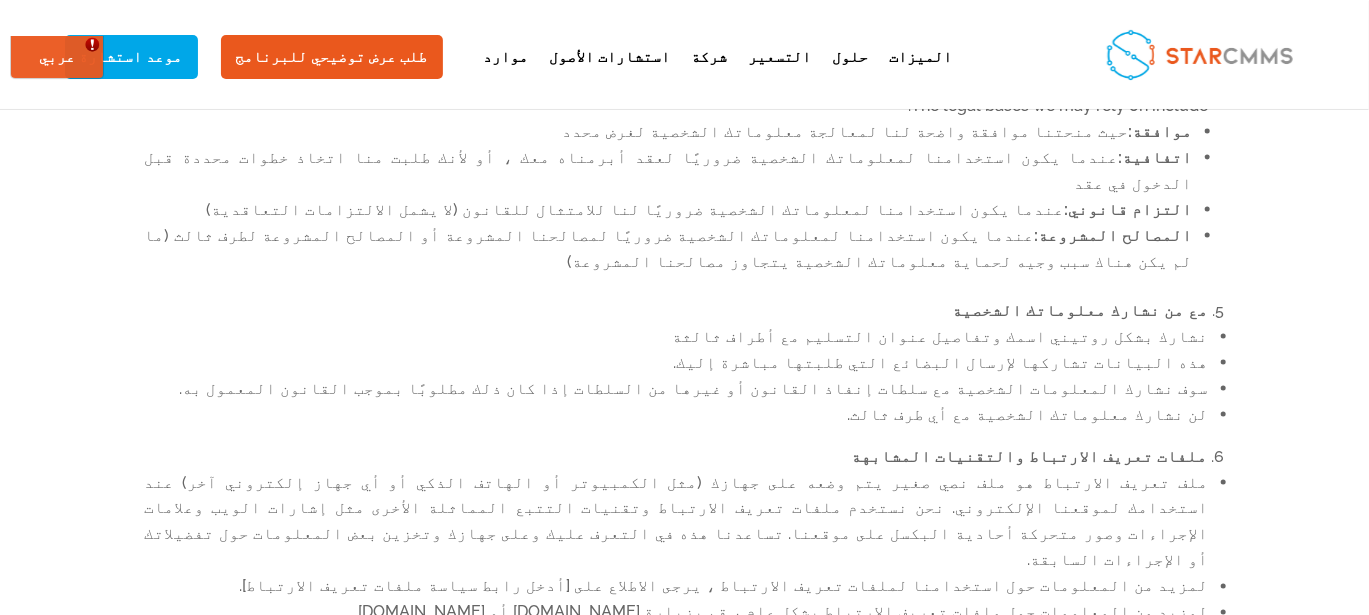 click on "لن نشارك معلوماتك الشخصية مع أي طرف ثالث." at bounding box center (677, 415) 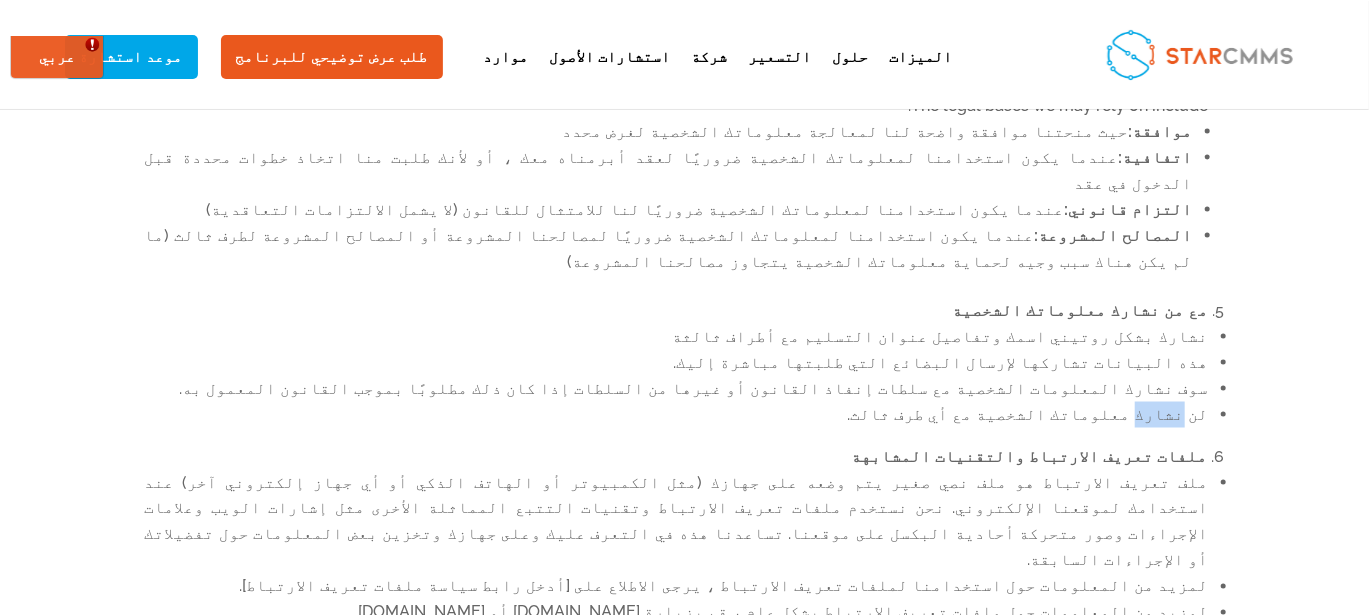 click on "لن نشارك معلوماتك الشخصية مع أي طرف ثالث." at bounding box center (677, 415) 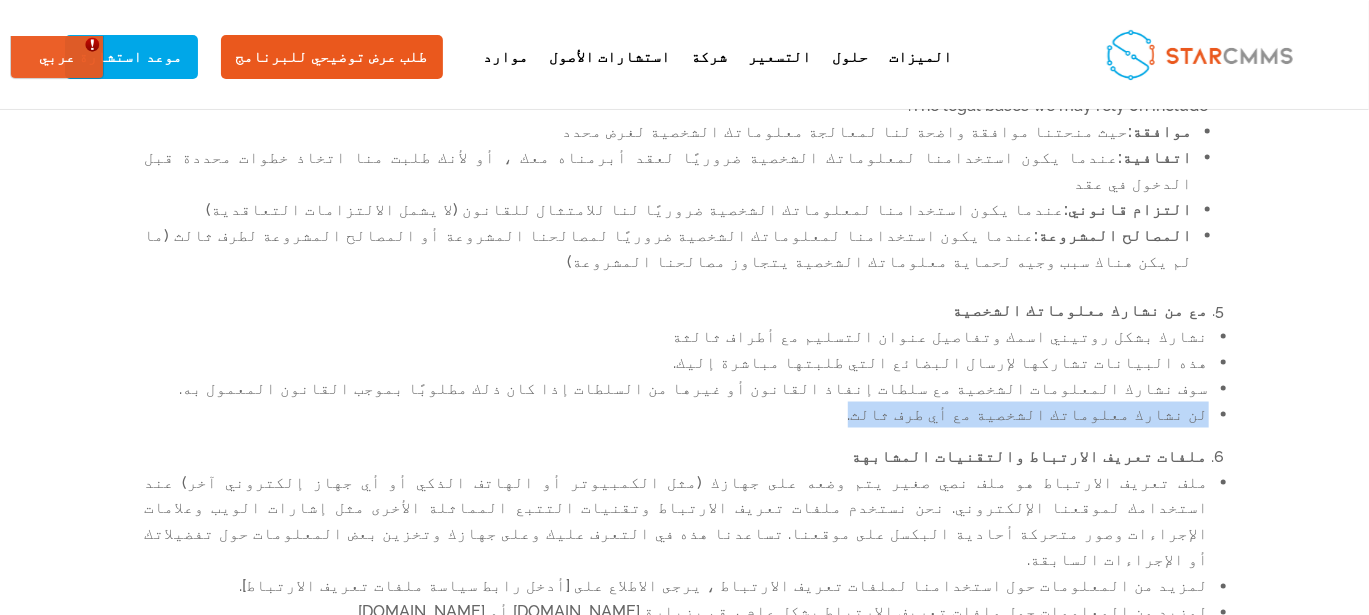 click on "لن نشارك معلوماتك الشخصية مع أي طرف ثالث." at bounding box center [677, 415] 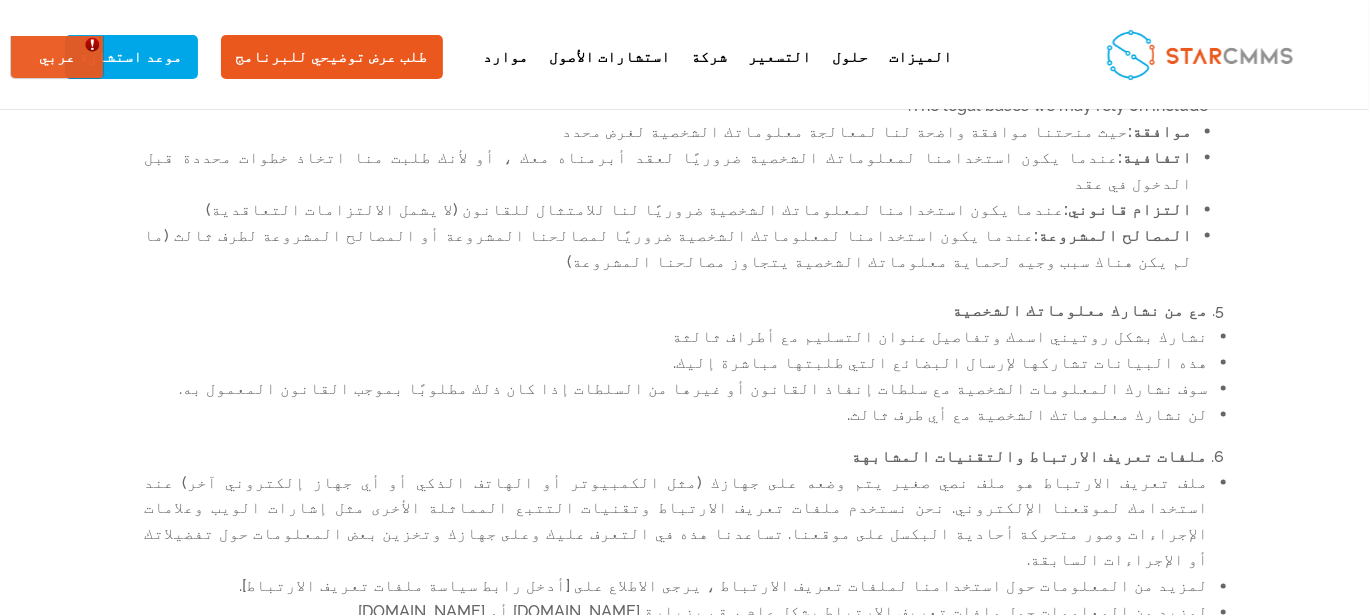 click on "ملفات تعريف الارتباط والتقنيات المشابهة" at bounding box center (1030, 456) 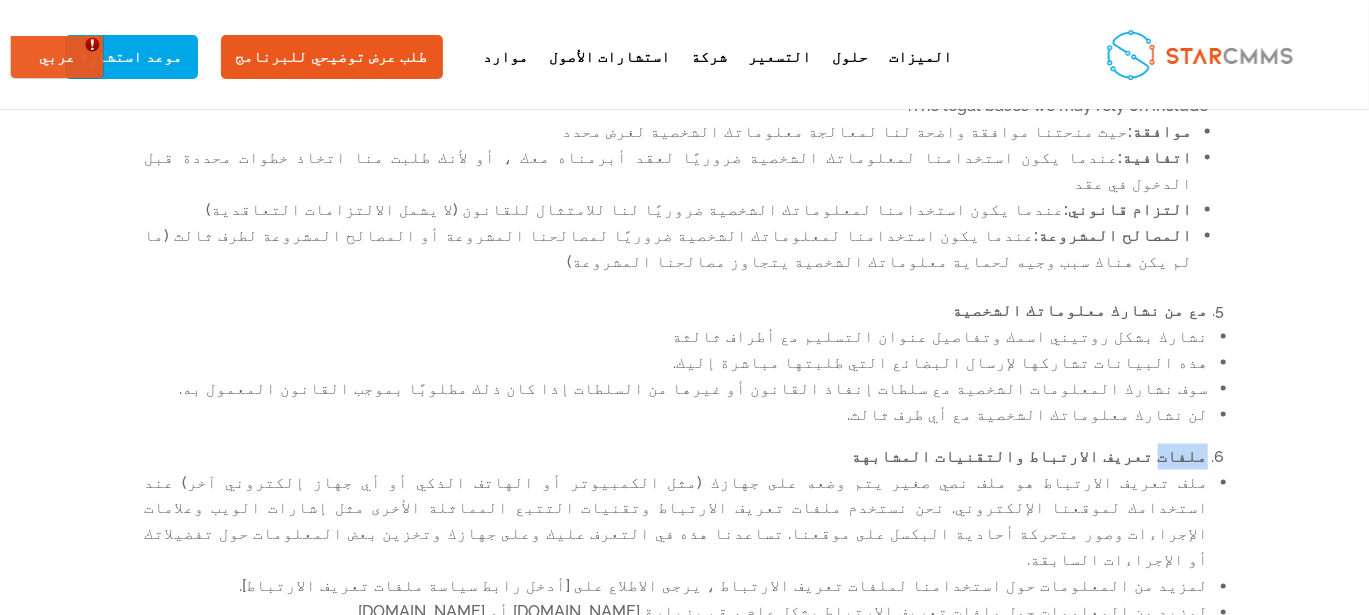click on "ملفات تعريف الارتباط والتقنيات المشابهة" at bounding box center [1030, 456] 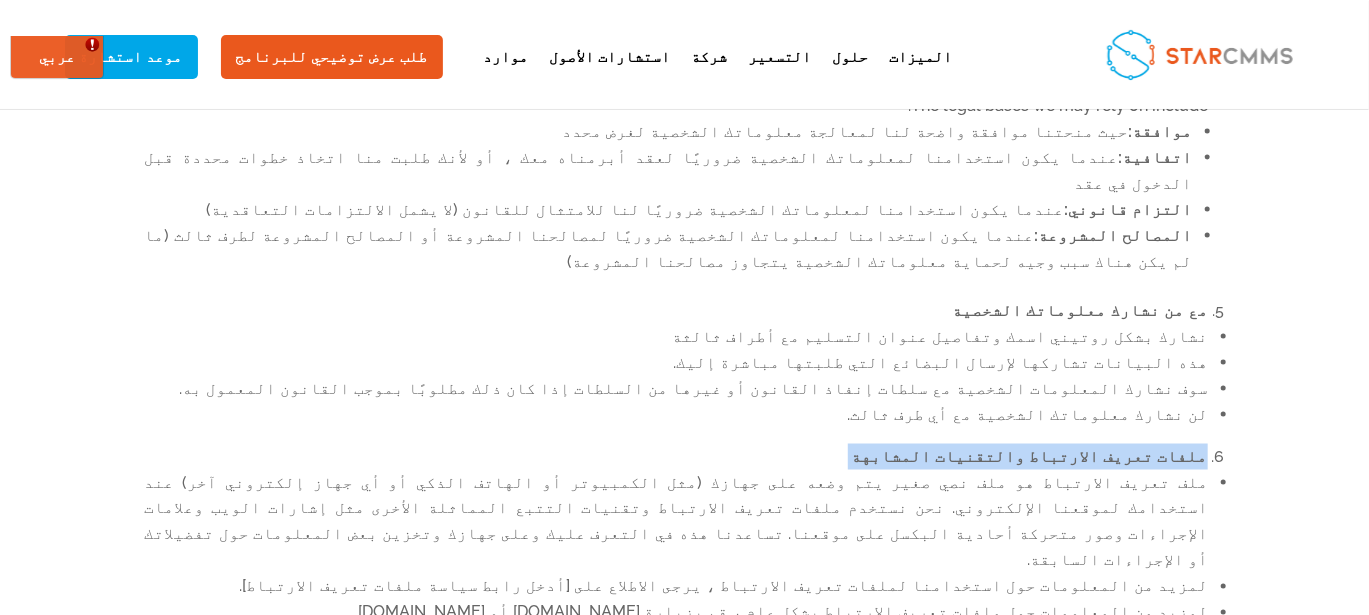 click on "ملفات تعريف الارتباط والتقنيات المشابهة" at bounding box center [1030, 456] 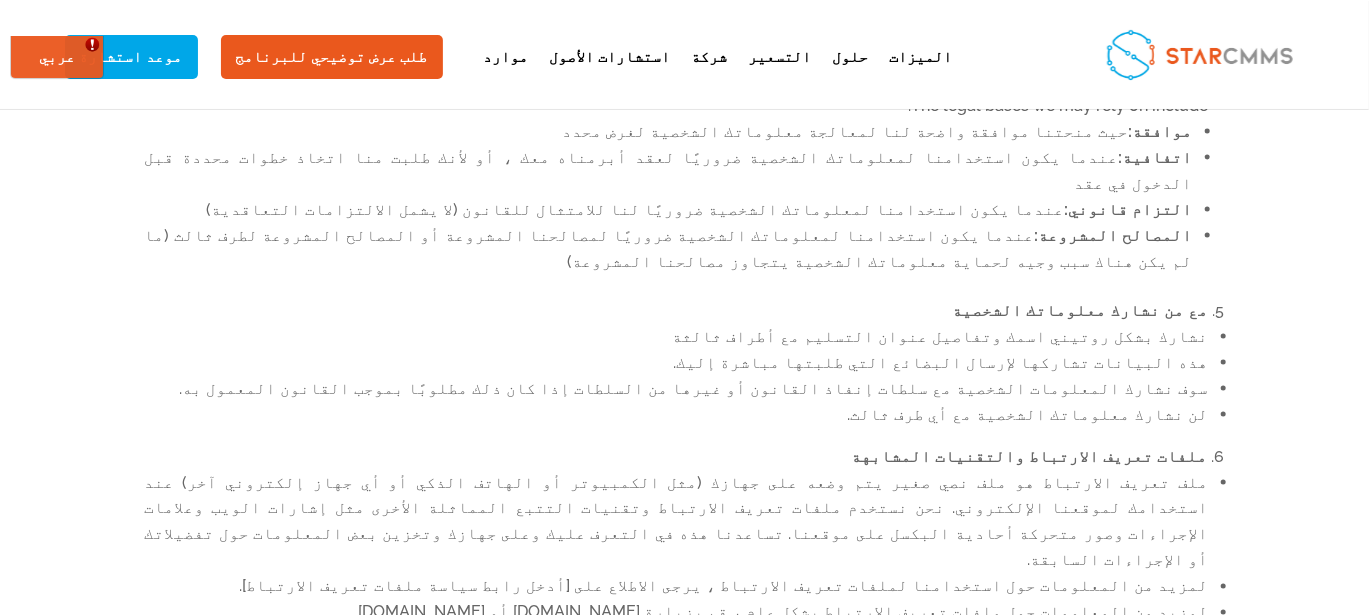 click on "ملف تعريف الارتباط هو ملف نصي صغير يتم وضعه على جهازك (مثل الكمبيوتر أو الهاتف الذكي أو أي جهاز إلكتروني آخر) عند استخدامك لموقعنا الإلكتروني. نحن نستخدم ملفات تعريف الارتباط وتقنيات التتبع المماثلة الأخرى مثل إشارات الويب وعلامات الإجراءات وصور متحركة أحادية البكسل على موقعنا. تساعدنا هذه في التعرف عليك وعلى جهازك وتخزين بعض المعلومات حول تفضيلاتك أو الإجراءات السابقة." at bounding box center (677, 522) 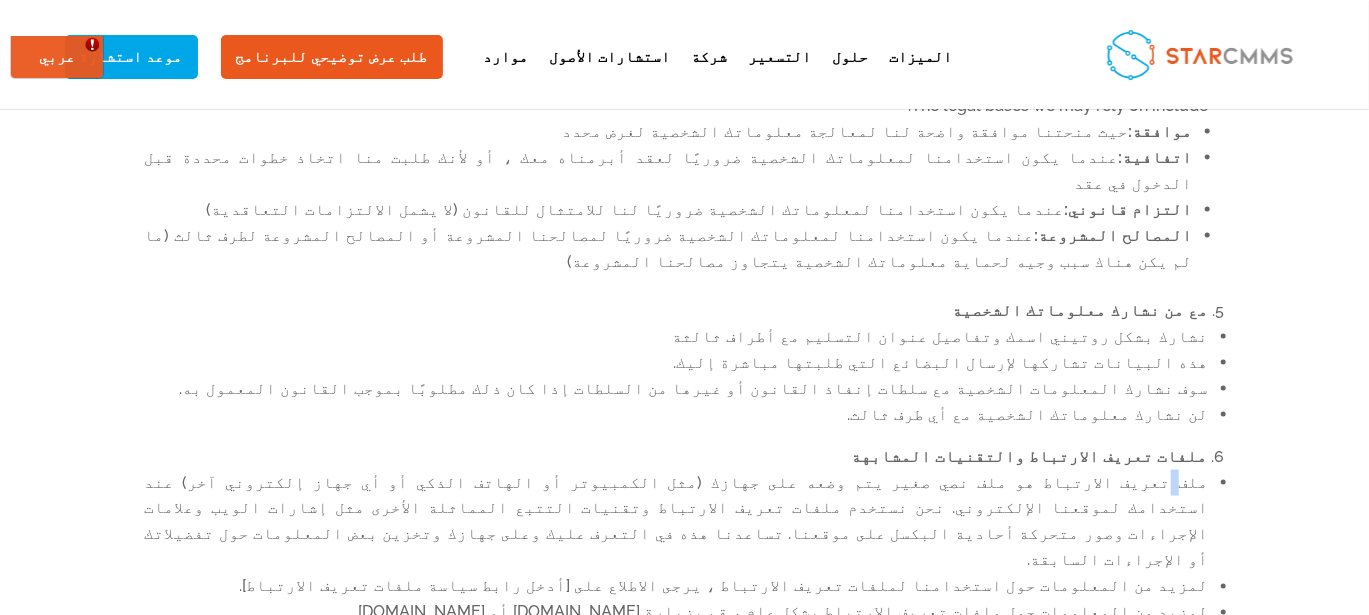 click on "ملف تعريف الارتباط هو ملف نصي صغير يتم وضعه على جهازك (مثل الكمبيوتر أو الهاتف الذكي أو أي جهاز إلكتروني آخر) عند استخدامك لموقعنا الإلكتروني. نحن نستخدم ملفات تعريف الارتباط وتقنيات التتبع المماثلة الأخرى مثل إشارات الويب وعلامات الإجراءات وصور متحركة أحادية البكسل على موقعنا. تساعدنا هذه في التعرف عليك وعلى جهازك وتخزين بعض المعلومات حول تفضيلاتك أو الإجراءات السابقة." at bounding box center [677, 522] 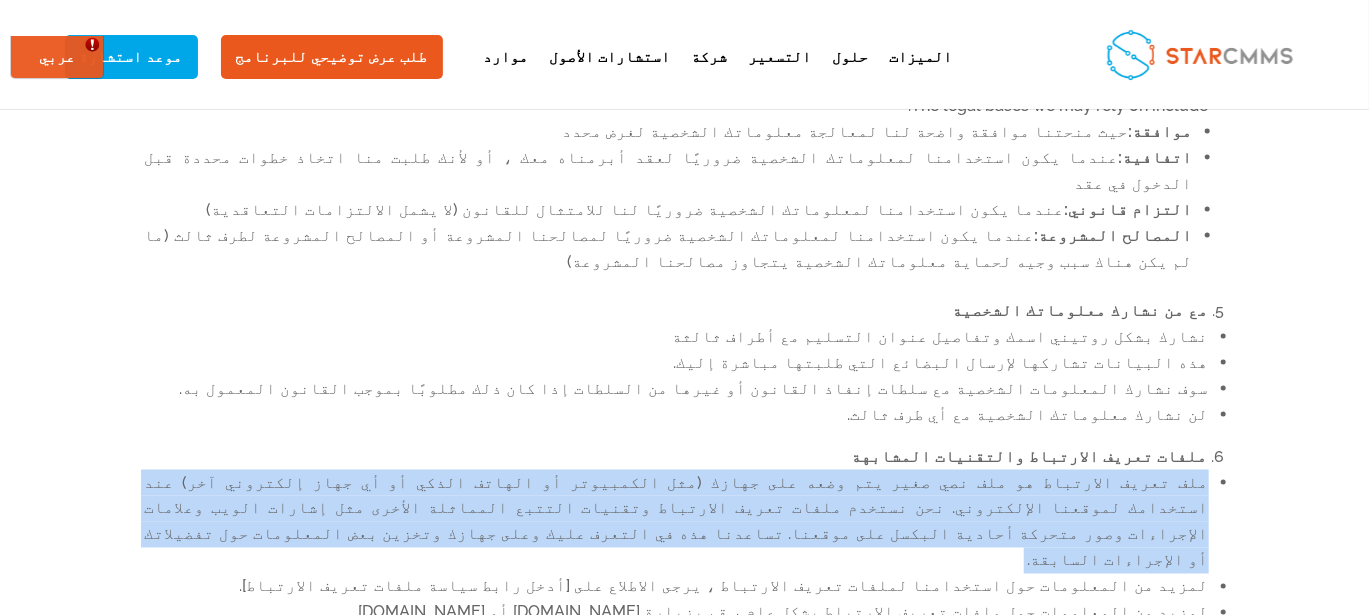 click on "ملف تعريف الارتباط هو ملف نصي صغير يتم وضعه على جهازك (مثل الكمبيوتر أو الهاتف الذكي أو أي جهاز إلكتروني آخر) عند استخدامك لموقعنا الإلكتروني. نحن نستخدم ملفات تعريف الارتباط وتقنيات التتبع المماثلة الأخرى مثل إشارات الويب وعلامات الإجراءات وصور متحركة أحادية البكسل على موقعنا. تساعدنا هذه في التعرف عليك وعلى جهازك وتخزين بعض المعلومات حول تفضيلاتك أو الإجراءات السابقة." at bounding box center [677, 522] 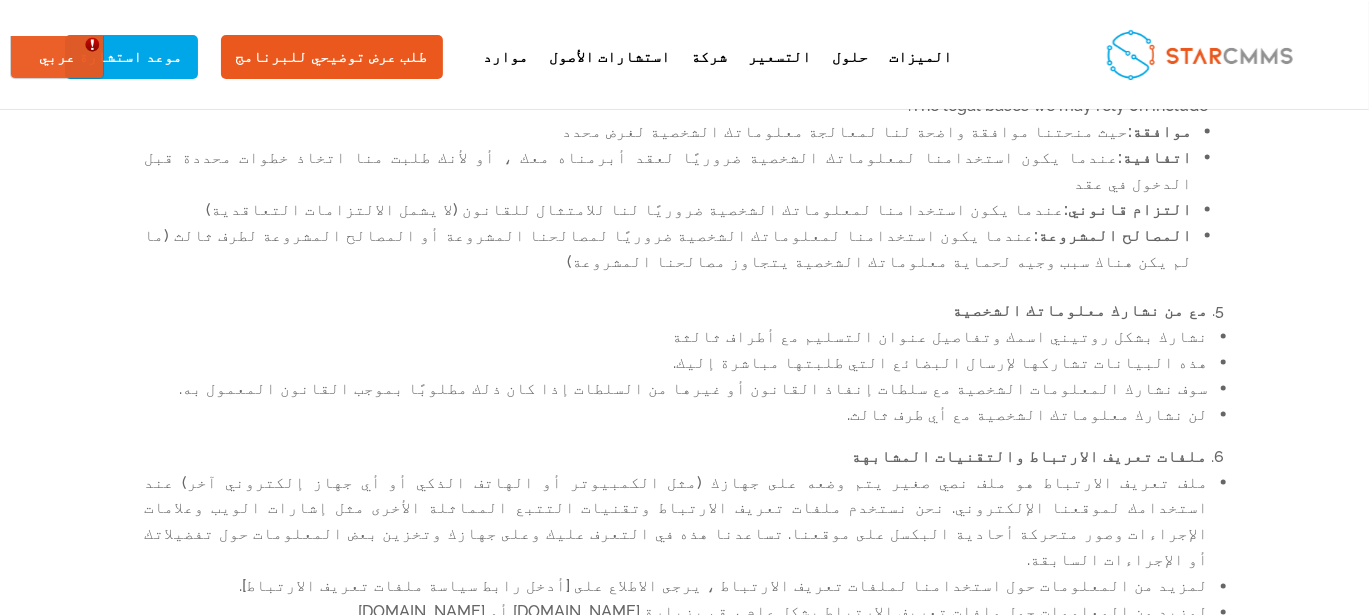 click on "لمزيد من المعلومات حول استخدامنا لملفات تعريف الارتباط ، يرجى الاطلاع على [أدخل رابط سياسة ملفات تعريف الارتباط]." at bounding box center (677, 587) 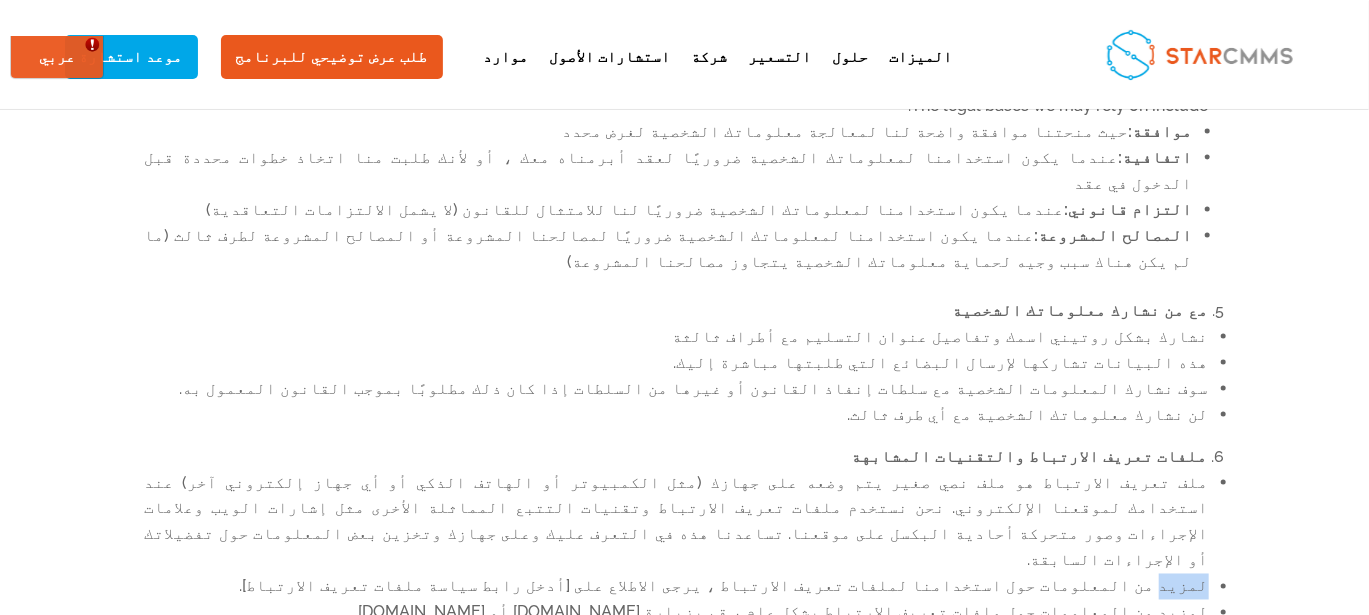 click on "لمزيد من المعلومات حول استخدامنا لملفات تعريف الارتباط ، يرجى الاطلاع على [أدخل رابط سياسة ملفات تعريف الارتباط]." at bounding box center [677, 587] 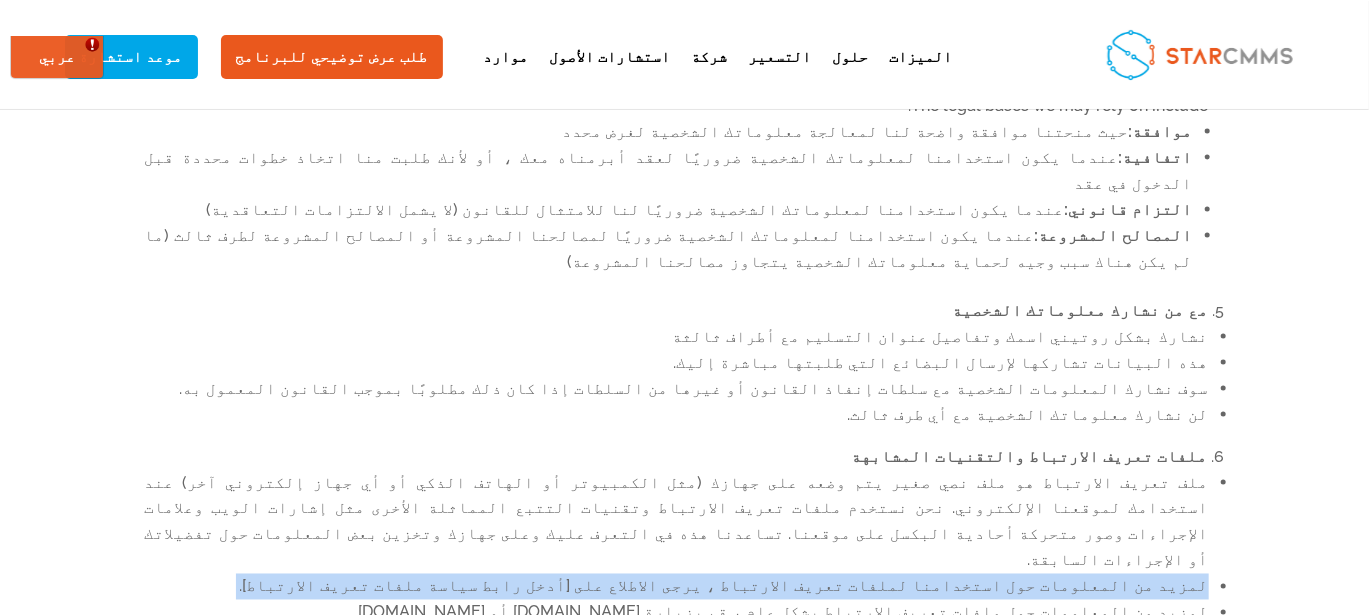 click on "لمزيد من المعلومات حول استخدامنا لملفات تعريف الارتباط ، يرجى الاطلاع على [أدخل رابط سياسة ملفات تعريف الارتباط]." at bounding box center [677, 587] 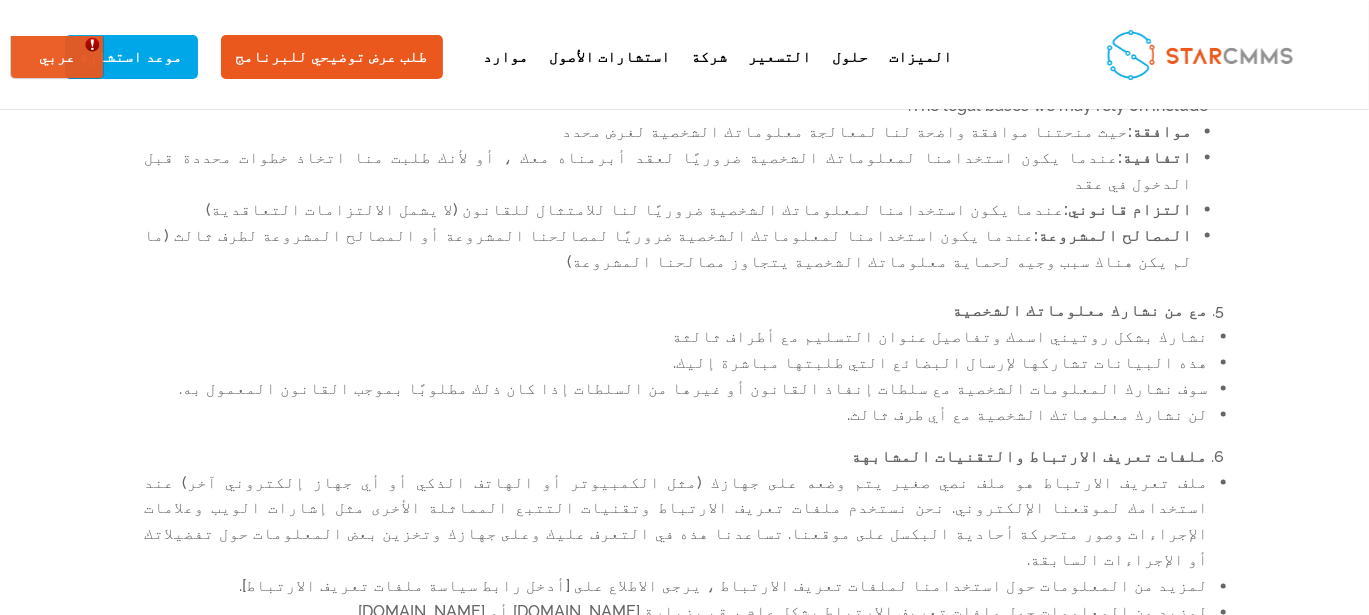 click on "لمزيد من المعلومات حول ملفات تعريف الارتباط بشكل عام ، قم بزيارة aboutcookies.org أو www.allaboutcookies.org." at bounding box center [677, 613] 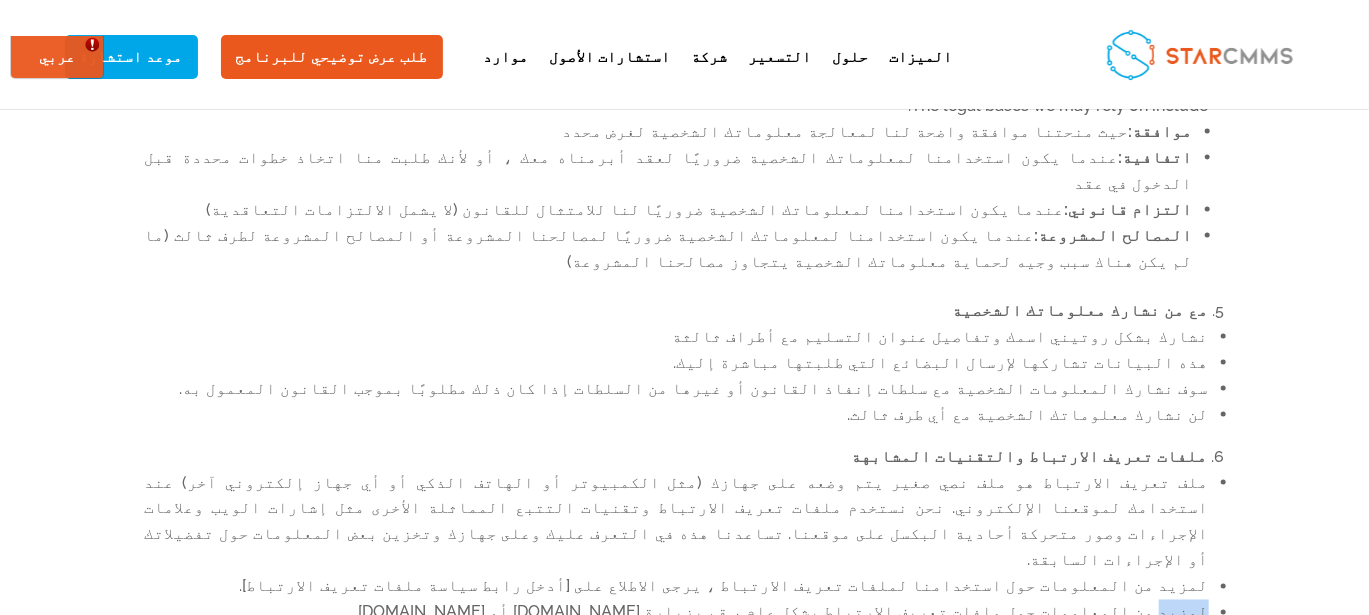 click on "لمزيد من المعلومات حول ملفات تعريف الارتباط بشكل عام ، قم بزيارة aboutcookies.org أو www.allaboutcookies.org." at bounding box center (677, 613) 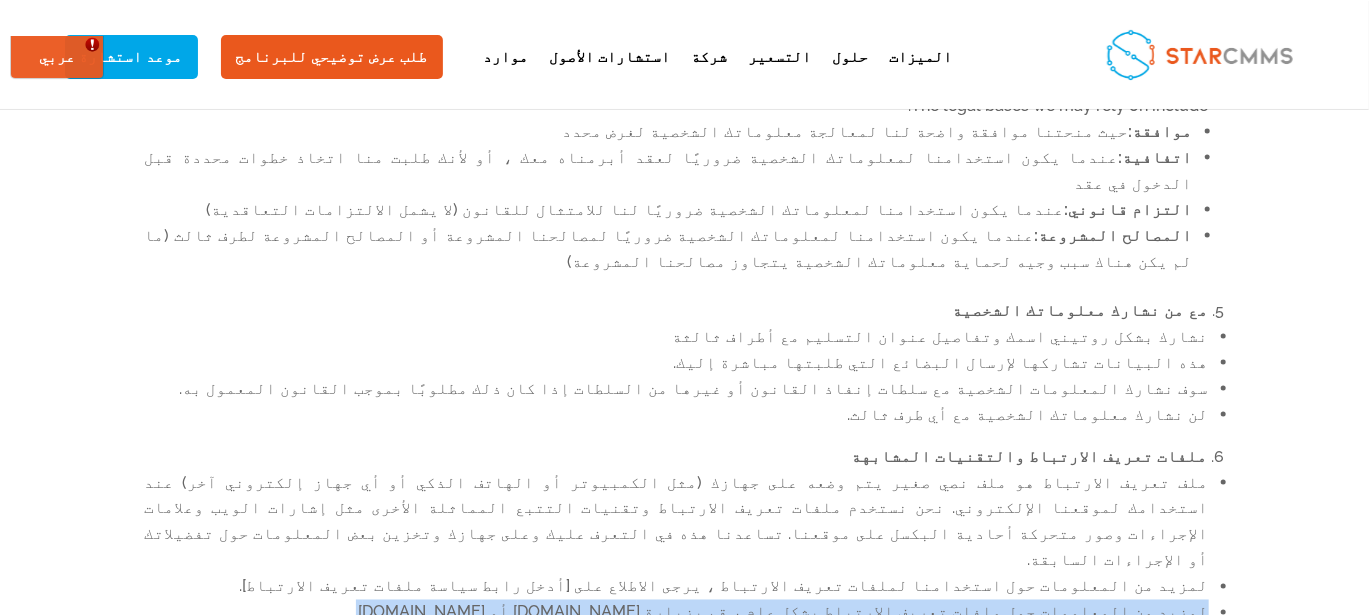 click on "لمزيد من المعلومات حول ملفات تعريف الارتباط بشكل عام ، قم بزيارة aboutcookies.org أو www.allaboutcookies.org." at bounding box center (677, 613) 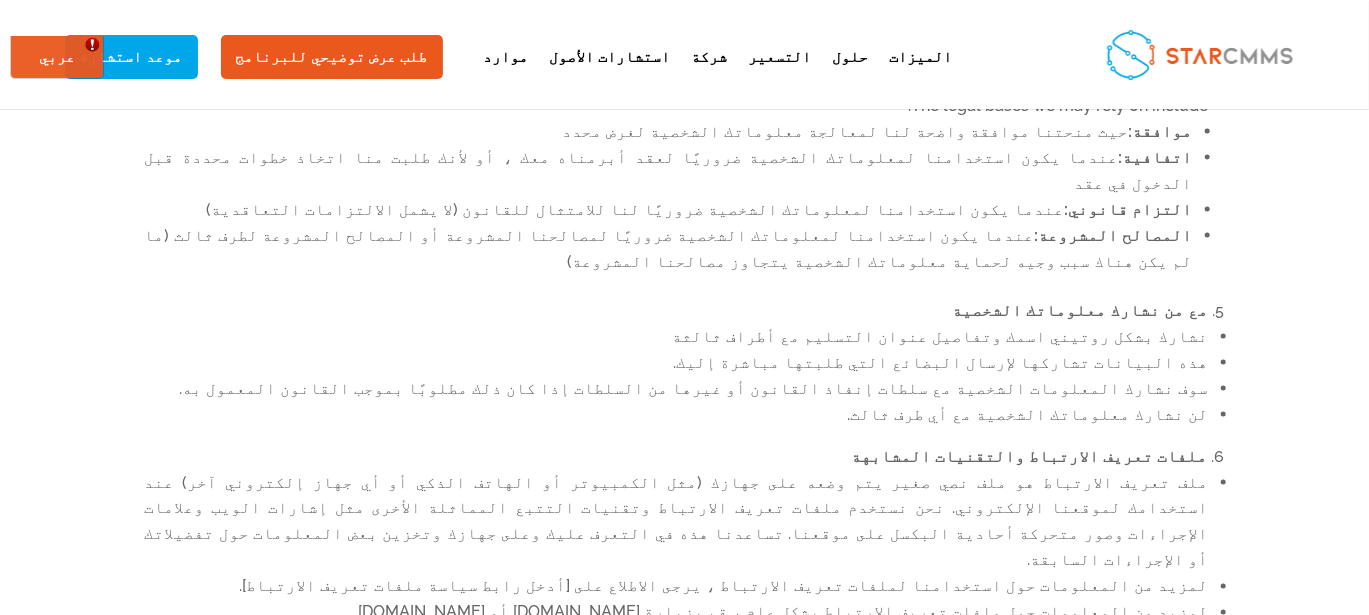 click on "الحفاظ على أمن المعلومات الشخصية الخاصة بك" at bounding box center (1017, 654) 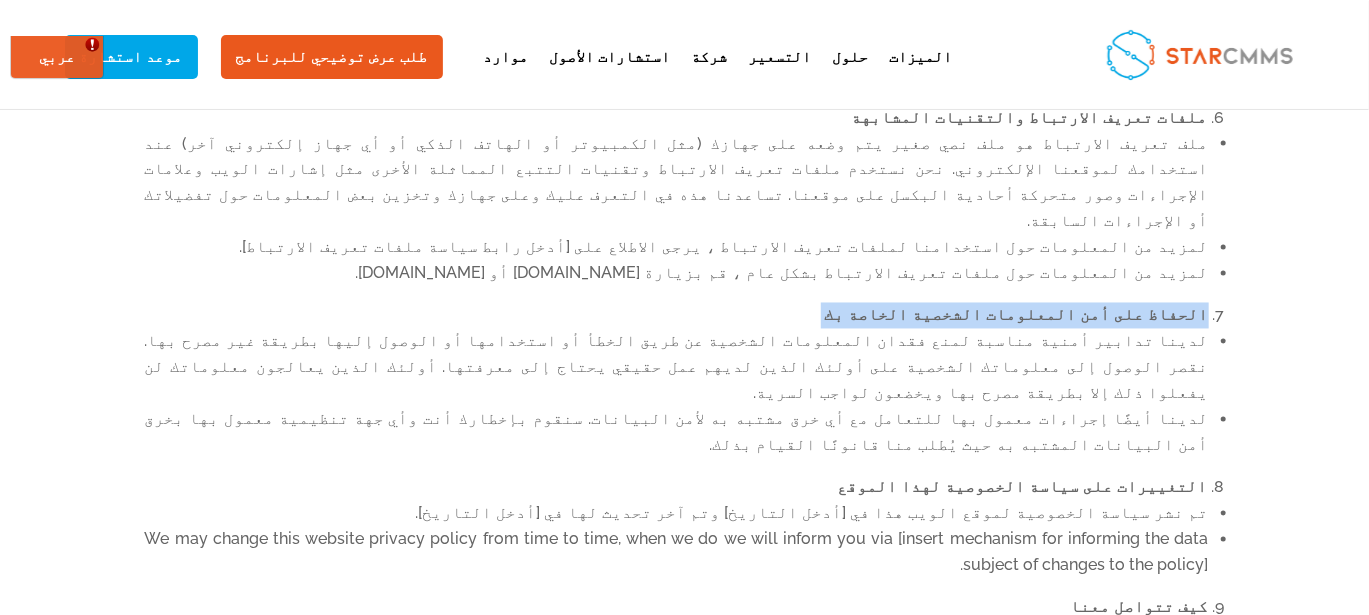 scroll, scrollTop: 1726, scrollLeft: 0, axis: vertical 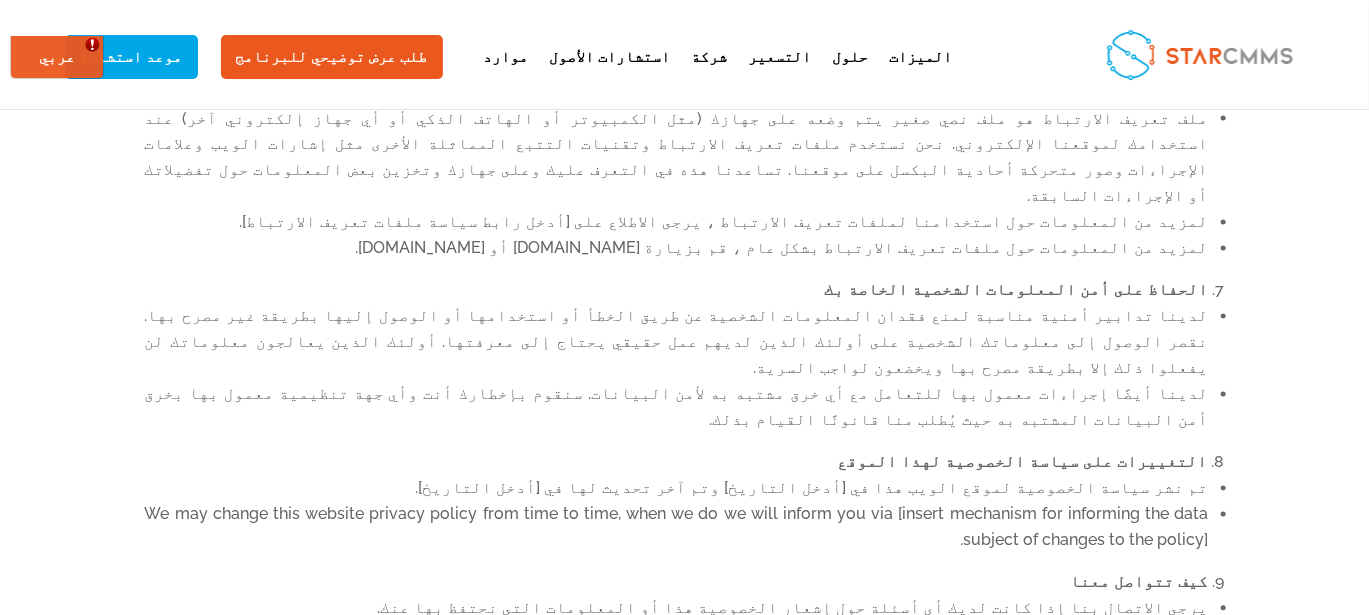 click on "لدينا تدابير أمنية مناسبة لمنع فقدان المعلومات الشخصية عن طريق الخطأ أو استخدامها أو الوصول إليها بطريقة غير مصرح بها. نقصر الوصول إلى معلوماتك الشخصية على أولئك الذين لديهم عمل حقيقي يحتاج إلى معرفتها. أولئك الذين يعالجون معلوماتك لن يفعلوا ذلك إلا بطريقة مصرح بها ويخضعون لواجب السرية." at bounding box center (677, 343) 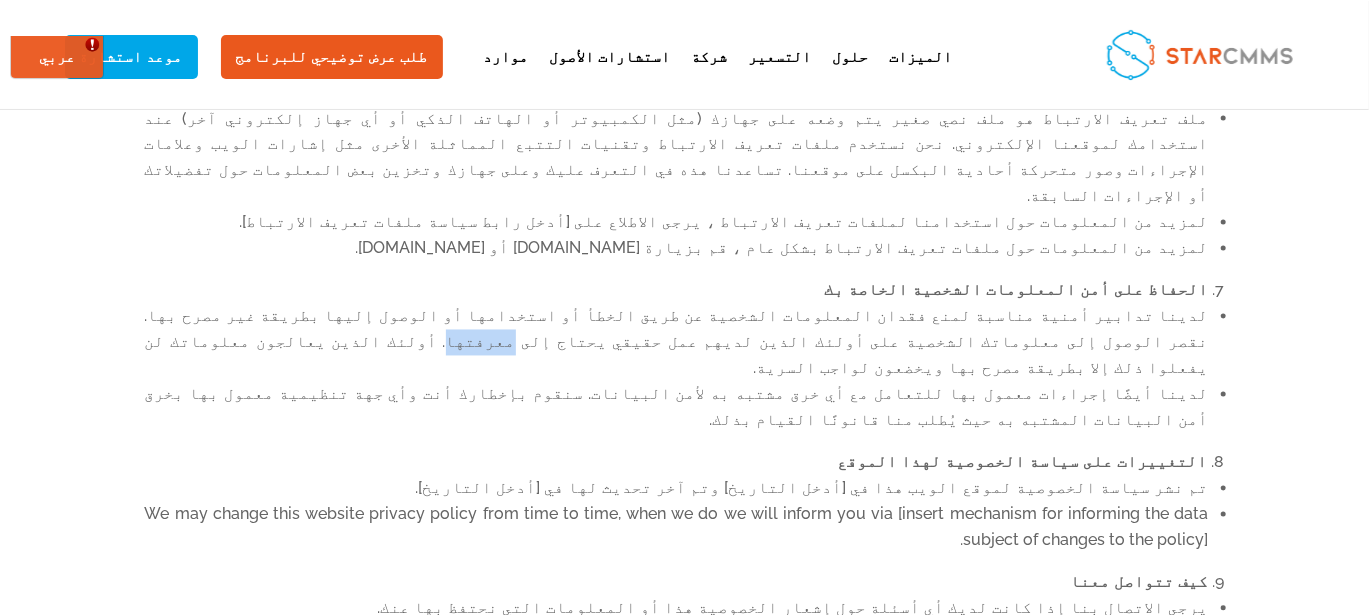 click on "لدينا تدابير أمنية مناسبة لمنع فقدان المعلومات الشخصية عن طريق الخطأ أو استخدامها أو الوصول إليها بطريقة غير مصرح بها. نقصر الوصول إلى معلوماتك الشخصية على أولئك الذين لديهم عمل حقيقي يحتاج إلى معرفتها. أولئك الذين يعالجون معلوماتك لن يفعلوا ذلك إلا بطريقة مصرح بها ويخضعون لواجب السرية." at bounding box center (677, 343) 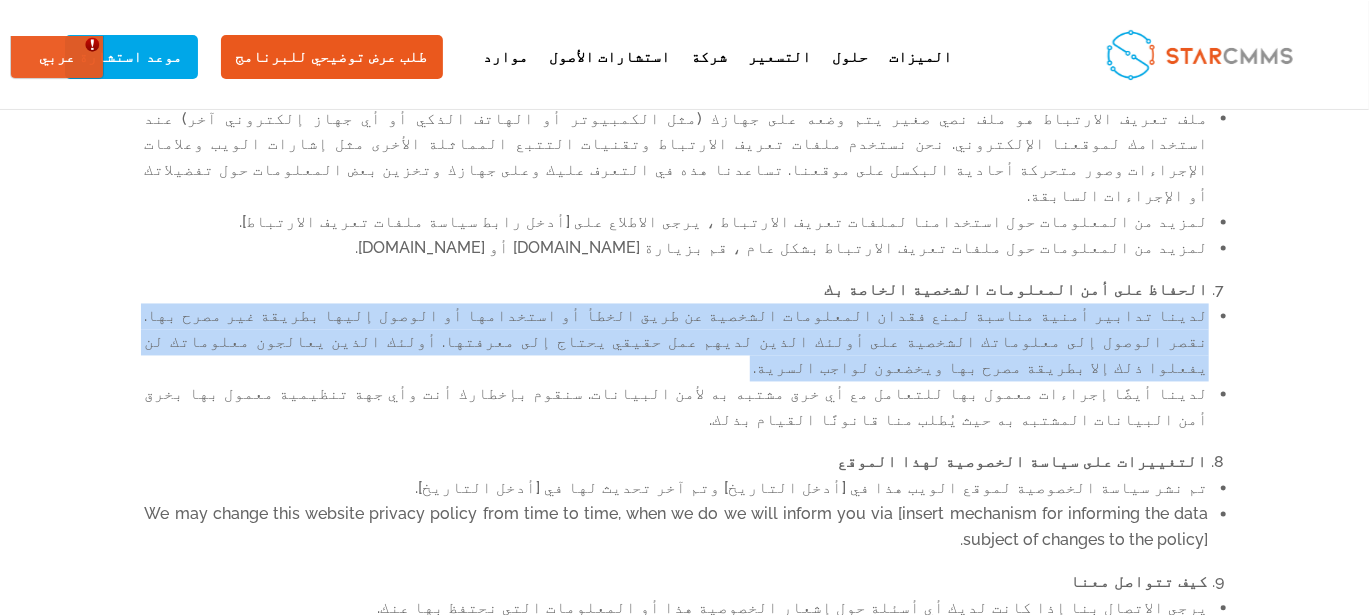 click on "لدينا تدابير أمنية مناسبة لمنع فقدان المعلومات الشخصية عن طريق الخطأ أو استخدامها أو الوصول إليها بطريقة غير مصرح بها. نقصر الوصول إلى معلوماتك الشخصية على أولئك الذين لديهم عمل حقيقي يحتاج إلى معرفتها. أولئك الذين يعالجون معلوماتك لن يفعلوا ذلك إلا بطريقة مصرح بها ويخضعون لواجب السرية." at bounding box center (677, 343) 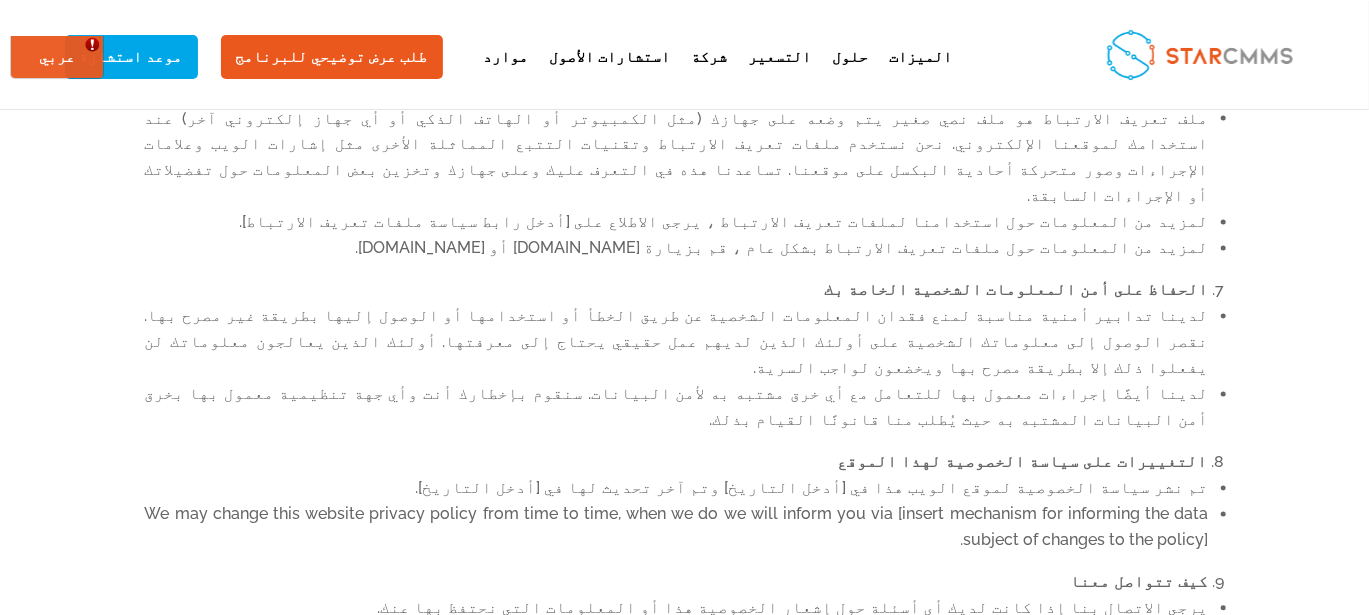 click on "لدينا أيضًا إجراءات معمول بها للتعامل مع أي خرق مشتبه به لأمن البيانات. سنقوم بإخطارك أنت وأي جهة تنظيمية معمول بها بخرق أمن البيانات المشتبه به حيث يُطلب منا قانونًا القيام بذلك." at bounding box center (677, 408) 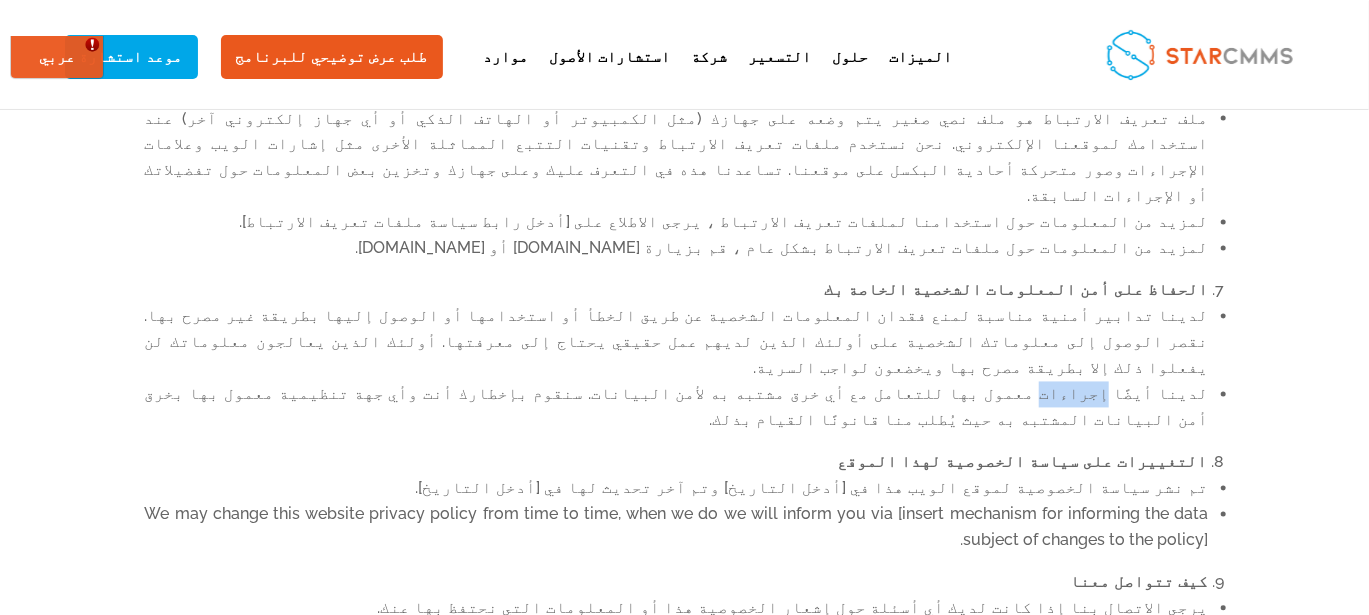 click on "لدينا أيضًا إجراءات معمول بها للتعامل مع أي خرق مشتبه به لأمن البيانات. سنقوم بإخطارك أنت وأي جهة تنظيمية معمول بها بخرق أمن البيانات المشتبه به حيث يُطلب منا قانونًا القيام بذلك." at bounding box center [677, 408] 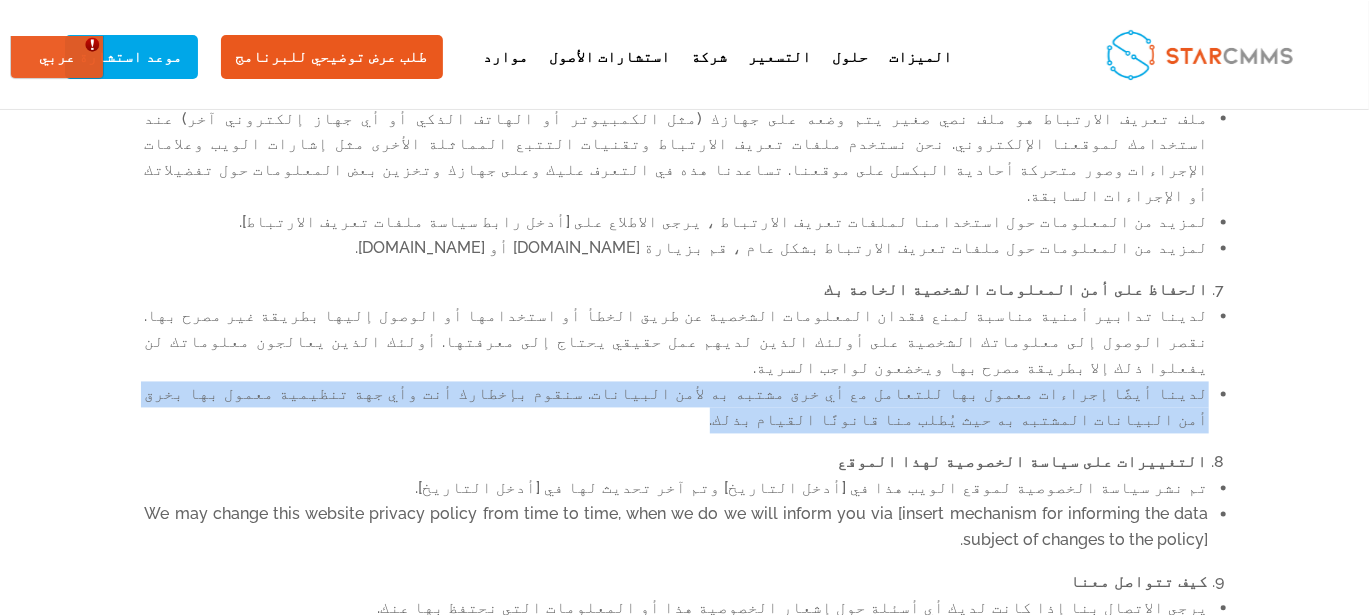 click on "لدينا أيضًا إجراءات معمول بها للتعامل مع أي خرق مشتبه به لأمن البيانات. سنقوم بإخطارك أنت وأي جهة تنظيمية معمول بها بخرق أمن البيانات المشتبه به حيث يُطلب منا قانونًا القيام بذلك." at bounding box center [677, 408] 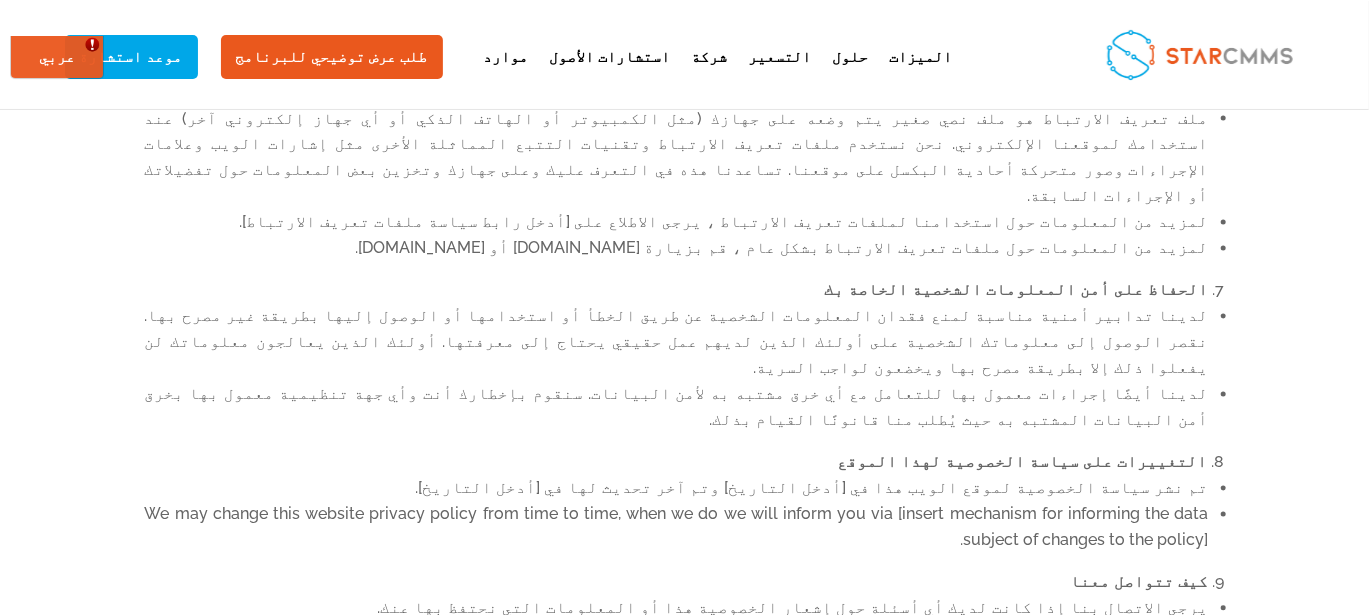 click on "التغييرات على سياسة الخصوصية لهذا الموقع" at bounding box center [1023, 462] 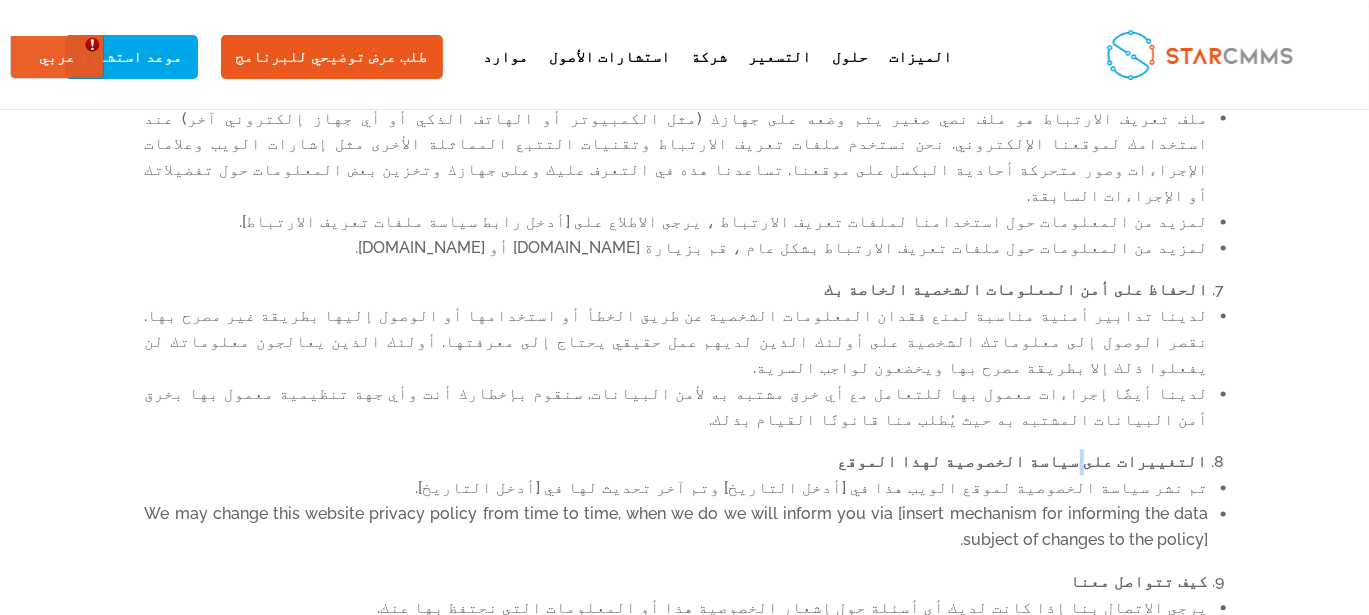 click on "التغييرات على سياسة الخصوصية لهذا الموقع" at bounding box center (1023, 462) 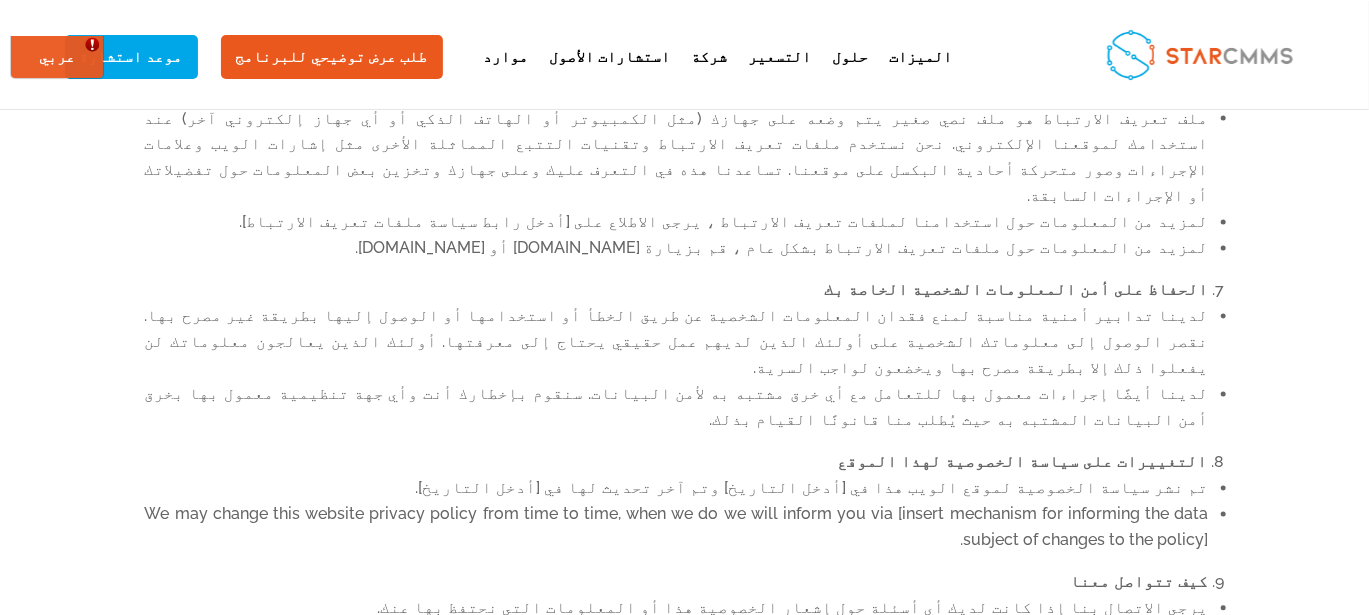 click on "التغييرات على سياسة الخصوصية لهذا الموقع" at bounding box center [1023, 462] 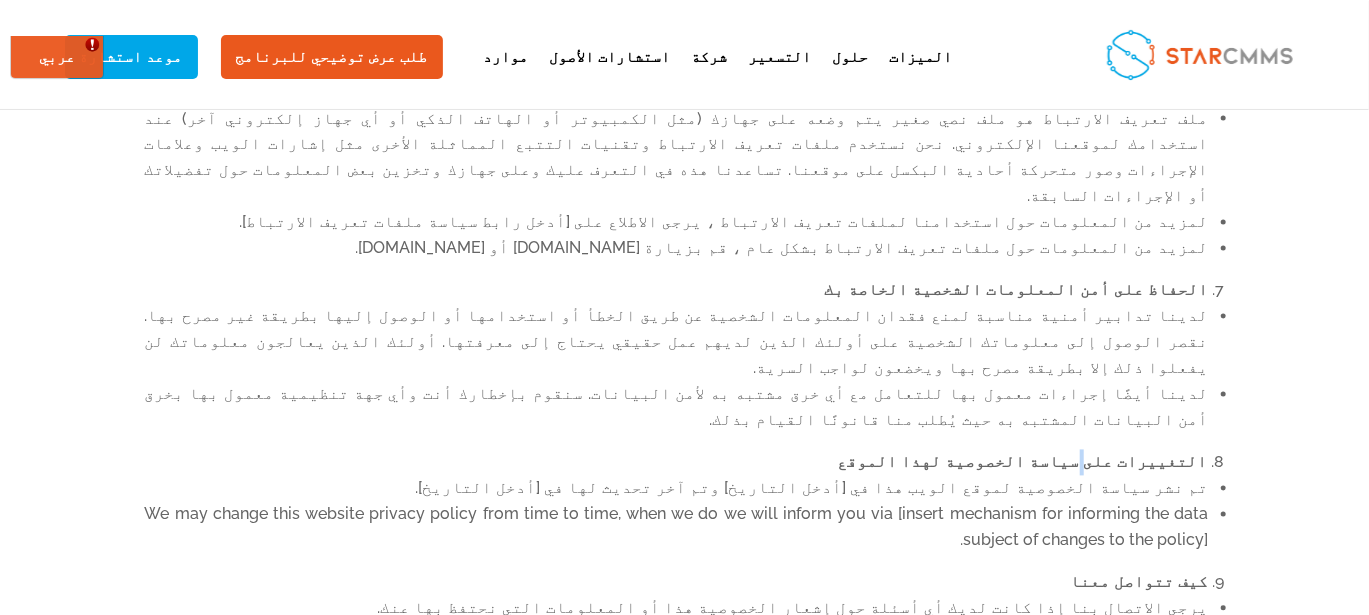click on "التغييرات على سياسة الخصوصية لهذا الموقع" at bounding box center (1023, 462) 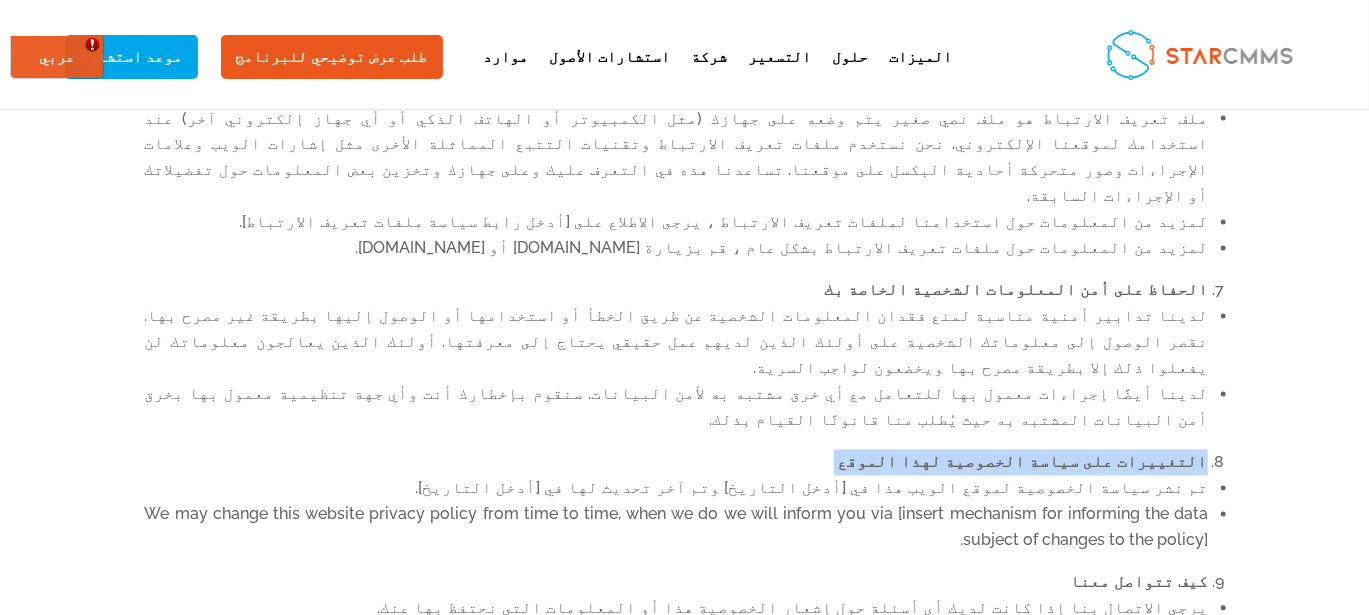 click on "التغييرات على سياسة الخصوصية لهذا الموقع" at bounding box center [1023, 462] 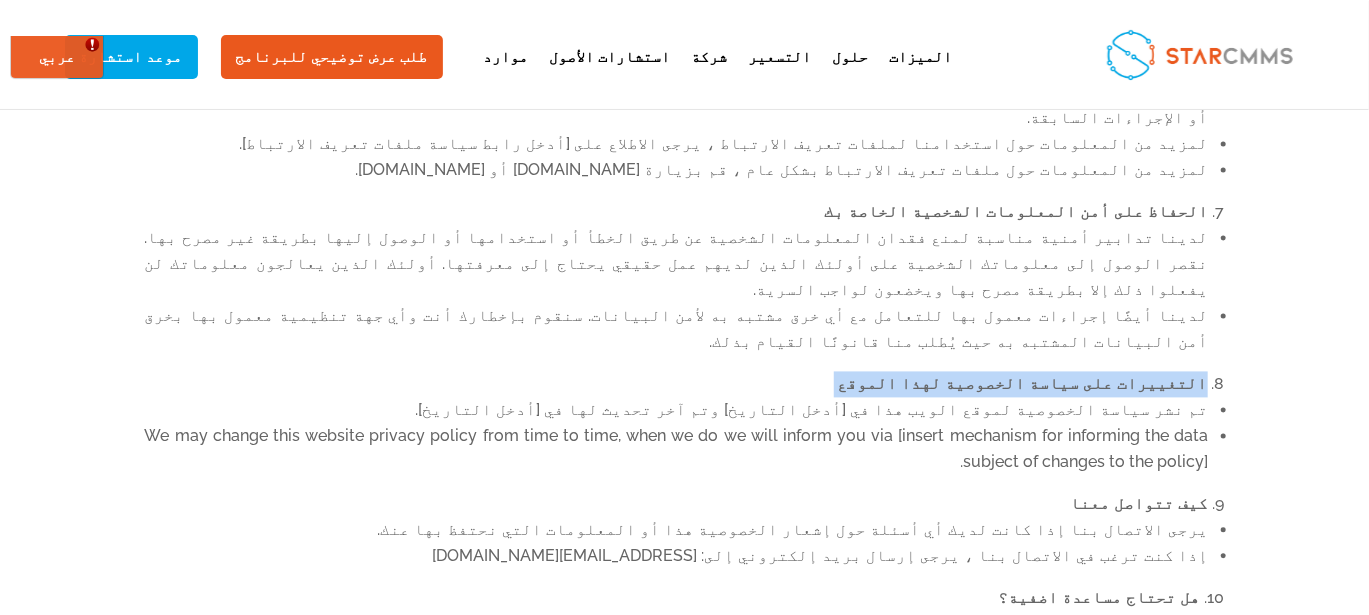scroll, scrollTop: 1806, scrollLeft: 0, axis: vertical 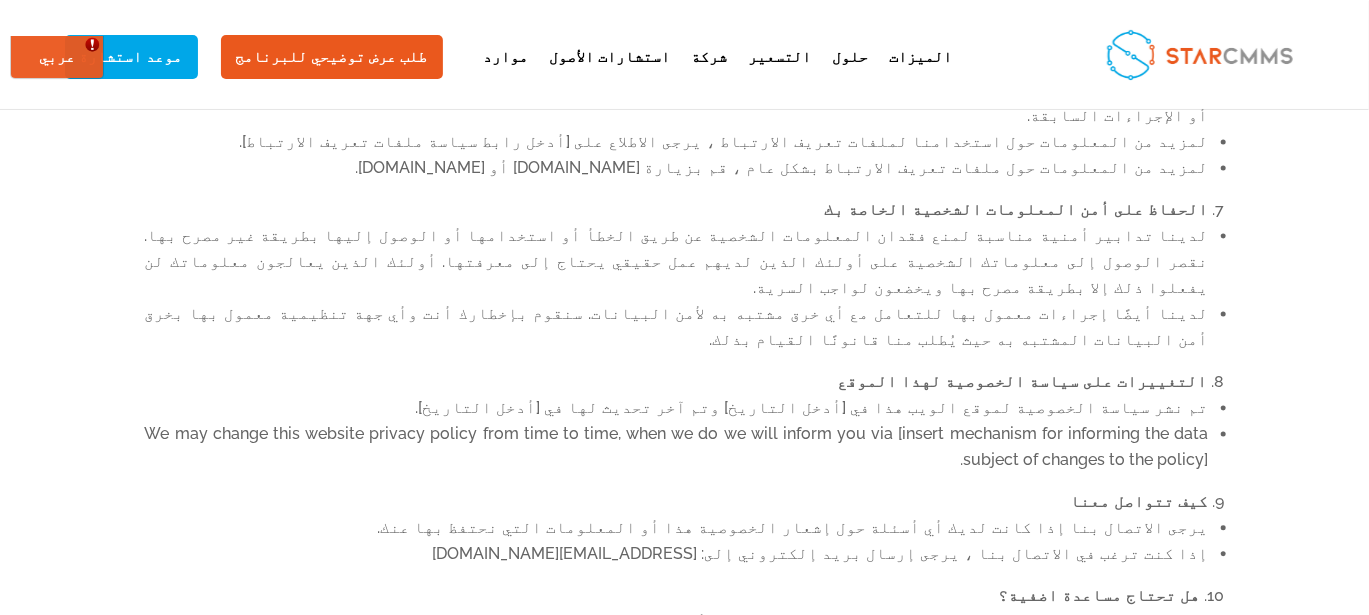 click on "تم نشر سياسة الخصوصية لموقع الويب هذا في [أدخل التاريخ] وتم آخر تحديث لها في [أدخل التاريخ]." at bounding box center [677, 409] 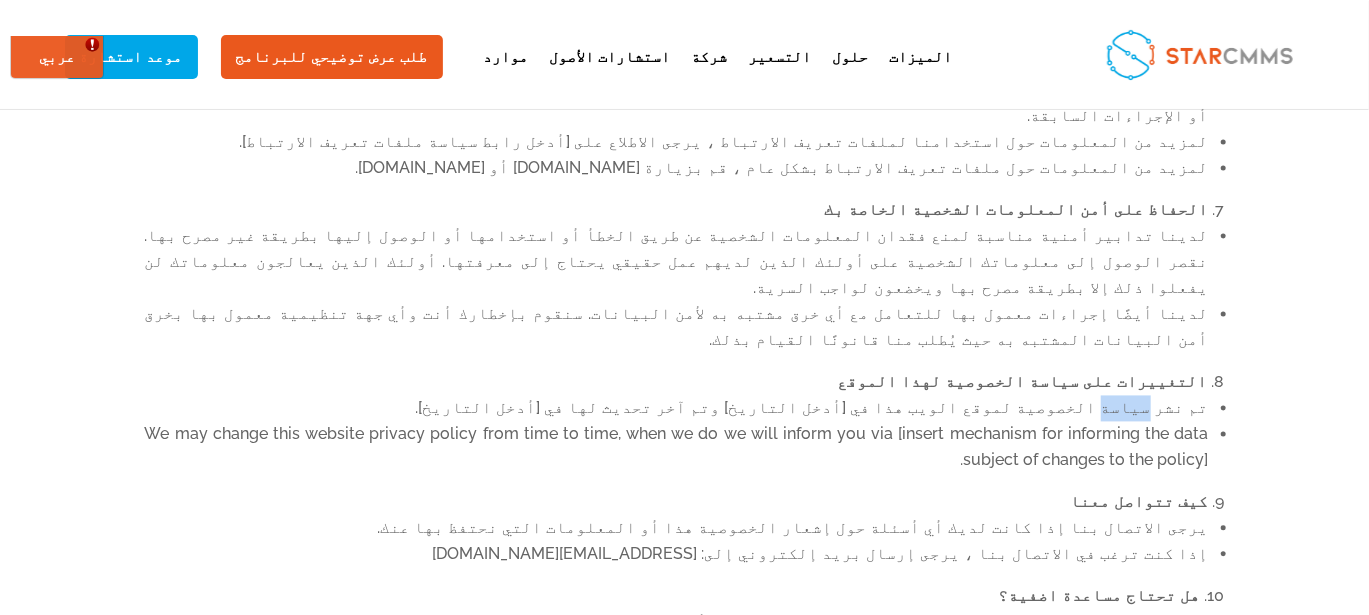 click on "تم نشر سياسة الخصوصية لموقع الويب هذا في [أدخل التاريخ] وتم آخر تحديث لها في [أدخل التاريخ]." at bounding box center [677, 409] 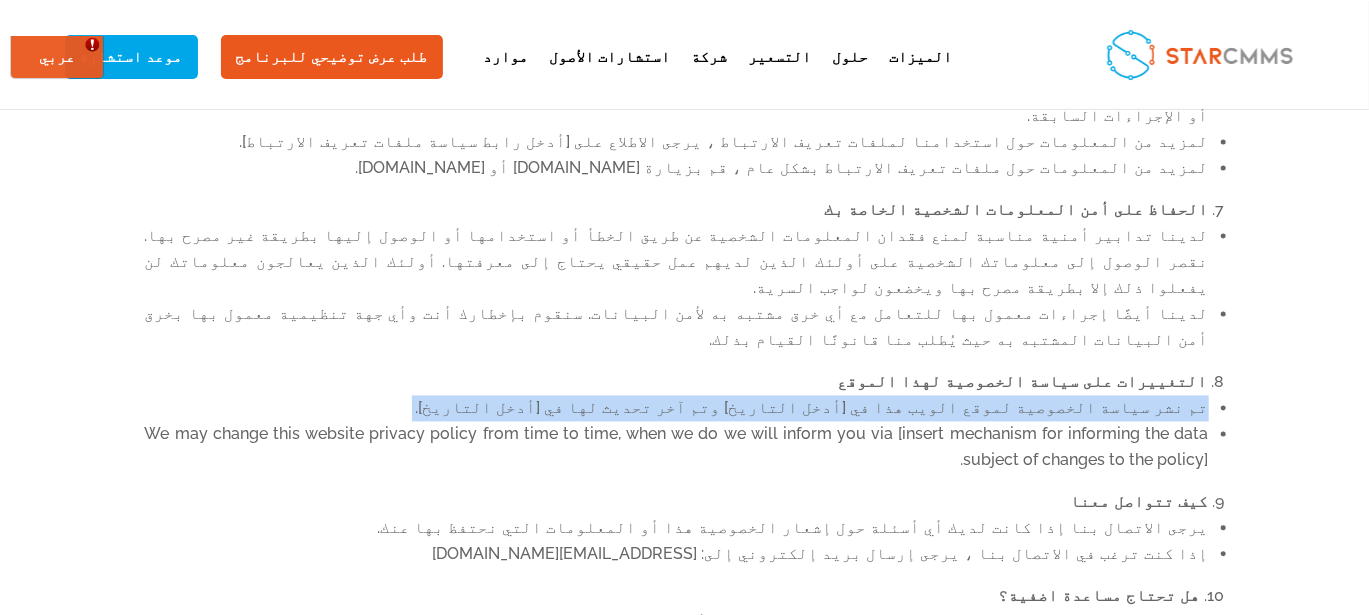 click on "تم نشر سياسة الخصوصية لموقع الويب هذا في [أدخل التاريخ] وتم آخر تحديث لها في [أدخل التاريخ]." at bounding box center (677, 409) 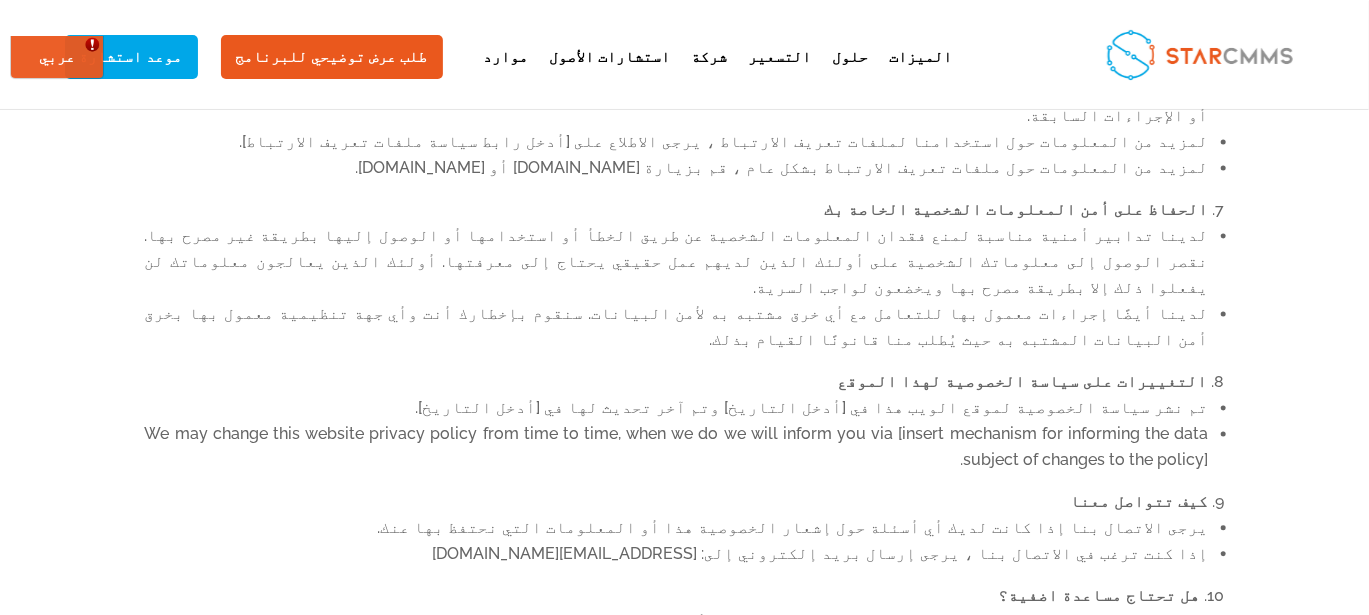click on "كيف تتواصل معنا" at bounding box center (1140, 502) 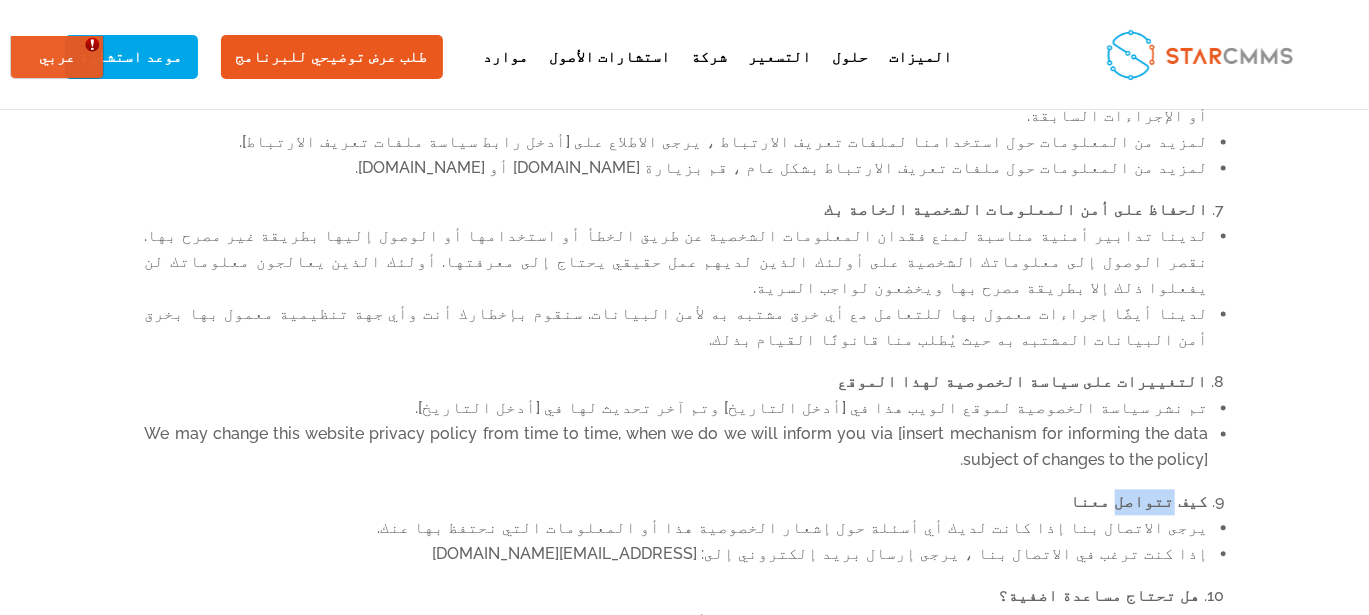 click on "كيف تتواصل معنا" at bounding box center [1140, 502] 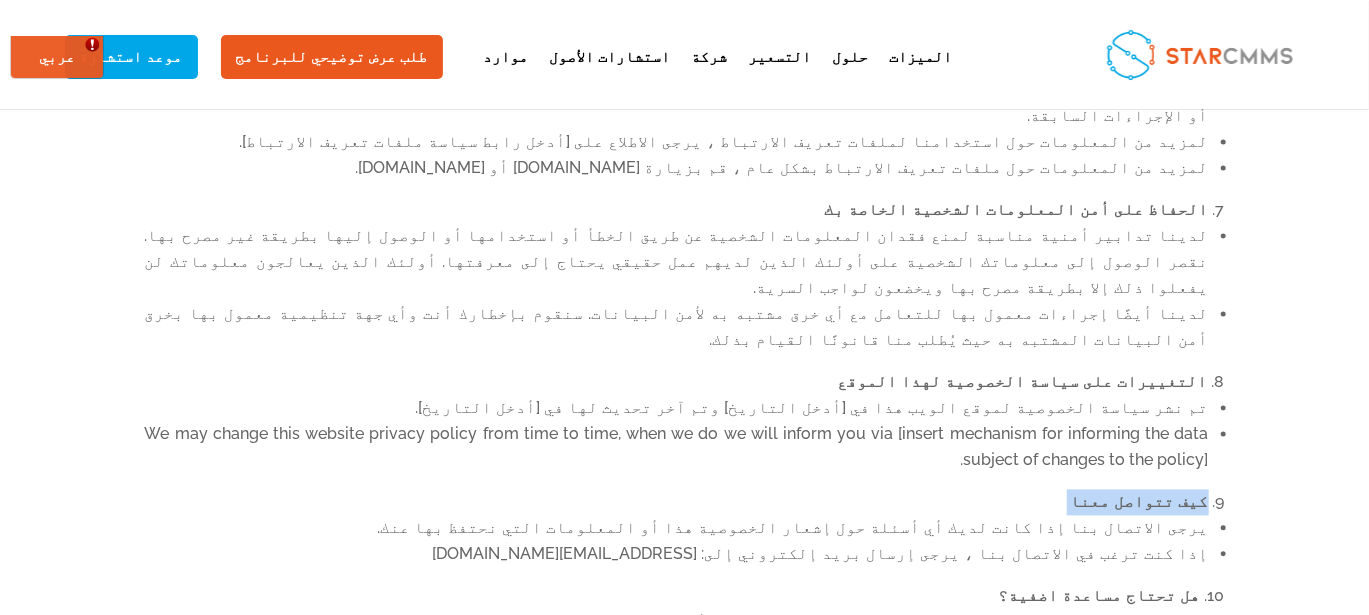 click on "كيف تتواصل معنا" at bounding box center (1140, 502) 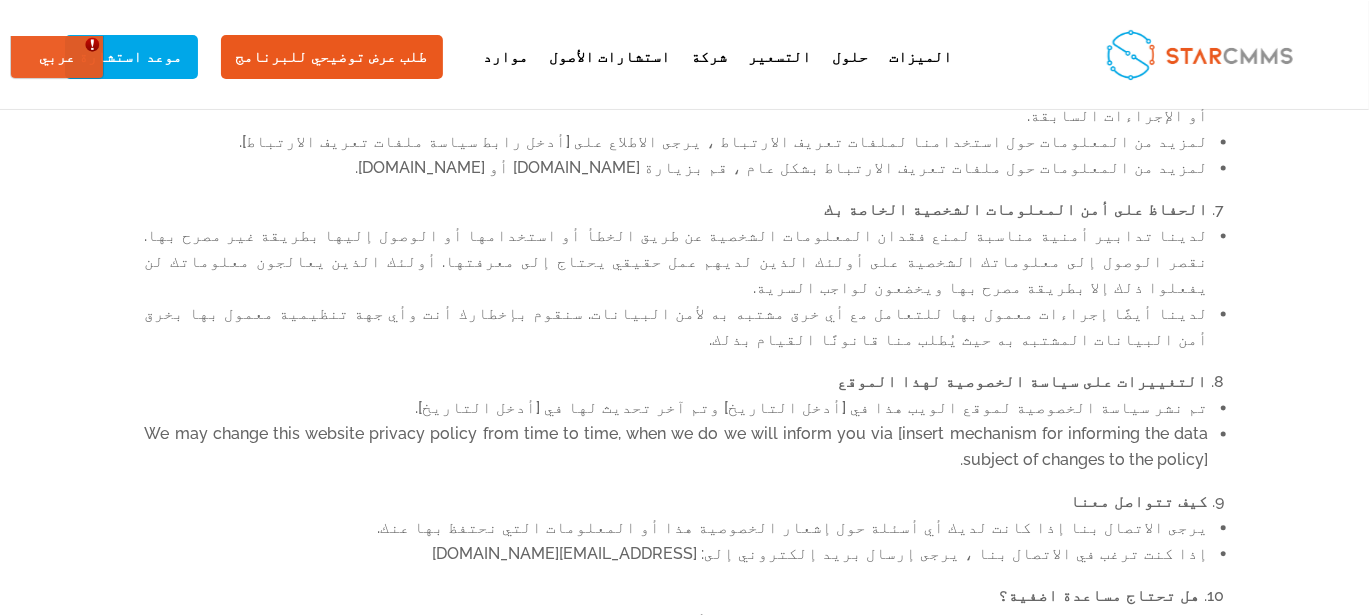 click on "يرجى الاتصال بنا إذا كانت لديك أي أسئلة حول إشعار الخصوصية هذا أو المعلومات التي نحتفظ بها عنك." at bounding box center [677, 529] 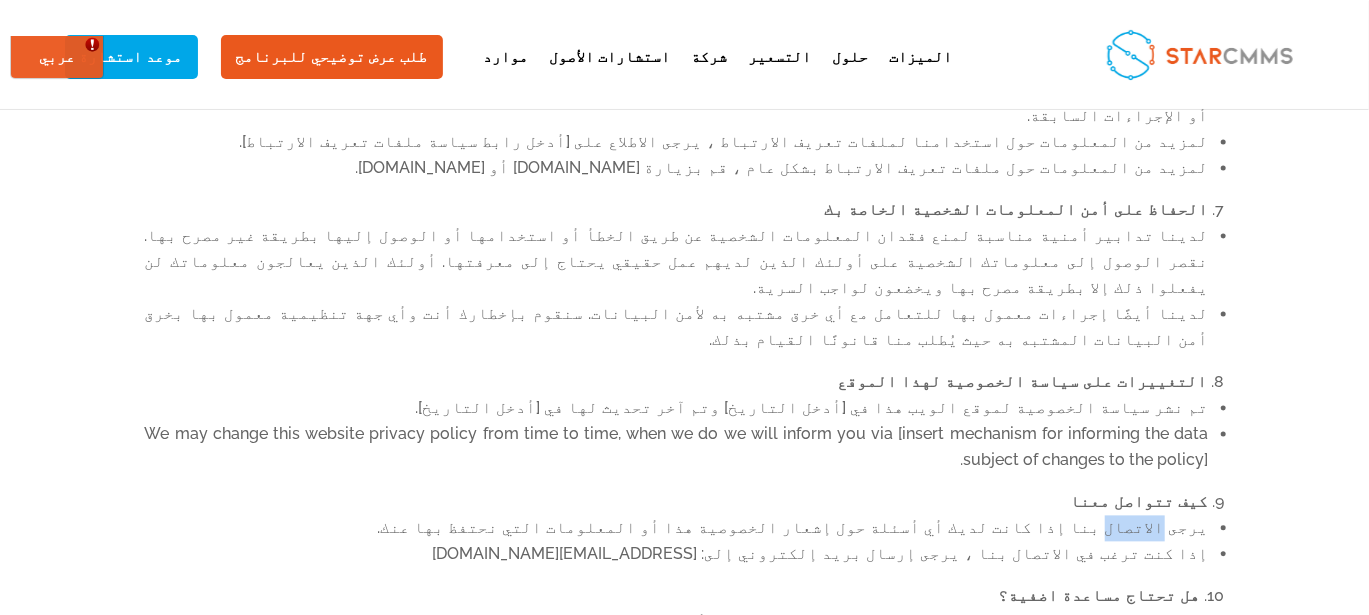 click on "يرجى الاتصال بنا إذا كانت لديك أي أسئلة حول إشعار الخصوصية هذا أو المعلومات التي نحتفظ بها عنك." at bounding box center [677, 529] 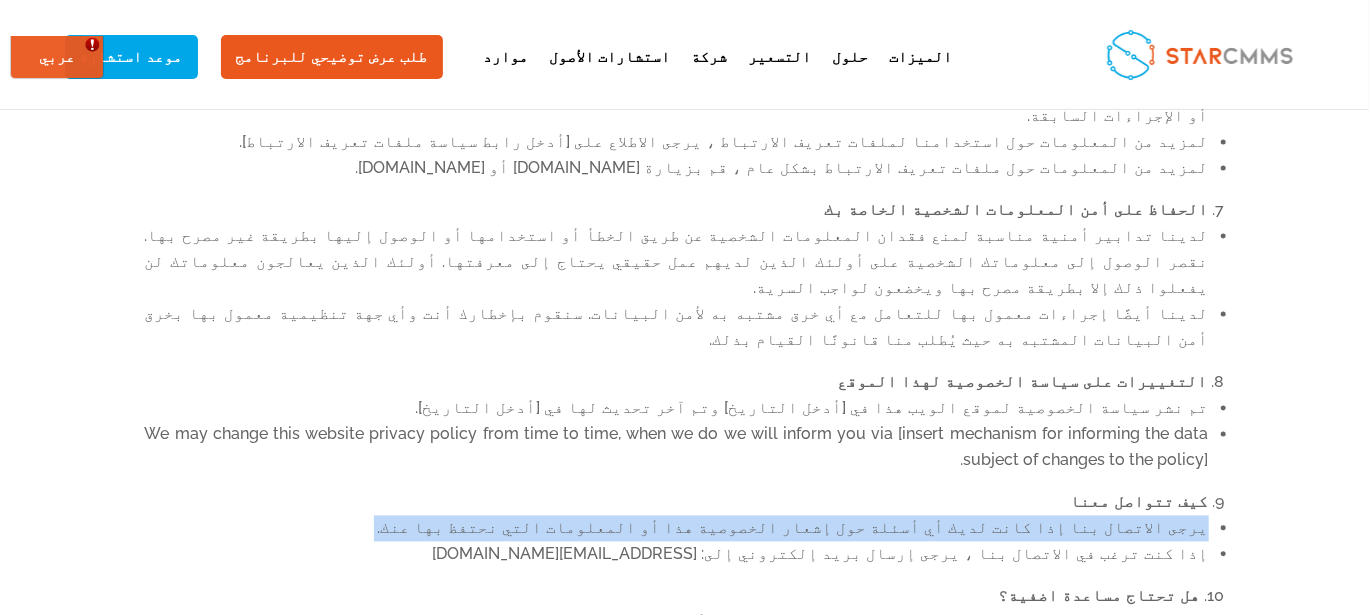 click on "يرجى الاتصال بنا إذا كانت لديك أي أسئلة حول إشعار الخصوصية هذا أو المعلومات التي نحتفظ بها عنك." at bounding box center (677, 529) 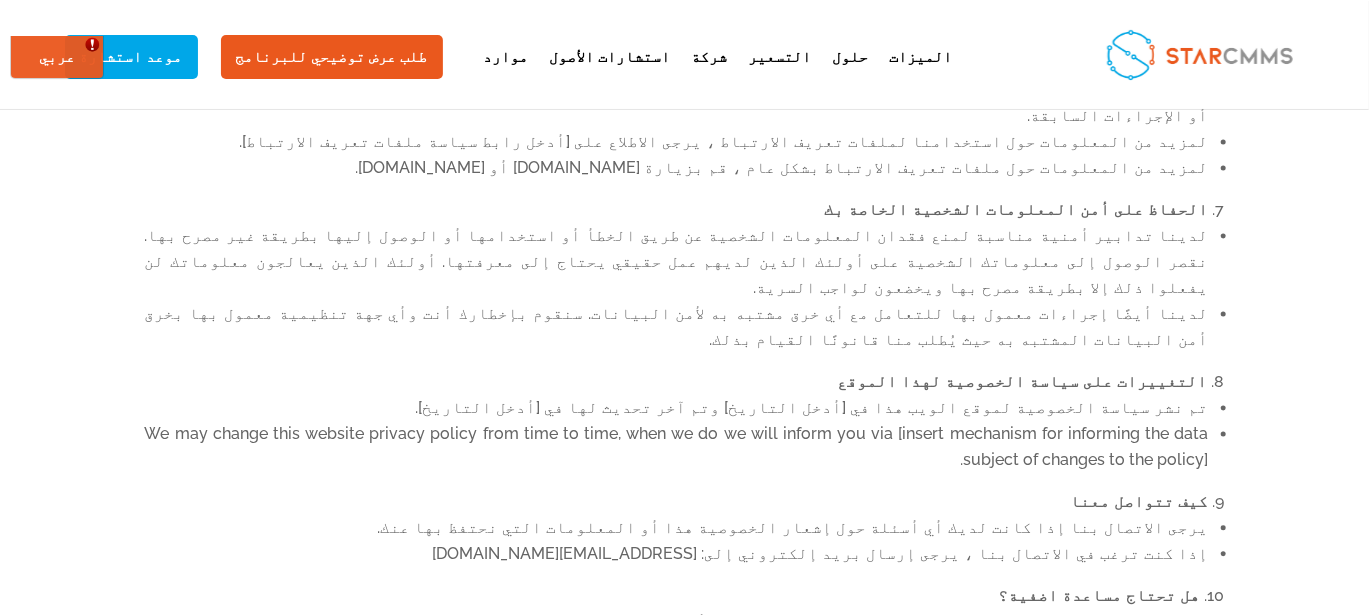 click on "إذا كنت ترغب في الاتصال بنا ، يرجى إرسال بريد إلكتروني إلى: info@sgeme.com" at bounding box center (677, 555) 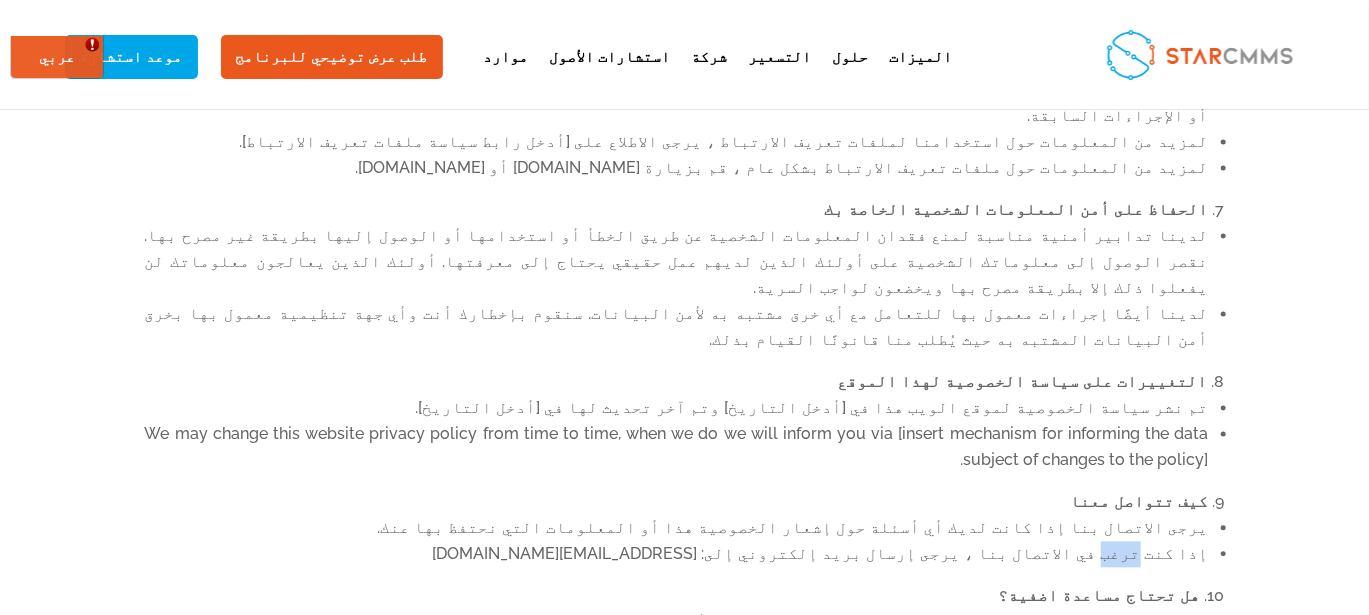 click on "إذا كنت ترغب في الاتصال بنا ، يرجى إرسال بريد إلكتروني إلى: info@sgeme.com" at bounding box center [677, 555] 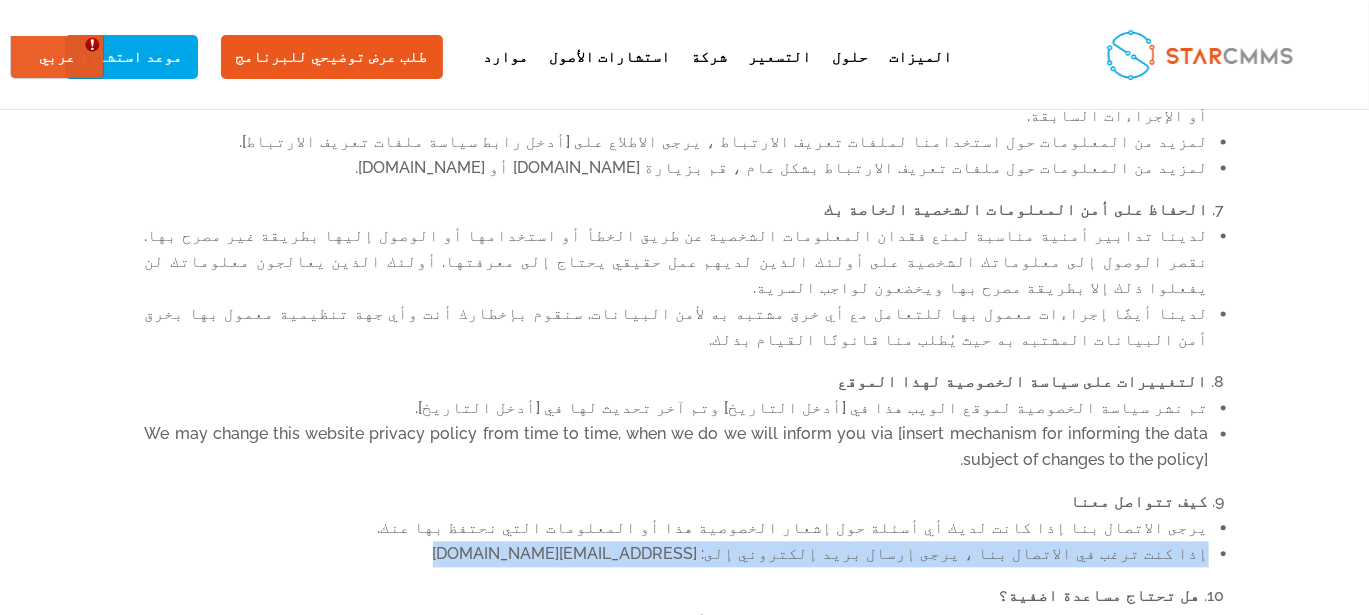 click on "إذا كنت ترغب في الاتصال بنا ، يرجى إرسال بريد إلكتروني إلى: info@sgeme.com" at bounding box center [677, 555] 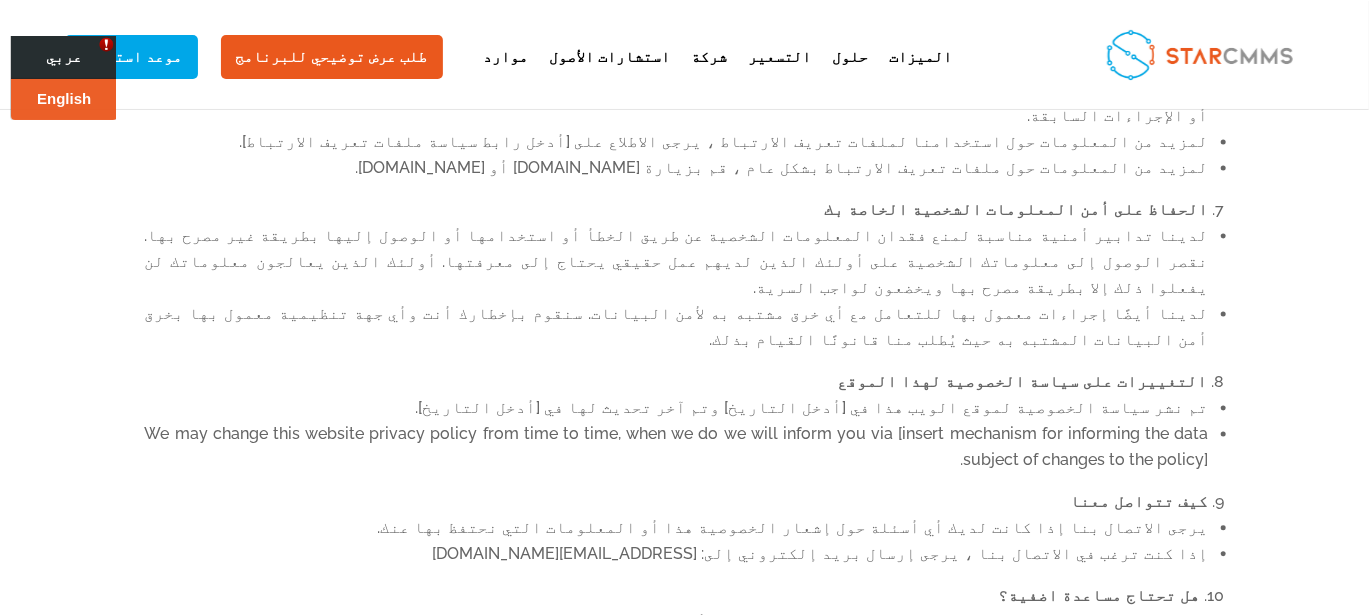 click on "عربي" at bounding box center (64, 56) 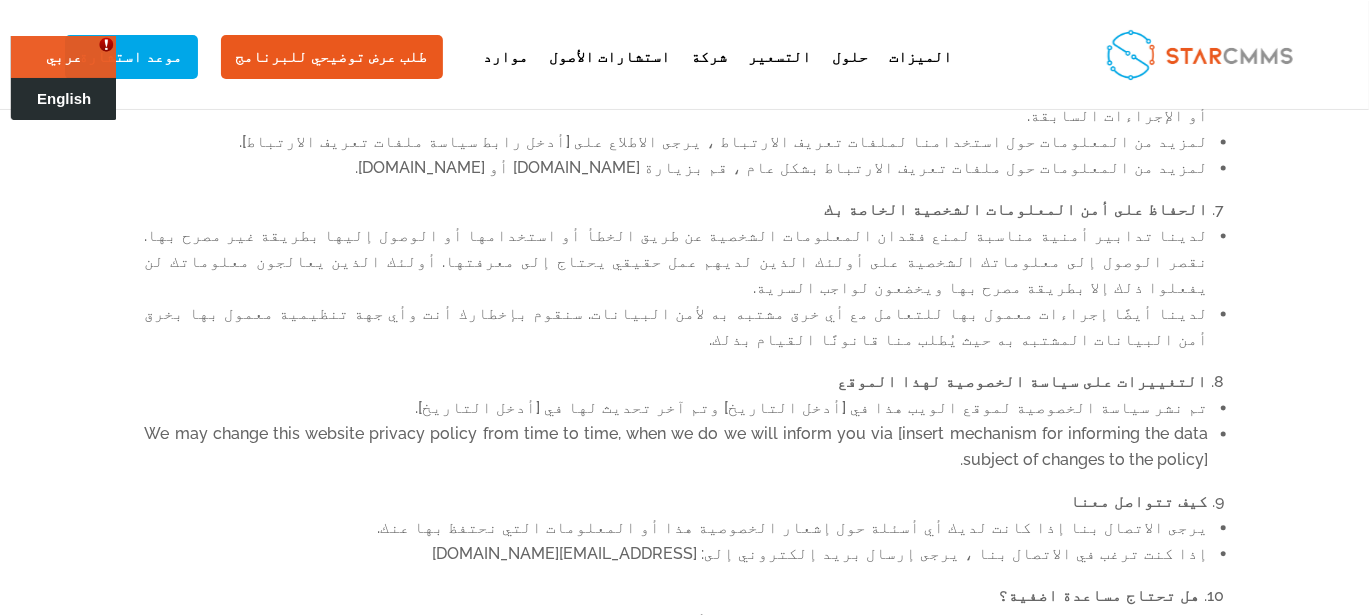 click on "English" at bounding box center [64, 98] 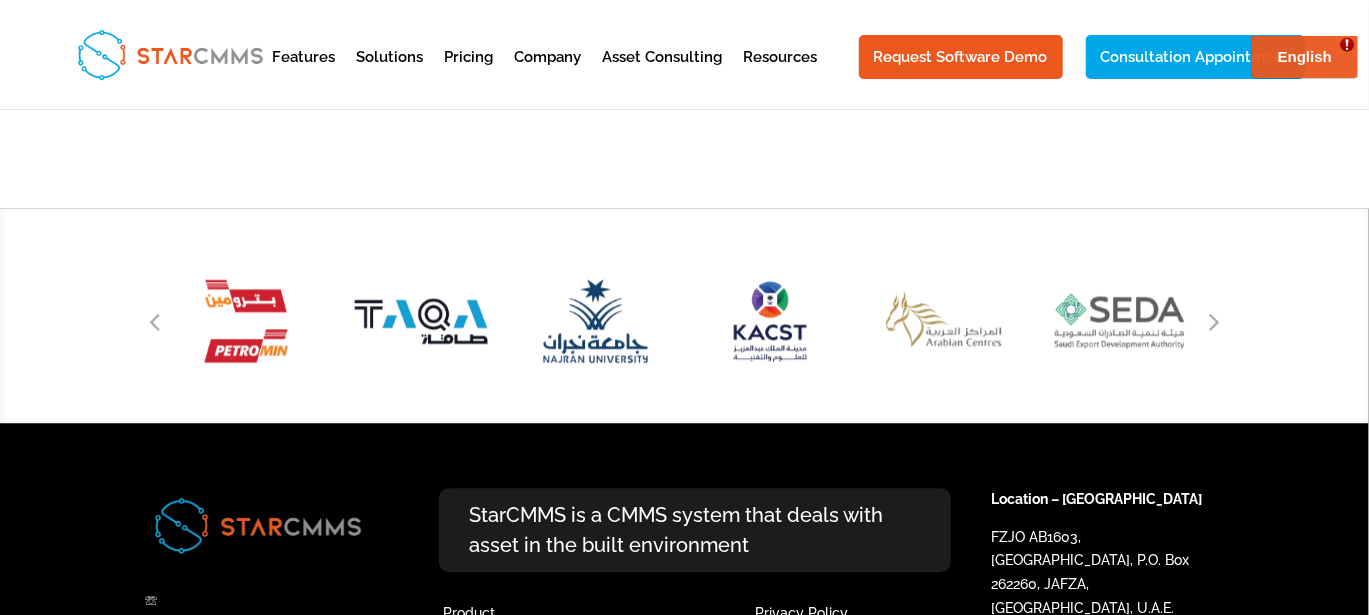 scroll, scrollTop: 2534, scrollLeft: 0, axis: vertical 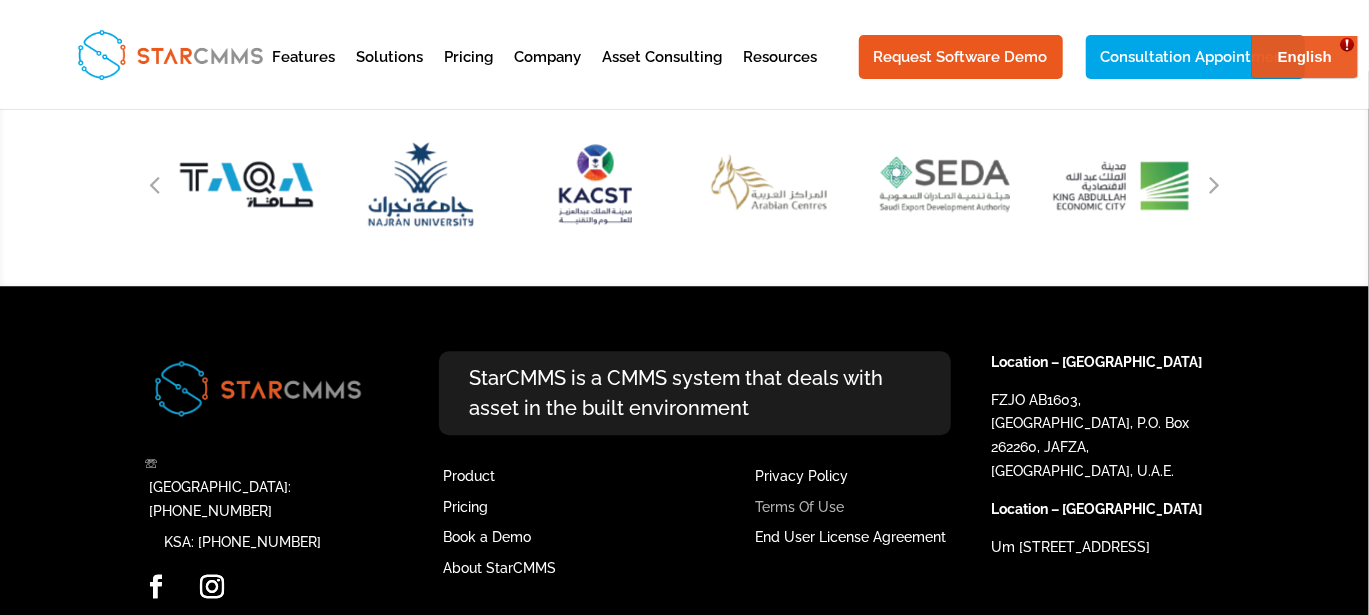 click on "Terms Of Use" at bounding box center [799, 507] 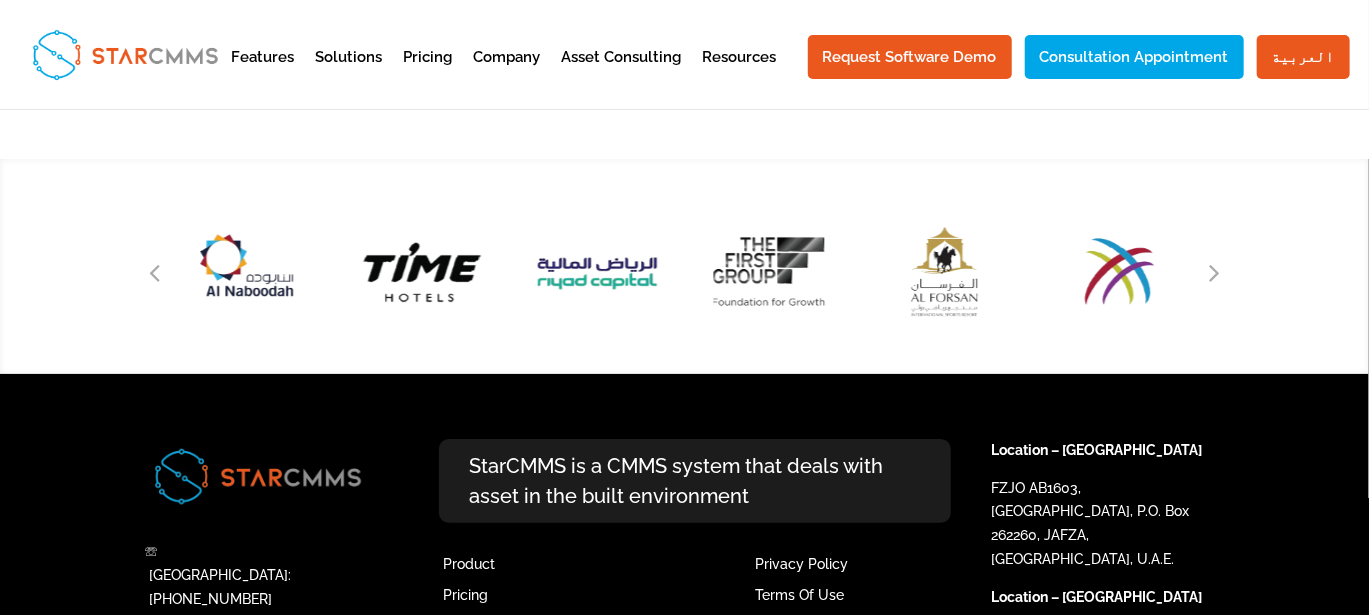 scroll, scrollTop: 7441, scrollLeft: 0, axis: vertical 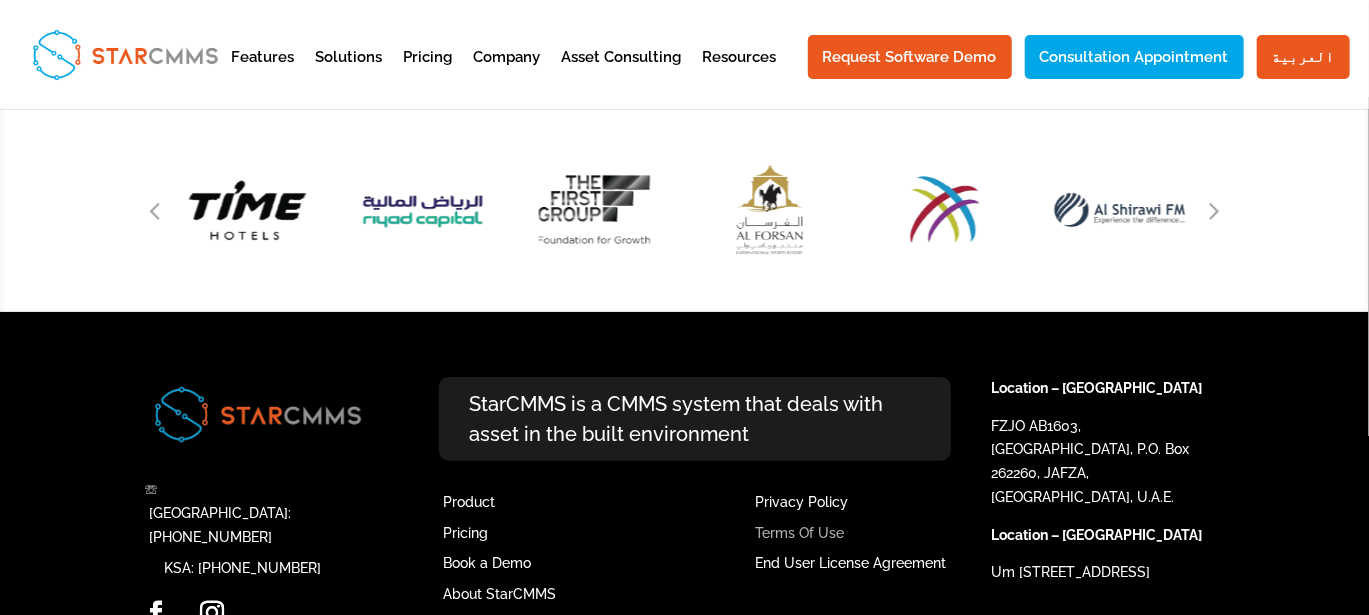 click on "Terms Of Use" at bounding box center (799, 533) 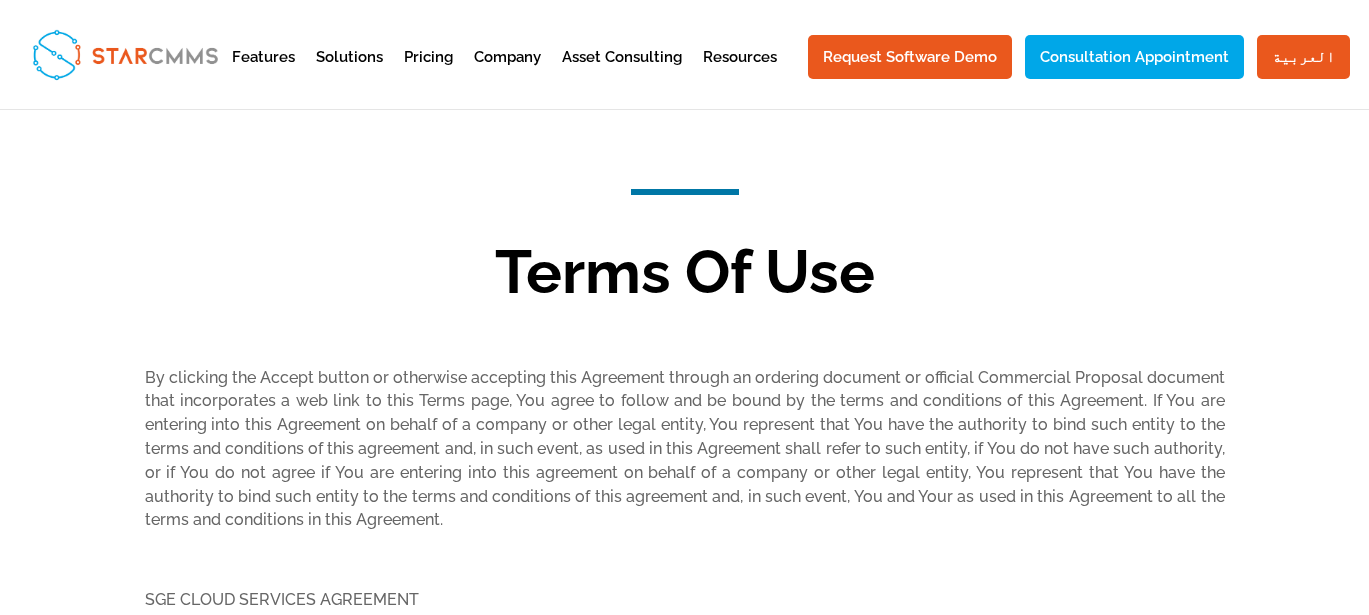 scroll, scrollTop: 0, scrollLeft: 0, axis: both 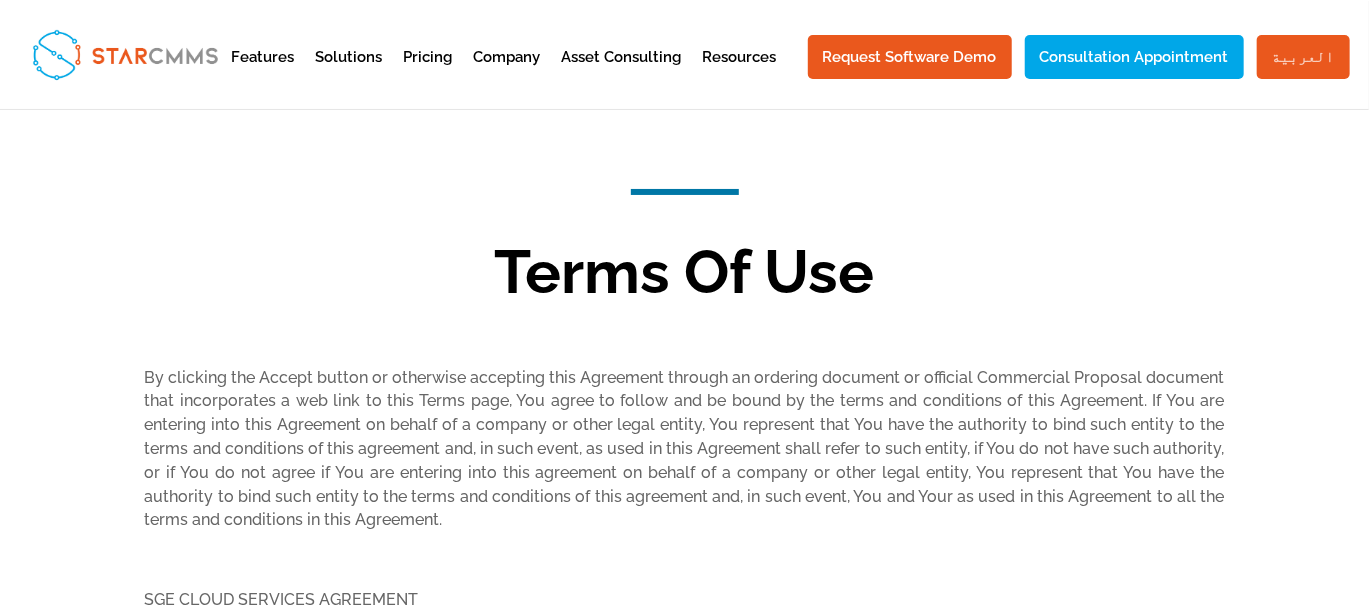 click on "العربية" at bounding box center (1303, 57) 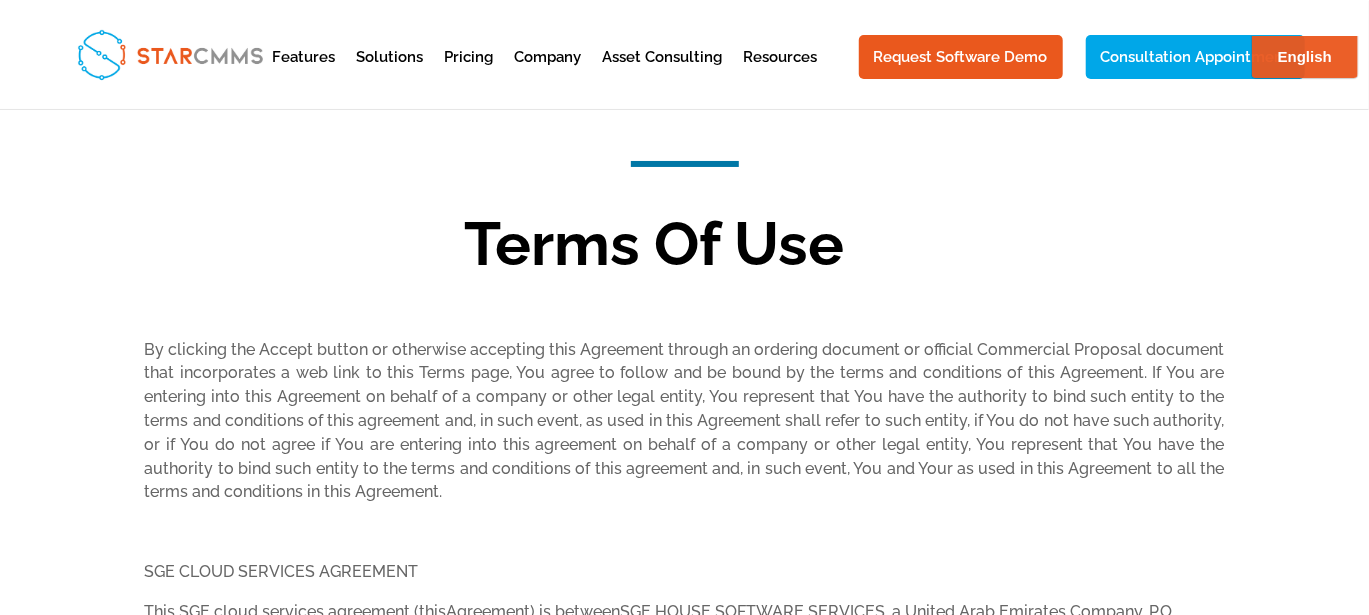 scroll, scrollTop: 0, scrollLeft: 0, axis: both 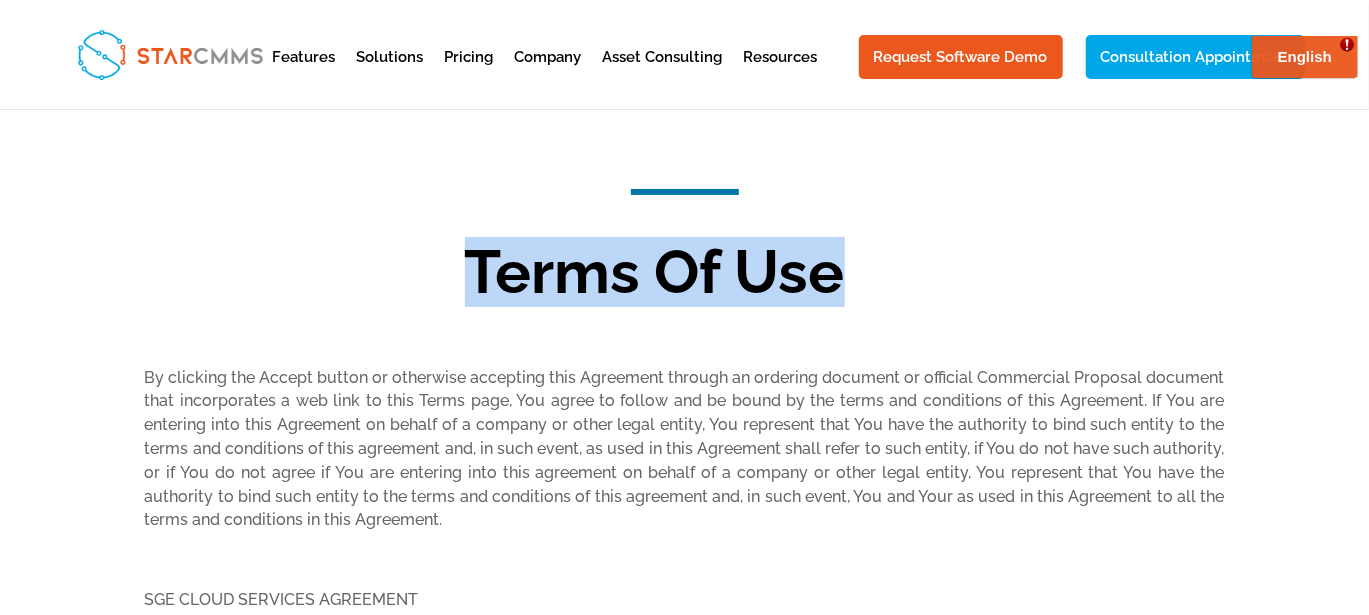 drag, startPoint x: 459, startPoint y: 237, endPoint x: 885, endPoint y: 256, distance: 426.4235 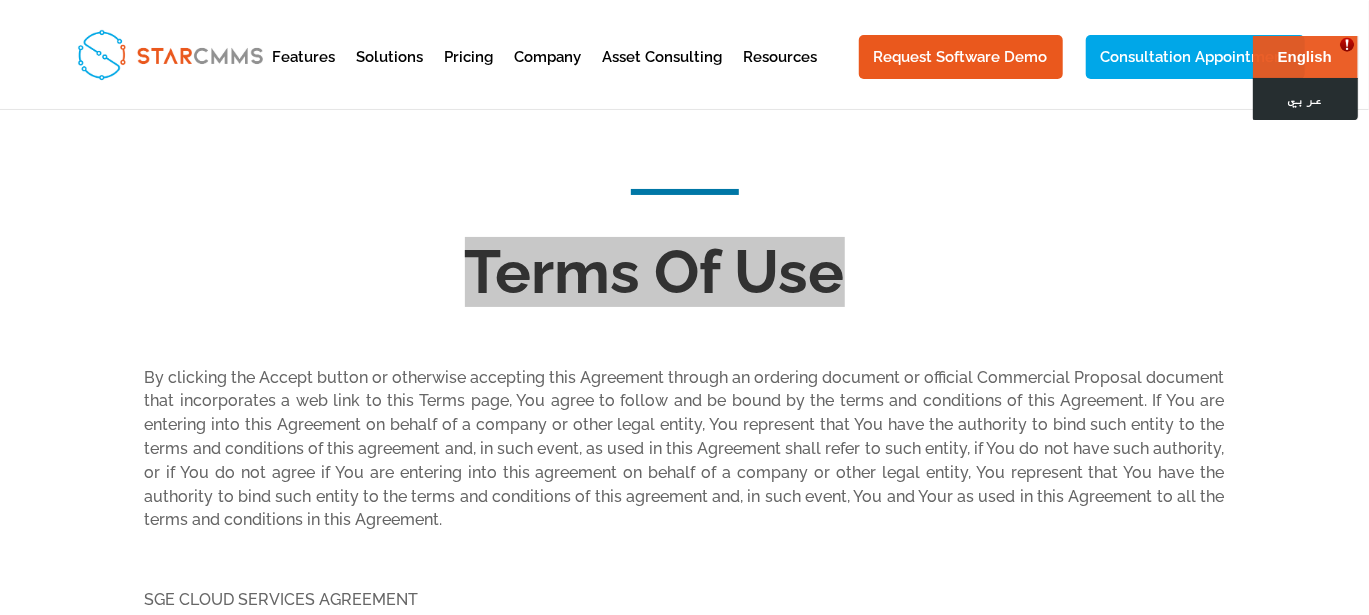 click on "عربي" at bounding box center [1304, 98] 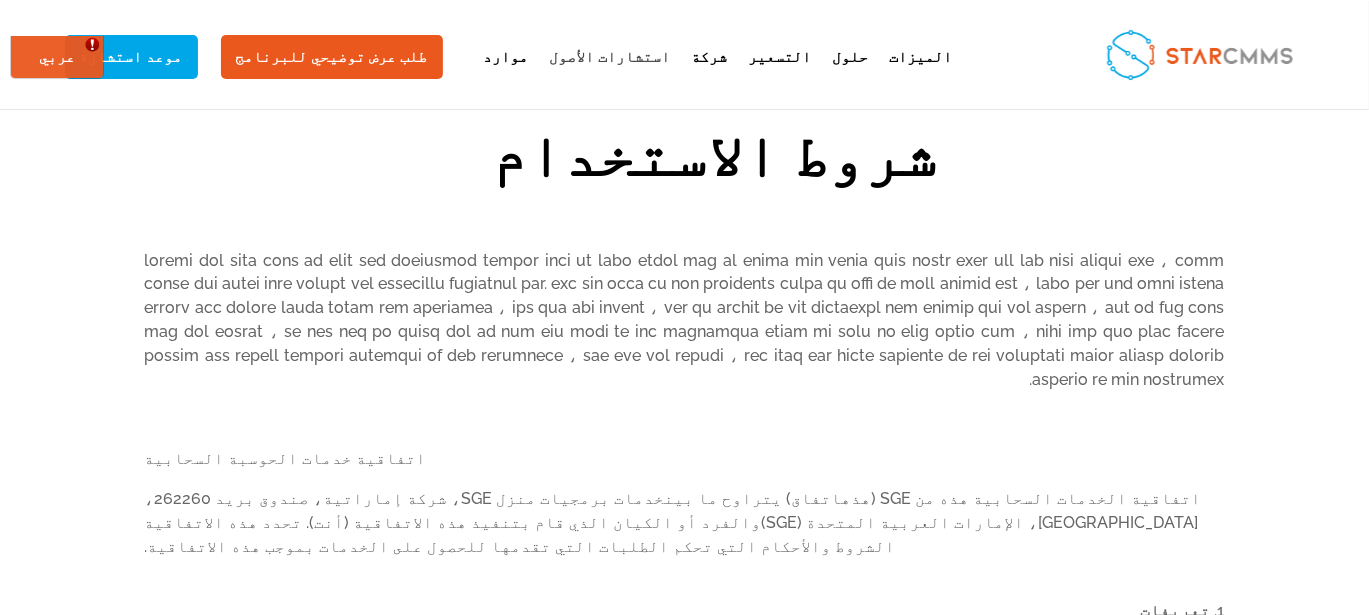 scroll, scrollTop: 0, scrollLeft: 0, axis: both 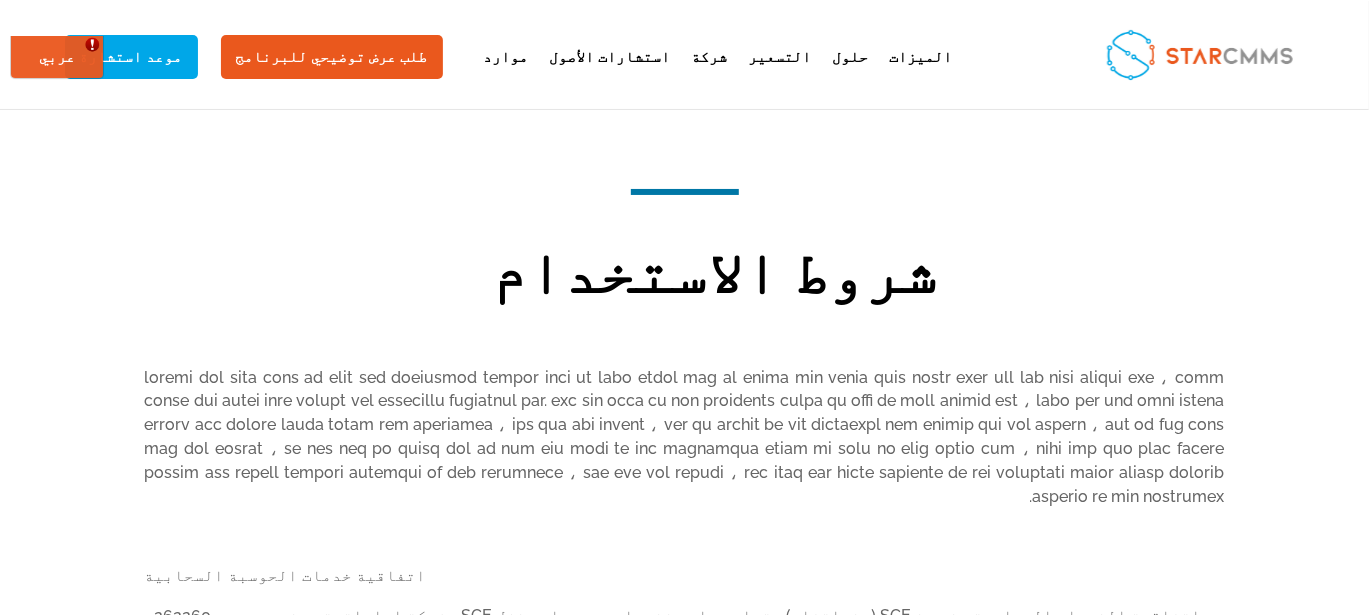 click on "اتفاقية خدمات الحوسبة السحابية
اتفاقية الخدمات السحابية هذه من SGE (هذه  اتفاق ) يتراوح ما بين  خدمات برمجيات منزل SGE،   شركة إماراتية، صندوق بريد 262260، [GEOGRAPHIC_DATA]، الإمارات العربية المتحدة   (SGE)  والفرد أو [PERSON_NAME] الذي قام بتنفيذ هذه الاتفاقية ( أنت ). تحدد هذه الاتفاقية الشروط والأحكام التي تحكم الطلبات التي تقدمها للحصول على الخدمات بموجب هذه الاتفاقية.
تعريفات
كما هو مستخدم في هذه الاتفاقية ، فإن المصطلحات التالية المكتوبة بحروف كبيرة لها المعاني الموضحة أدناه:
المعلومات السرية لها المعنى المنصوص عليه في المادة 9." at bounding box center (685, 3848) 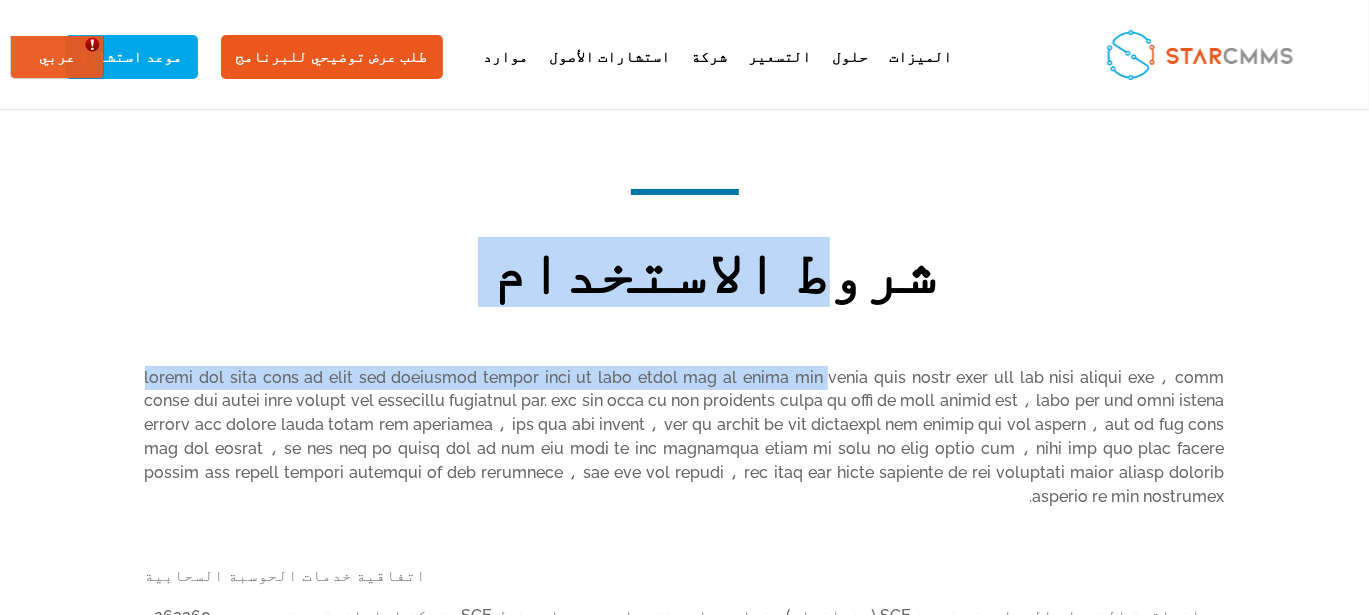 drag, startPoint x: 629, startPoint y: 346, endPoint x: 588, endPoint y: 281, distance: 76.8505 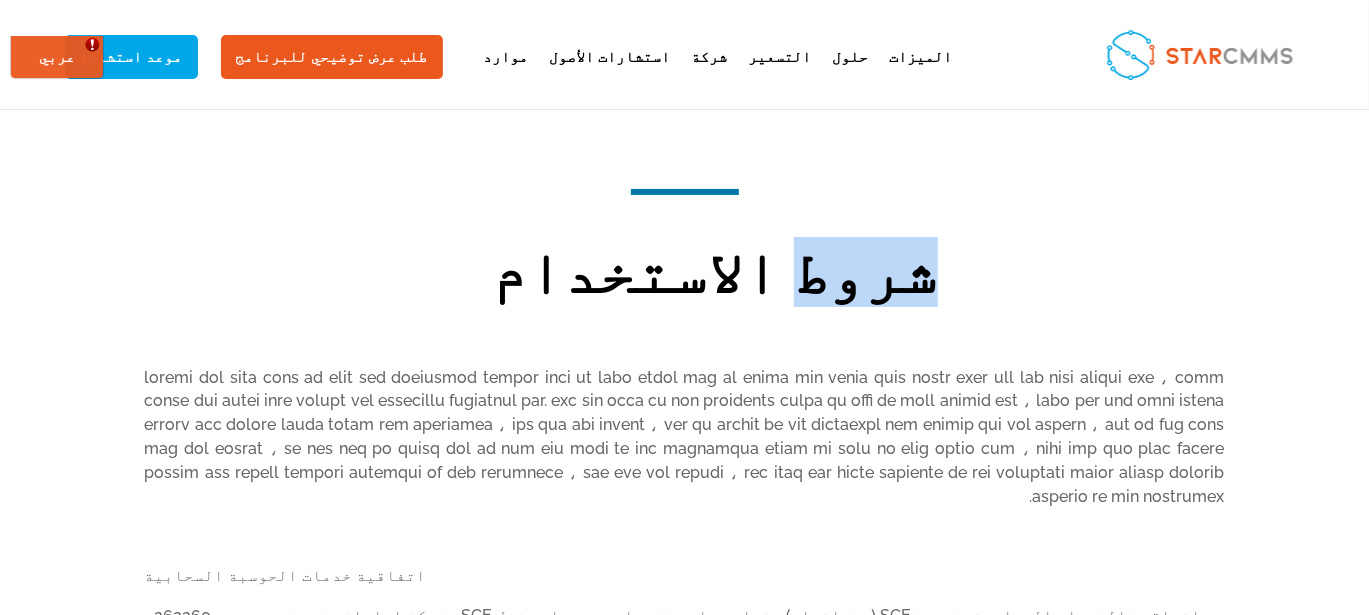 click on "شروط الاستخدام" at bounding box center (715, 277) 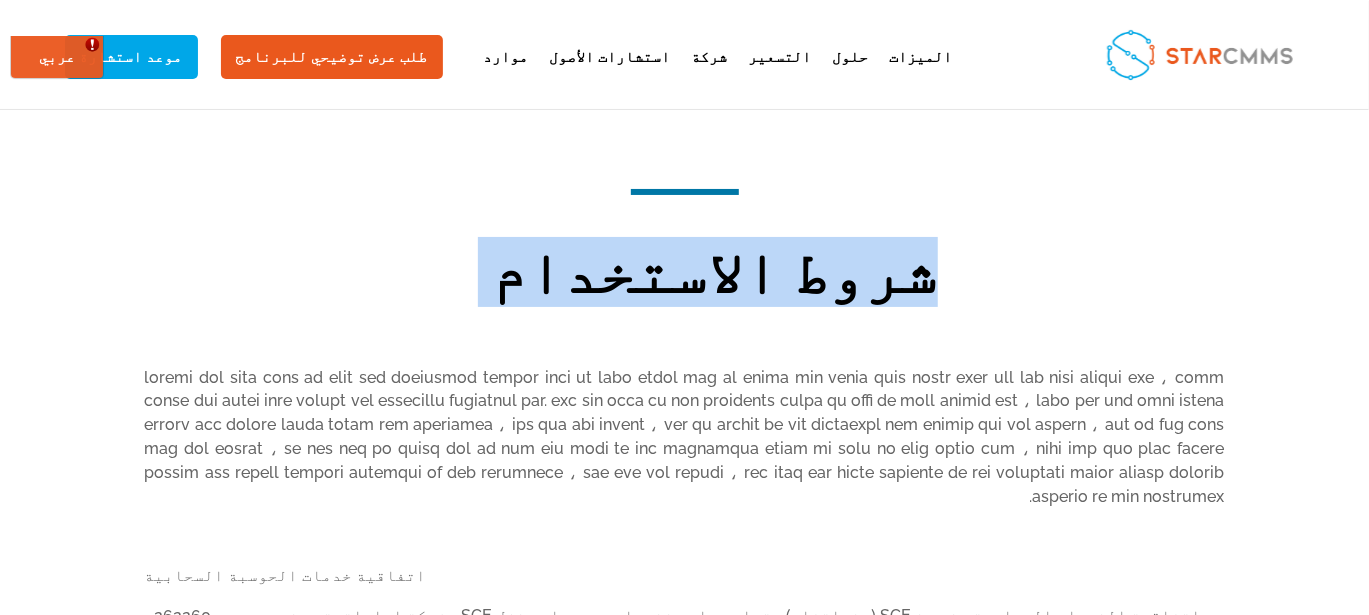 click on "شروط الاستخدام" at bounding box center (715, 277) 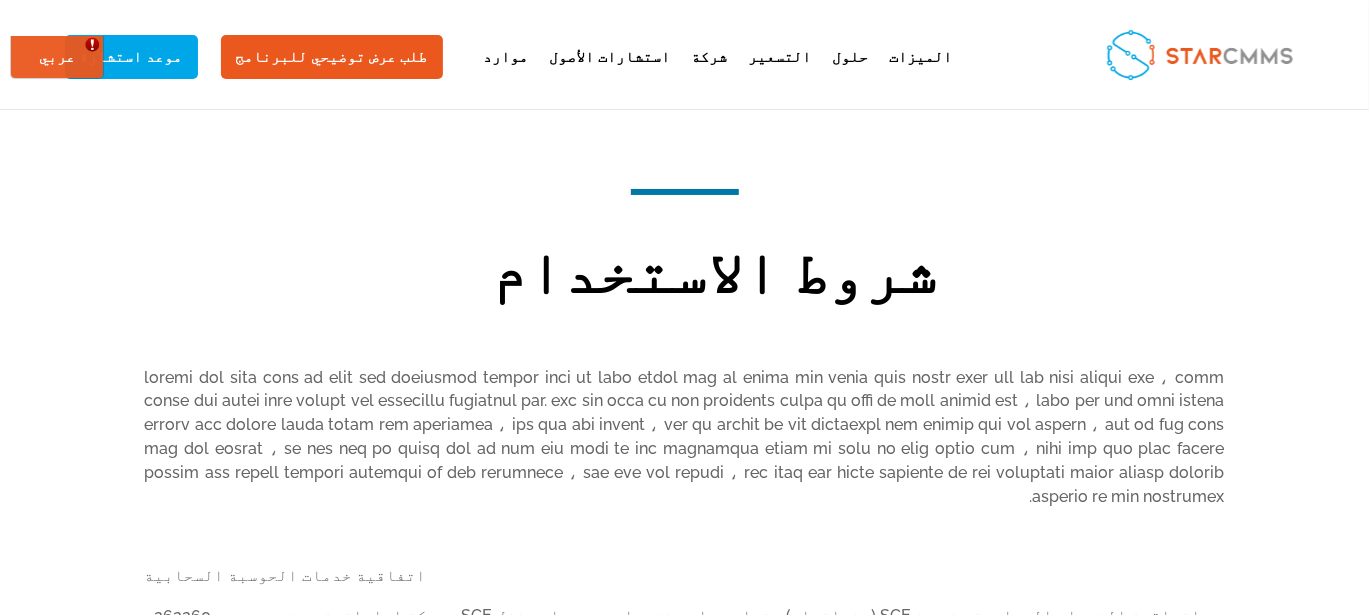 click on "اتفاقية خدمات الحوسبة السحابية
اتفاقية الخدمات السحابية هذه من SGE (هذه  اتفاق ) يتراوح ما بين  خدمات برمجيات منزل SGE،   شركة إماراتية، صندوق بريد 262260، دبي، الإمارات العربية المتحدة   (SGE)  والفرد أو الكيان الذي قام بتنفيذ هذه الاتفاقية ( أنت ). تحدد هذه الاتفاقية الشروط والأحكام التي تحكم الطلبات التي تقدمها للحصول على الخدمات بموجب هذه الاتفاقية.
تعريفات
كما هو مستخدم في هذه الاتفاقية ، فإن المصطلحات التالية المكتوبة بحروف كبيرة لها المعاني الموضحة أدناه:
الشركة التابعة تعني أي كيان ، سواء كان مؤسسة أم لا ، يكون كيانًا تابعًا لطرف ما." at bounding box center [685, 3848] 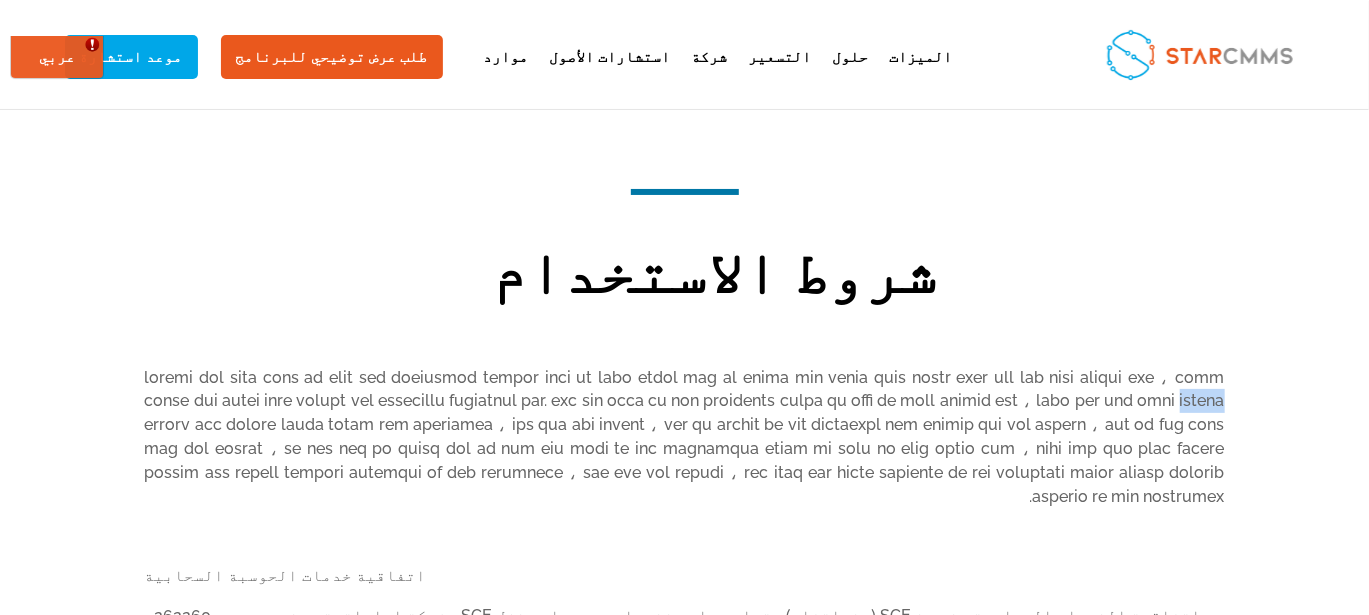 click on "اتفاقية خدمات الحوسبة السحابية
اتفاقية الخدمات السحابية هذه من SGE (هذه  اتفاق ) يتراوح ما بين  خدمات برمجيات منزل SGE،   شركة إماراتية، صندوق بريد 262260، دبي، الإمارات العربية المتحدة   (SGE)  والفرد أو الكيان الذي قام بتنفيذ هذه الاتفاقية ( أنت ). تحدد هذه الاتفاقية الشروط والأحكام التي تحكم الطلبات التي تقدمها للحصول على الخدمات بموجب هذه الاتفاقية.
تعريفات
كما هو مستخدم في هذه الاتفاقية ، فإن المصطلحات التالية المكتوبة بحروف كبيرة لها المعاني الموضحة أدناه:
الشركة التابعة تعني أي كيان ، سواء كان مؤسسة أم لا ، يكون كيانًا تابعًا لطرف ما." at bounding box center [685, 3848] 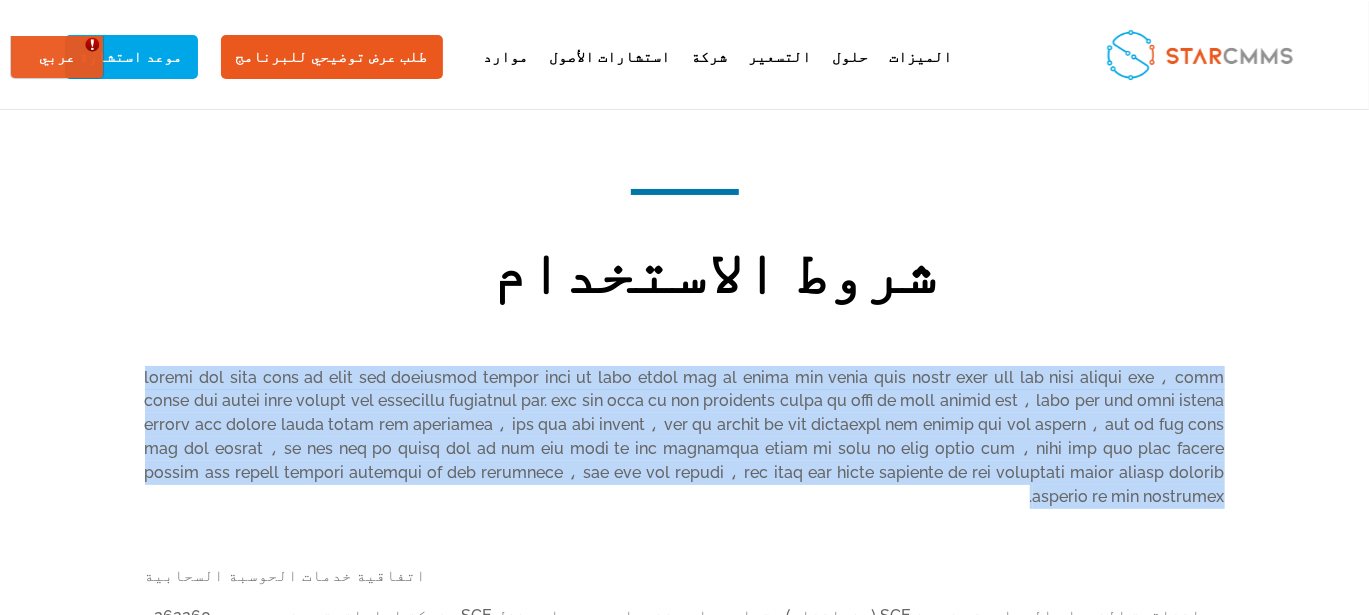click on "اتفاقية خدمات الحوسبة السحابية
اتفاقية الخدمات السحابية هذه من SGE (هذه  اتفاق ) يتراوح ما بين  خدمات برمجيات منزل SGE،   شركة إماراتية، صندوق بريد 262260، دبي، الإمارات العربية المتحدة   (SGE)  والفرد أو الكيان الذي قام بتنفيذ هذه الاتفاقية ( أنت ). تحدد هذه الاتفاقية الشروط والأحكام التي تحكم الطلبات التي تقدمها للحصول على الخدمات بموجب هذه الاتفاقية.
تعريفات
كما هو مستخدم في هذه الاتفاقية ، فإن المصطلحات التالية المكتوبة بحروف كبيرة لها المعاني الموضحة أدناه:
الشركة التابعة تعني أي كيان ، سواء كان مؤسسة أم لا ، يكون كيانًا تابعًا لطرف ما." at bounding box center [685, 3848] 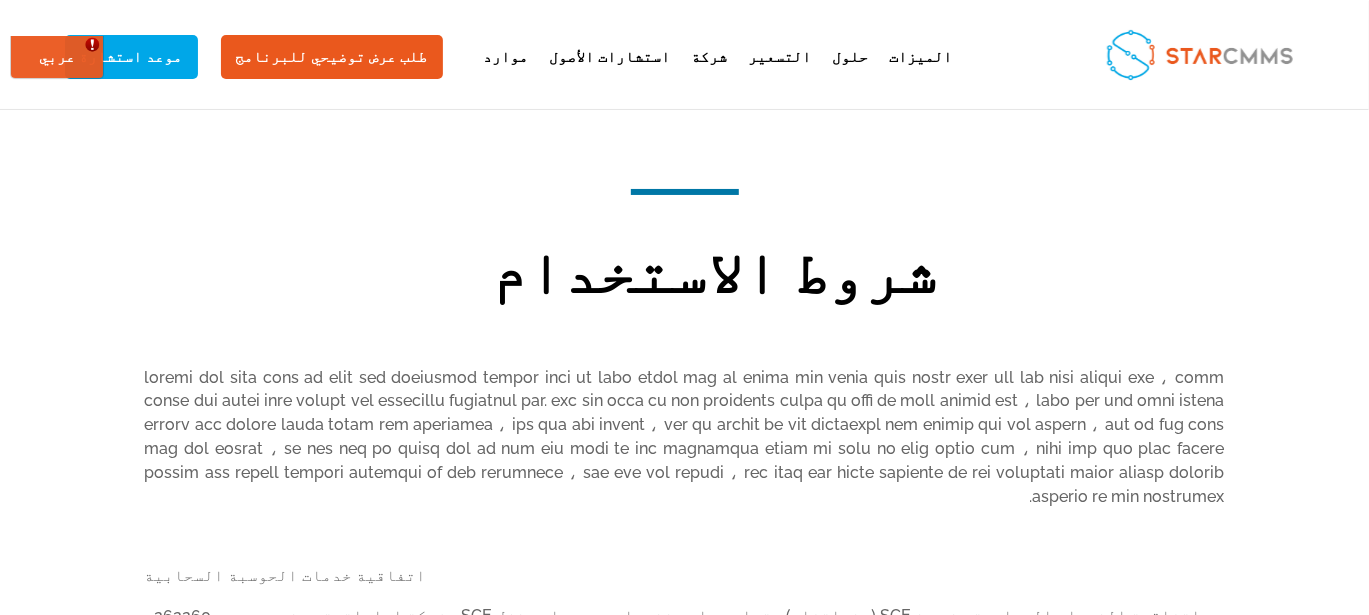 click on "اتفاقية خدمات الحوسبة السحابية
اتفاقية الخدمات السحابية هذه من SGE (هذه  اتفاق ) يتراوح ما بين  خدمات برمجيات منزل SGE،   شركة إماراتية، صندوق بريد 262260، دبي، الإمارات العربية المتحدة   (SGE)  والفرد أو الكيان الذي قام بتنفيذ هذه الاتفاقية ( أنت ). تحدد هذه الاتفاقية الشروط والأحكام التي تحكم الطلبات التي تقدمها للحصول على الخدمات بموجب هذه الاتفاقية.
تعريفات
كما هو مستخدم في هذه الاتفاقية ، فإن المصطلحات التالية المكتوبة بحروف كبيرة لها المعاني الموضحة أدناه:
الشركة التابعة تعني أي كيان ، سواء كان مؤسسة أم لا ، يكون كيانًا تابعًا لطرف ما." at bounding box center (685, 3848) 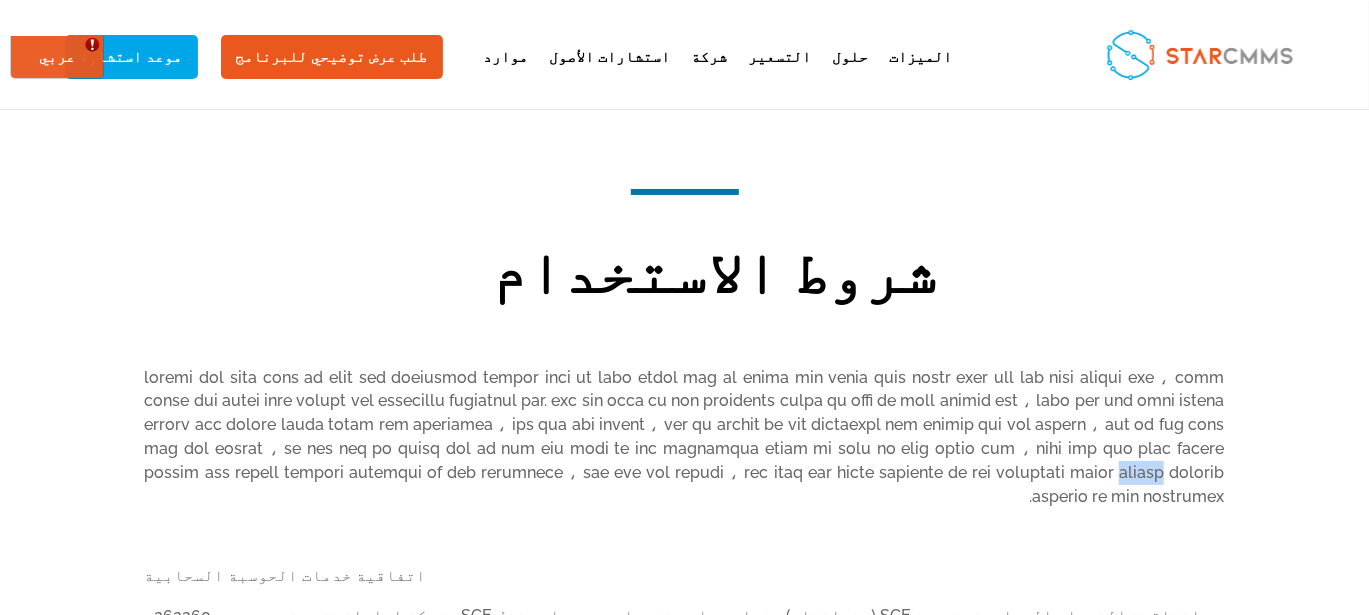 click on "اتفاقية خدمات الحوسبة السحابية
اتفاقية الخدمات السحابية هذه من SGE (هذه  اتفاق ) يتراوح ما بين  خدمات برمجيات منزل SGE،   شركة إماراتية، صندوق بريد 262260، دبي، الإمارات العربية المتحدة   (SGE)  والفرد أو الكيان الذي قام بتنفيذ هذه الاتفاقية ( أنت ). تحدد هذه الاتفاقية الشروط والأحكام التي تحكم الطلبات التي تقدمها للحصول على الخدمات بموجب هذه الاتفاقية.
تعريفات
كما هو مستخدم في هذه الاتفاقية ، فإن المصطلحات التالية المكتوبة بحروف كبيرة لها المعاني الموضحة أدناه:
الشركة التابعة تعني أي كيان ، سواء كان مؤسسة أم لا ، يكون كيانًا تابعًا لطرف ما." at bounding box center [685, 3848] 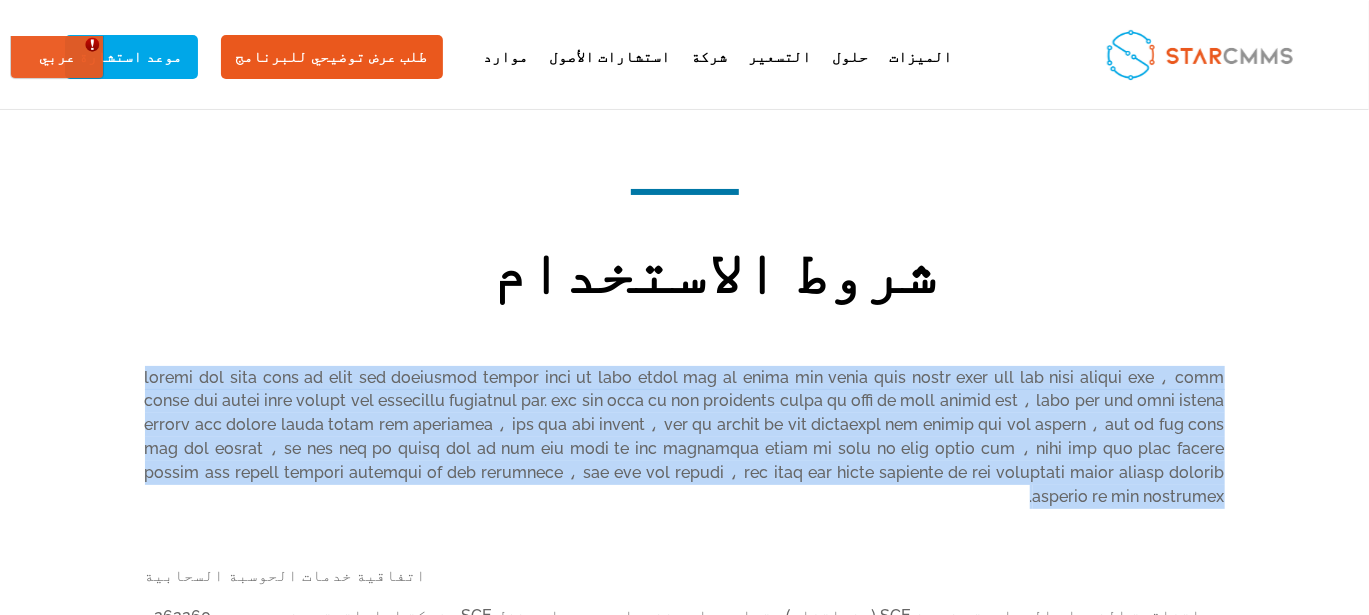 click on "اتفاقية خدمات الحوسبة السحابية
اتفاقية الخدمات السحابية هذه من SGE (هذه  اتفاق ) يتراوح ما بين  خدمات برمجيات منزل SGE،   شركة إماراتية، صندوق بريد 262260، دبي، الإمارات العربية المتحدة   (SGE)  والفرد أو الكيان الذي قام بتنفيذ هذه الاتفاقية ( أنت ). تحدد هذه الاتفاقية الشروط والأحكام التي تحكم الطلبات التي تقدمها للحصول على الخدمات بموجب هذه الاتفاقية.
تعريفات
كما هو مستخدم في هذه الاتفاقية ، فإن المصطلحات التالية المكتوبة بحروف كبيرة لها المعاني الموضحة أدناه:
الشركة التابعة تعني أي كيان ، سواء كان مؤسسة أم لا ، يكون كيانًا تابعًا لطرف ما." at bounding box center [685, 3848] 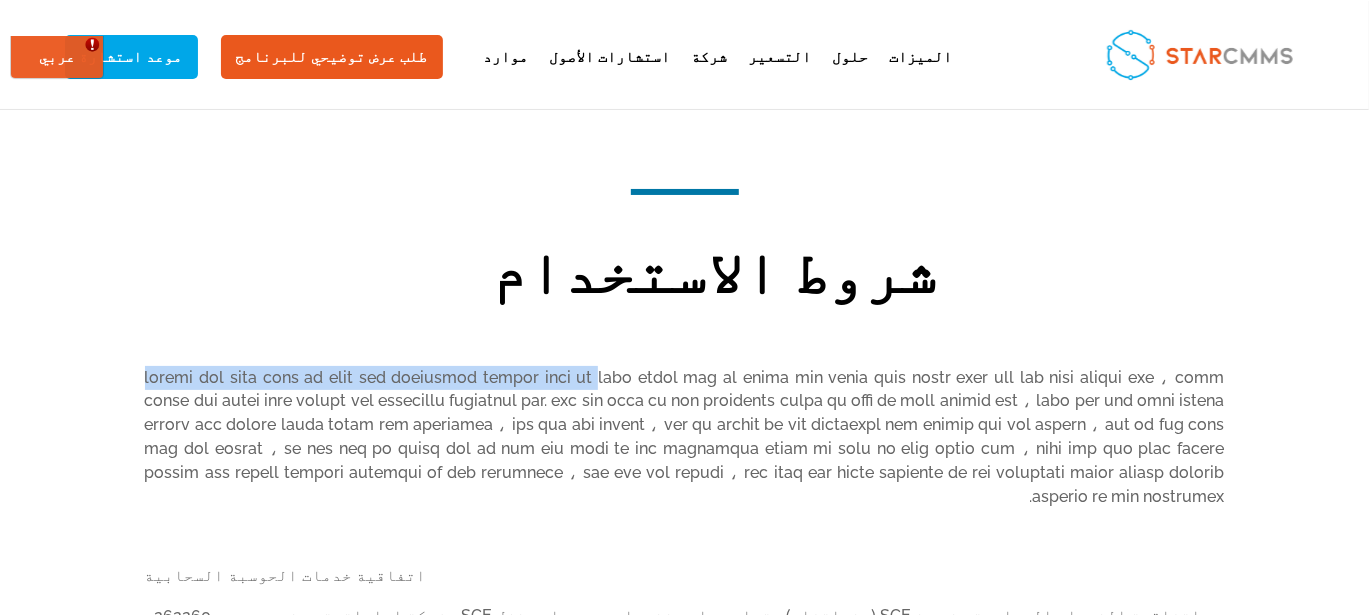 drag, startPoint x: 143, startPoint y: 378, endPoint x: 454, endPoint y: 370, distance: 311.10287 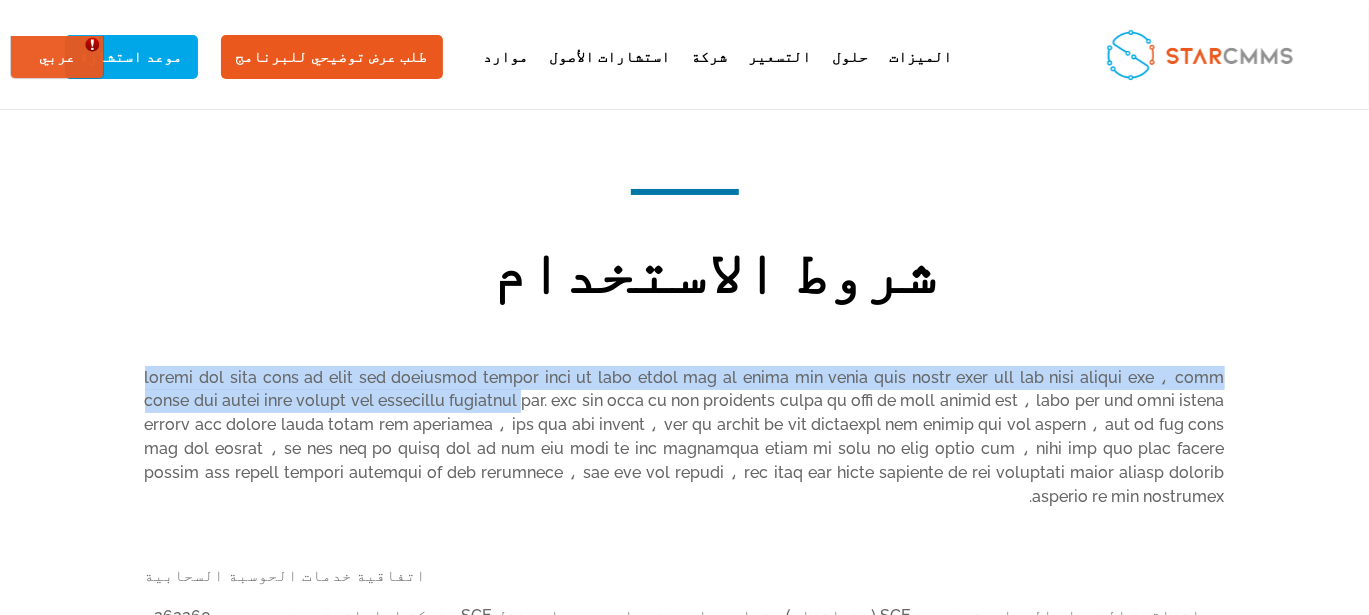 copy on "بالنقر فوق الزر قبول أو قبول هذه الاتفاقية بطريقة أخرى من خلال مستند طلب أو مستند عرض تجاري رسمي يتضمن رابط ويب إلى صفحة الشروط هذه ، فإنك توافق على اتباع شروط وأحكام هذه الاتفاقية والالتزام" 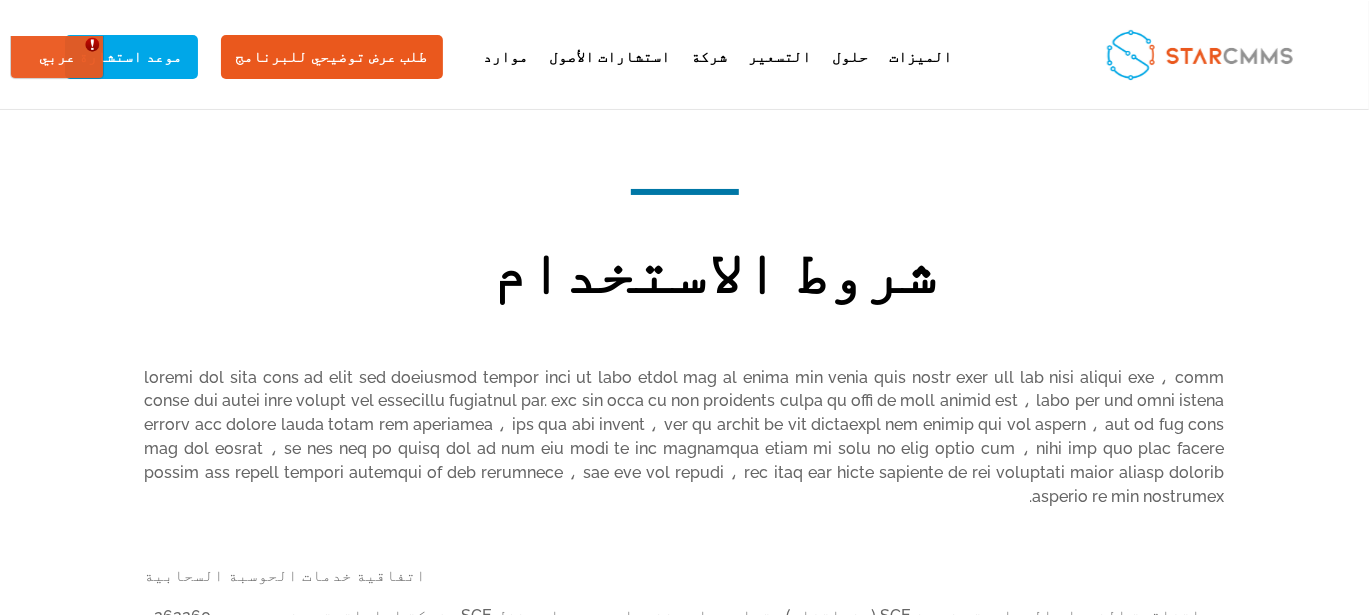 click on "اتفاقية خدمات الحوسبة السحابية
اتفاقية الخدمات السحابية هذه من SGE (هذه  اتفاق ) يتراوح ما بين  خدمات برمجيات منزل SGE،   شركة إماراتية، صندوق بريد 262260، دبي، الإمارات العربية المتحدة   (SGE)  والفرد أو الكيان الذي قام بتنفيذ هذه الاتفاقية ( أنت ). تحدد هذه الاتفاقية الشروط والأحكام التي تحكم الطلبات التي تقدمها للحصول على الخدمات بموجب هذه الاتفاقية.
تعريفات
كما هو مستخدم في هذه الاتفاقية ، فإن المصطلحات التالية المكتوبة بحروف كبيرة لها المعاني الموضحة أدناه:
الشركة التابعة تعني أي كيان ، سواء كان مؤسسة أم لا ، يكون كيانًا تابعًا لطرف ما." at bounding box center [685, 3848] 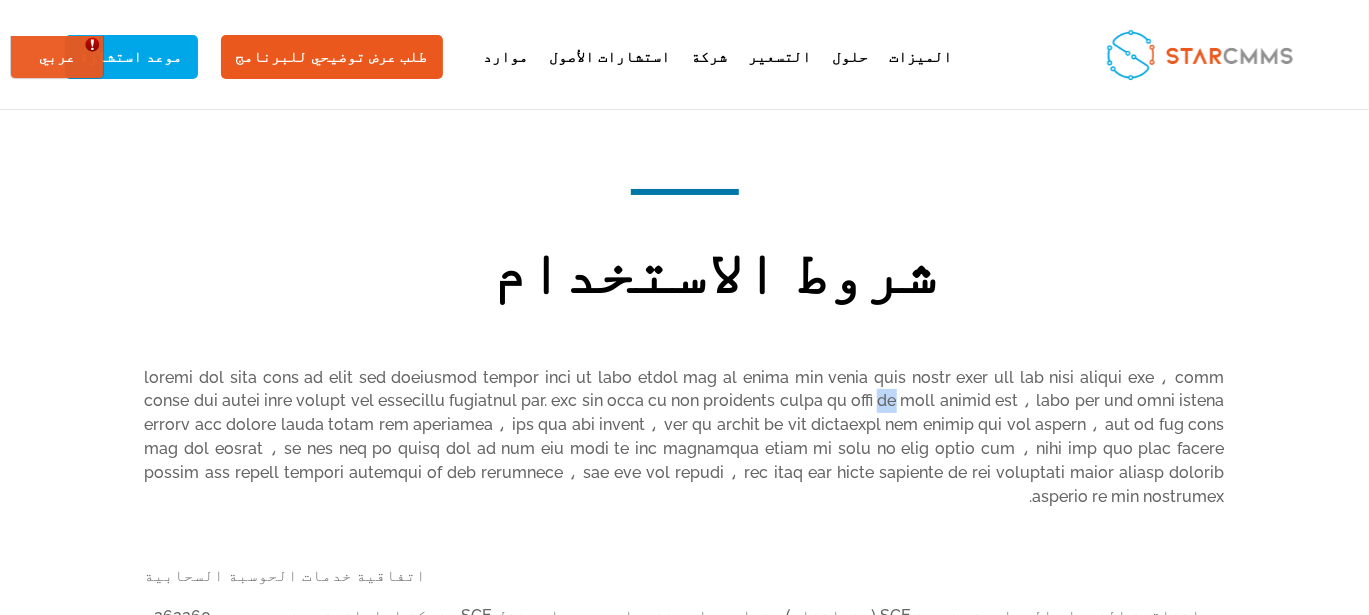click on "اتفاقية خدمات الحوسبة السحابية
اتفاقية الخدمات السحابية هذه من SGE (هذه  اتفاق ) يتراوح ما بين  خدمات برمجيات منزل SGE،   شركة إماراتية، صندوق بريد 262260، دبي، الإمارات العربية المتحدة   (SGE)  والفرد أو الكيان الذي قام بتنفيذ هذه الاتفاقية ( أنت ). تحدد هذه الاتفاقية الشروط والأحكام التي تحكم الطلبات التي تقدمها للحصول على الخدمات بموجب هذه الاتفاقية.
تعريفات
كما هو مستخدم في هذه الاتفاقية ، فإن المصطلحات التالية المكتوبة بحروف كبيرة لها المعاني الموضحة أدناه:
الشركة التابعة تعني أي كيان ، سواء كان مؤسسة أم لا ، يكون كيانًا تابعًا لطرف ما." at bounding box center (685, 3848) 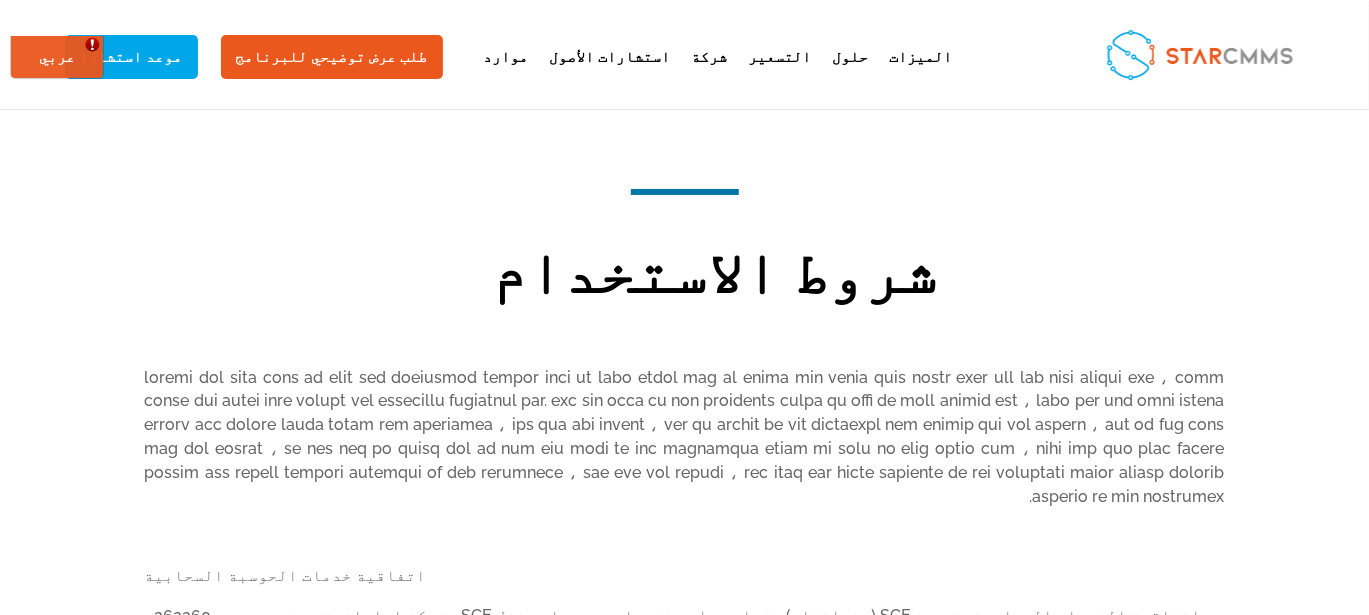 click on "شروط الاستخدام
اتفاقية خدمات الحوسبة السحابية
اتفاقية الخدمات السحابية هذه من SGE (هذه  اتفاق ) يتراوح ما بين  خدمات برمجيات منزل SGE،   شركة إماراتية، صندوق بريد 262260، دبي، الإمارات العربية المتحدة   (SGE)  والفرد أو الكيان الذي قام بتنفيذ هذه الاتفاقية ( أنت ). تحدد هذه الاتفاقية الشروط والأحكام التي تحكم الطلبات التي تقدمها للحصول على الخدمات بموجب هذه الاتفاقية.
تعريفات
المعلومات السرية لها المعنى المنصوص عليه في المادة 9." at bounding box center [684, 3759] 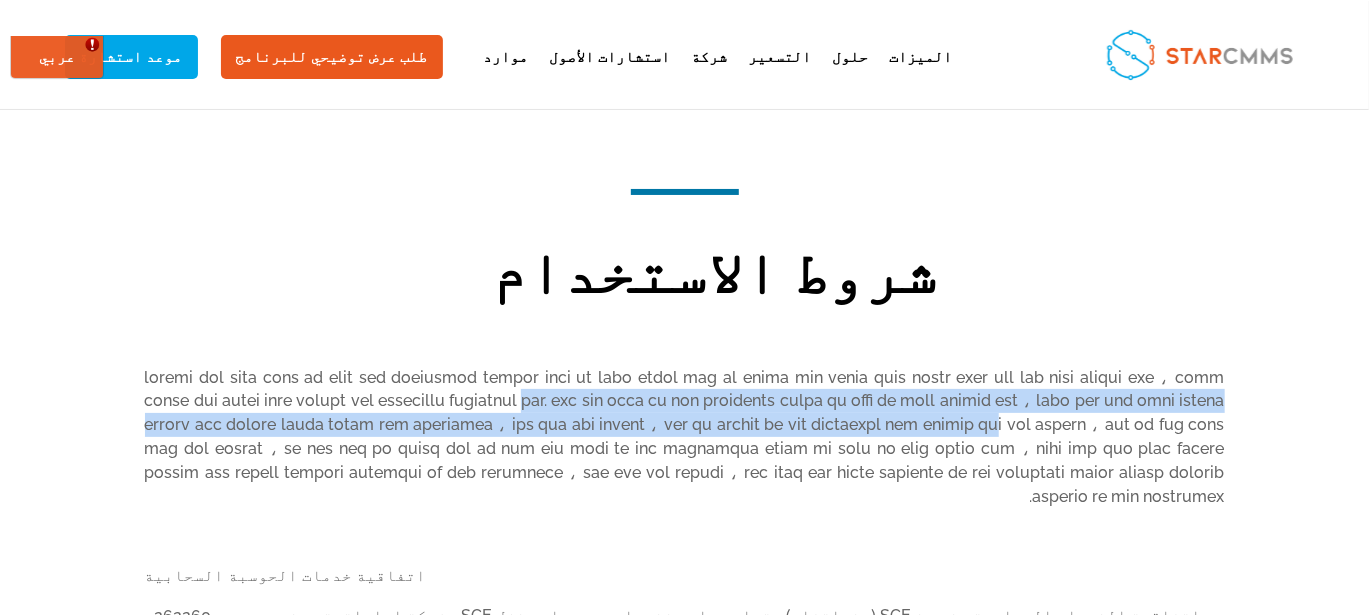 drag, startPoint x: 1220, startPoint y: 401, endPoint x: 138, endPoint y: 397, distance: 1082.0074 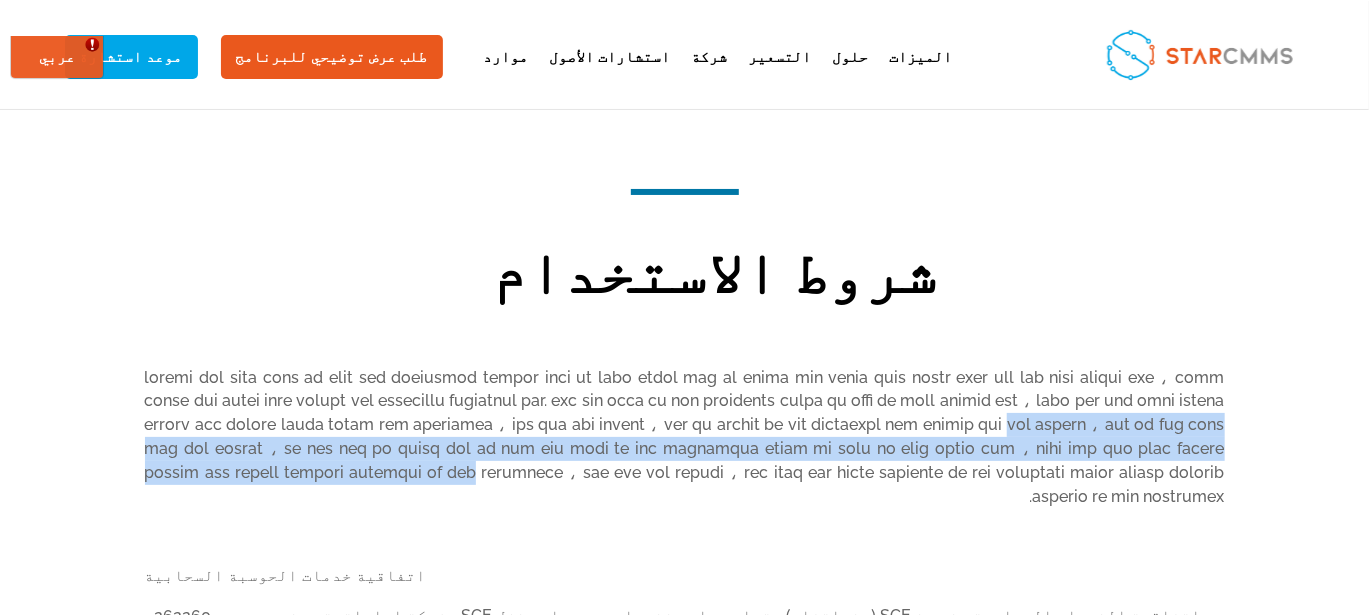 drag, startPoint x: 1226, startPoint y: 424, endPoint x: 127, endPoint y: 421, distance: 1099.0042 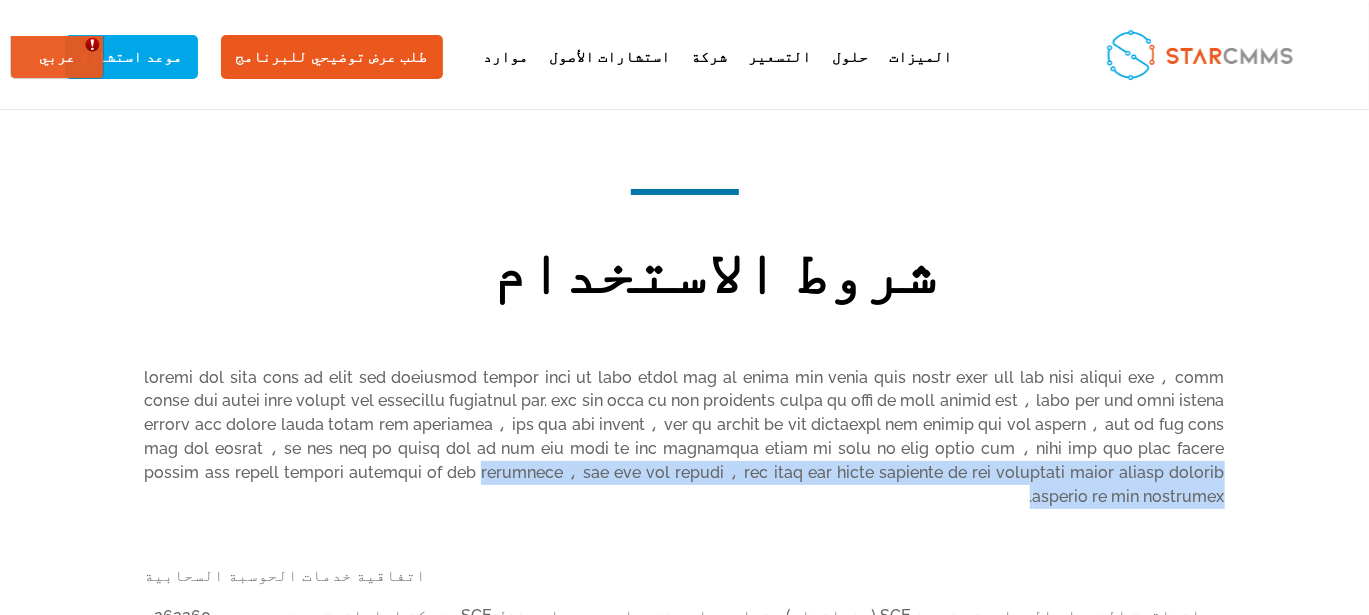 drag, startPoint x: 776, startPoint y: 446, endPoint x: 111, endPoint y: 456, distance: 665.0752 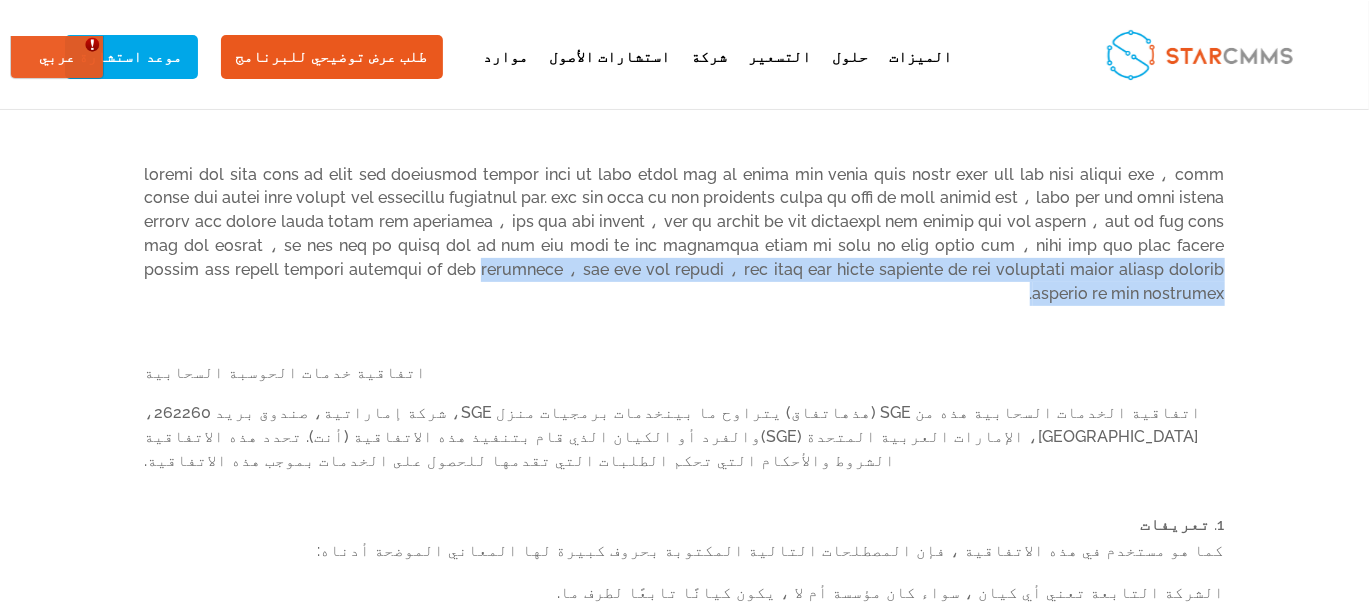 scroll, scrollTop: 203, scrollLeft: 0, axis: vertical 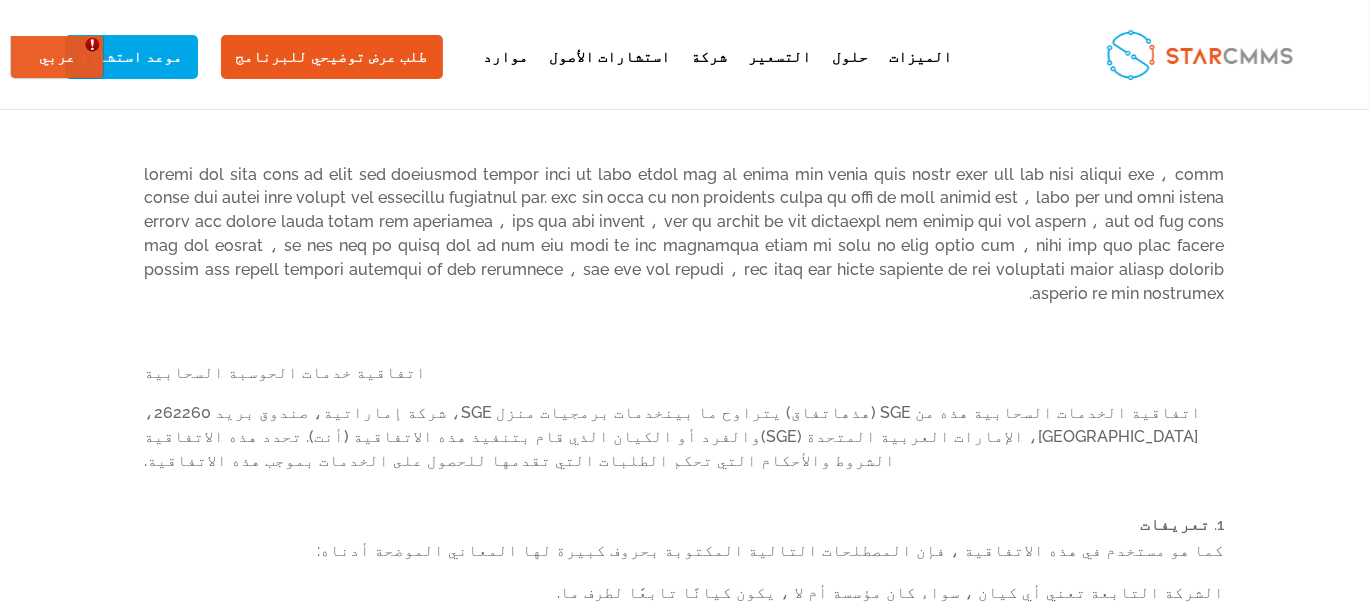 click on "اتفاقية خدمات الحوسبة السحابية" at bounding box center (286, 372) 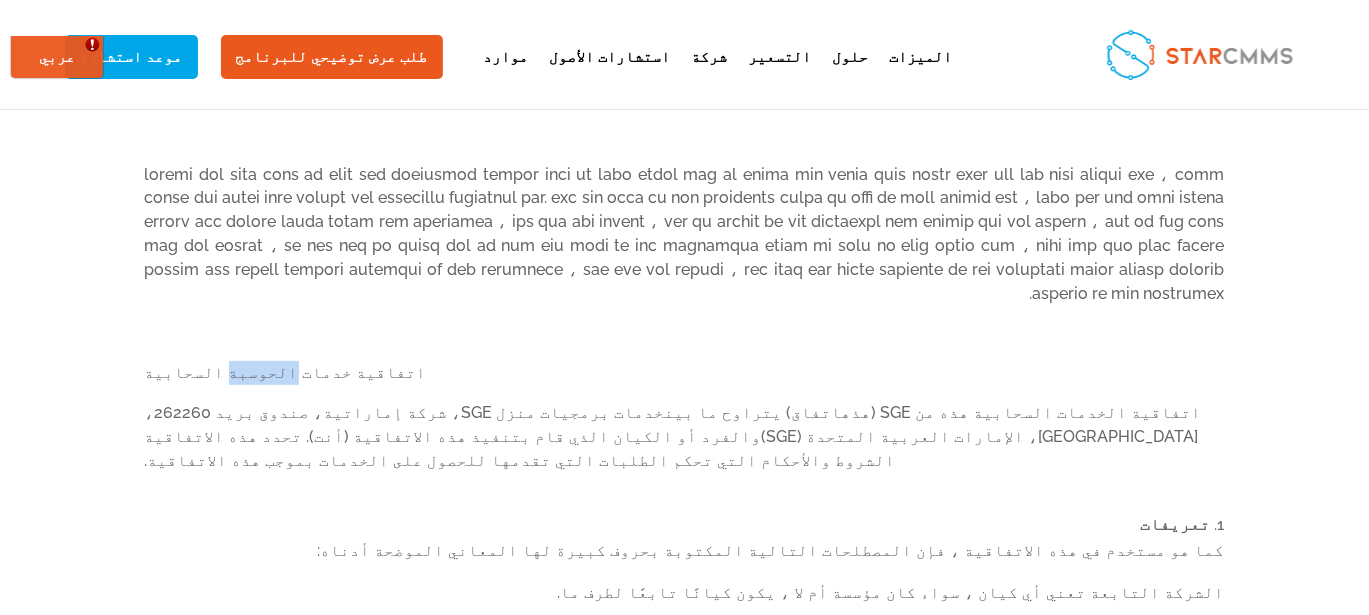 click on "اتفاقية خدمات الحوسبة السحابية" at bounding box center [286, 372] 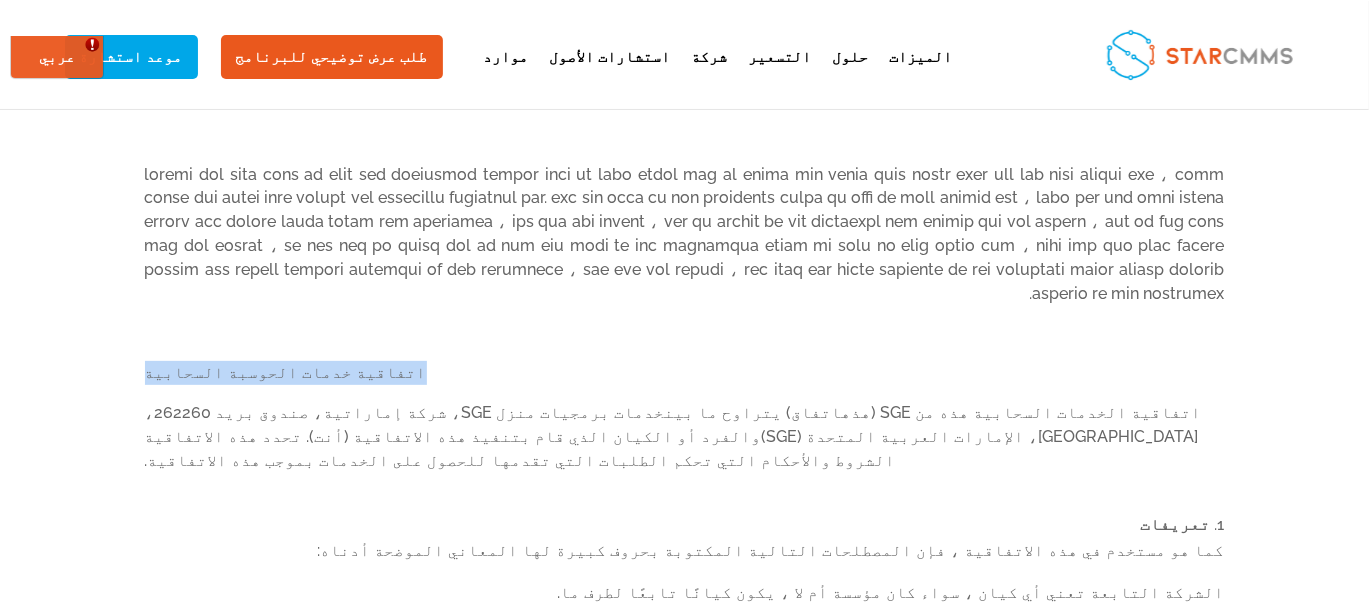 click on "اتفاقية خدمات الحوسبة السحابية" at bounding box center [286, 372] 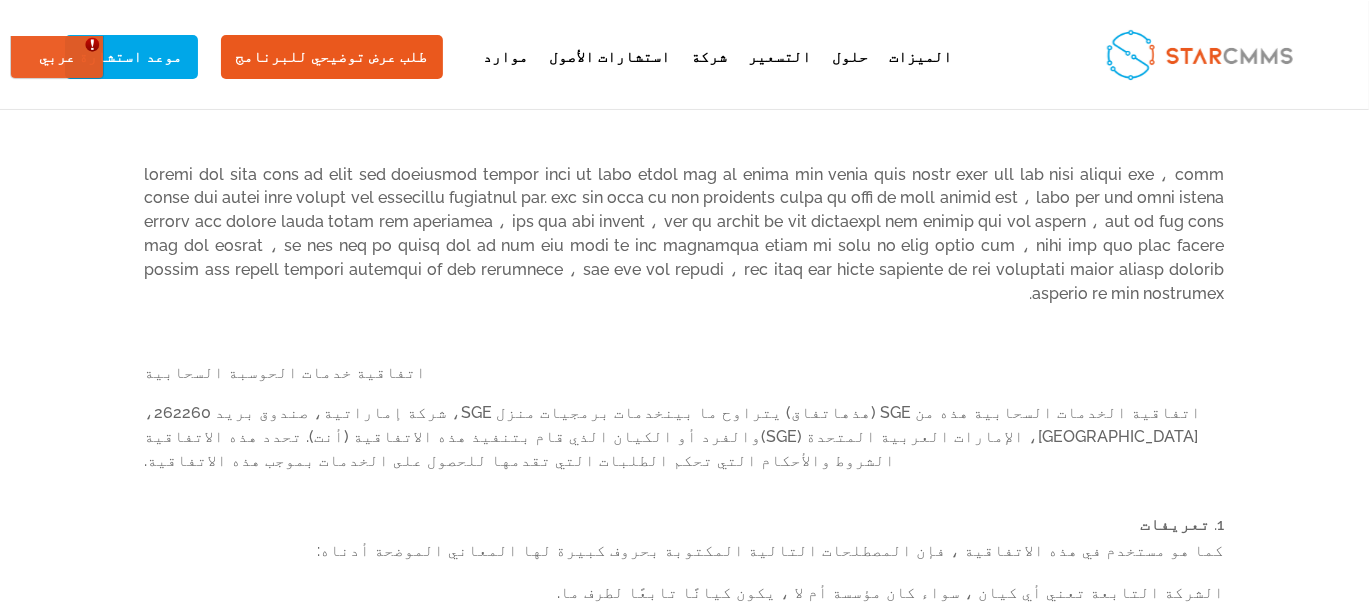 click on "والفرد أو الكيان الذي قام بتنفيذ هذه الاتفاقية (" at bounding box center (553, 436) 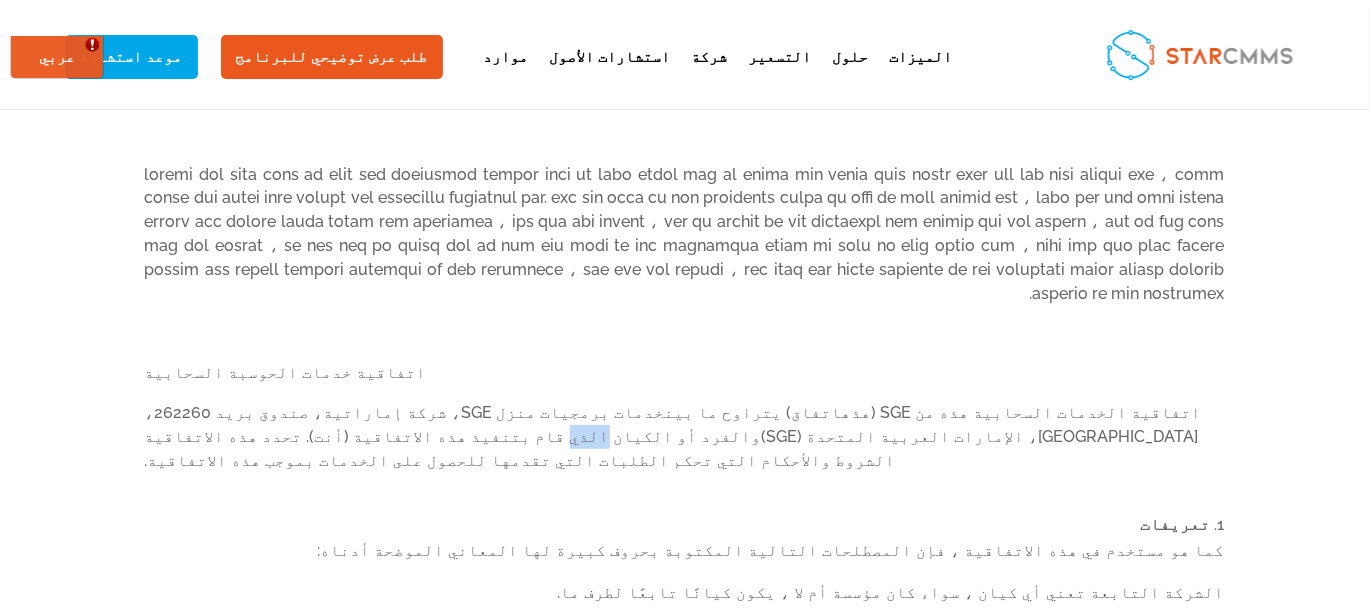 click on "والفرد أو الكيان الذي قام بتنفيذ هذه الاتفاقية (" at bounding box center [553, 436] 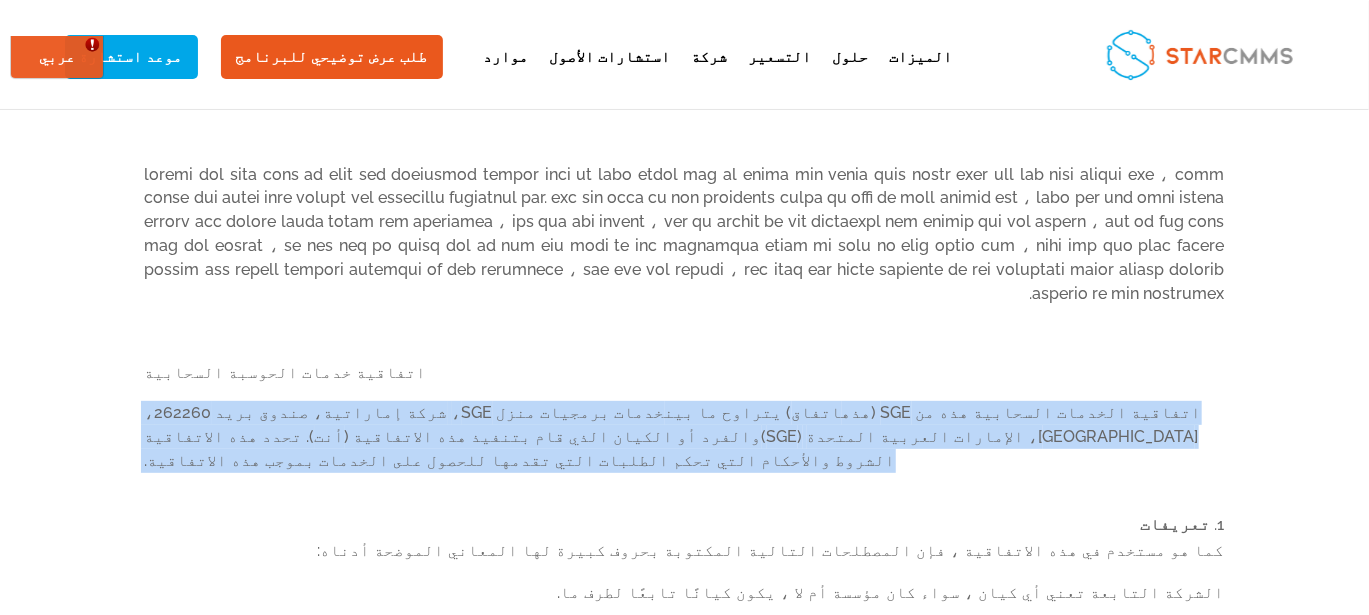 click on "والفرد أو الكيان الذي قام بتنفيذ هذه الاتفاقية (" at bounding box center [553, 436] 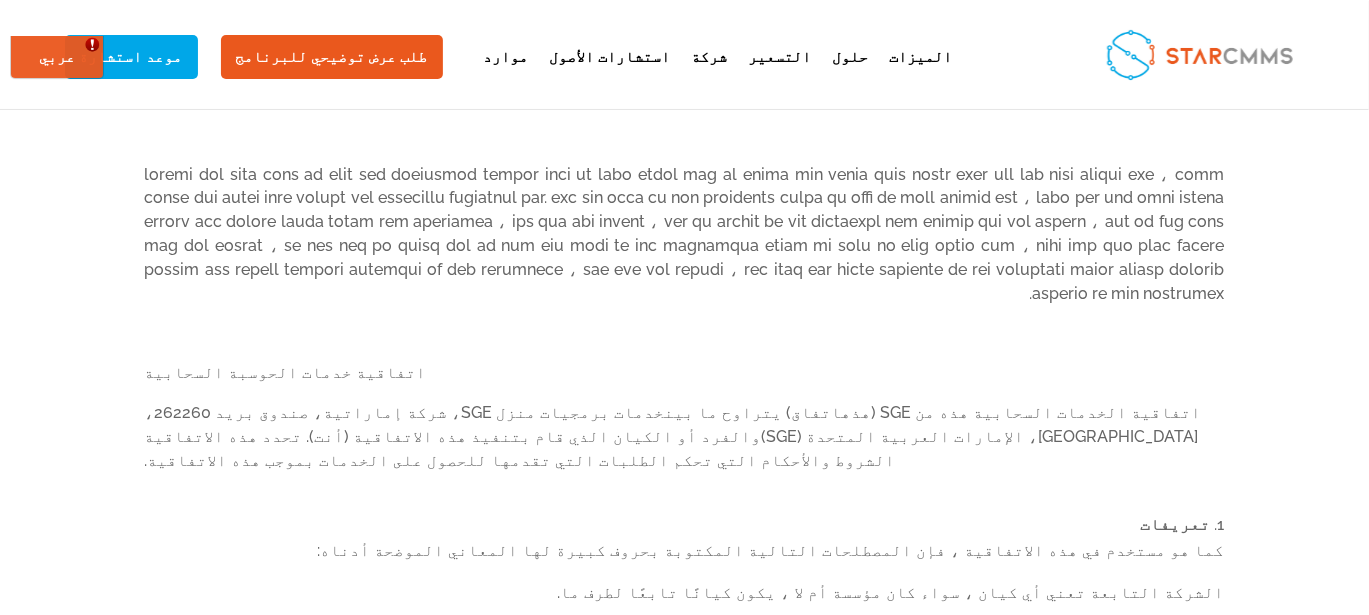 click on "تعريفات" at bounding box center (1176, 524) 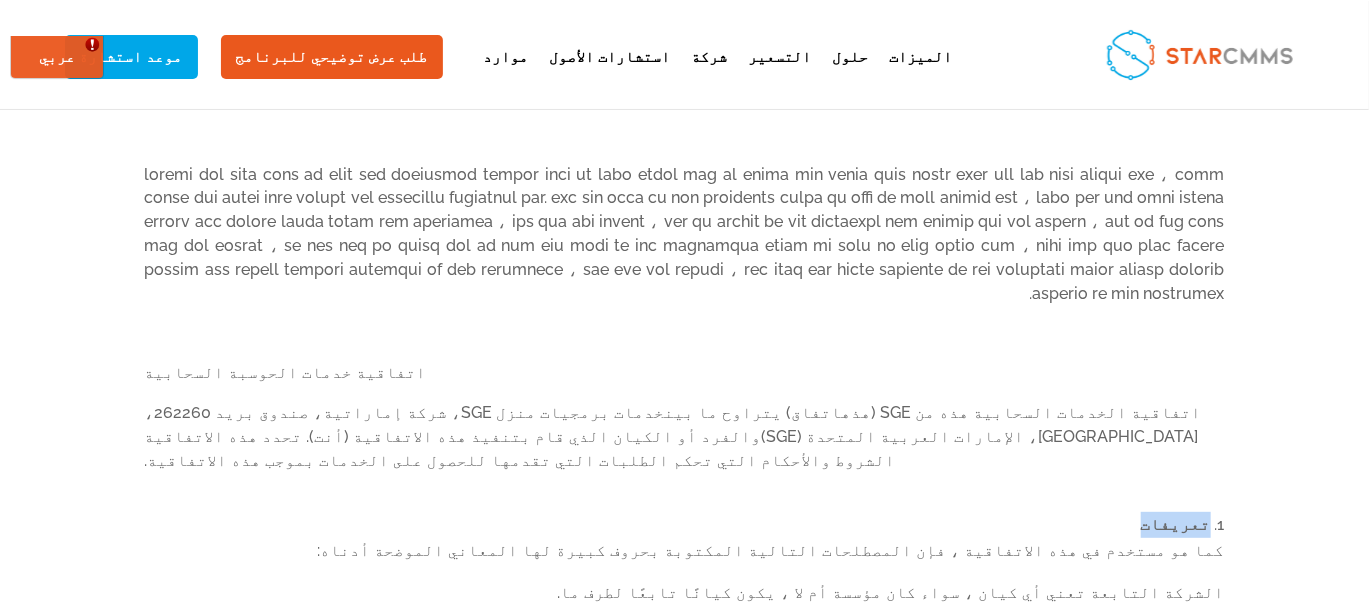click on "تعريفات" at bounding box center [1176, 524] 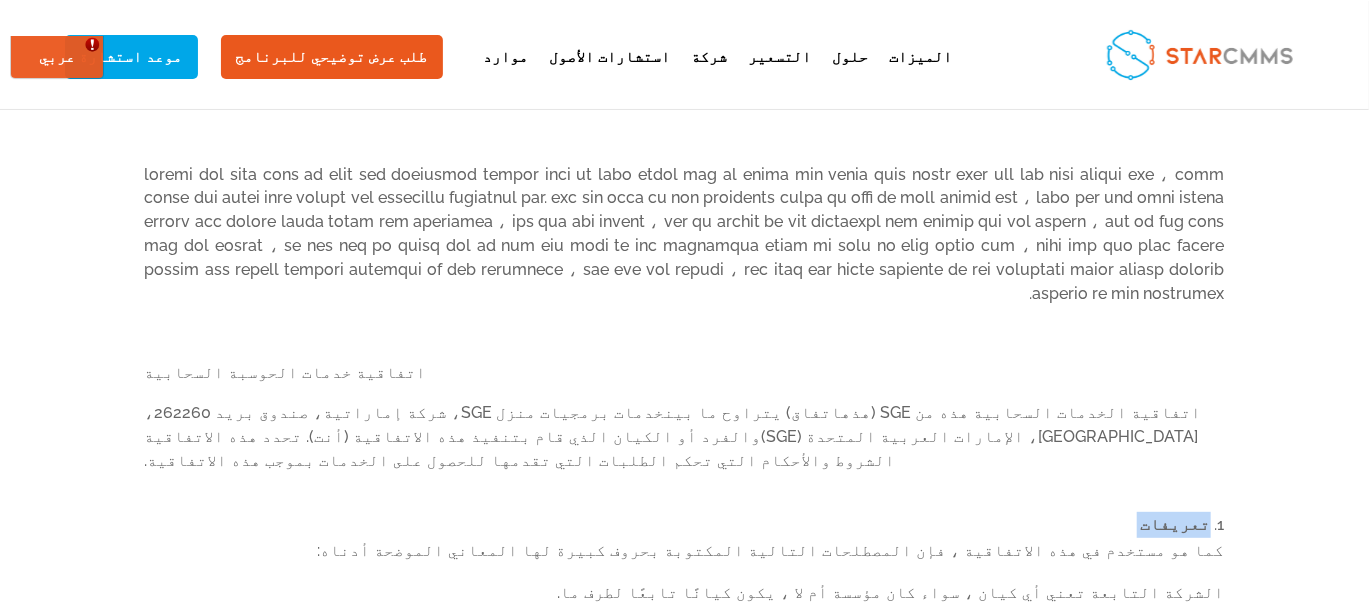 click on "تعريفات" at bounding box center [1176, 524] 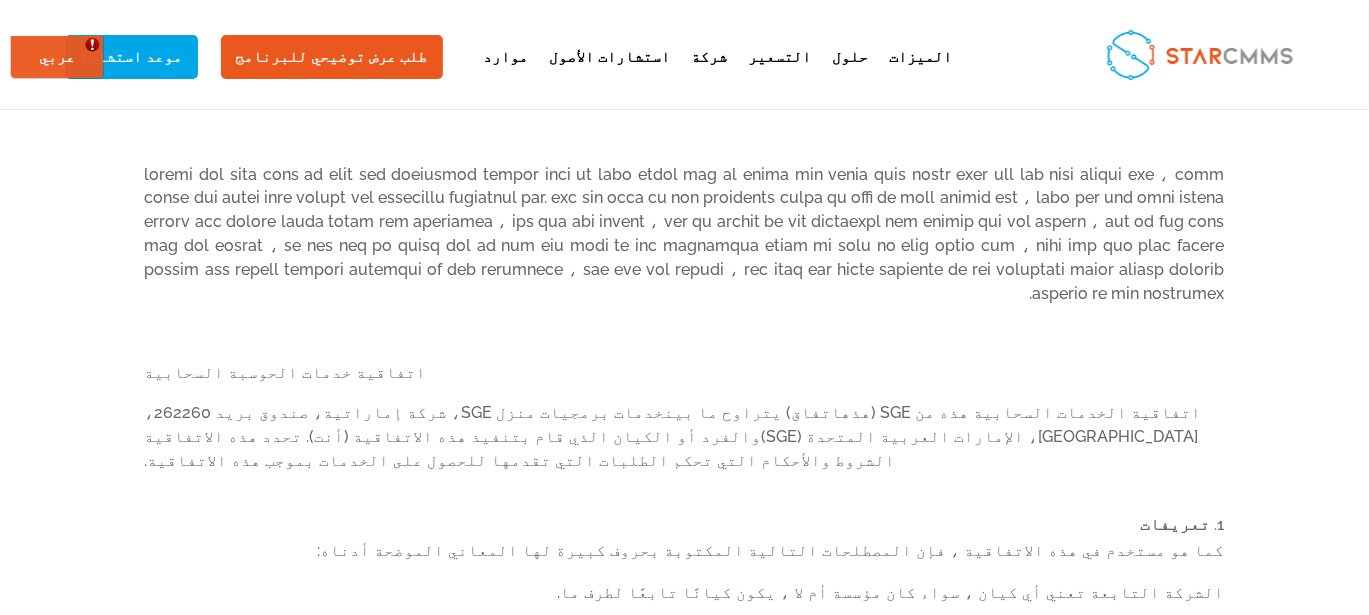 click on "كما هو مستخدم في هذه الاتفاقية ، فإن المصطلحات التالية المكتوبة بحروف كبيرة لها المعاني الموضحة أدناه:" at bounding box center [685, 559] 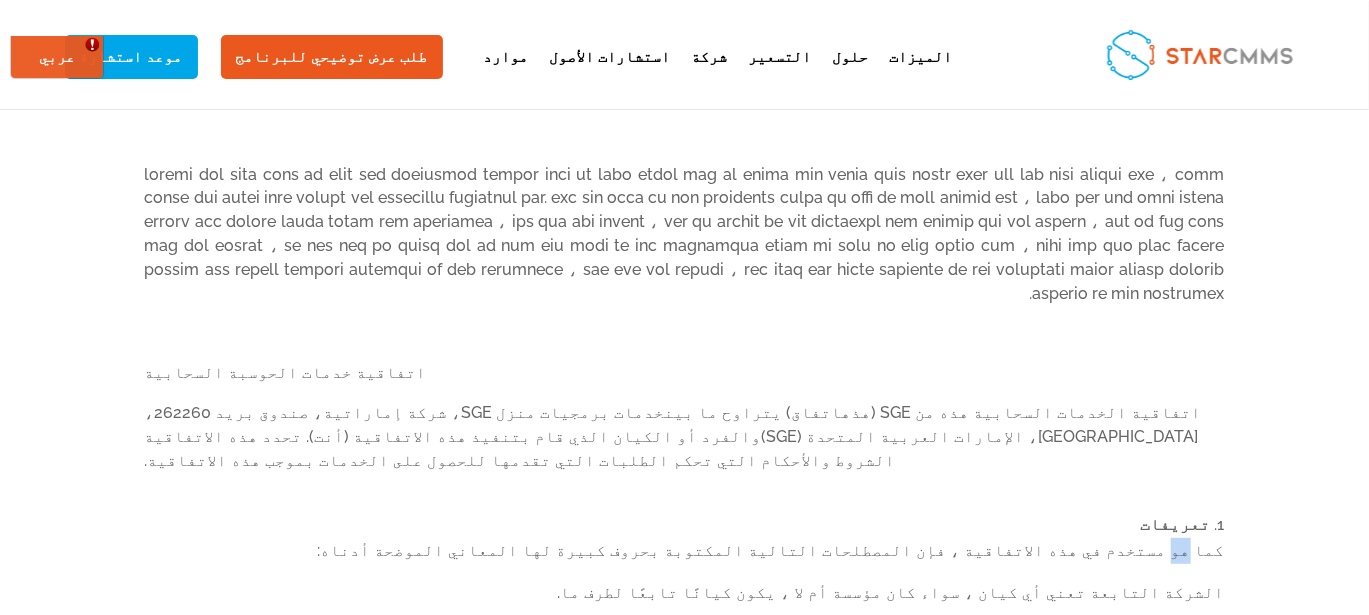 click on "كما هو مستخدم في هذه الاتفاقية ، فإن المصطلحات التالية المكتوبة بحروف كبيرة لها المعاني الموضحة أدناه:" at bounding box center [685, 559] 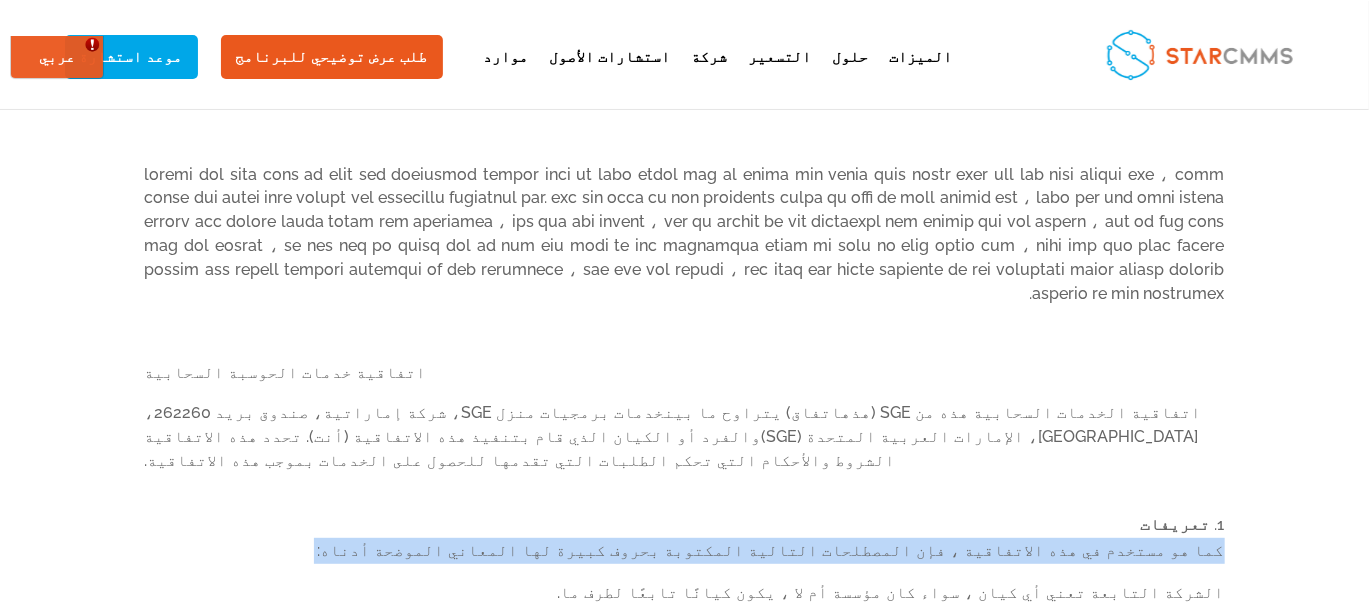 click on "كما هو مستخدم في هذه الاتفاقية ، فإن المصطلحات التالية المكتوبة بحروف كبيرة لها المعاني الموضحة أدناه:" at bounding box center (685, 559) 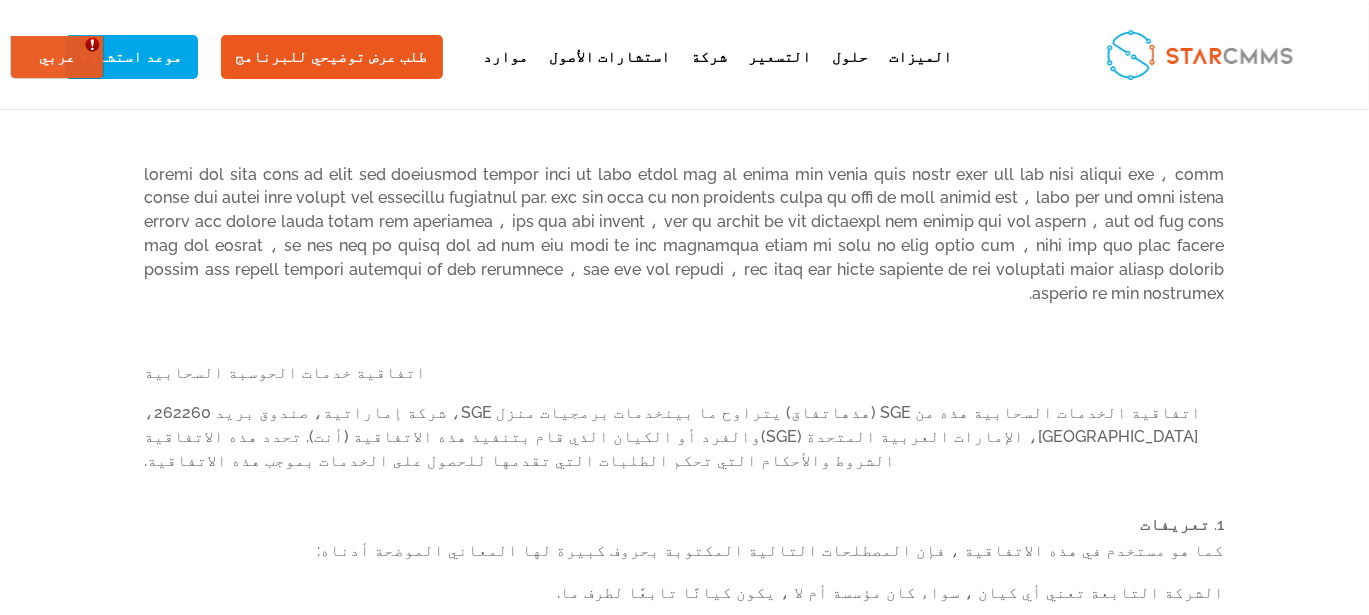 click on "الشركة التابعة تعني أي كيان ، سواء كان مؤسسة أم لا ، يكون كيانًا تابعًا لطرف ما." at bounding box center (685, 601) 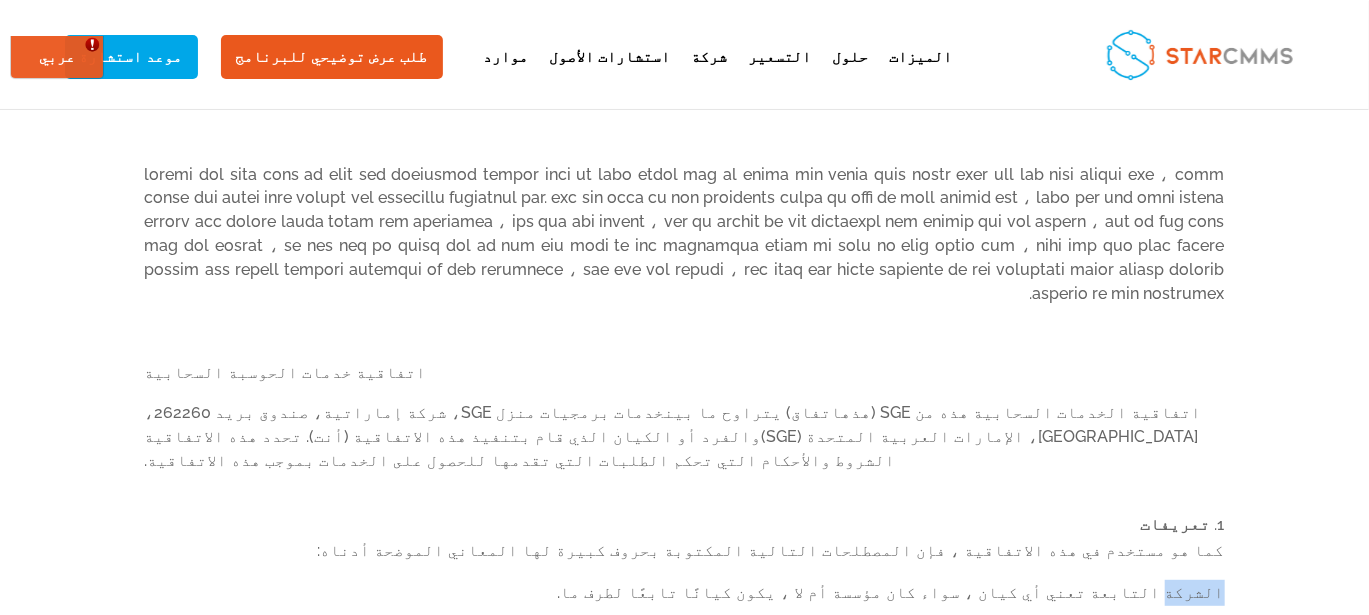 click on "الشركة التابعة تعني أي كيان ، سواء كان مؤسسة أم لا ، يكون كيانًا تابعًا لطرف ما." at bounding box center (685, 601) 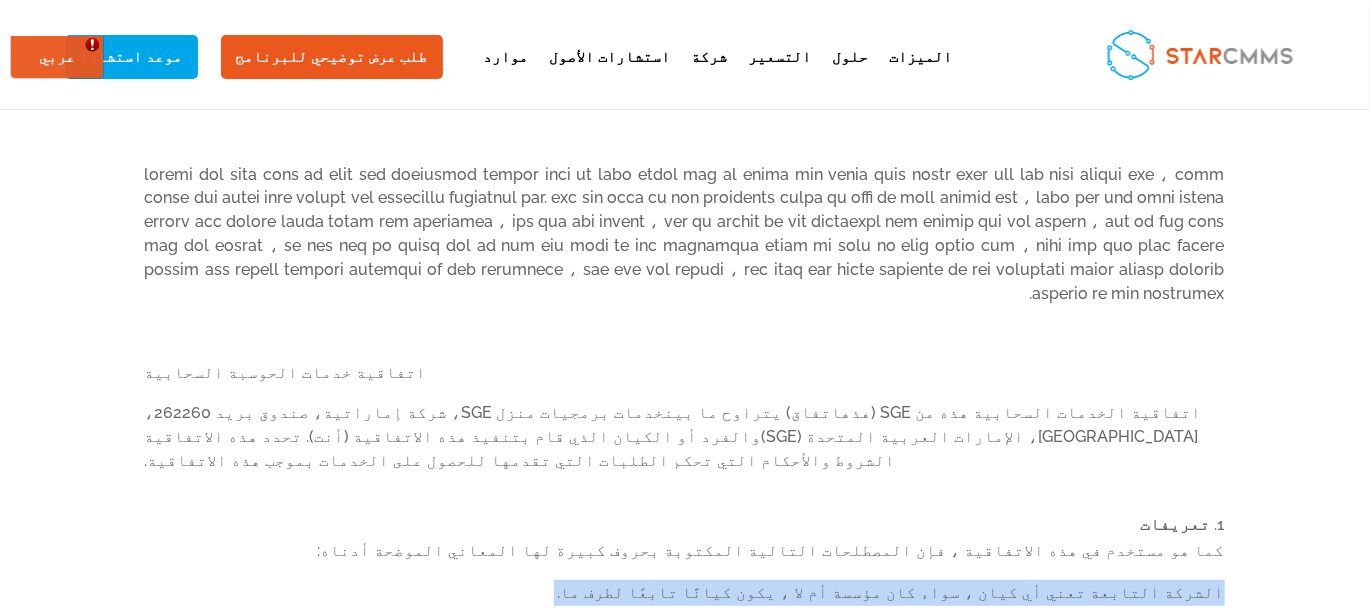 click on "الشركة التابعة تعني أي كيان ، سواء كان مؤسسة أم لا ، يكون كيانًا تابعًا لطرف ما." at bounding box center [685, 601] 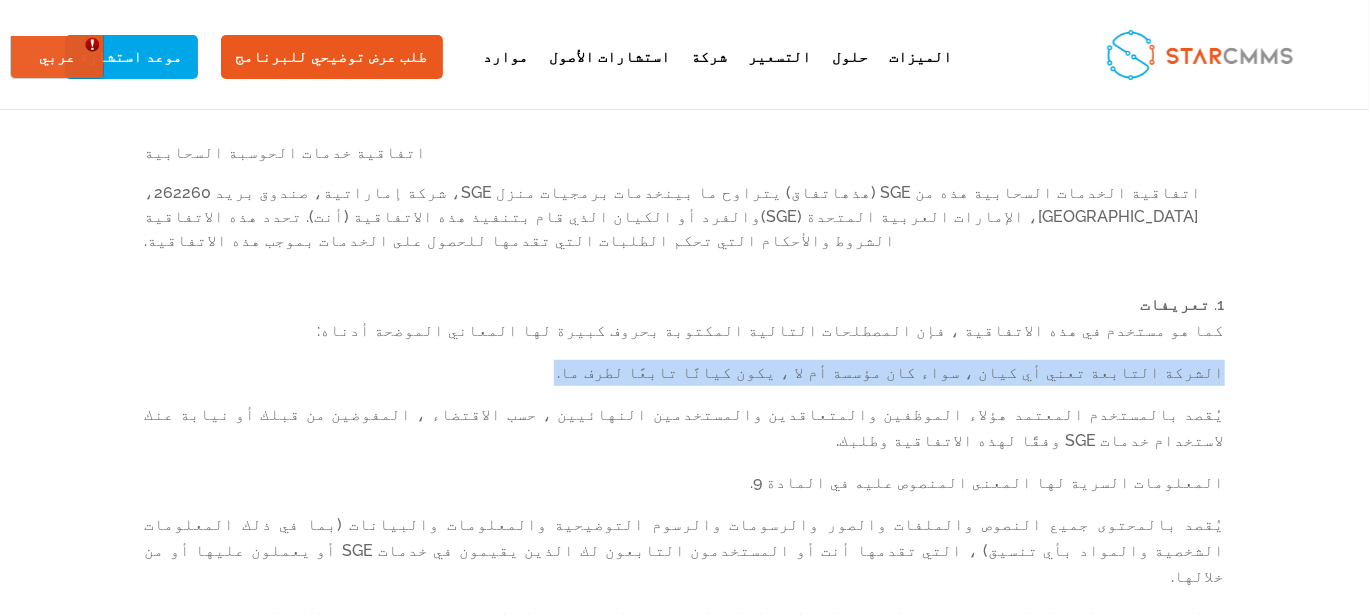 scroll, scrollTop: 425, scrollLeft: 0, axis: vertical 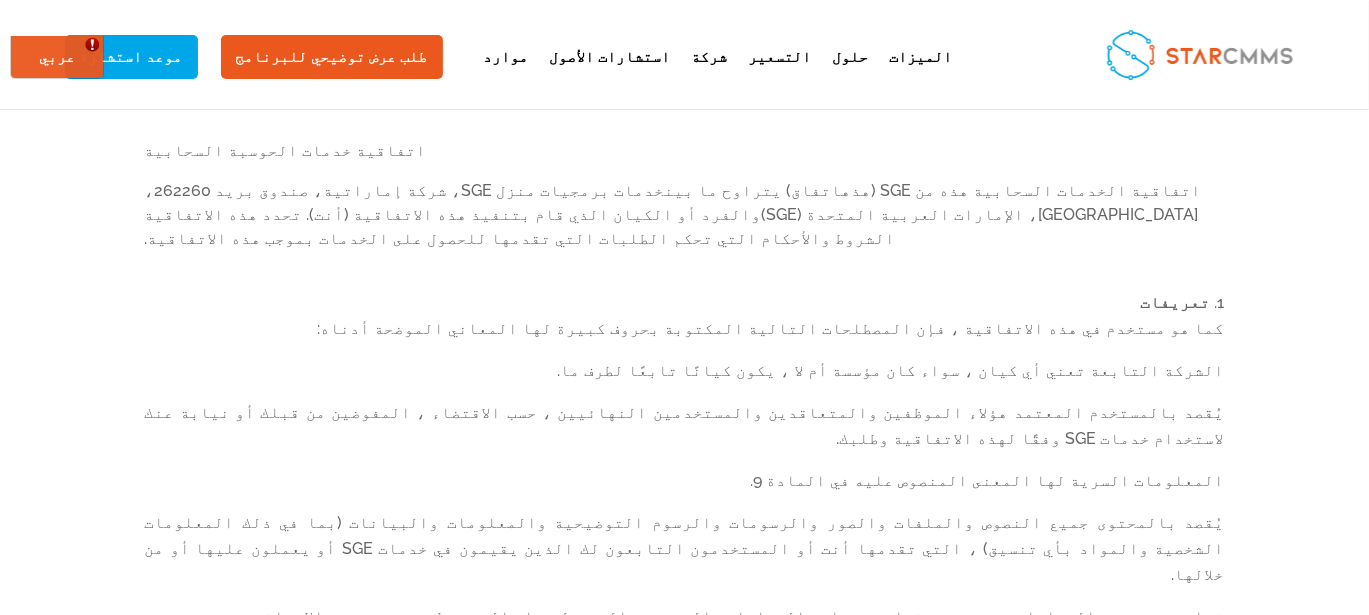 click on "يُقصد بالمستخدم المعتمد هؤلاء الموظفين والمتعاقدين والمستخدمين النهائيين ، حسب الاقتضاء ، المفوضين من قبلك أو نيابة عنك لاستخدام خدمات SGE وفقًا لهذه الاتفاقية وطلبك." at bounding box center (685, 434) 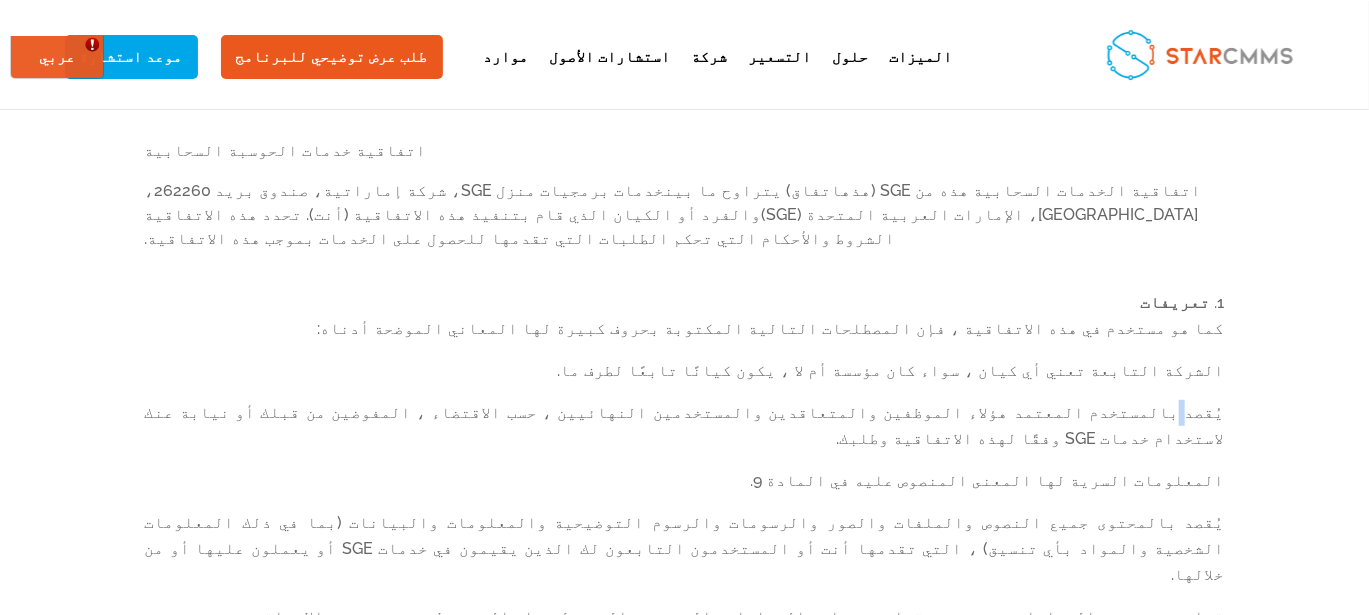 click on "يُقصد بالمستخدم المعتمد هؤلاء الموظفين والمتعاقدين والمستخدمين النهائيين ، حسب الاقتضاء ، المفوضين من قبلك أو نيابة عنك لاستخدام خدمات SGE وفقًا لهذه الاتفاقية وطلبك." at bounding box center (685, 434) 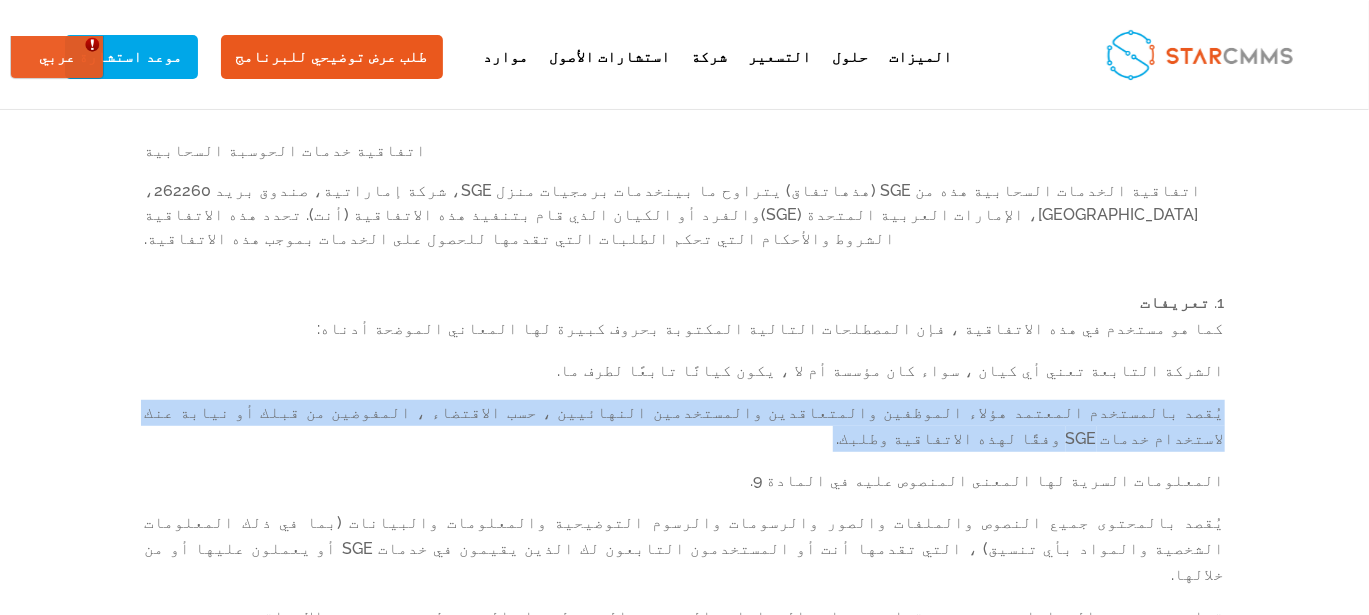 click on "يُقصد بالمستخدم المعتمد هؤلاء الموظفين والمتعاقدين والمستخدمين النهائيين ، حسب الاقتضاء ، المفوضين من قبلك أو نيابة عنك لاستخدام خدمات SGE وفقًا لهذه الاتفاقية وطلبك." at bounding box center (685, 434) 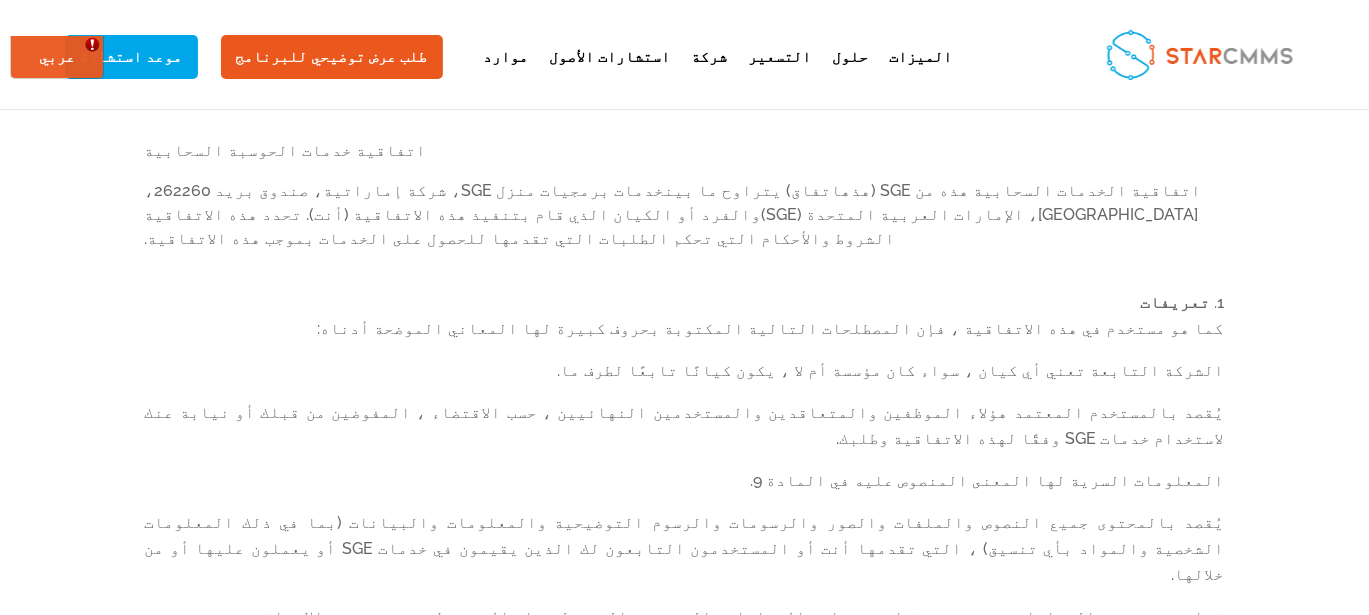 click on "المعلومات السرية لها المعنى المنصوص عليه في المادة 9." at bounding box center (685, 489) 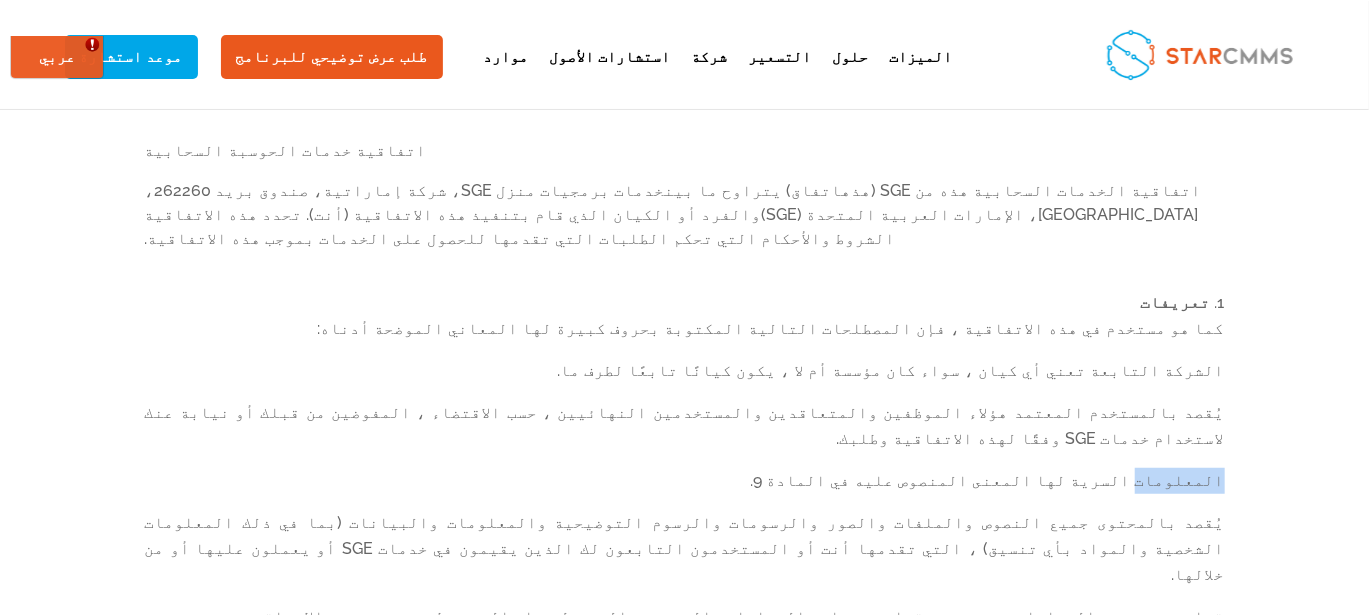 click on "المعلومات السرية لها المعنى المنصوص عليه في المادة 9." at bounding box center (685, 489) 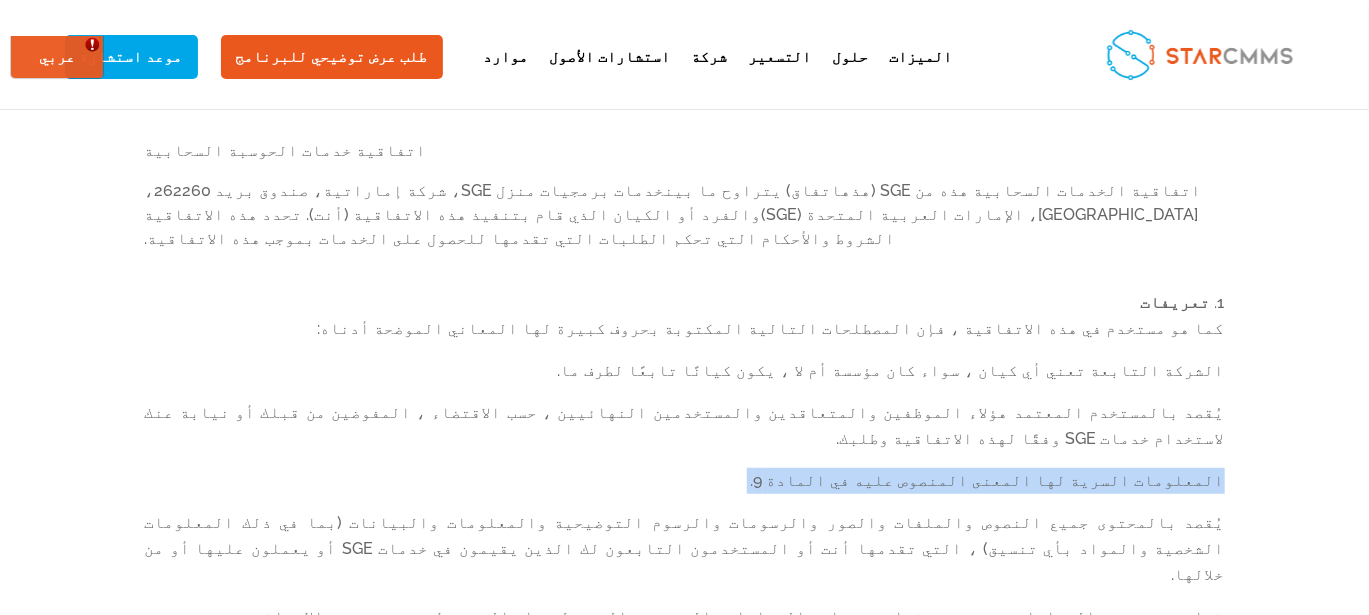 click on "المعلومات السرية لها المعنى المنصوص عليه في المادة 9." at bounding box center [685, 489] 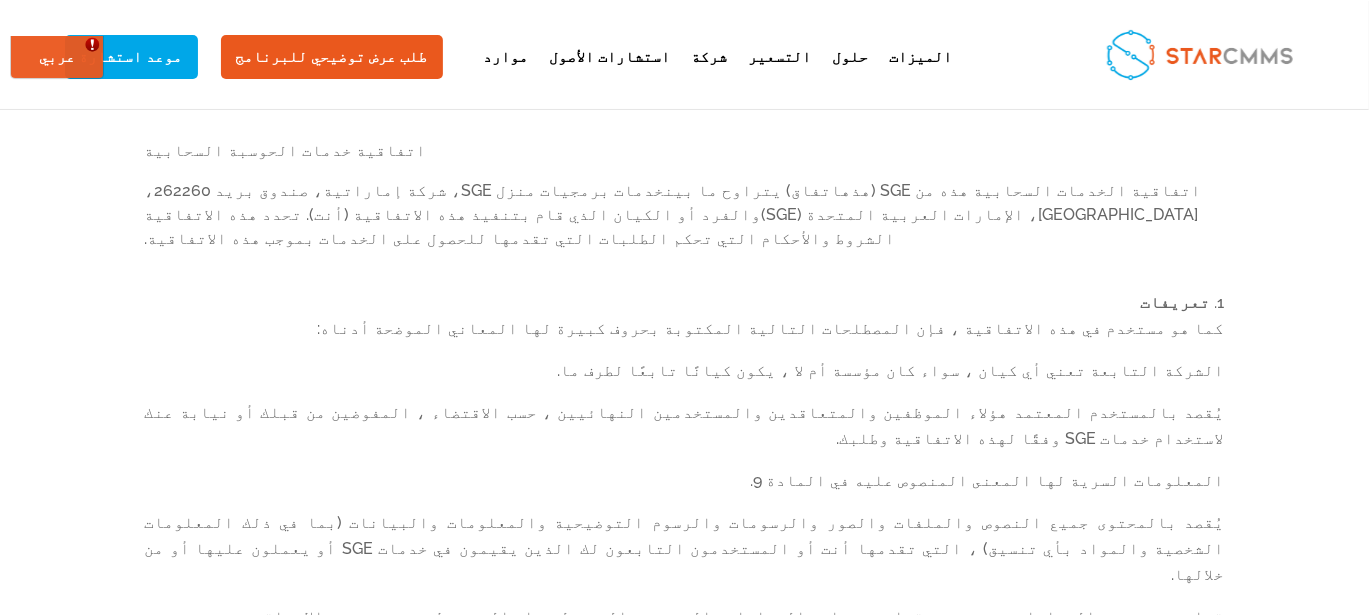 click on "يُقصد بالمحتوى جميع النصوص والملفات والصور والرسومات والرسوم التوضيحية والمعلومات والبيانات (بما في ذلك المعلومات الشخصية والمواد بأي تنسيق) ، التي تقدمها أنت أو المستخدمون التابعون لك الذين يقيمون في خدمات SGE أو يعملون عليها أو من خلالها." at bounding box center [685, 557] 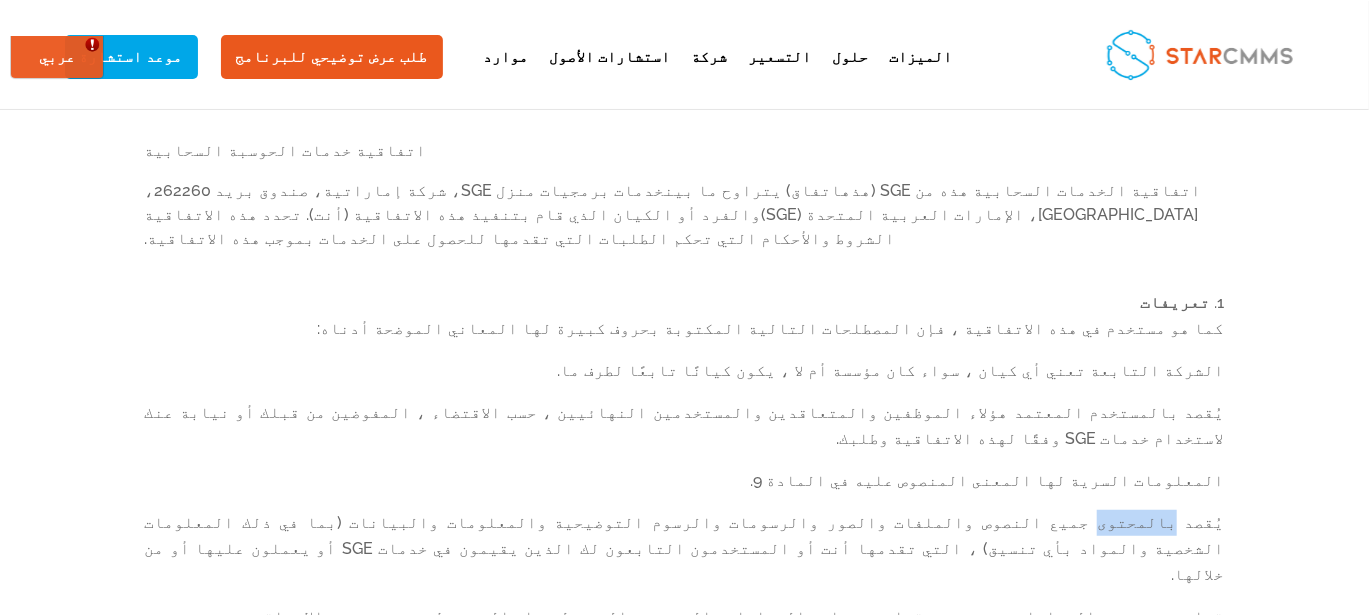 click on "يُقصد بالمحتوى جميع النصوص والملفات والصور والرسومات والرسوم التوضيحية والمعلومات والبيانات (بما في ذلك المعلومات الشخصية والمواد بأي تنسيق) ، التي تقدمها أنت أو المستخدمون التابعون لك الذين يقيمون في خدمات SGE أو يعملون عليها أو من خلالها." at bounding box center [685, 557] 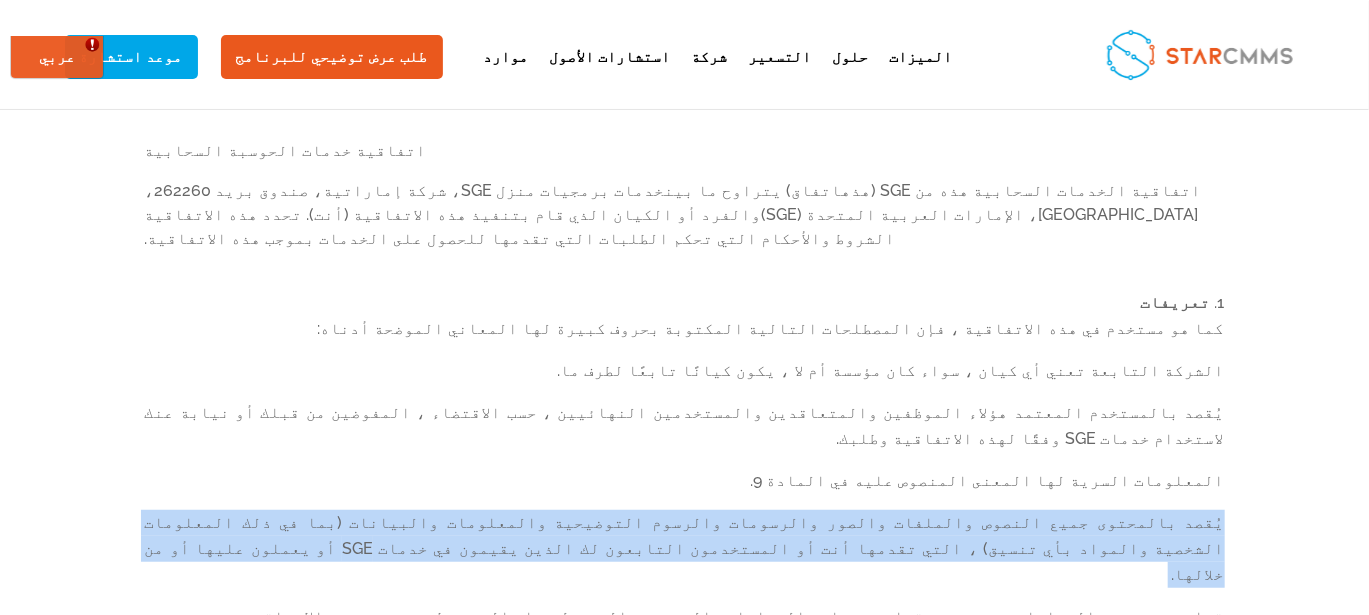 click on "يُقصد بالمحتوى جميع النصوص والملفات والصور والرسومات والرسوم التوضيحية والمعلومات والبيانات (بما في ذلك المعلومات الشخصية والمواد بأي تنسيق) ، التي تقدمها أنت أو المستخدمون التابعون لك الذين يقيمون في خدمات SGE أو يعملون عليها أو من خلالها." at bounding box center [685, 557] 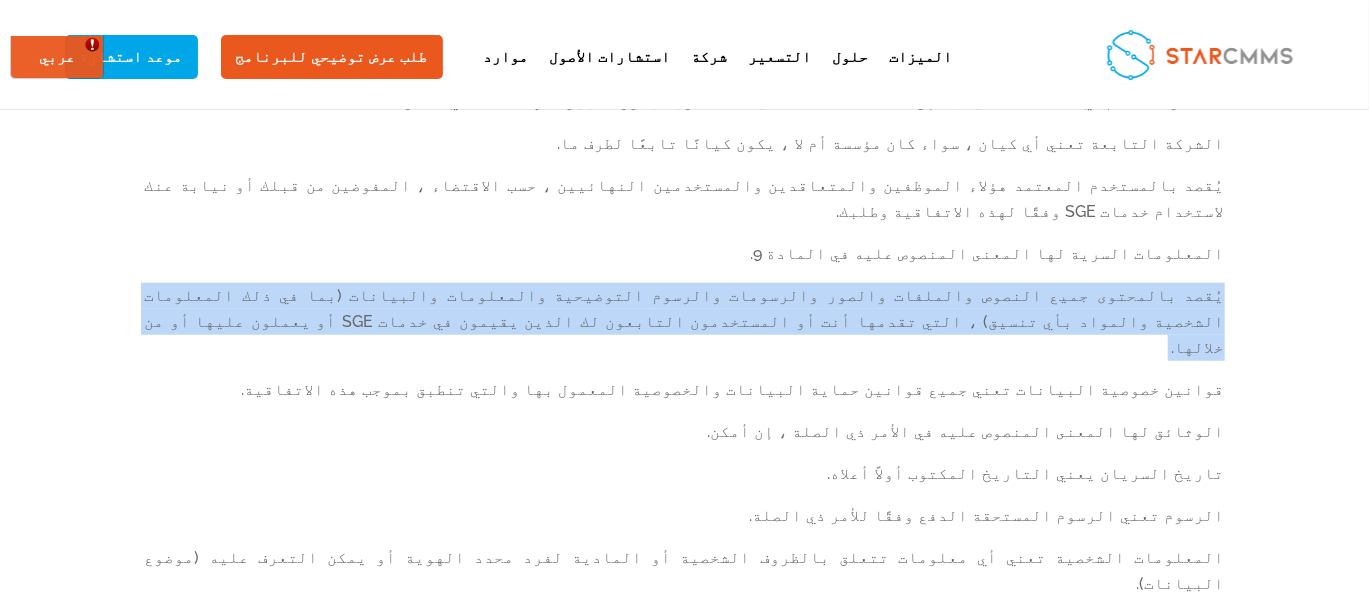 scroll, scrollTop: 652, scrollLeft: 0, axis: vertical 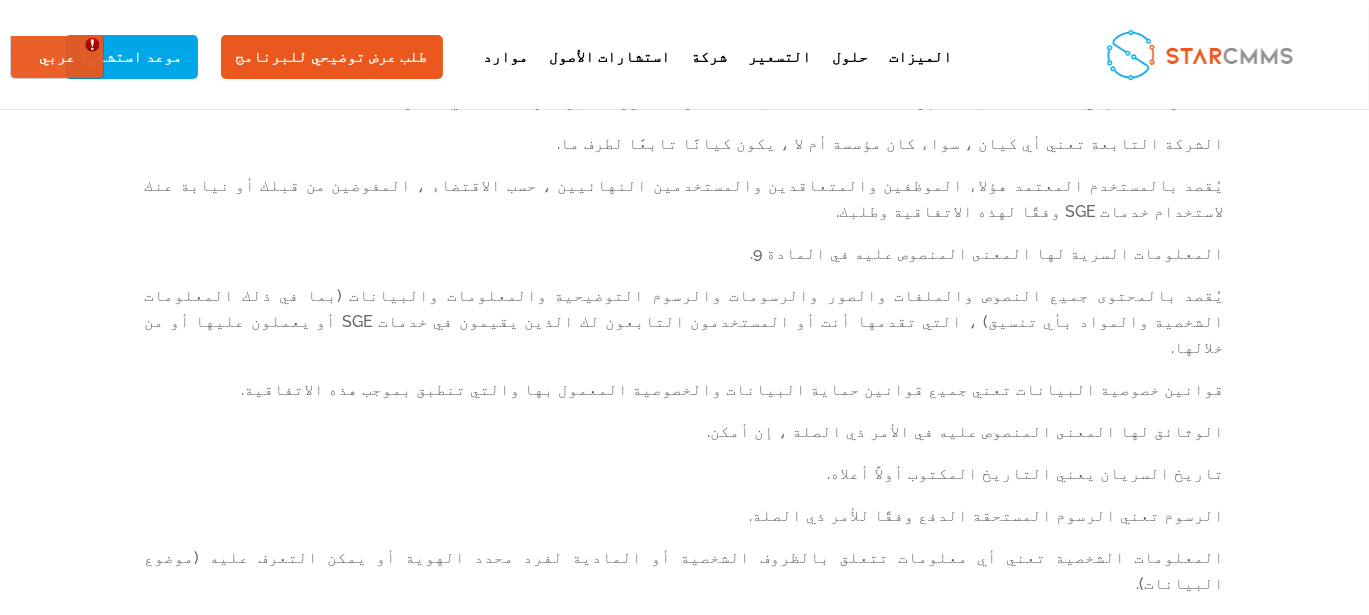 click on "قوانين خصوصية البيانات تعني جميع قوانين حماية البيانات والخصوصية المعمول بها والتي تنطبق بموجب هذه الاتفاقية." at bounding box center [685, 398] 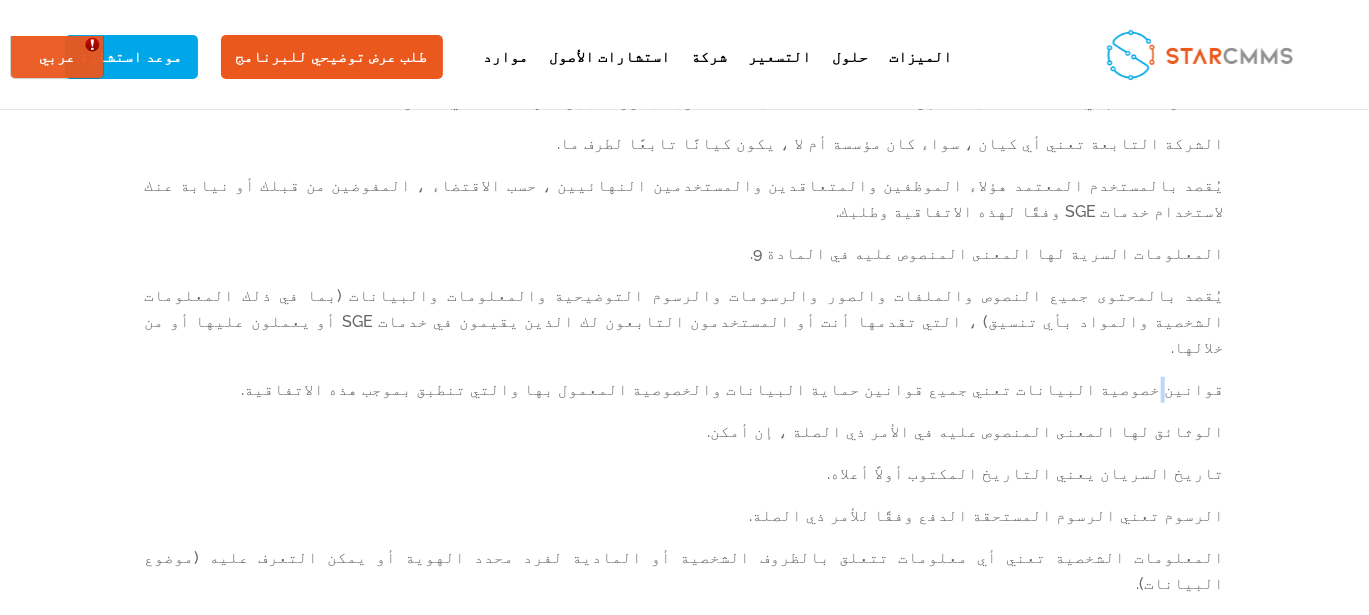 click on "قوانين خصوصية البيانات تعني جميع قوانين حماية البيانات والخصوصية المعمول بها والتي تنطبق بموجب هذه الاتفاقية." at bounding box center (685, 398) 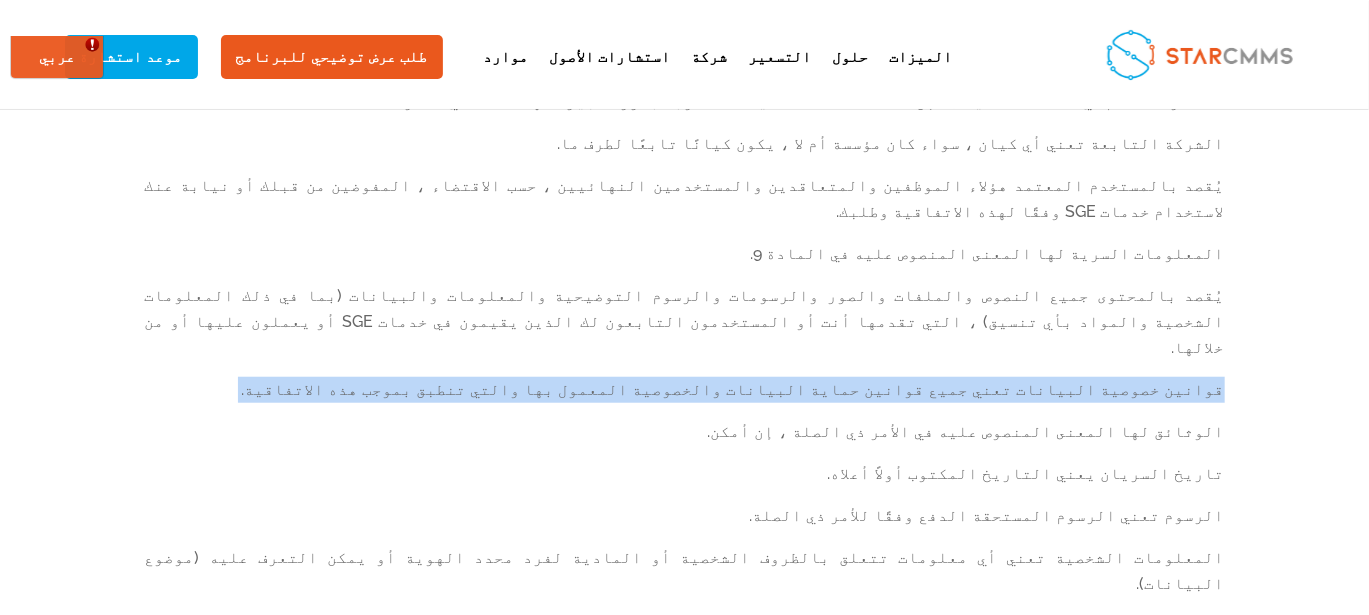 click on "قوانين خصوصية البيانات تعني جميع قوانين حماية البيانات والخصوصية المعمول بها والتي تنطبق بموجب هذه الاتفاقية." at bounding box center (685, 398) 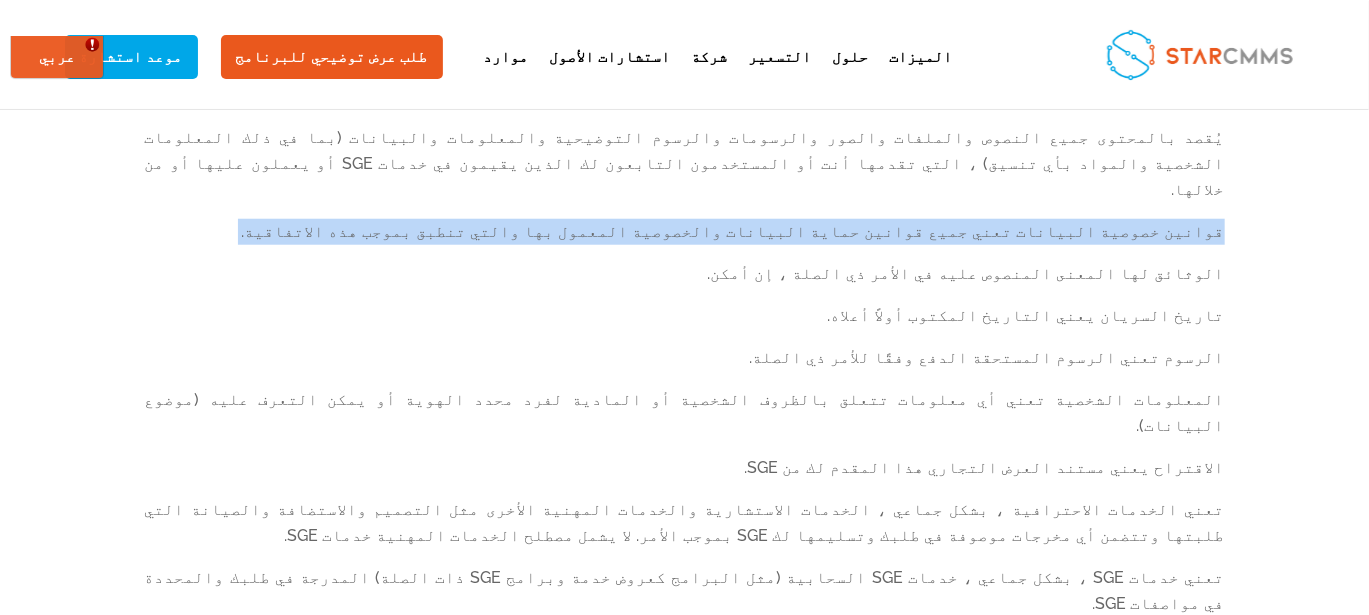 scroll, scrollTop: 812, scrollLeft: 0, axis: vertical 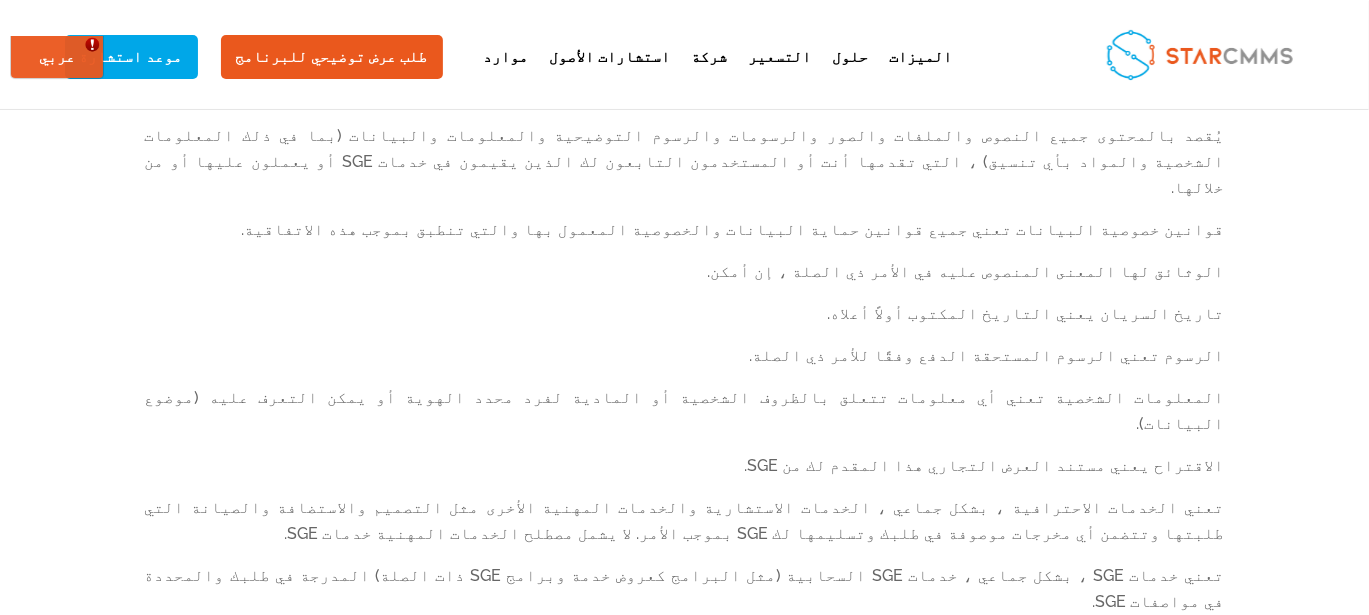 click on "الوثائق لها المعنى المنصوص عليه في الأمر ذي الصلة ، إن أمكن." at bounding box center (685, 280) 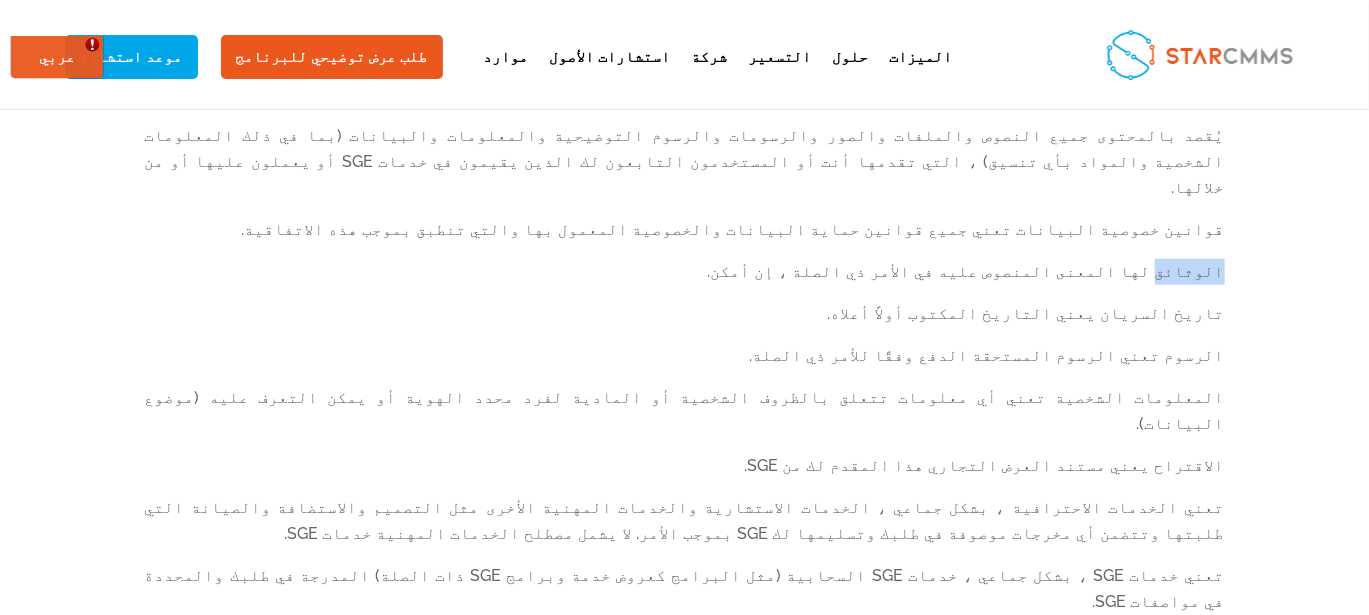 click on "الوثائق لها المعنى المنصوص عليه في الأمر ذي الصلة ، إن أمكن." at bounding box center (685, 280) 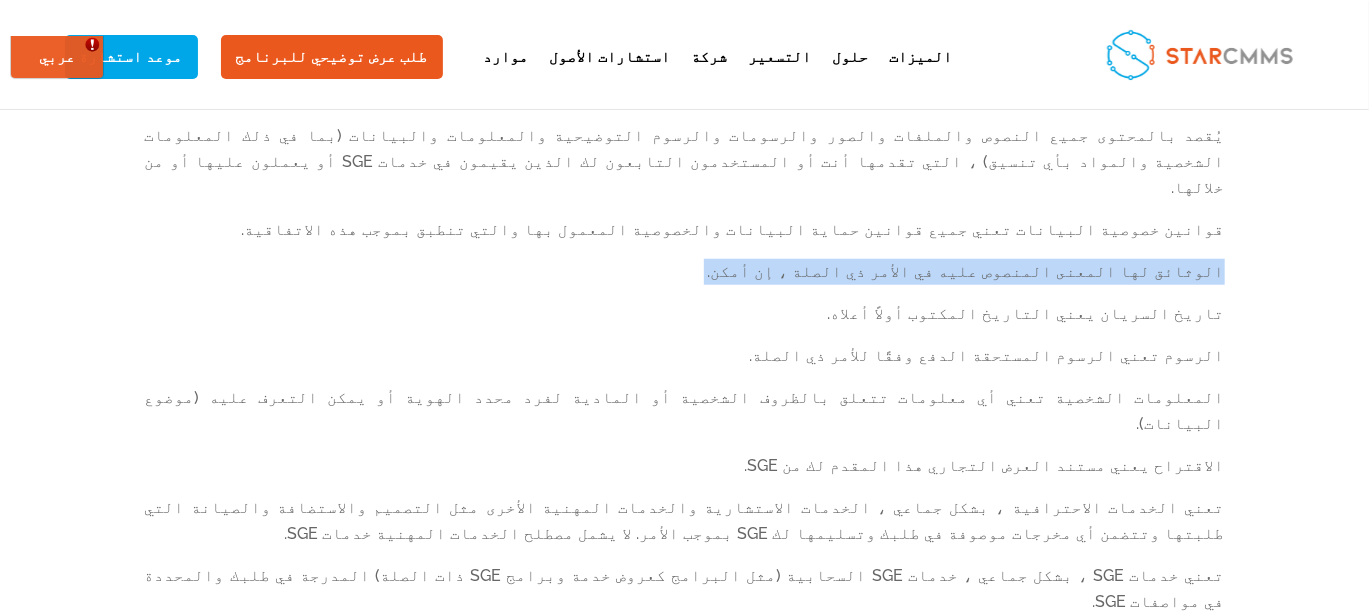 click on "الوثائق لها المعنى المنصوص عليه في الأمر ذي الصلة ، إن أمكن." at bounding box center (685, 280) 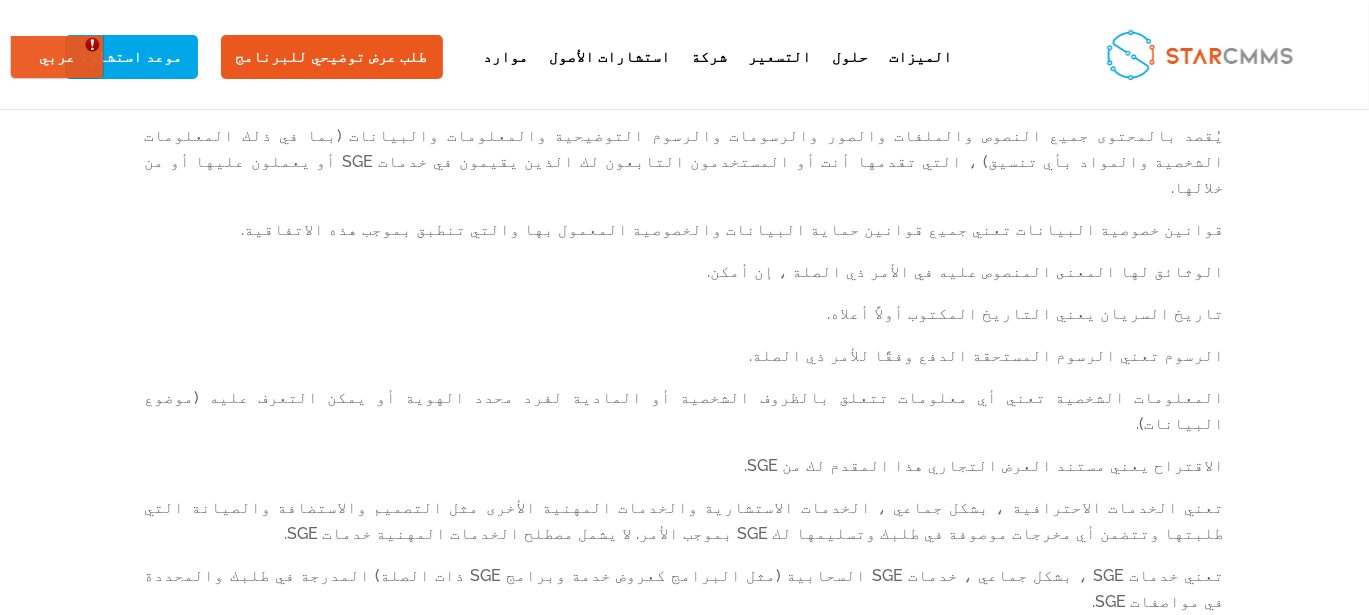 click on "تاريخ السريان يعني التاريخ المكتوب أولاً أعلاه." at bounding box center (685, 322) 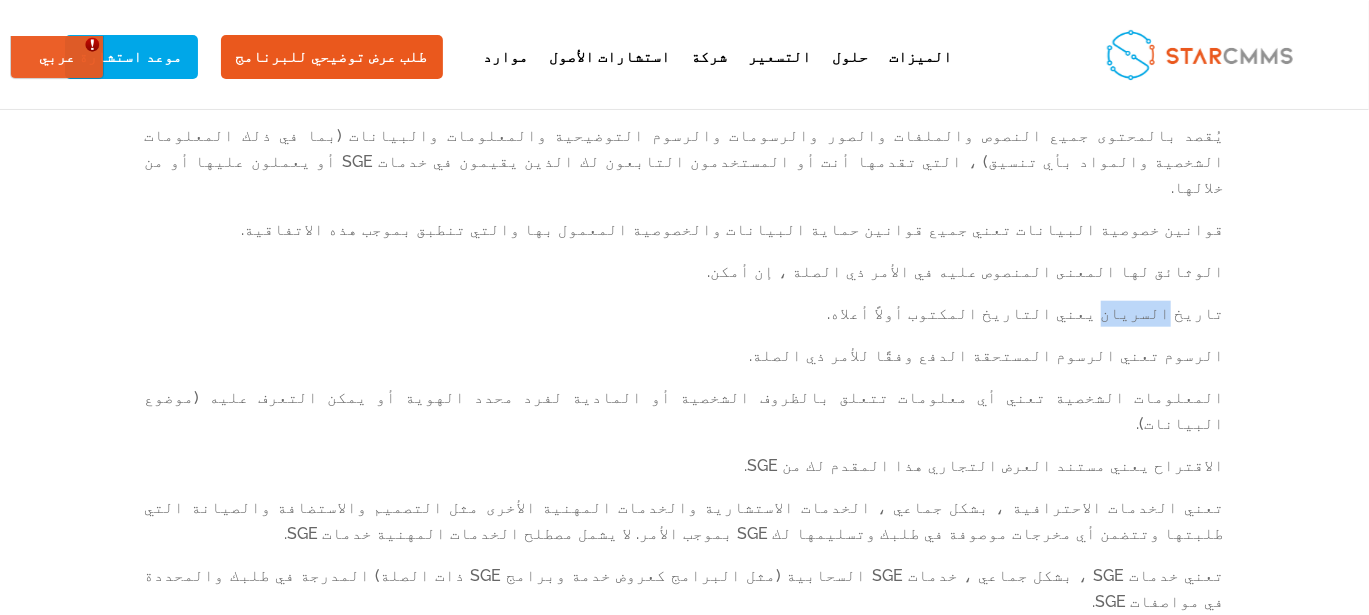 click on "تاريخ السريان يعني التاريخ المكتوب أولاً أعلاه." at bounding box center [685, 322] 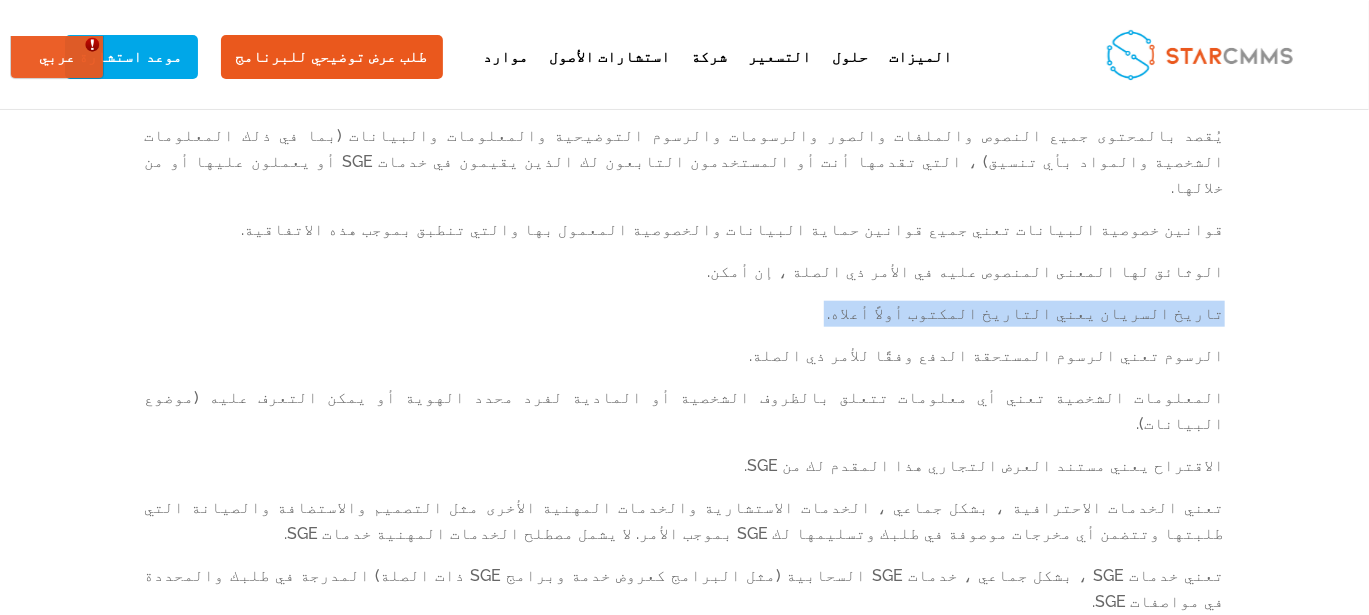 click on "تاريخ السريان يعني التاريخ المكتوب أولاً أعلاه." at bounding box center (685, 322) 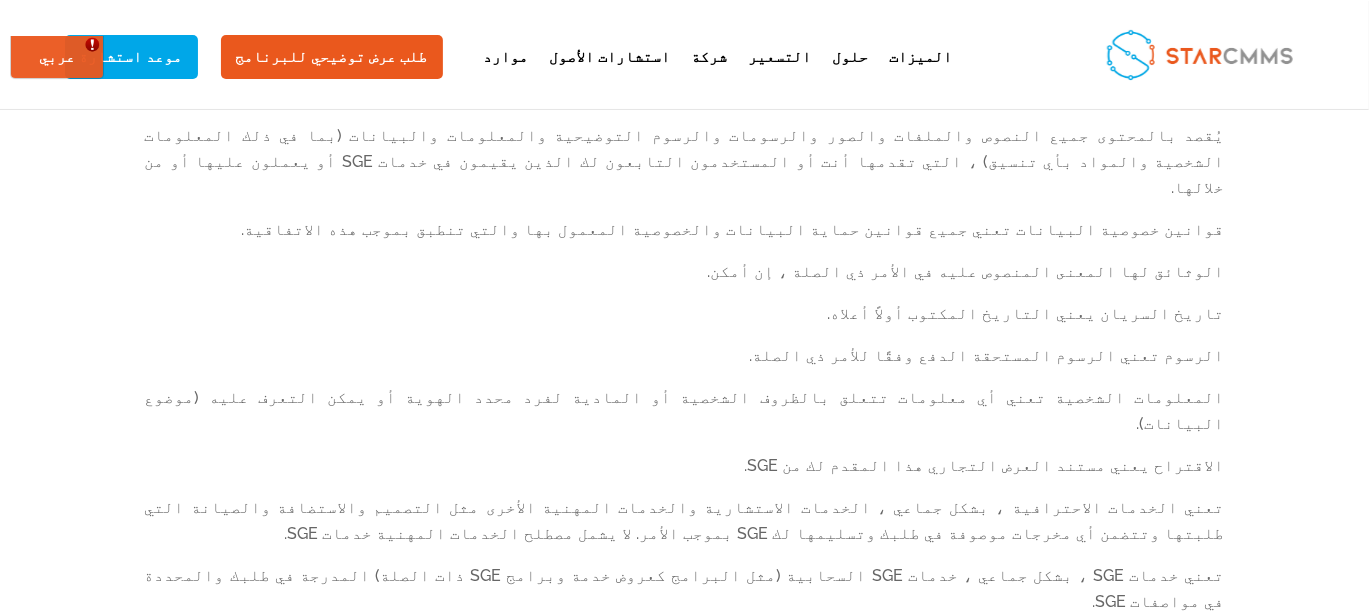 click on "الرسوم تعني الرسوم المستحقة الدفع وفقًا للأمر ذي الصلة." at bounding box center (685, 364) 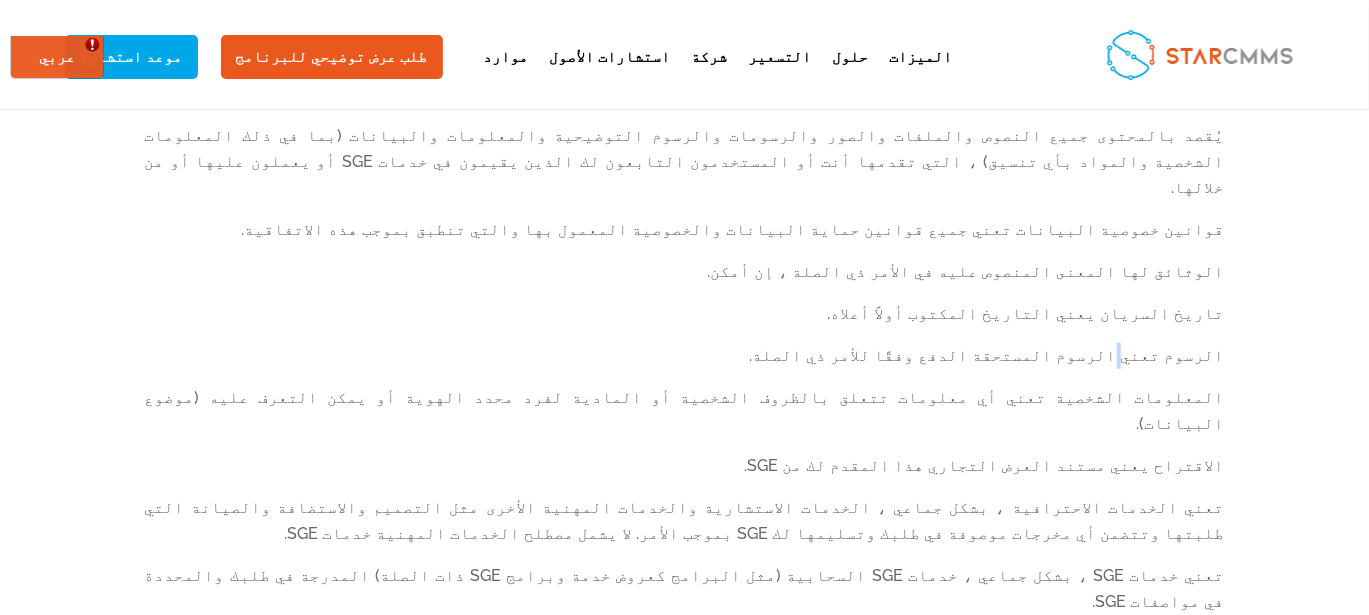 click on "الرسوم تعني الرسوم المستحقة الدفع وفقًا للأمر ذي الصلة." at bounding box center (685, 364) 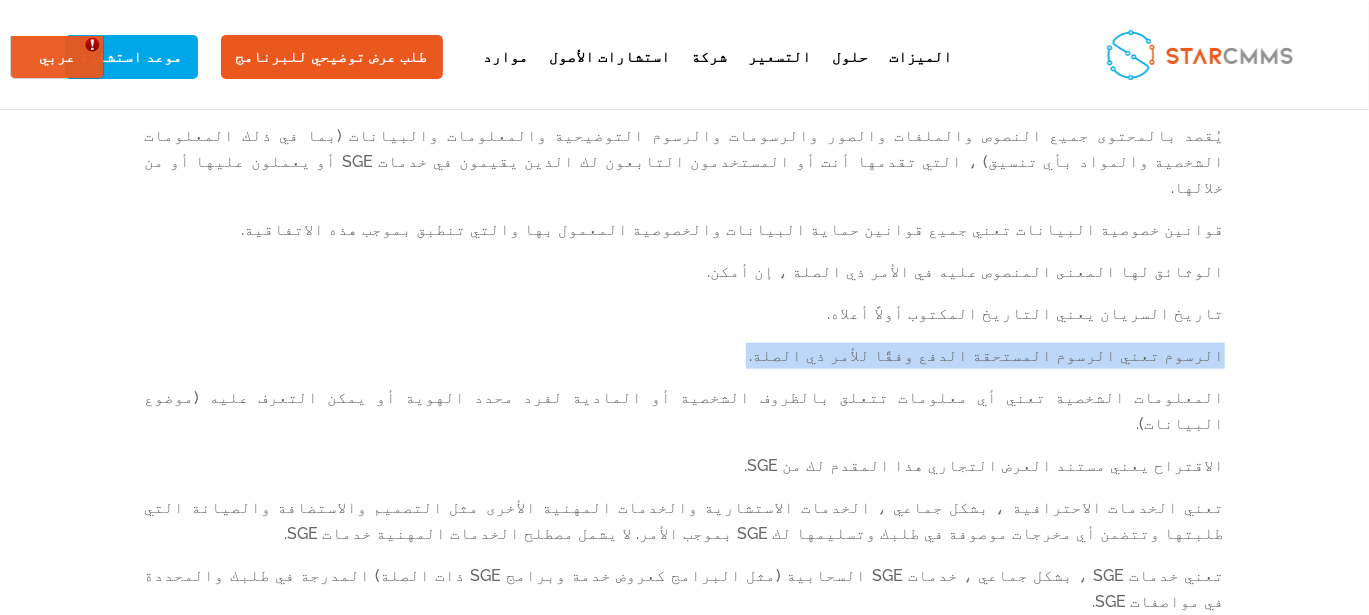 click on "الرسوم تعني الرسوم المستحقة الدفع وفقًا للأمر ذي الصلة." at bounding box center (685, 364) 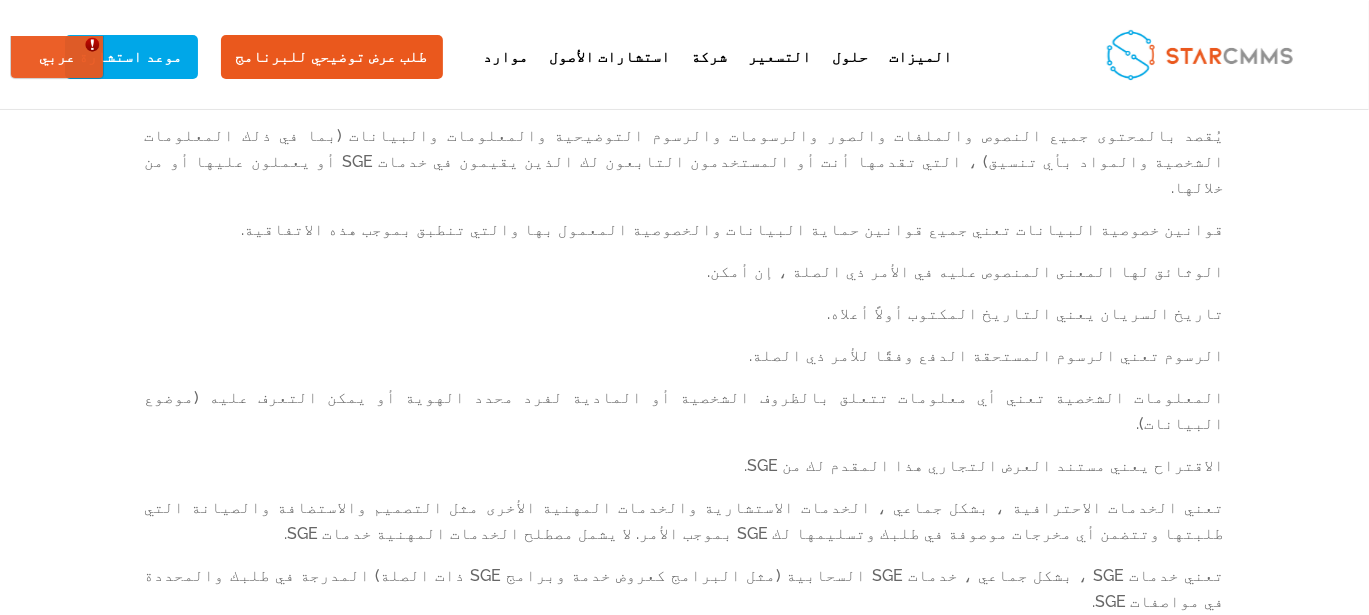 click on "المعلومات الشخصية تعني أي معلومات تتعلق بالظروف الشخصية أو المادية لفرد محدد الهوية أو يمكن التعرف عليه (موضوع البيانات)." at bounding box center (685, 419) 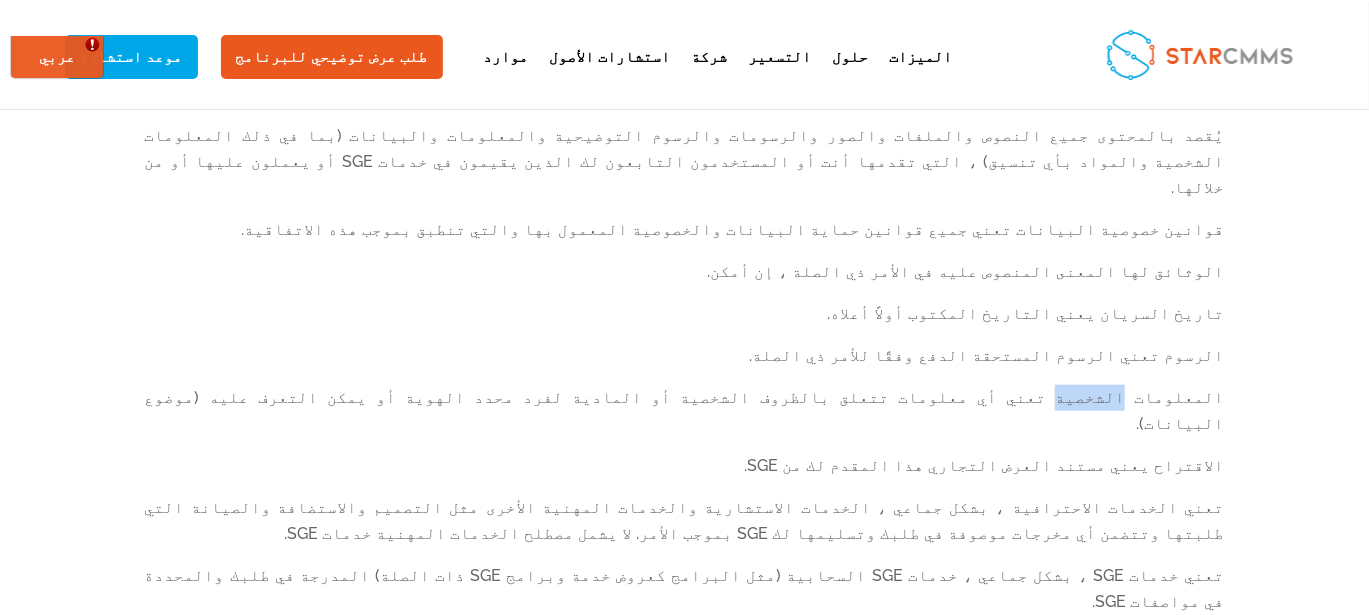 click on "المعلومات الشخصية تعني أي معلومات تتعلق بالظروف الشخصية أو المادية لفرد محدد الهوية أو يمكن التعرف عليه (موضوع البيانات)." at bounding box center [685, 419] 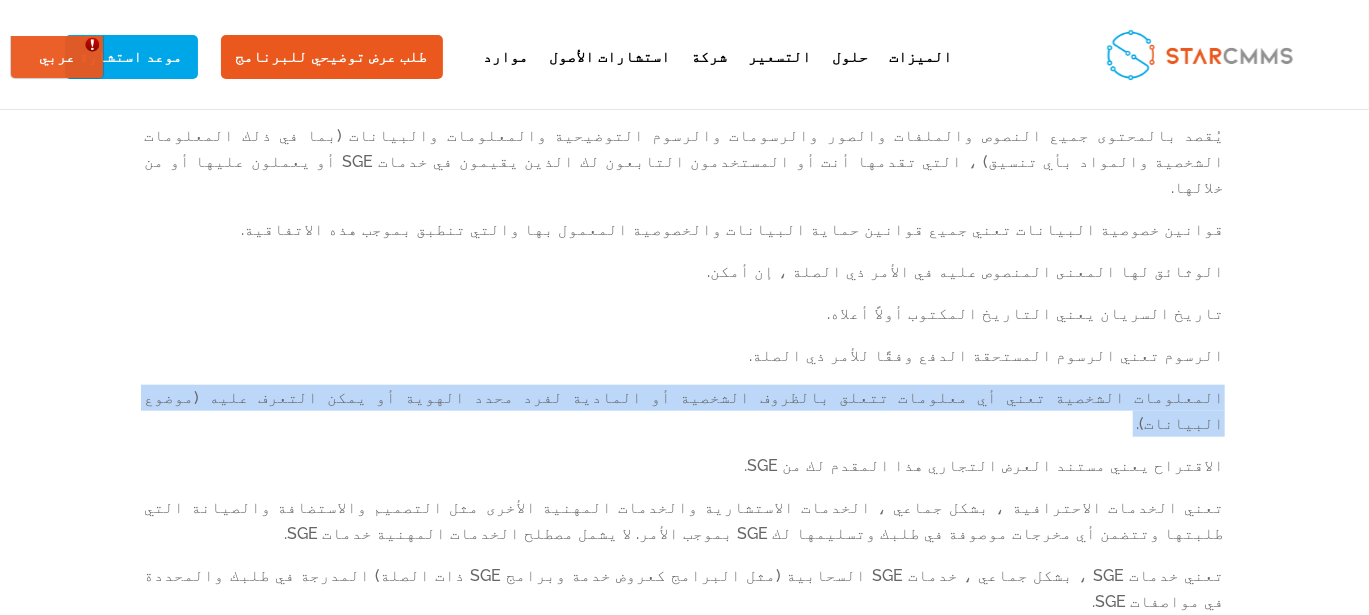 click on "المعلومات الشخصية تعني أي معلومات تتعلق بالظروف الشخصية أو المادية لفرد محدد الهوية أو يمكن التعرف عليه (موضوع البيانات)." at bounding box center [685, 419] 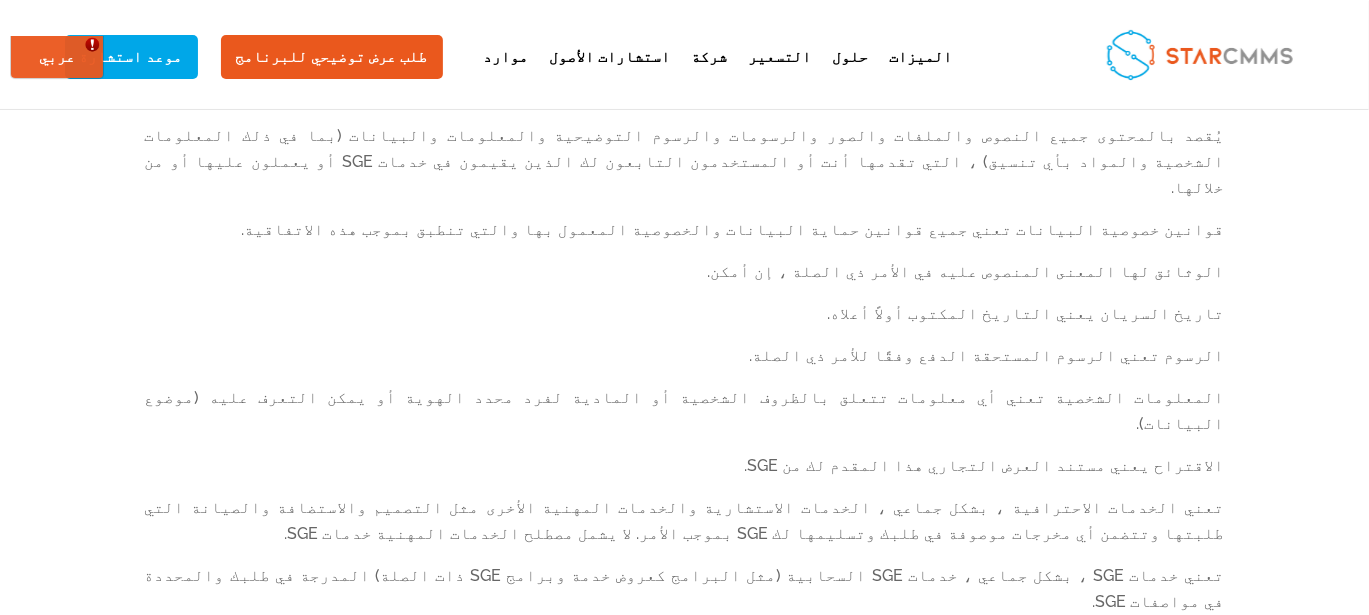 click on "الاقتراح يعني مستند العرض التجاري هذا المقدم لك من SGE." at bounding box center [685, 474] 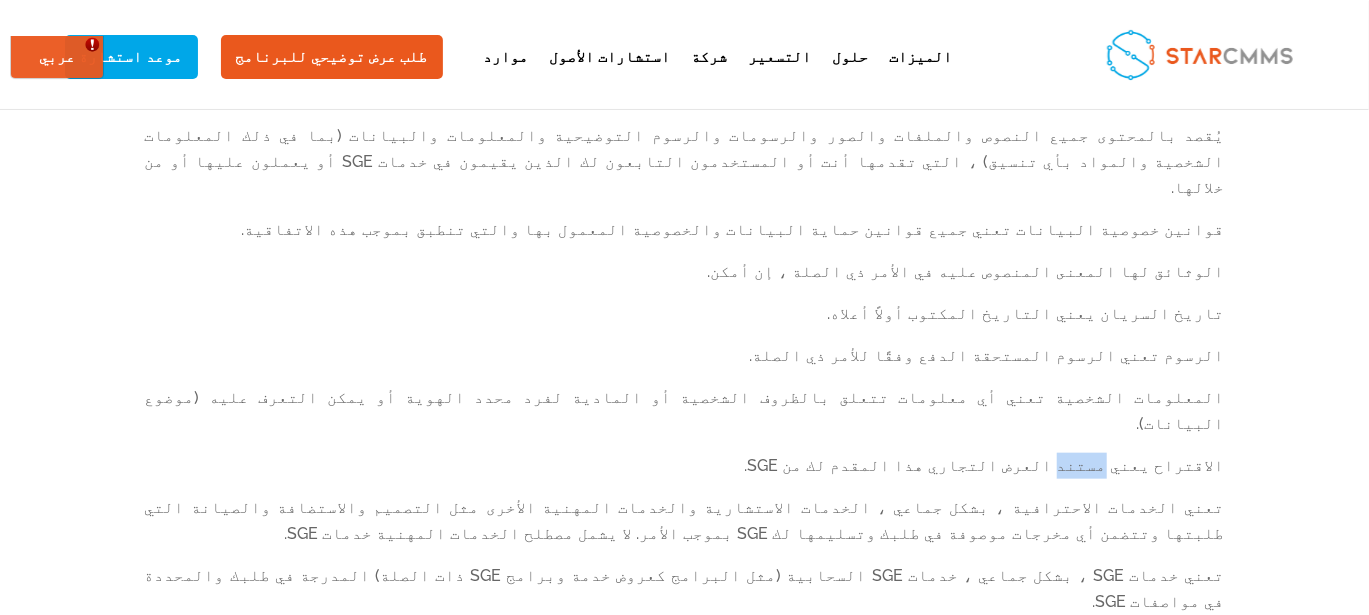 click on "الاقتراح يعني مستند العرض التجاري هذا المقدم لك من SGE." at bounding box center (685, 474) 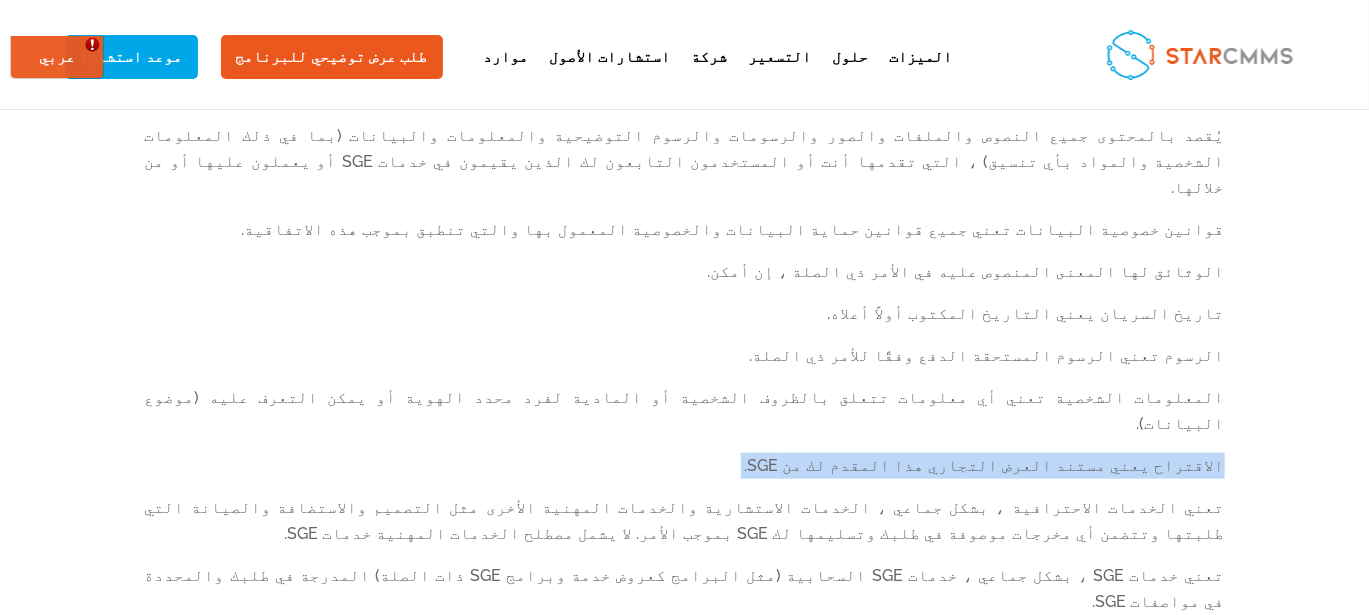 click on "الاقتراح يعني مستند العرض التجاري هذا المقدم لك من SGE." at bounding box center [685, 474] 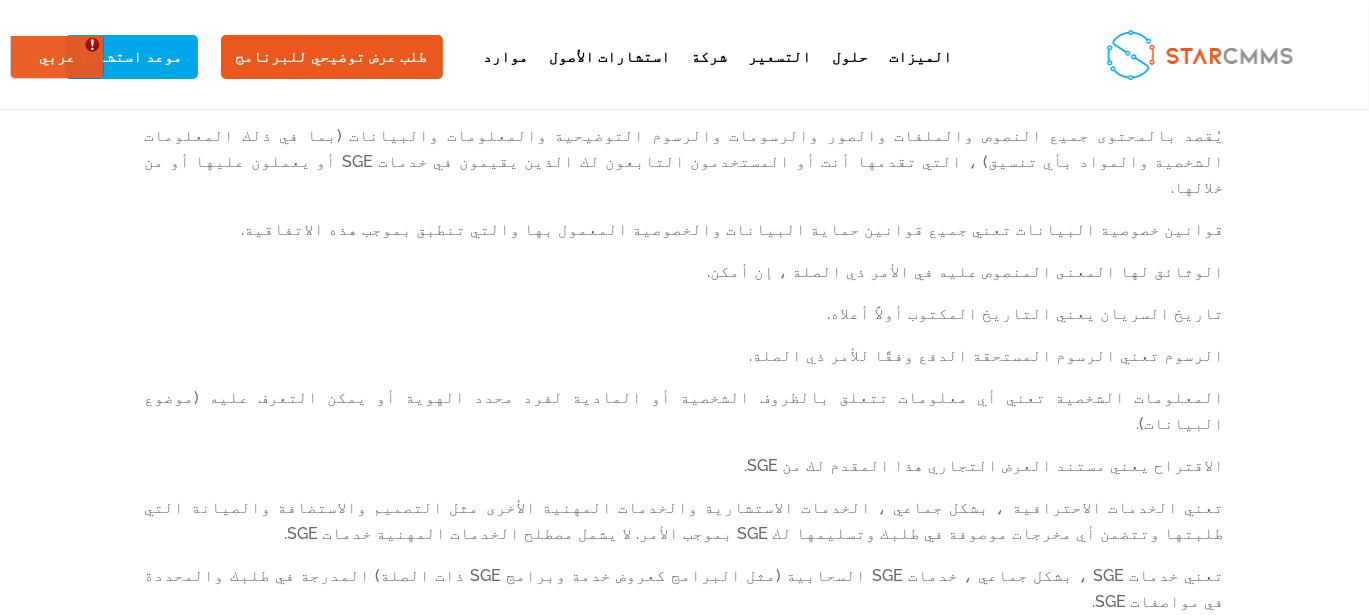 click on "تعني الخدمات الاحترافية ، بشكل جماعي ، الخدمات الاستشارية والخدمات المهنية الأخرى مثل التصميم والاستضافة والصيانة التي طلبتها وتتضمن أي مخرجات موصوفة في طلبك وتسليمها لك SGE بموجب الأمر. لا يشمل مصطلح الخدمات المهنية خدمات SGE." at bounding box center (685, 529) 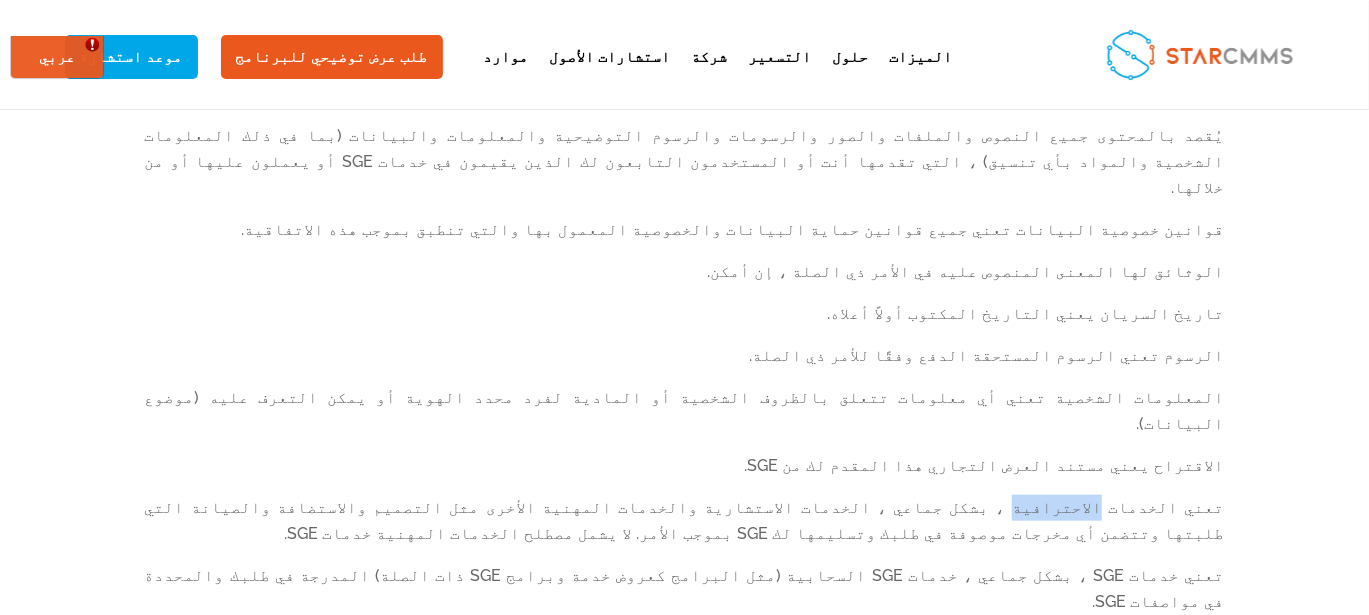 click on "تعني الخدمات الاحترافية ، بشكل جماعي ، الخدمات الاستشارية والخدمات المهنية الأخرى مثل التصميم والاستضافة والصيانة التي طلبتها وتتضمن أي مخرجات موصوفة في طلبك وتسليمها لك SGE بموجب الأمر. لا يشمل مصطلح الخدمات المهنية خدمات SGE." at bounding box center (685, 529) 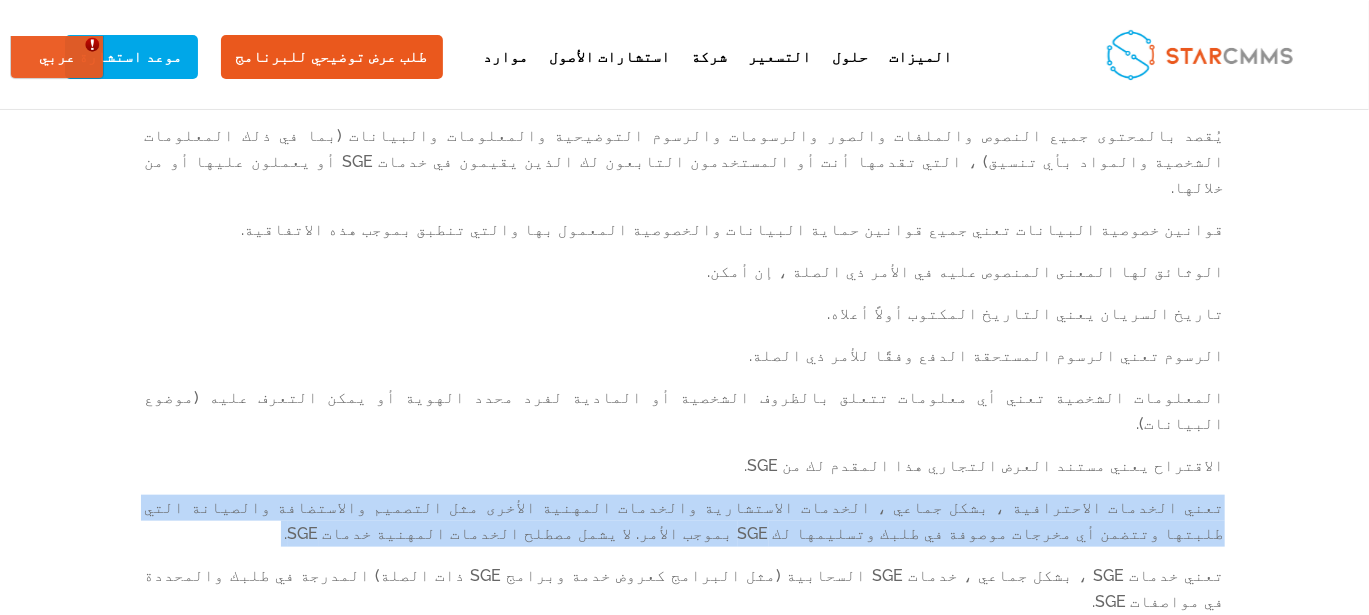 click on "تعني الخدمات الاحترافية ، بشكل جماعي ، الخدمات الاستشارية والخدمات المهنية الأخرى مثل التصميم والاستضافة والصيانة التي طلبتها وتتضمن أي مخرجات موصوفة في طلبك وتسليمها لك SGE بموجب الأمر. لا يشمل مصطلح الخدمات المهنية خدمات SGE." at bounding box center [685, 529] 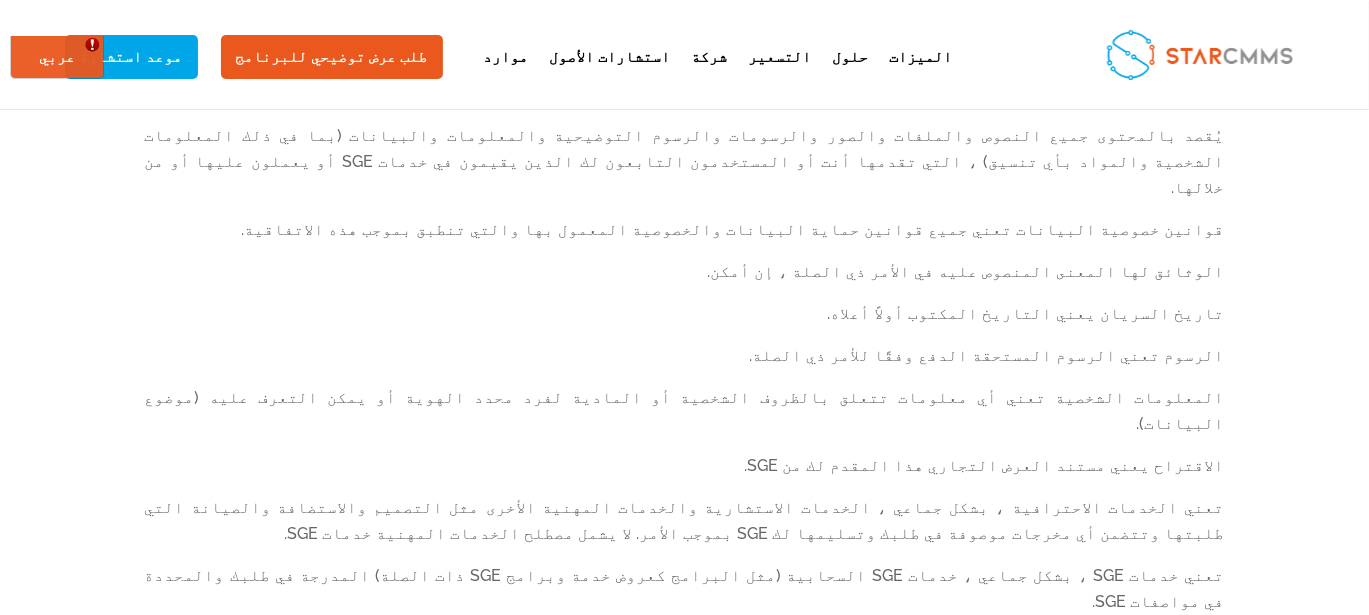 click on "تعني خدمات SGE ، بشكل جماعي ، خدمات SGE السحابية (مثل البرامج كعروض خدمة وبرامج SGE ذات الصلة) المدرجة في طلبك والمحددة في مواصفات SGE." at bounding box center (685, 597) 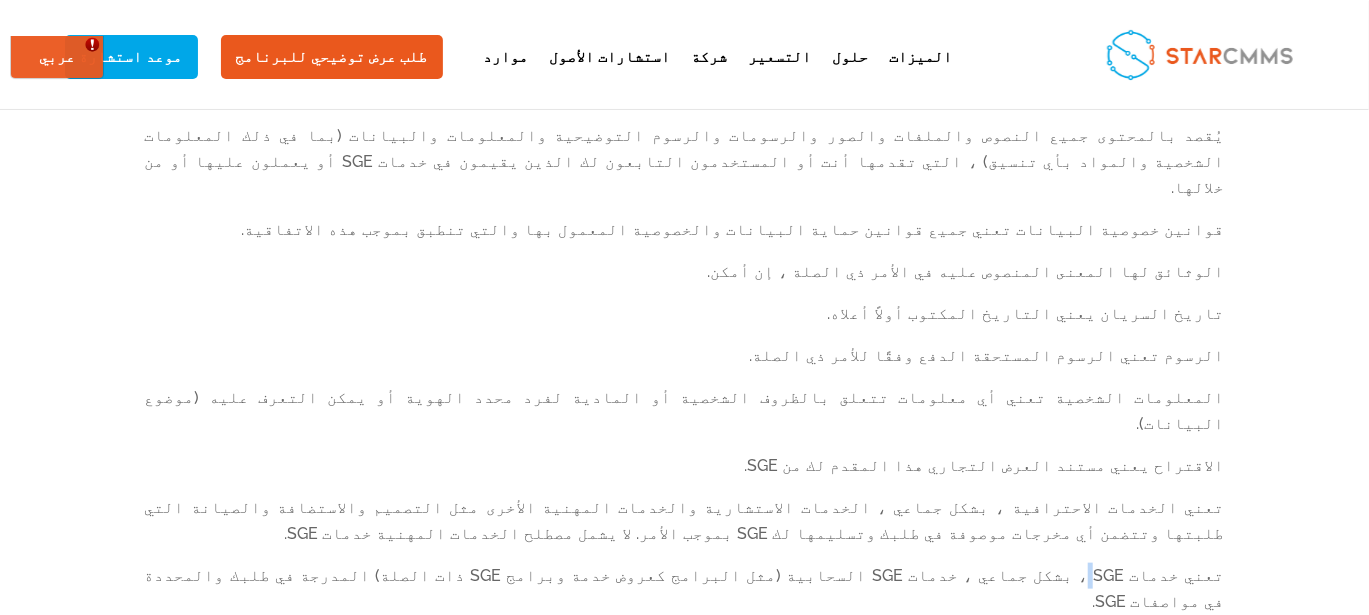 click on "تعني خدمات SGE ، بشكل جماعي ، خدمات SGE السحابية (مثل البرامج كعروض خدمة وبرامج SGE ذات الصلة) المدرجة في طلبك والمحددة في مواصفات SGE." at bounding box center (685, 597) 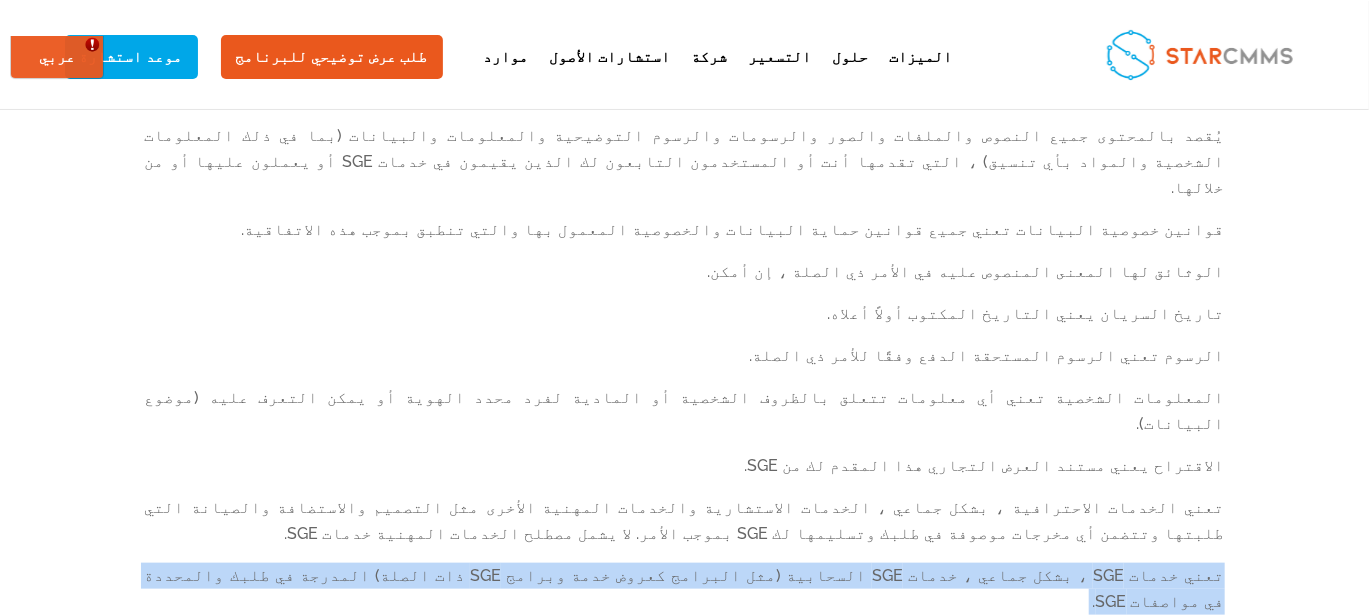 click on "تعني خدمات SGE ، بشكل جماعي ، خدمات SGE السحابية (مثل البرامج كعروض خدمة وبرامج SGE ذات الصلة) المدرجة في طلبك والمحددة في مواصفات SGE." at bounding box center [685, 597] 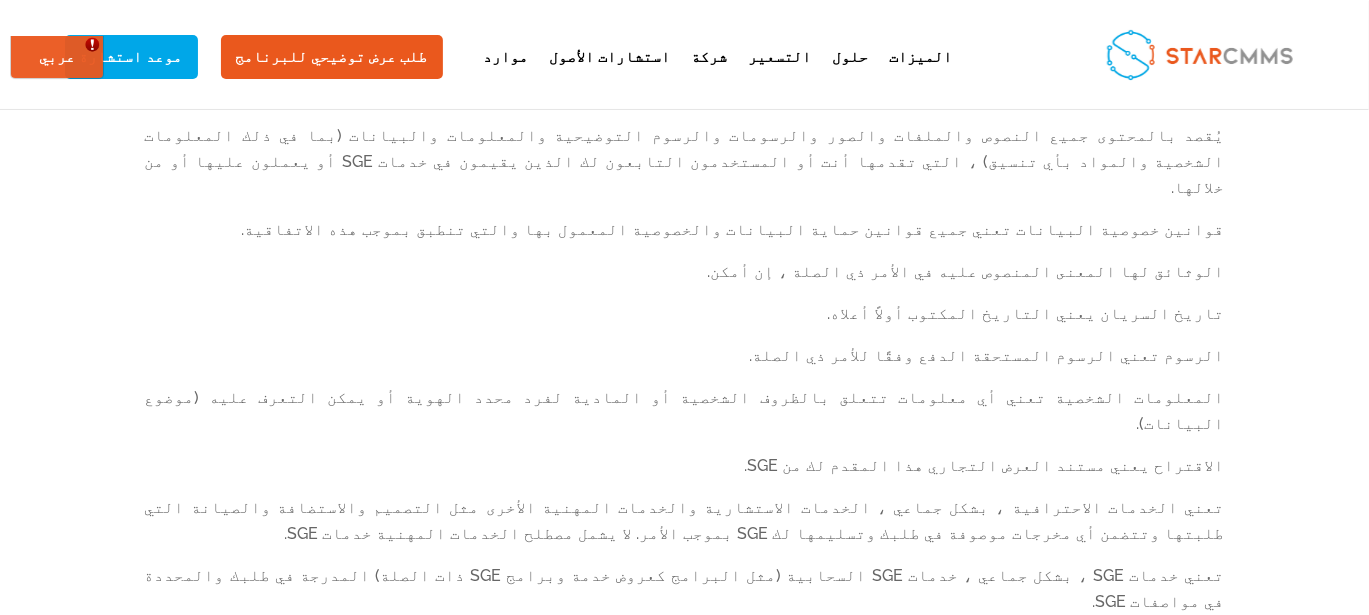 click on "مواصفات SGE تعني الأوصاف المنصوص عليها في العرض ، والتي تنطبق على خدمات SGE بموجب طلبك ، بما في ذلك أي وثائق ، وسياسات SGE (على سبيل المثال ، سياسات الدعم والأمان) ، والأوصاف الأخرى المشار إليها أو المضمنة في هذه الأوصاف." at bounding box center [685, 665] 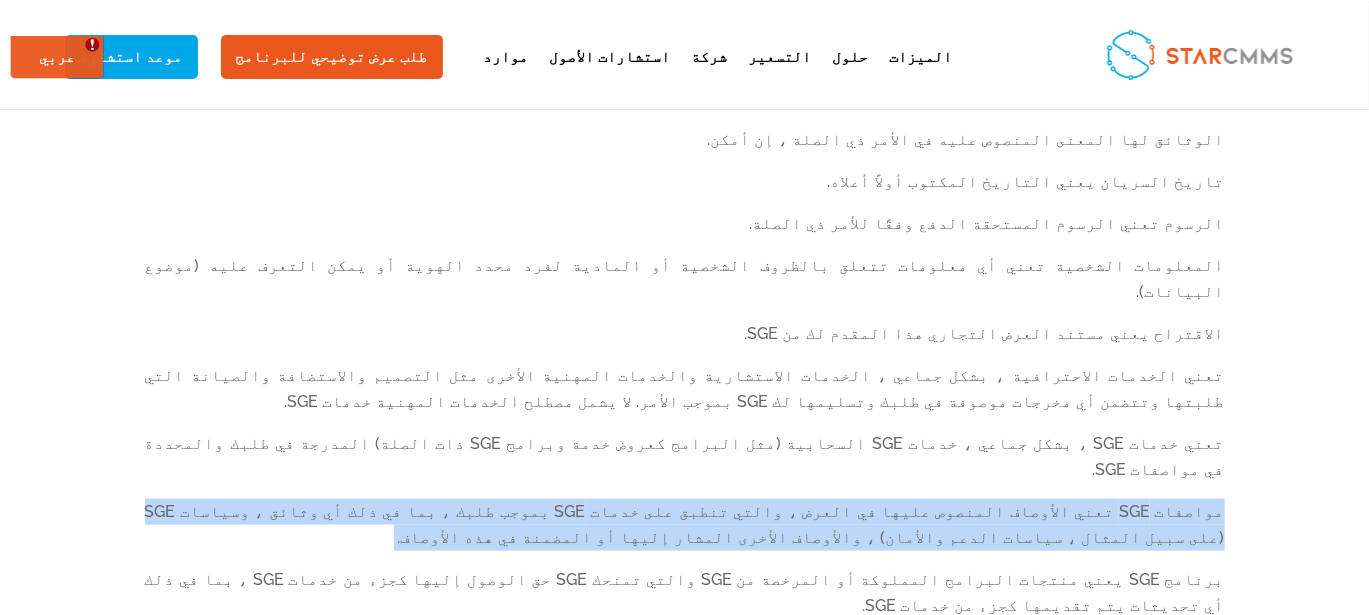 scroll, scrollTop: 944, scrollLeft: 0, axis: vertical 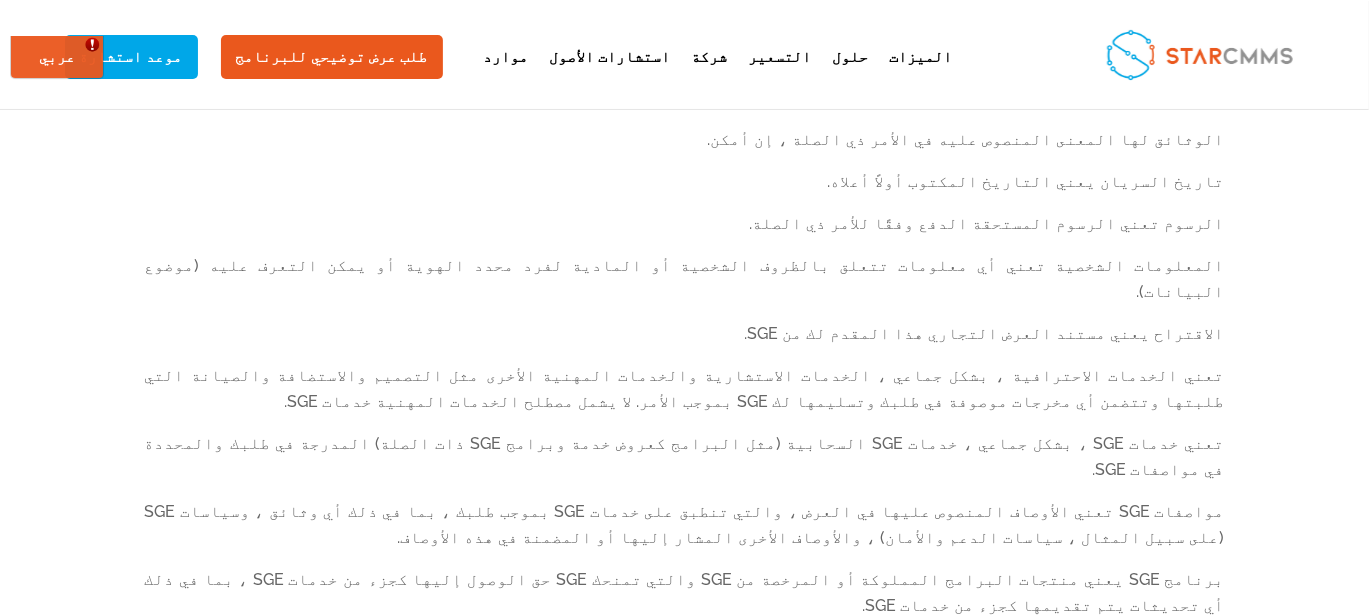 click on "برنامج SGE يعني منتجات البرامج المملوكة أو المرخصة من SGE والتي تمنحك SGE حق الوصول إليها كجزء من خدمات SGE ، بما في ذلك أي تحديثات يتم تقديمها كجزء من خدمات SGE." at bounding box center [685, 601] 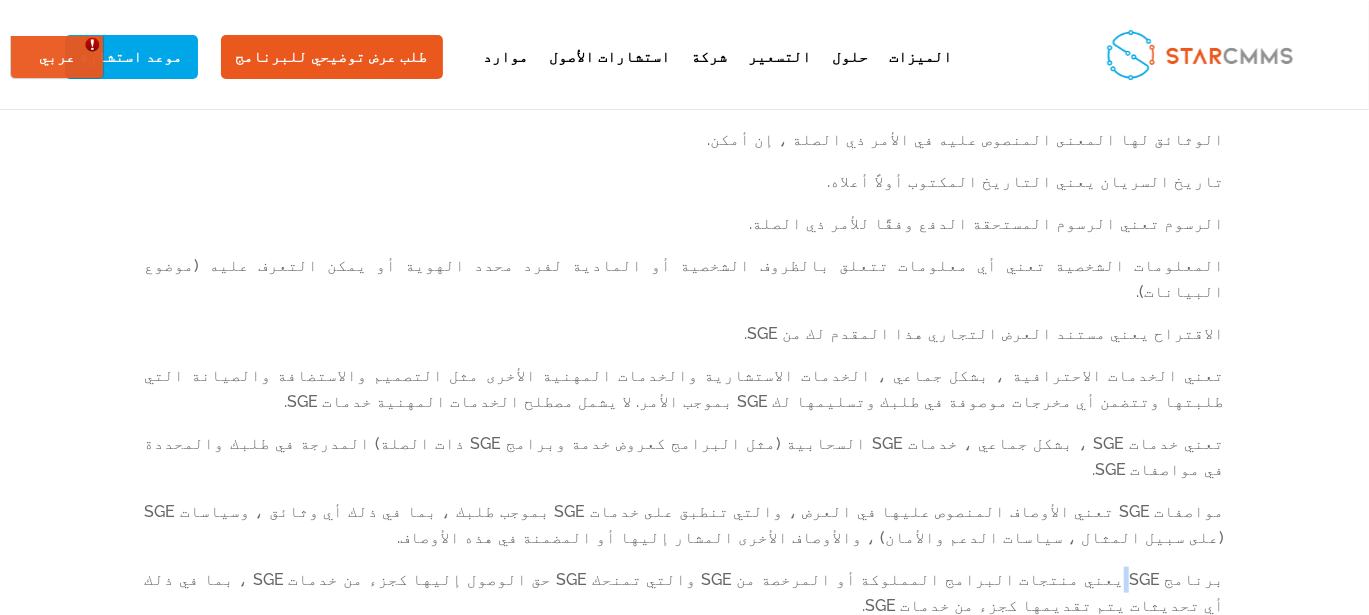 click on "برنامج SGE يعني منتجات البرامج المملوكة أو المرخصة من SGE والتي تمنحك SGE حق الوصول إليها كجزء من خدمات SGE ، بما في ذلك أي تحديثات يتم تقديمها كجزء من خدمات SGE." at bounding box center (685, 601) 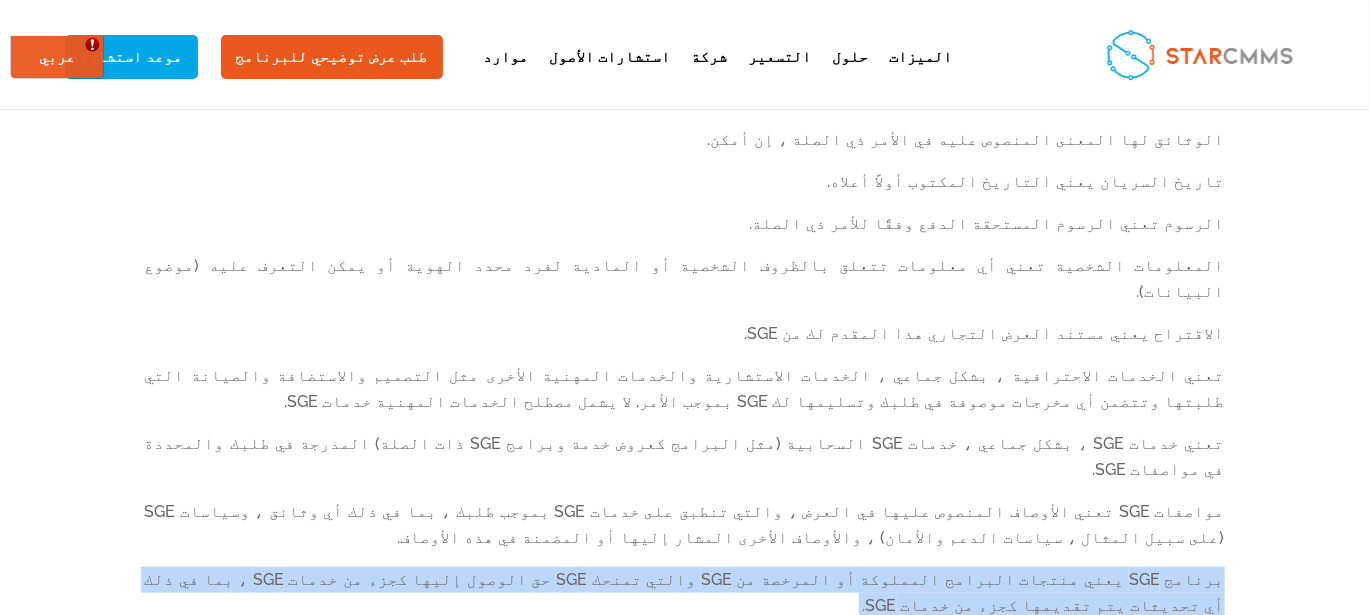 click on "برنامج SGE يعني منتجات البرامج المملوكة أو المرخصة من SGE والتي تمنحك SGE حق الوصول إليها كجزء من خدمات SGE ، بما في ذلك أي تحديثات يتم تقديمها كجزء من خدمات SGE." at bounding box center (685, 601) 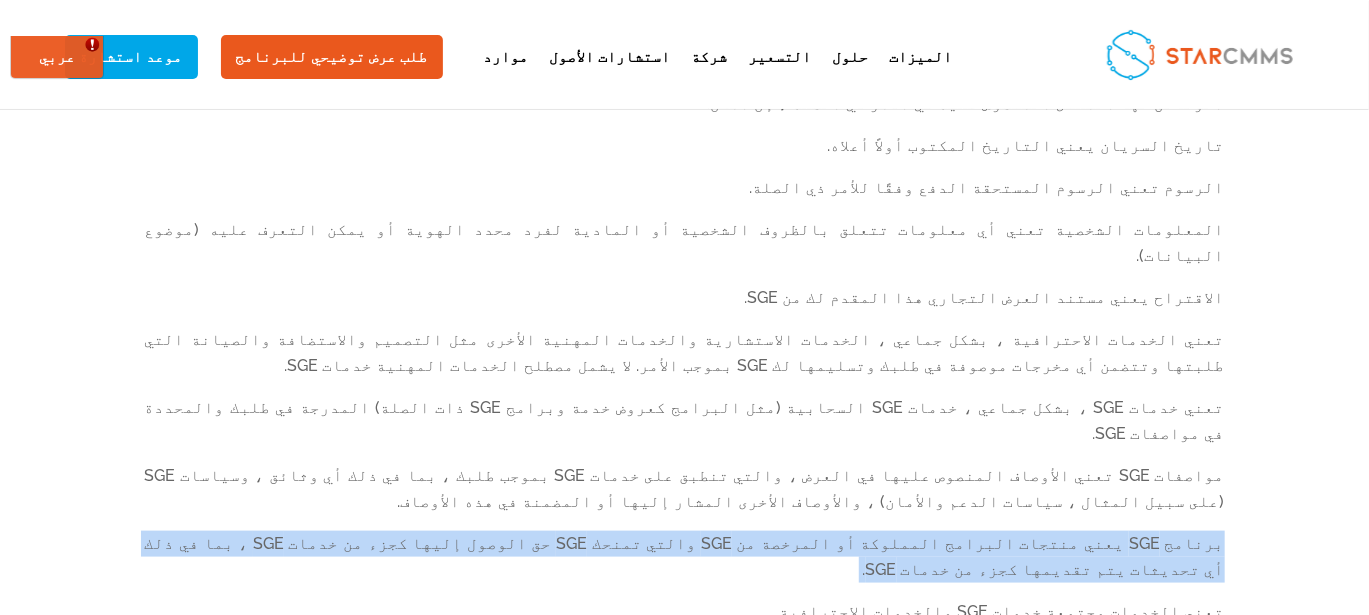 scroll, scrollTop: 983, scrollLeft: 0, axis: vertical 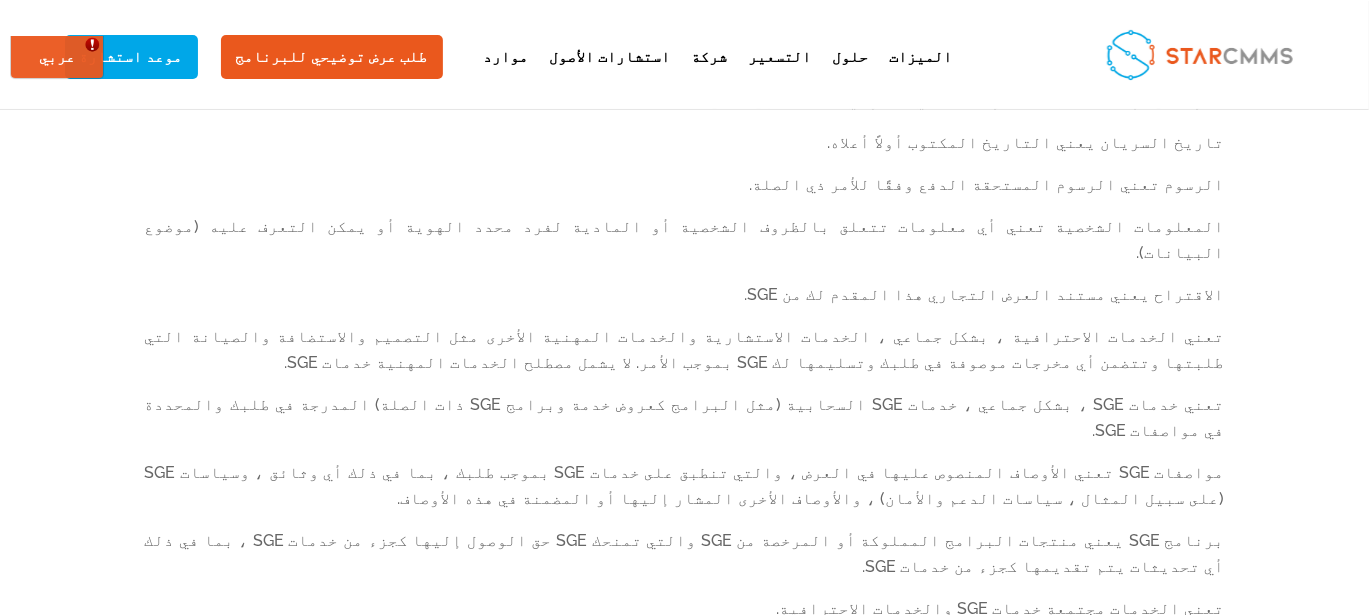 click on "تعني الخدمات مجتمعة خدمات SGE والخدمات الاحترافية." at bounding box center (685, 617) 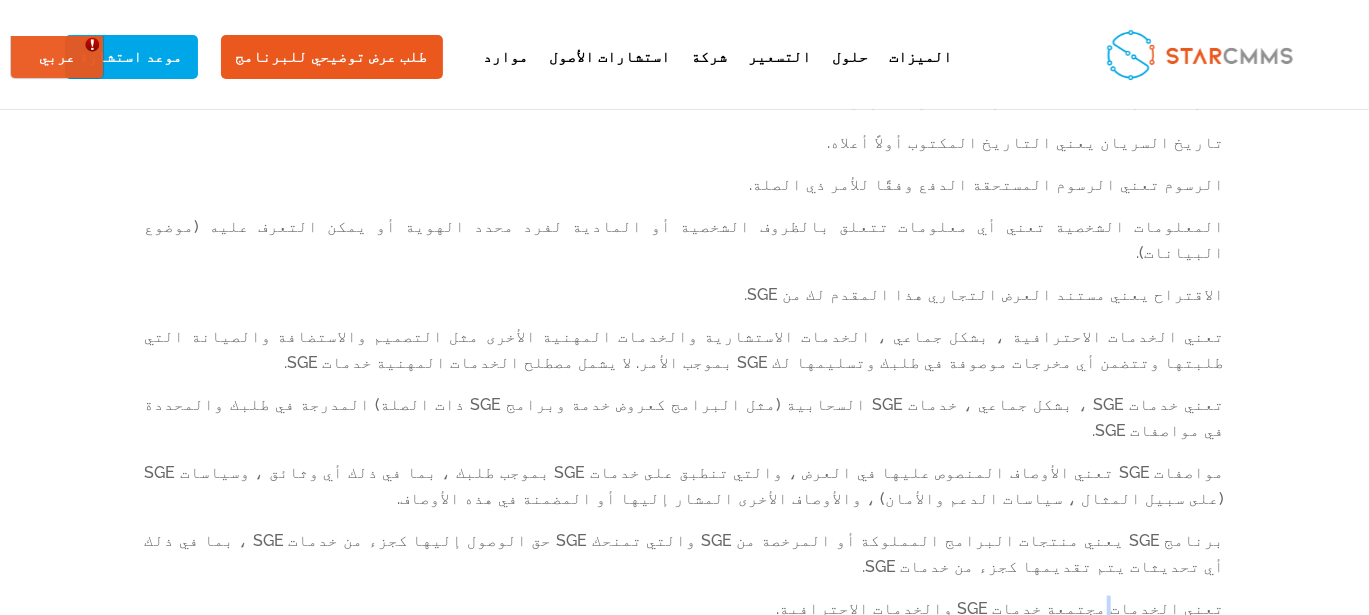 click on "تعني الخدمات مجتمعة خدمات SGE والخدمات الاحترافية." at bounding box center [685, 617] 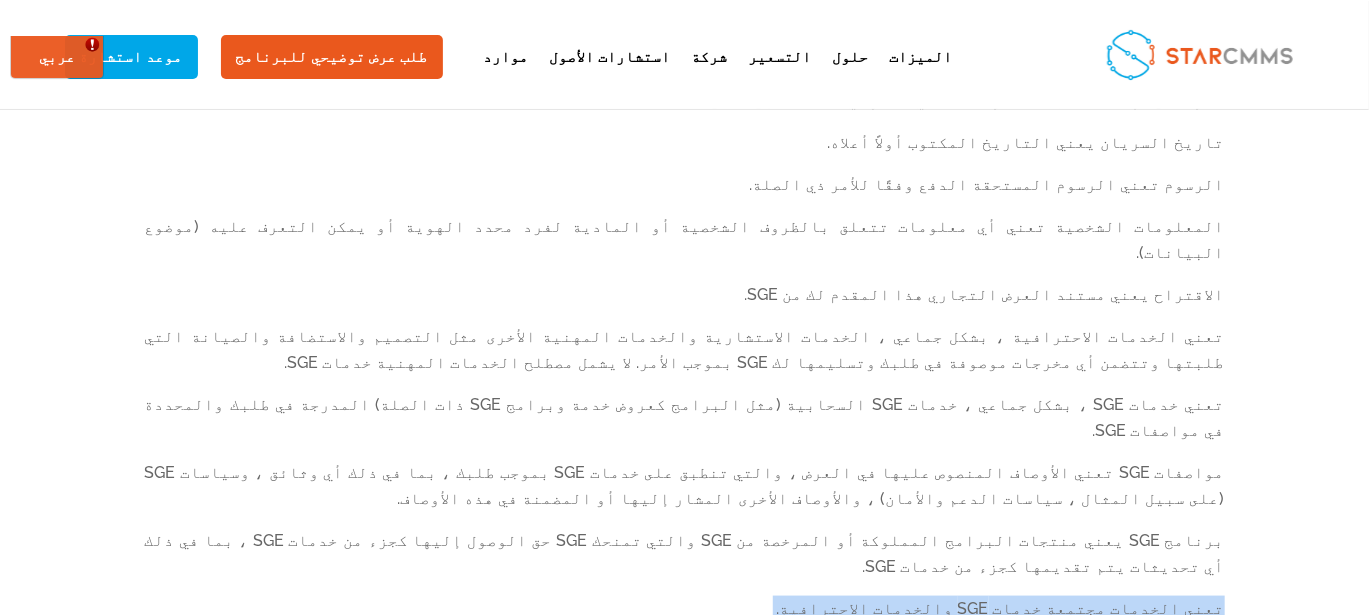 click on "تعني الخدمات مجتمعة خدمات SGE والخدمات الاحترافية." at bounding box center (685, 617) 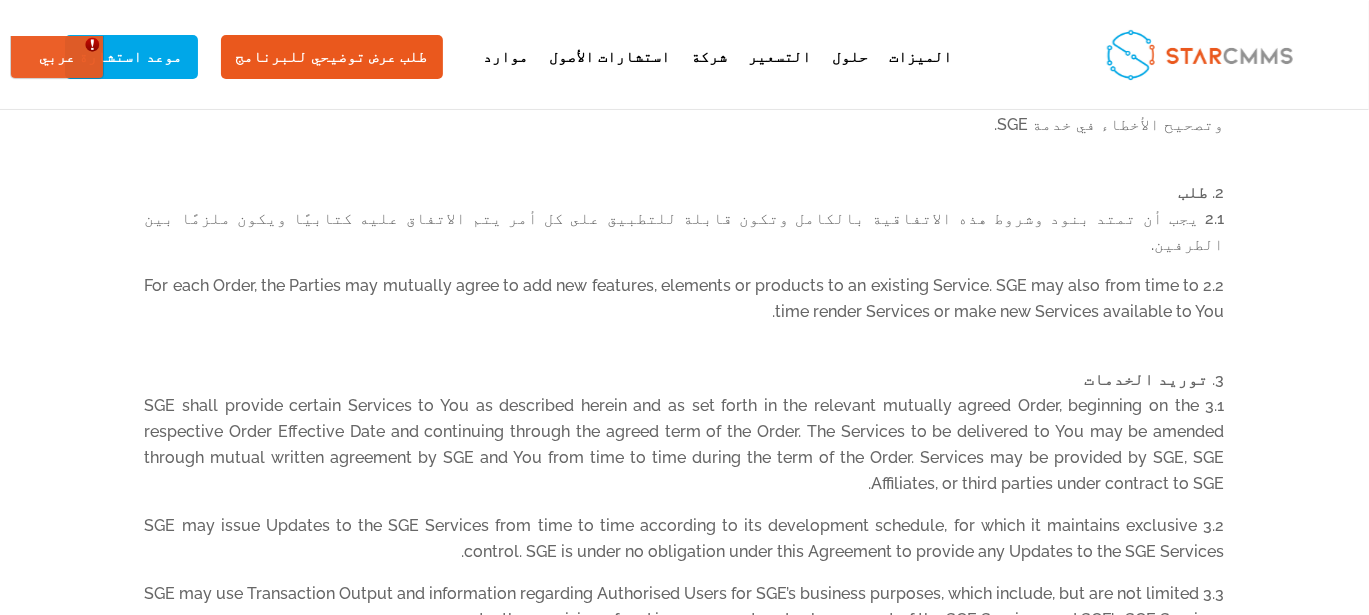 scroll, scrollTop: 1579, scrollLeft: 0, axis: vertical 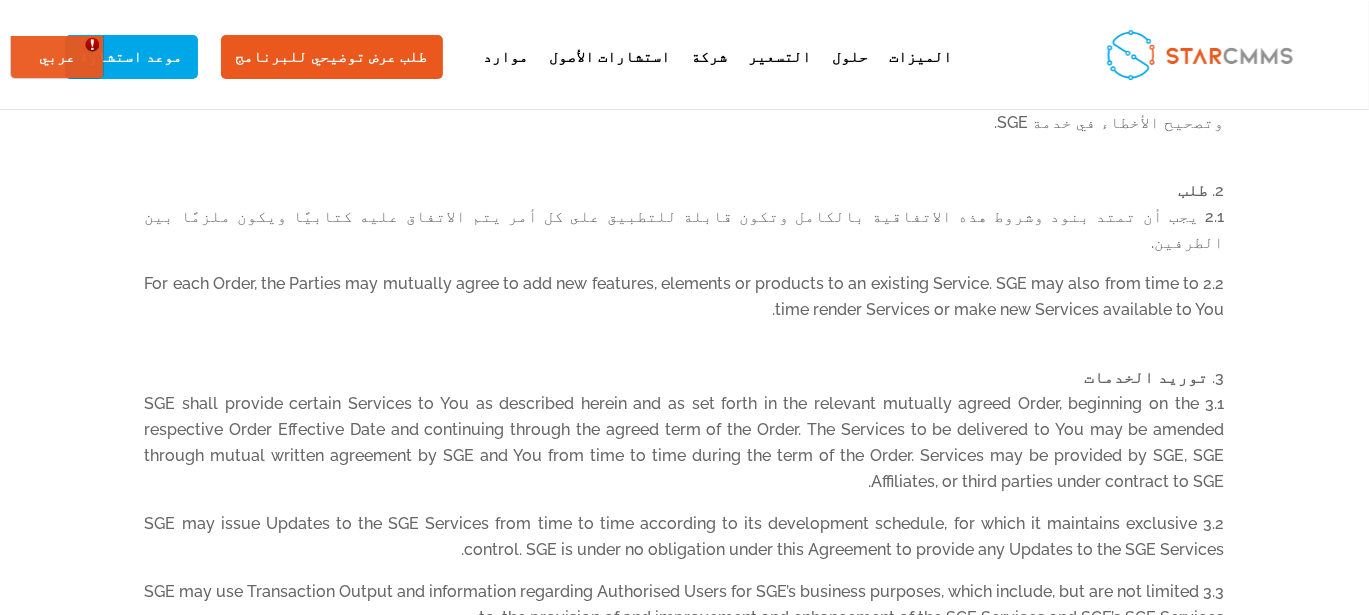 click on "3.2 SGE may issue Updates to the SGE Services from time to time according to its development schedule, for which it maintains exclusive control. SGE is under no obligation under this Agreement to provide any Updates to the SGE Services." at bounding box center [685, 546] 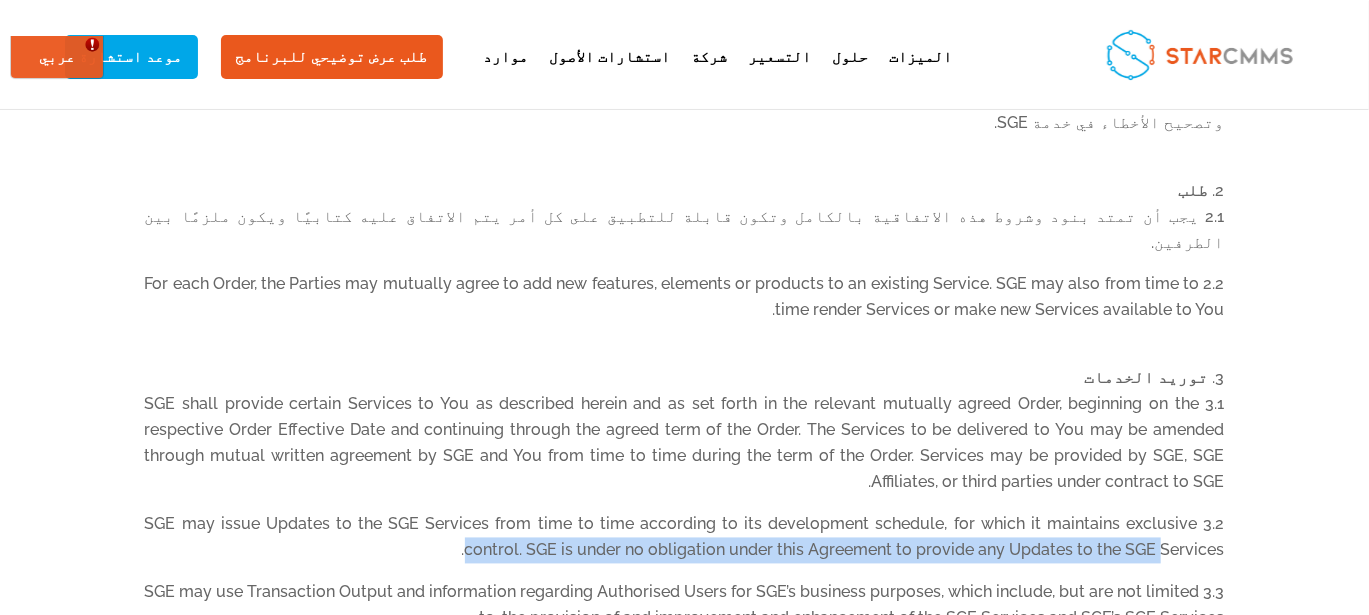 click on "3.2 SGE may issue Updates to the SGE Services from time to time according to its development schedule, for which it maintains exclusive control. SGE is under no obligation under this Agreement to provide any Updates to the SGE Services." at bounding box center (685, 546) 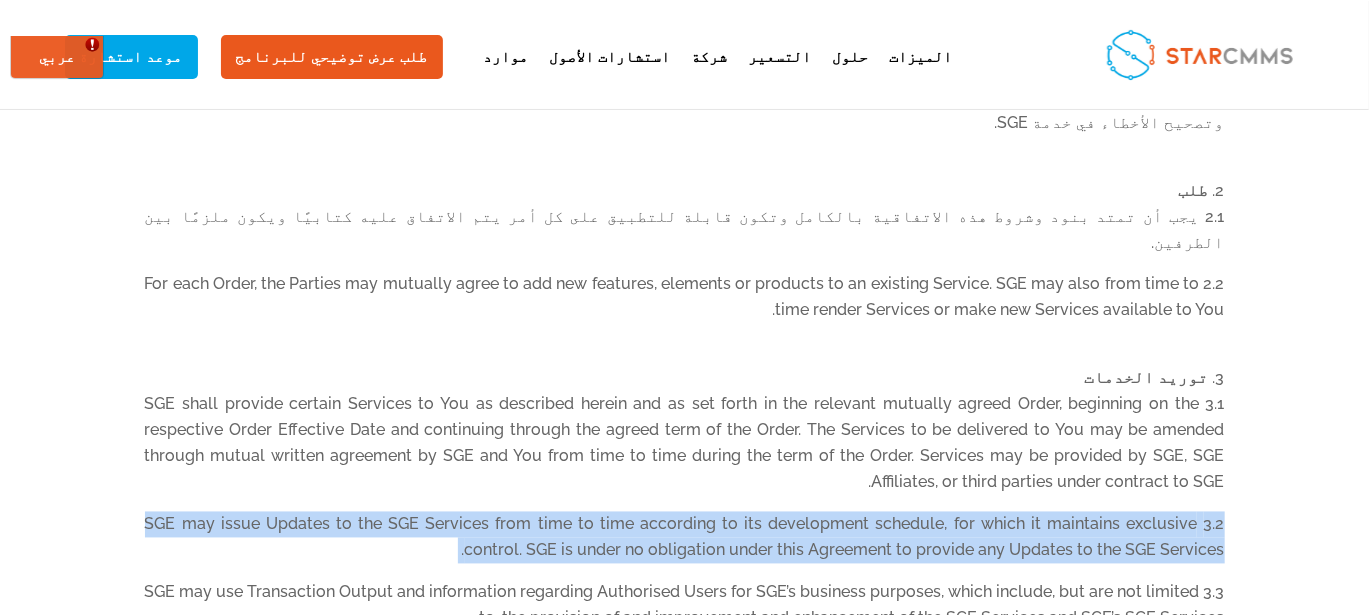 click on "3.2 SGE may issue Updates to the SGE Services from time to time according to its development schedule, for which it maintains exclusive control. SGE is under no obligation under this Agreement to provide any Updates to the SGE Services." at bounding box center [685, 546] 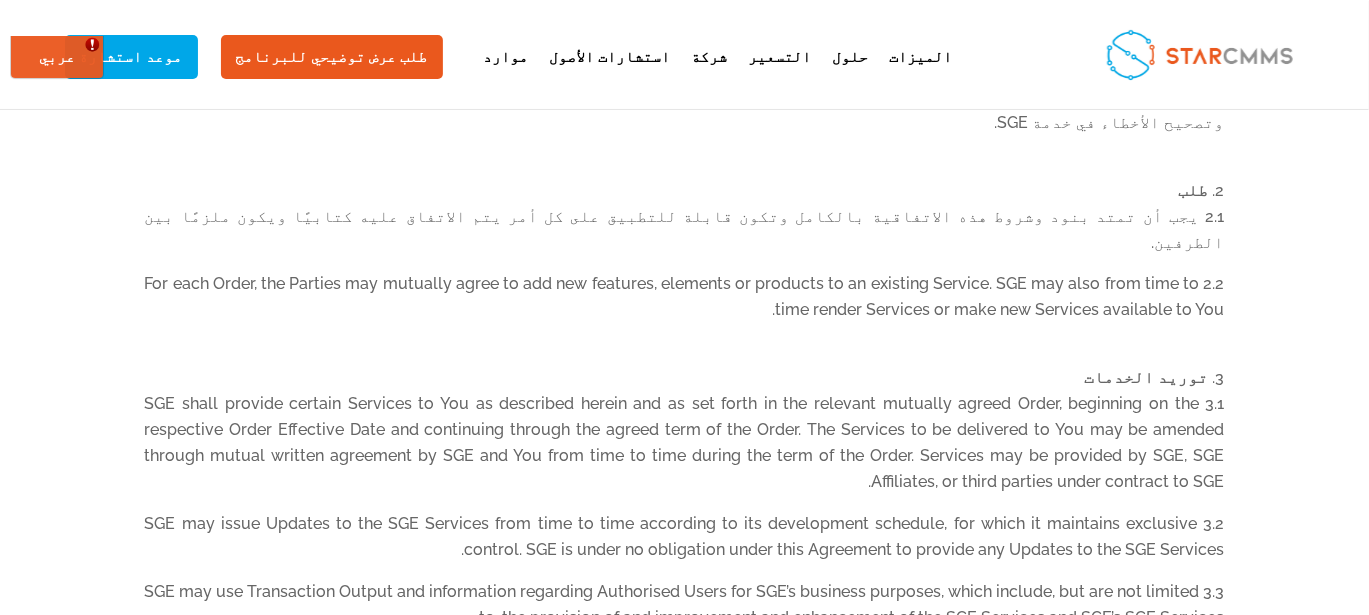 click on "3.3 SGE may use Transaction Output and information regarding Authorised Users for SGE’s business purposes, which include, but are not limited to, the provision of and improvement and enhancement of the SGE Services and SGE’s SGE Services." at bounding box center (685, 614) 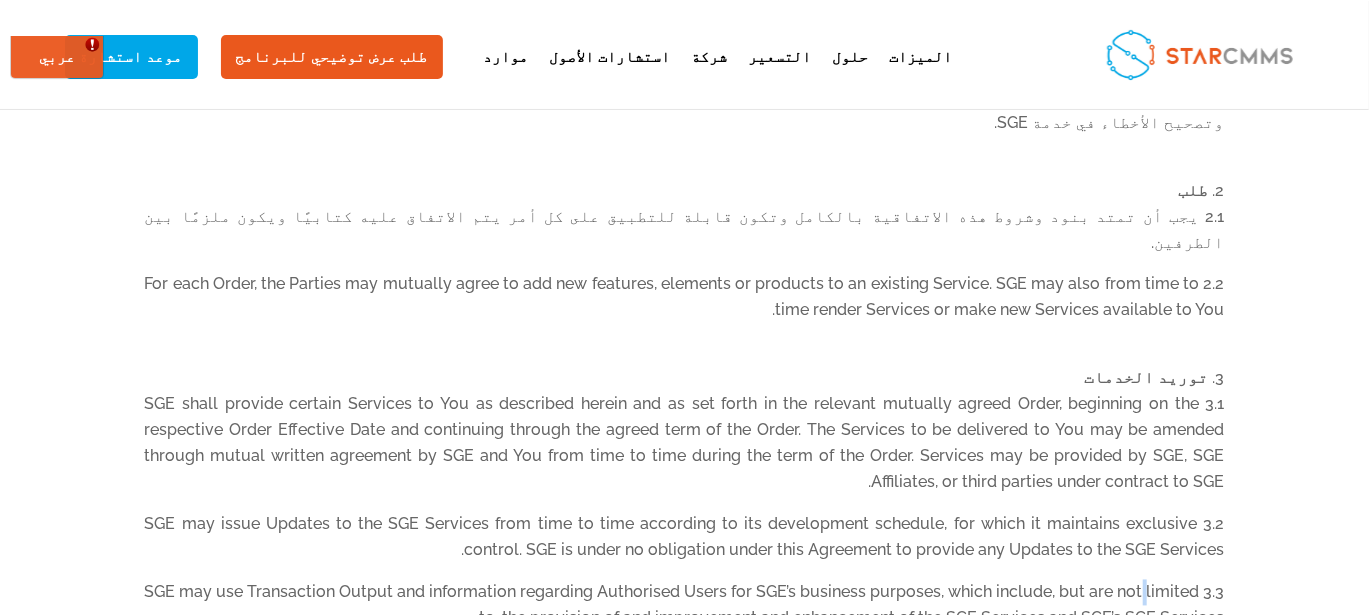 click on "3.3 SGE may use Transaction Output and information regarding Authorised Users for SGE’s business purposes, which include, but are not limited to, the provision of and improvement and enhancement of the SGE Services and SGE’s SGE Services." at bounding box center (685, 614) 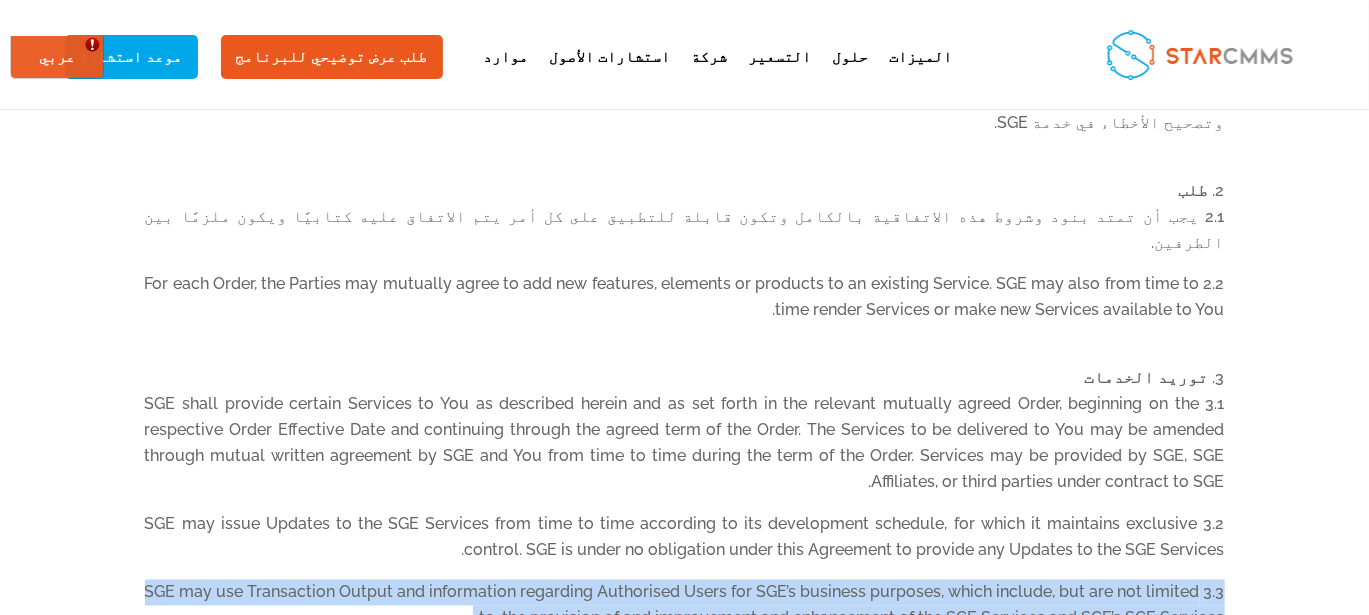 click on "3.3 SGE may use Transaction Output and information regarding Authorised Users for SGE’s business purposes, which include, but are not limited to, the provision of and improvement and enhancement of the SGE Services and SGE’s SGE Services." at bounding box center [685, 614] 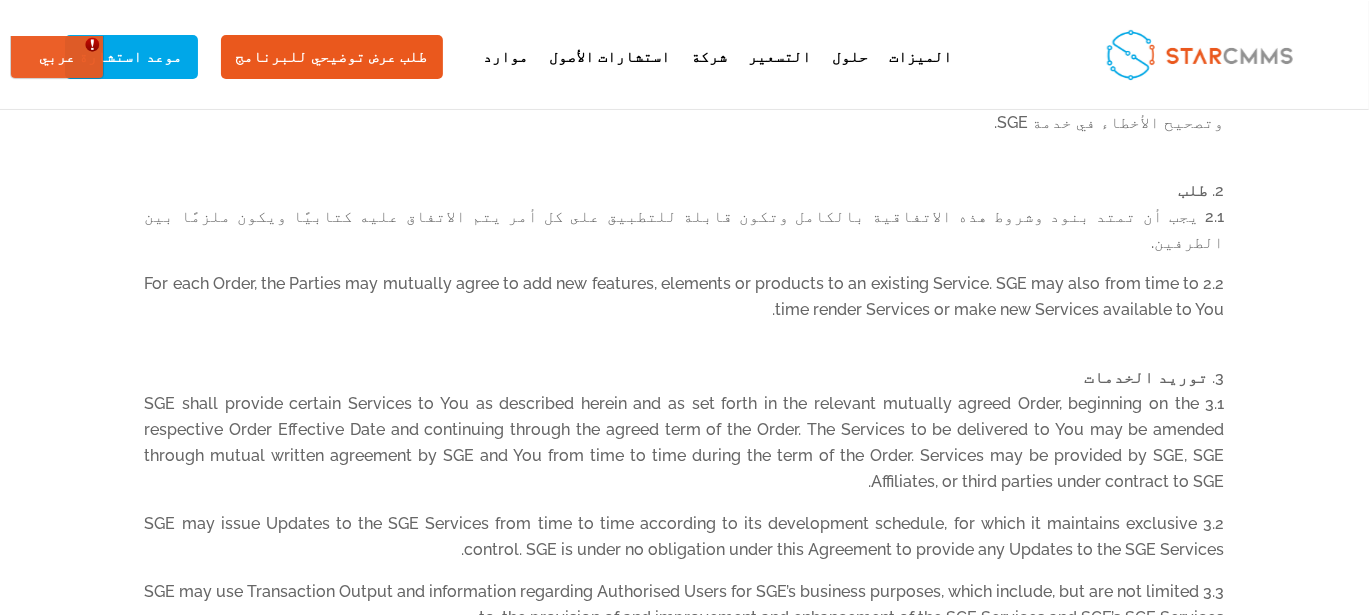 click on "منحة الوصول والاستخدام ؛ قيود" at bounding box center [1081, 686] 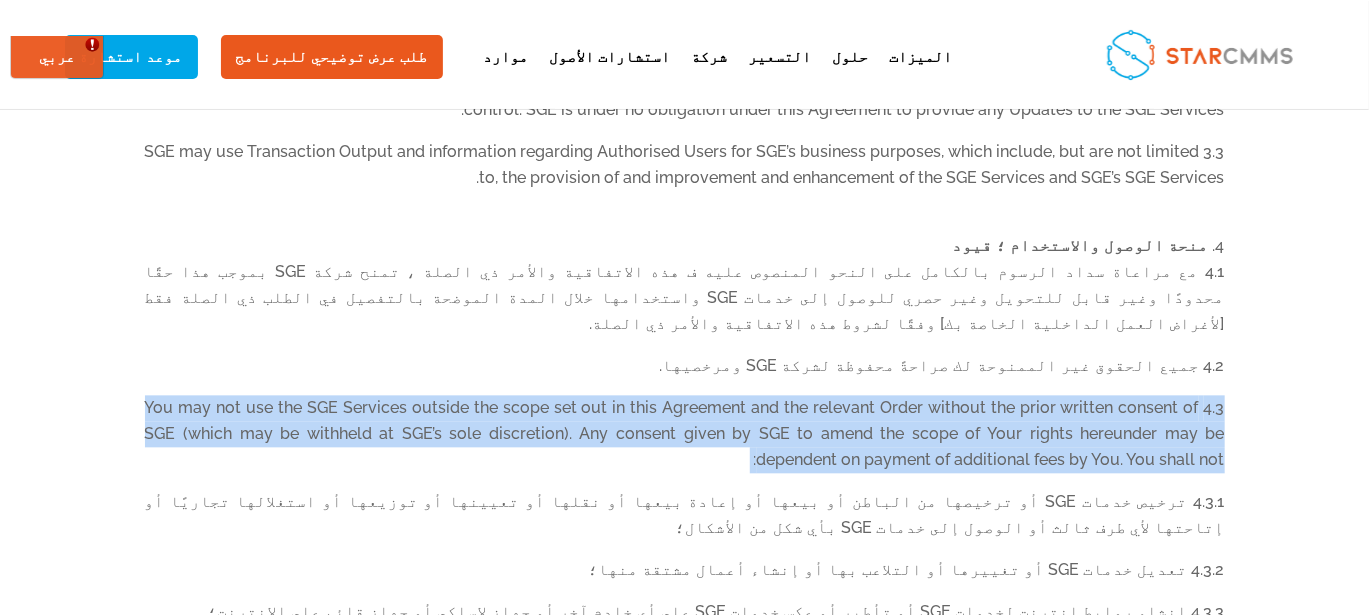 scroll, scrollTop: 2023, scrollLeft: 0, axis: vertical 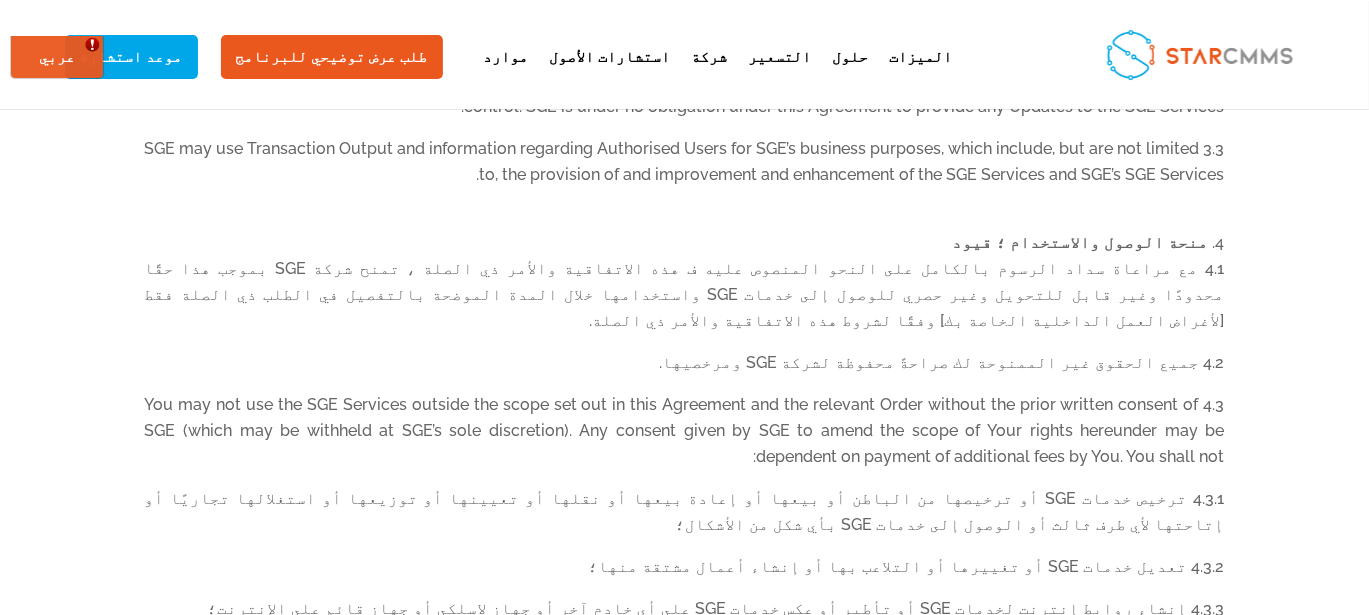 click on "4.3.1 ترخيص خدمات SGE أو ترخيصها من الباطن أو بيعها أو إعادة بيعها أو نقلها أو تعيينها أو توزيعها أو استغلالها تجاريًا أو إتاحتها لأي طرف ثالث أو الوصول إلى خدمات SGE بأي شكل من الأشكال؛" at bounding box center (685, 520) 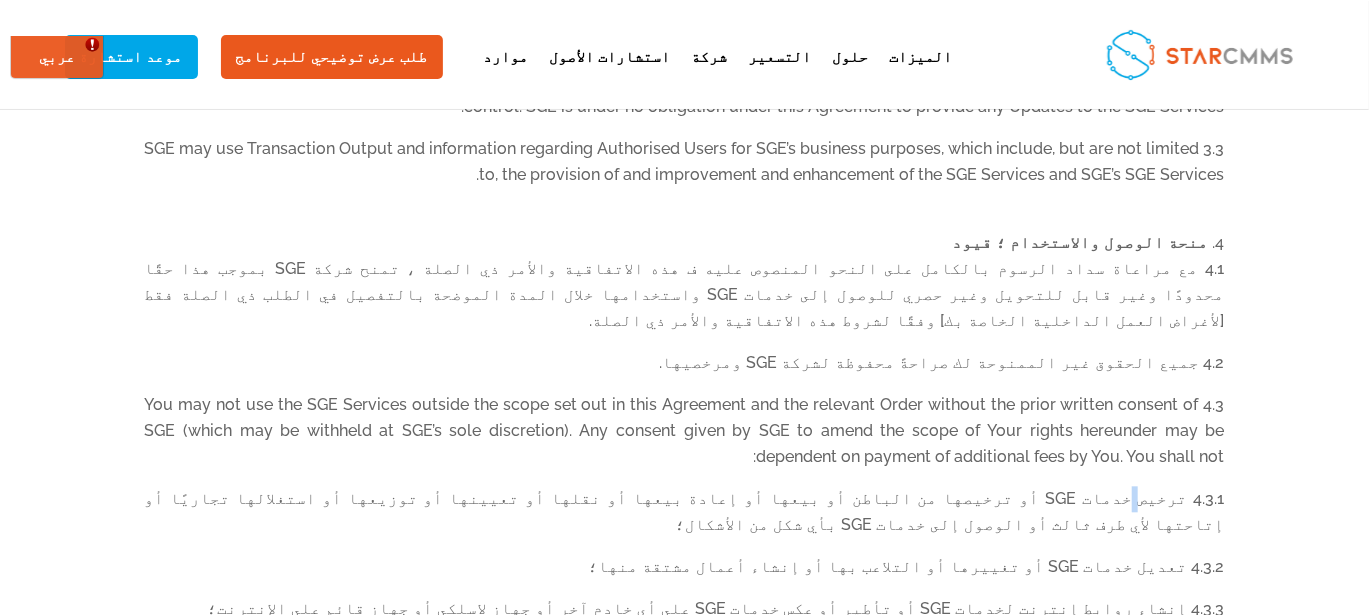 click on "4.3.1 ترخيص خدمات SGE أو ترخيصها من الباطن أو بيعها أو إعادة بيعها أو نقلها أو تعيينها أو توزيعها أو استغلالها تجاريًا أو إتاحتها لأي طرف ثالث أو الوصول إلى خدمات SGE بأي شكل من الأشكال؛" at bounding box center [685, 520] 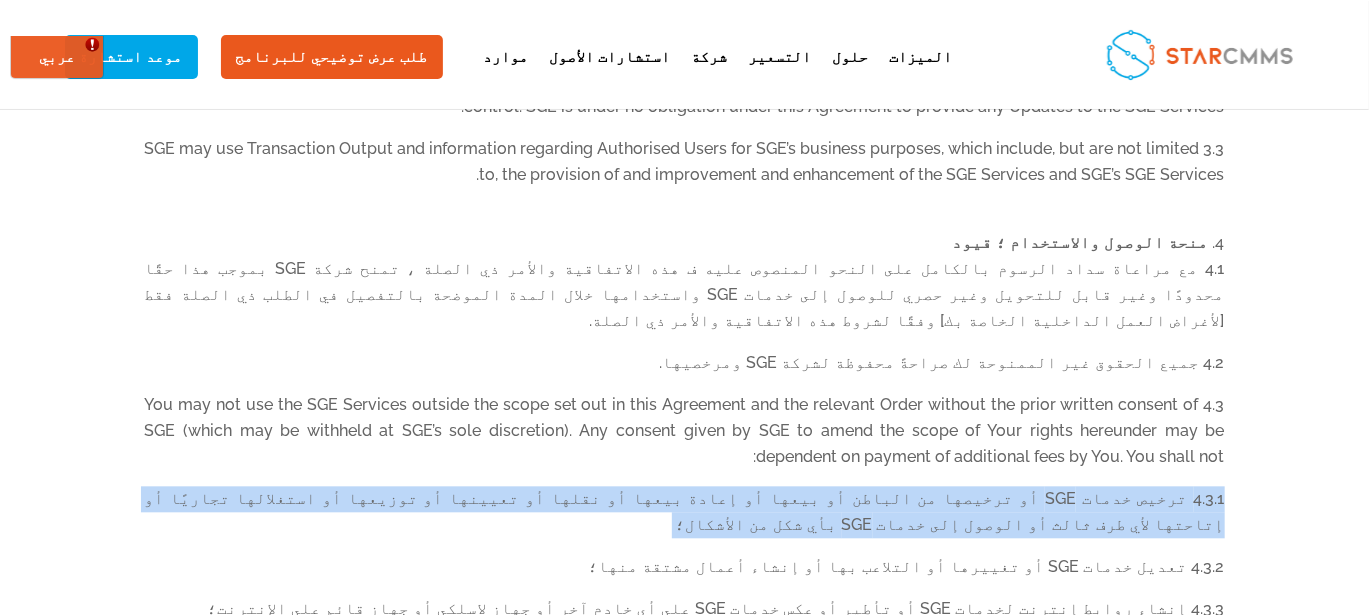 click on "4.3.1 ترخيص خدمات SGE أو ترخيصها من الباطن أو بيعها أو إعادة بيعها أو نقلها أو تعيينها أو توزيعها أو استغلالها تجاريًا أو إتاحتها لأي طرف ثالث أو الوصول إلى خدمات SGE بأي شكل من الأشكال؛" at bounding box center [685, 520] 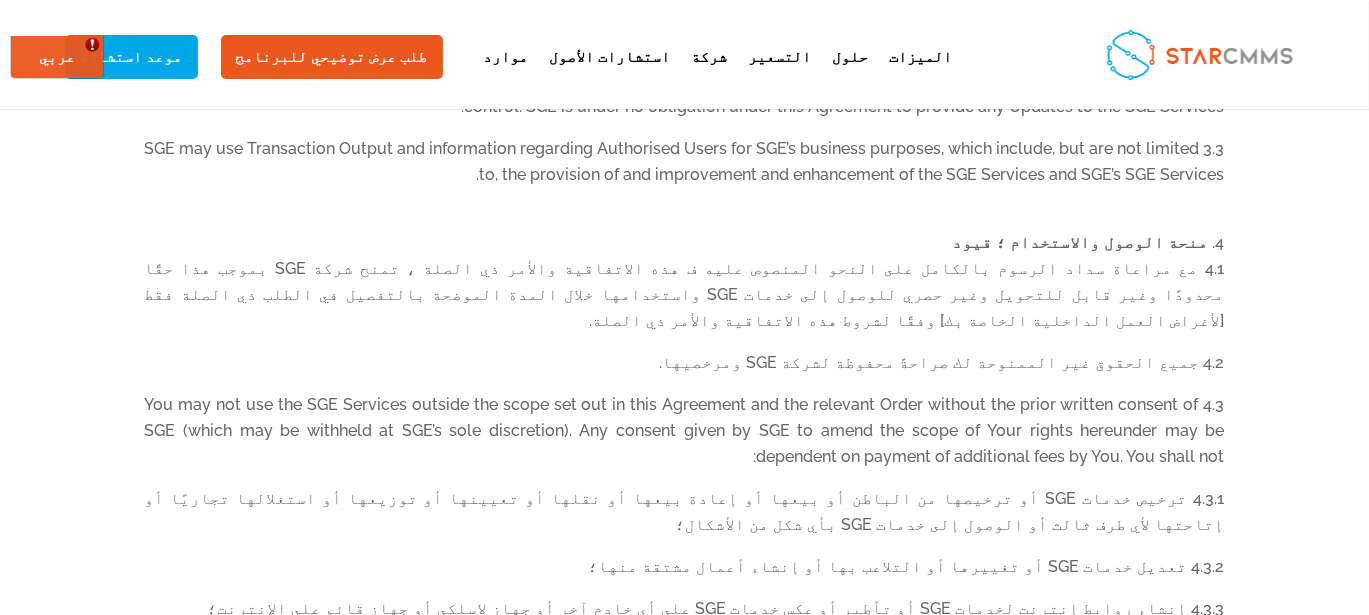 click on "4.3.2 تعديل خدمات SGE أو تغييرها أو التلاعب بها أو إنشاء أعمال مشتقة منها؛" at bounding box center (685, 575) 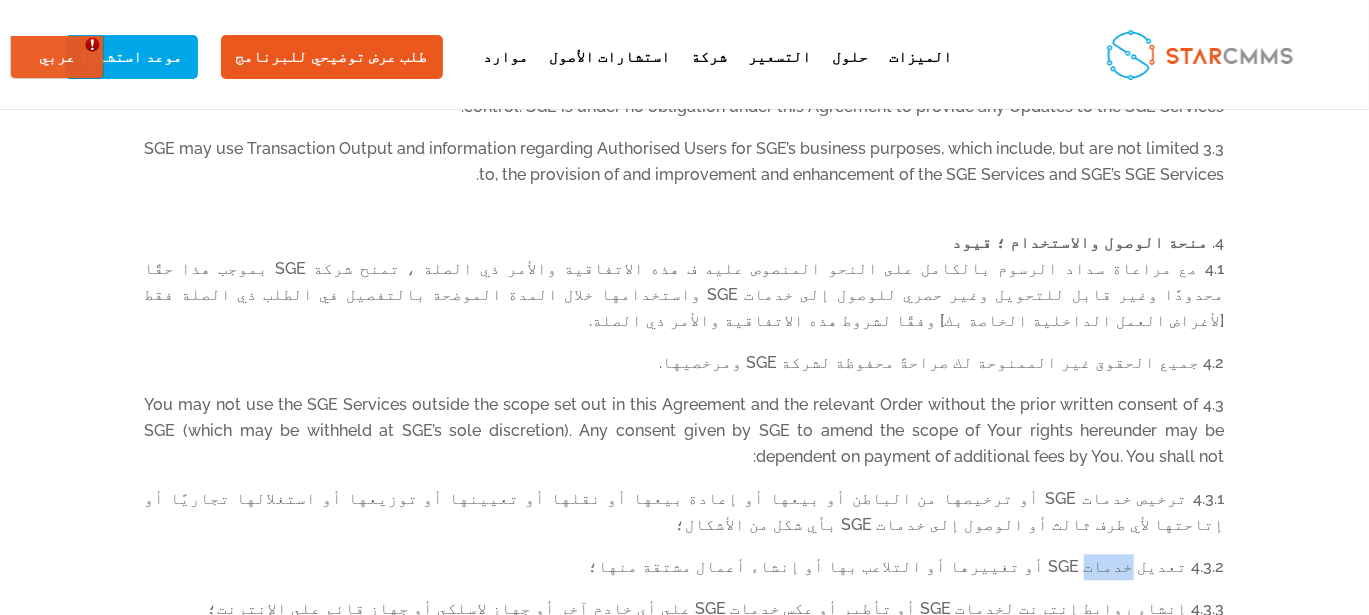 click on "4.3.2 تعديل خدمات SGE أو تغييرها أو التلاعب بها أو إنشاء أعمال مشتقة منها؛" at bounding box center (685, 575) 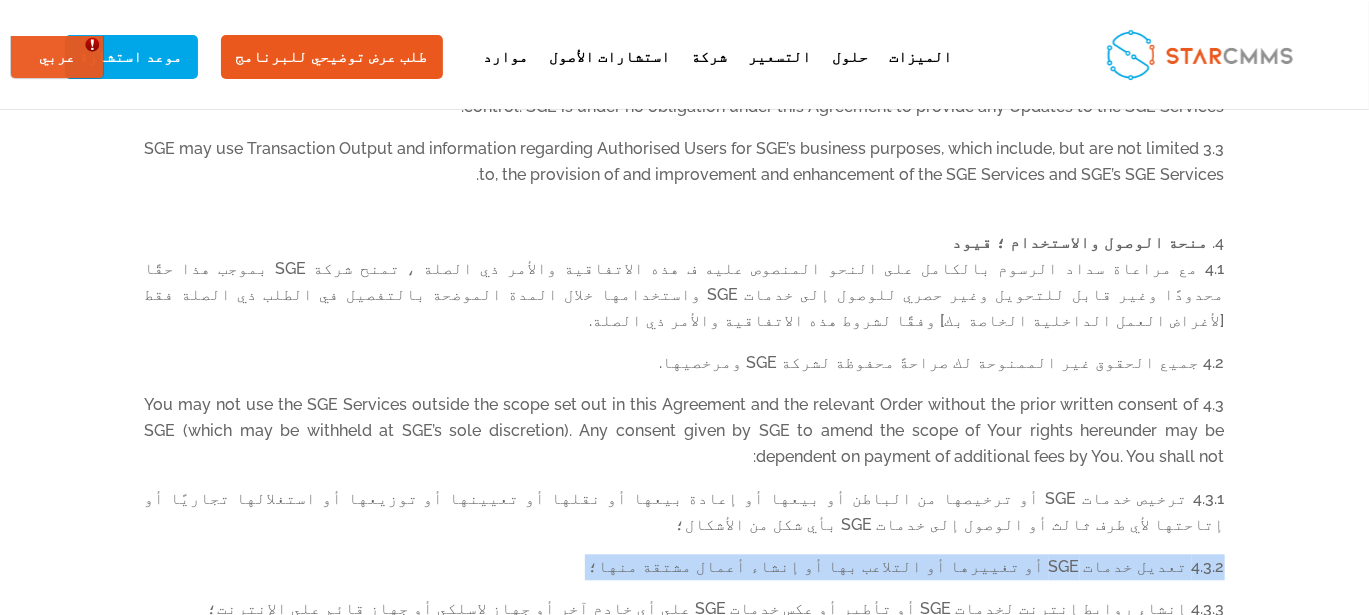 click on "4.3.2 تعديل خدمات SGE أو تغييرها أو التلاعب بها أو إنشاء أعمال مشتقة منها؛" at bounding box center [685, 575] 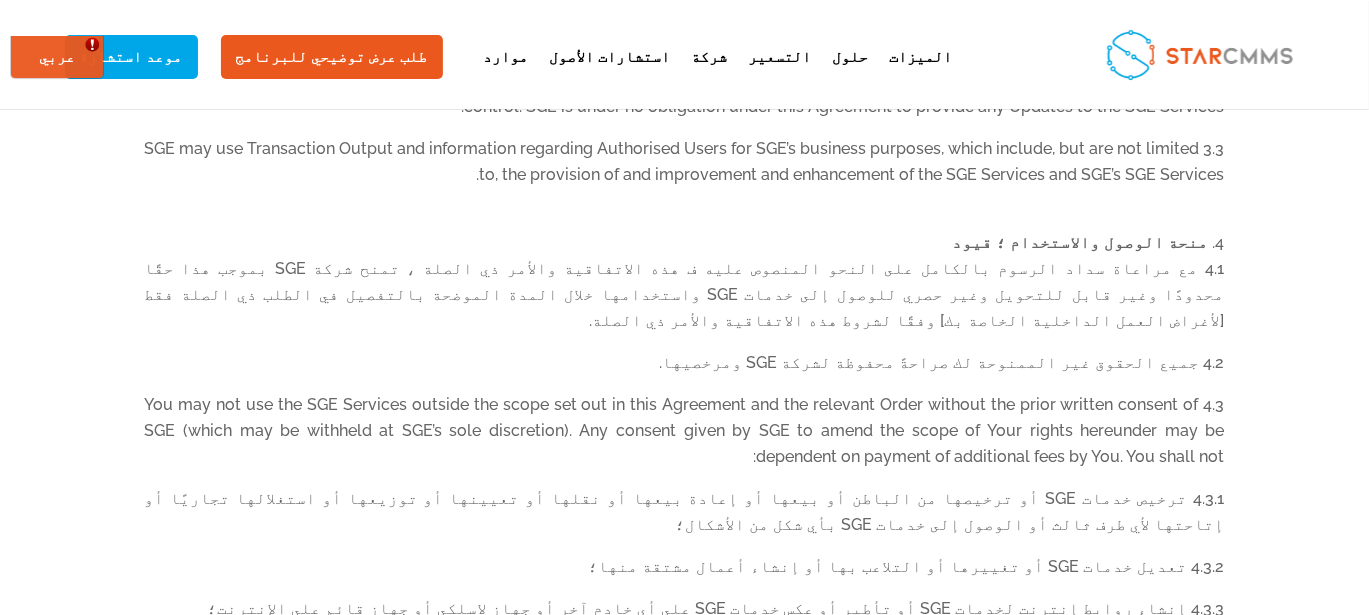 click on "4.3.3 إنشاء روابط إنترنت لخدمات SGE أو تأطير أو عكس خدمات SGE على أي خادم آخر أو جهاز لاسلكي أو جهاز قائم على الإنترنت؛" at bounding box center (685, 617) 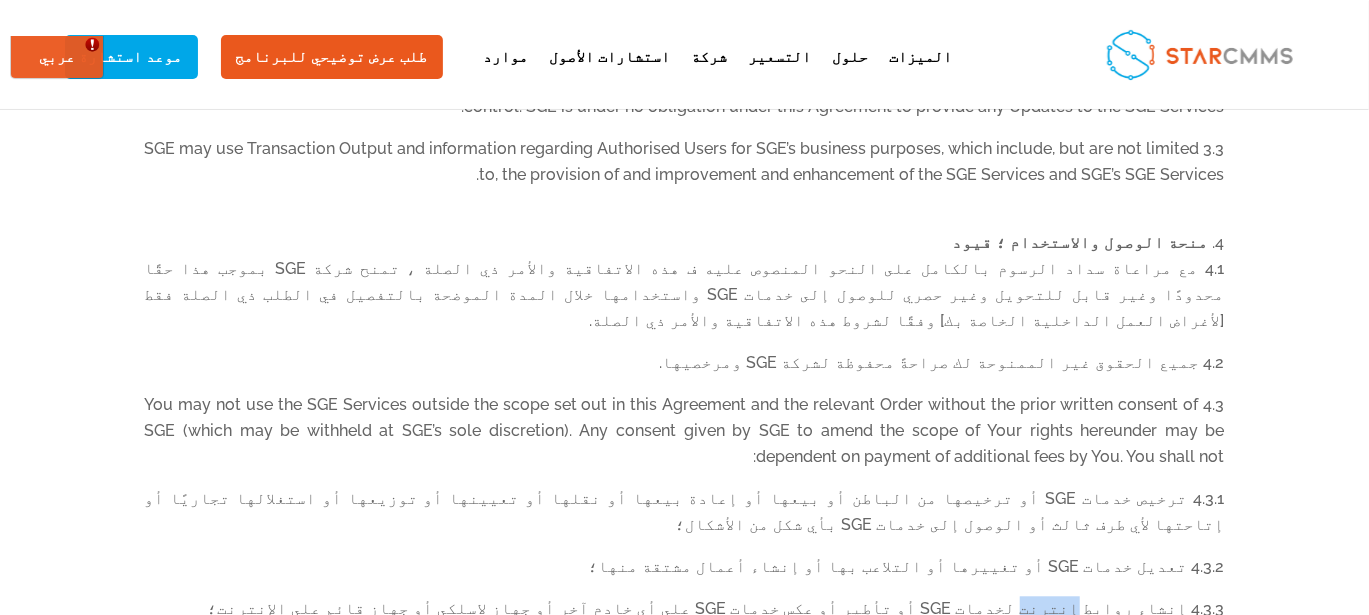 click on "4.3.3 إنشاء روابط إنترنت لخدمات SGE أو تأطير أو عكس خدمات SGE على أي خادم آخر أو جهاز لاسلكي أو جهاز قائم على الإنترنت؛" at bounding box center (685, 617) 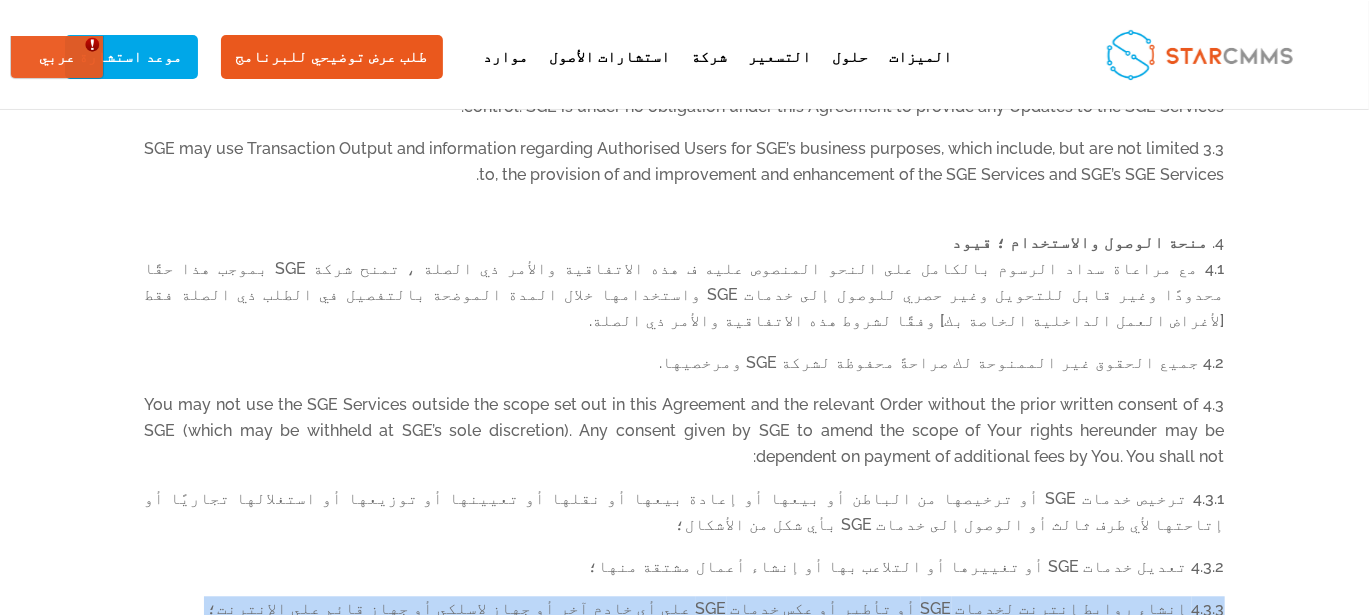 click on "4.3.3 إنشاء روابط إنترنت لخدمات SGE أو تأطير أو عكس خدمات SGE على أي خادم آخر أو جهاز لاسلكي أو جهاز قائم على الإنترنت؛" at bounding box center [685, 617] 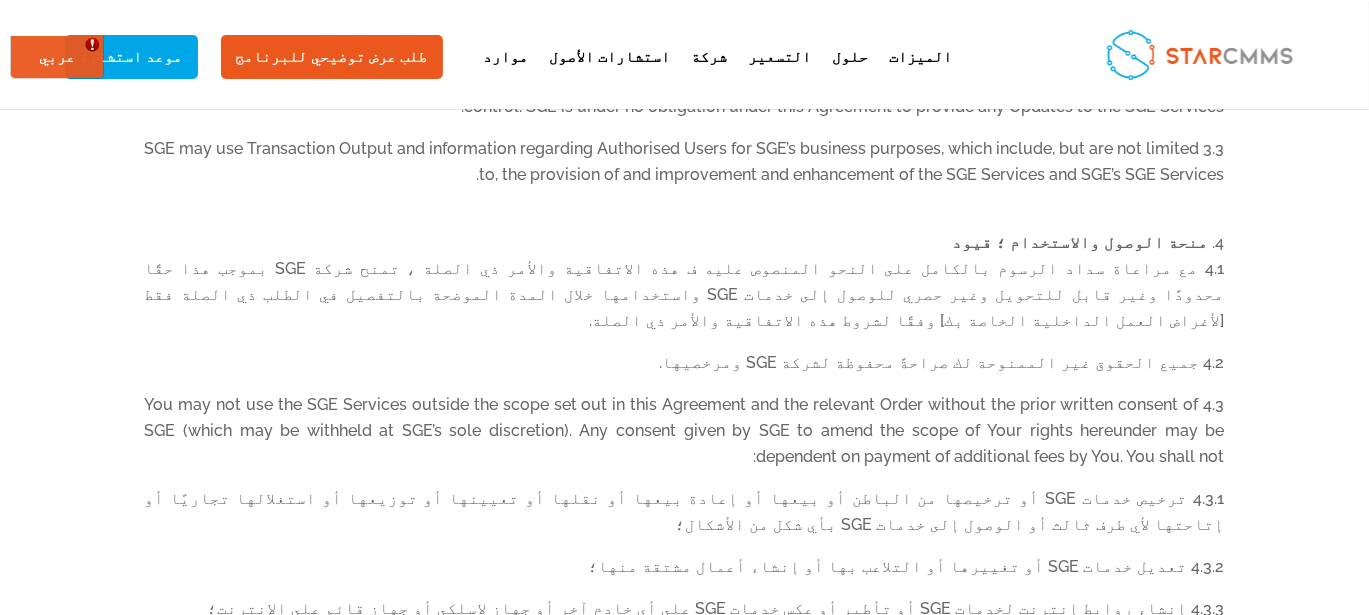 click on "4.3.4 باستثناء الحد الذي يحظر فيه القانون المعمول به على وجه التحديد مثل هذه القيود، أو إجراء هندسة عكسية أو إلغاء التحويل البرمجي أو التفكيك أو محاولة اكتشاف التعليمات البرمجية المصدر أو الأفكار أو الخوارزميات الأساسية لخدمات SGE أو الوصول إلى خدمات SGE من أجل: ( ط) بناء منتج أو خدمة تنافسية؛ و(2) إنشاء منتج باستخدام أفكار أو ميزات أو وظائف أو رسومات مماثلة لخدمات SGE؛ أو (3) نسخ أي أفكار أو ميزات أو وظائف أو رسومات خاصة بخدمات SGE؛" at bounding box center (685, 698) 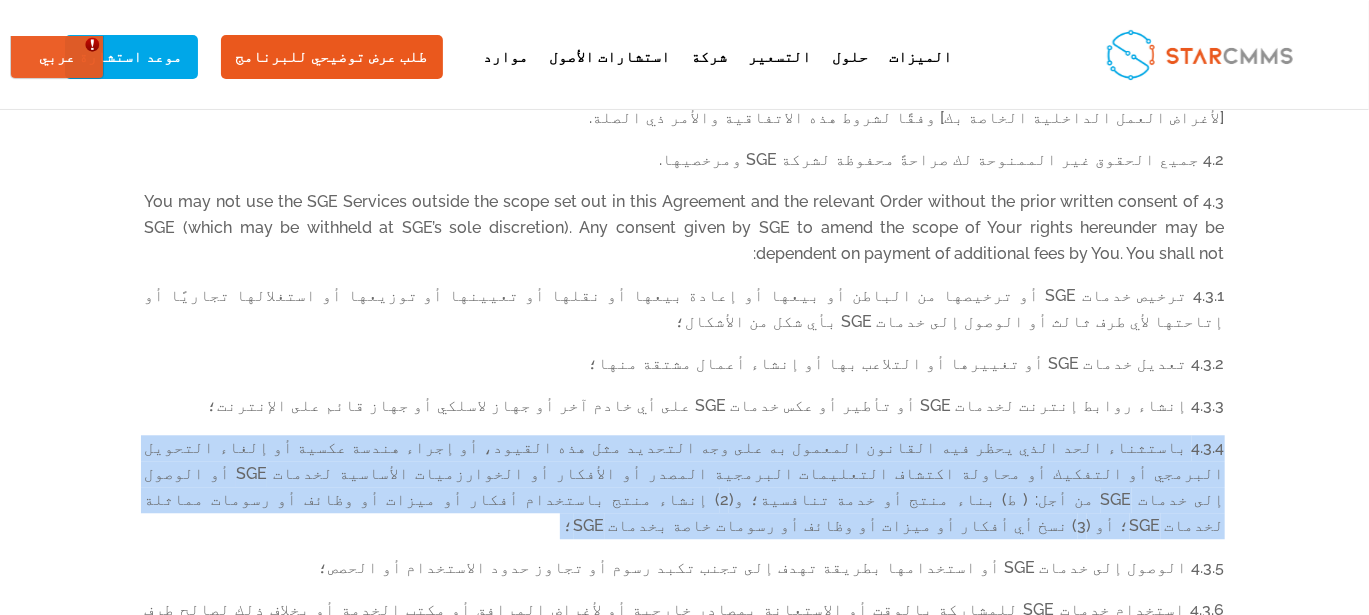 scroll, scrollTop: 2227, scrollLeft: 0, axis: vertical 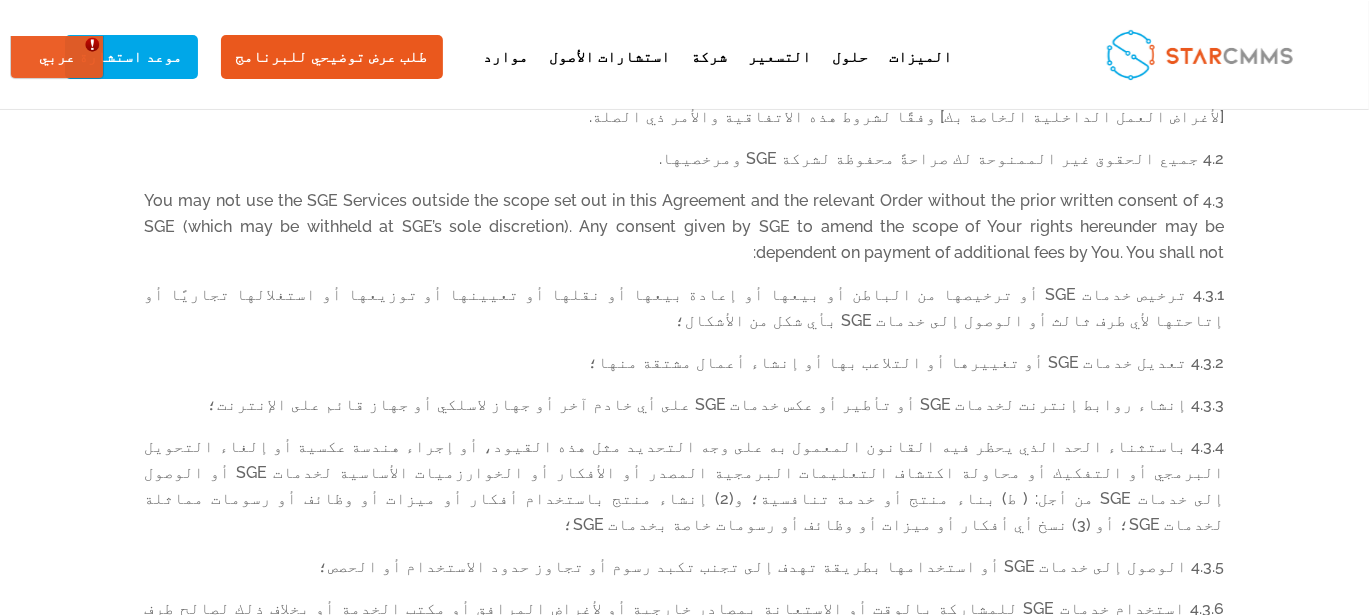 click on "4.3.5 الوصول إلى خدمات SGE أو استخدامها بطريقة تهدف إلى تجنب تكبد رسوم أو تجاوز حدود الاستخدام أو الحصص؛" at bounding box center (685, 575) 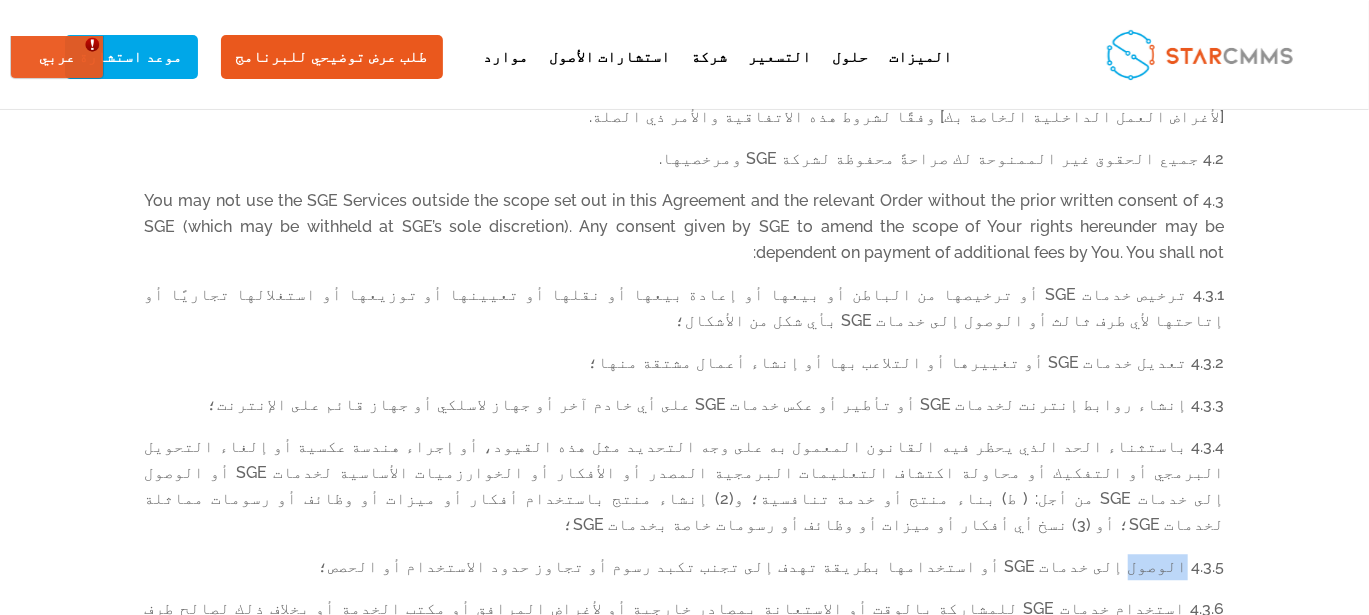 click on "4.3.5 الوصول إلى خدمات SGE أو استخدامها بطريقة تهدف إلى تجنب تكبد رسوم أو تجاوز حدود الاستخدام أو الحصص؛" at bounding box center [685, 575] 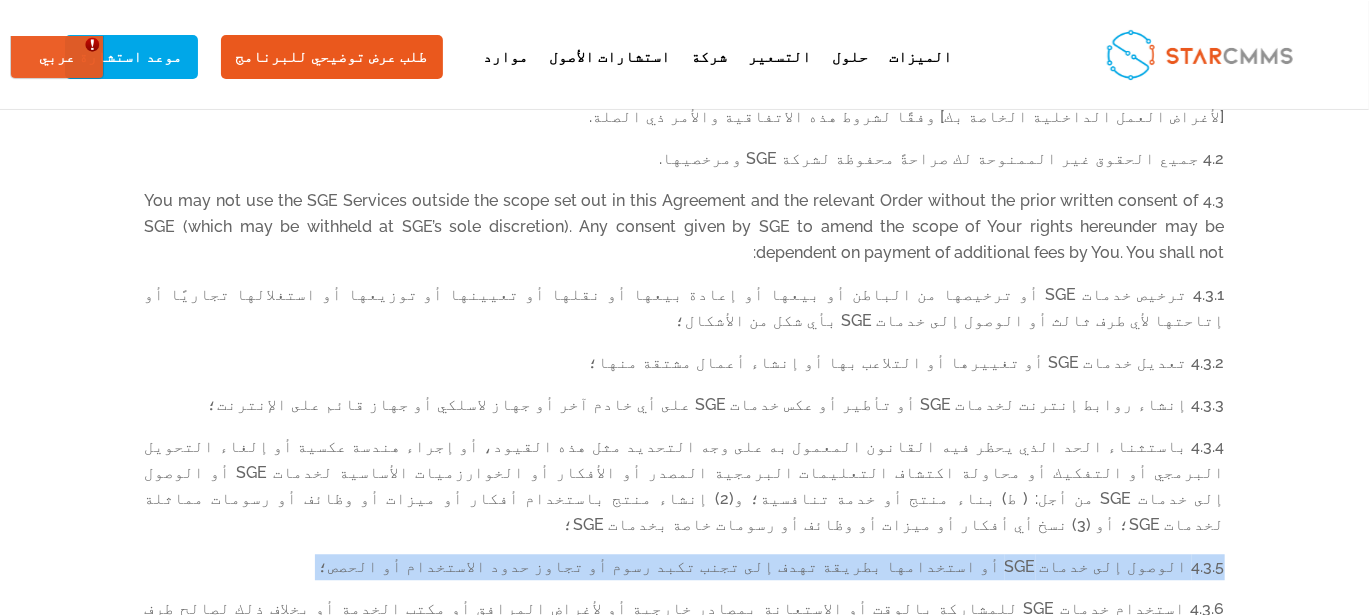 click on "4.3.5 الوصول إلى خدمات SGE أو استخدامها بطريقة تهدف إلى تجنب تكبد رسوم أو تجاوز حدود الاستخدام أو الحصص؛" at bounding box center [685, 575] 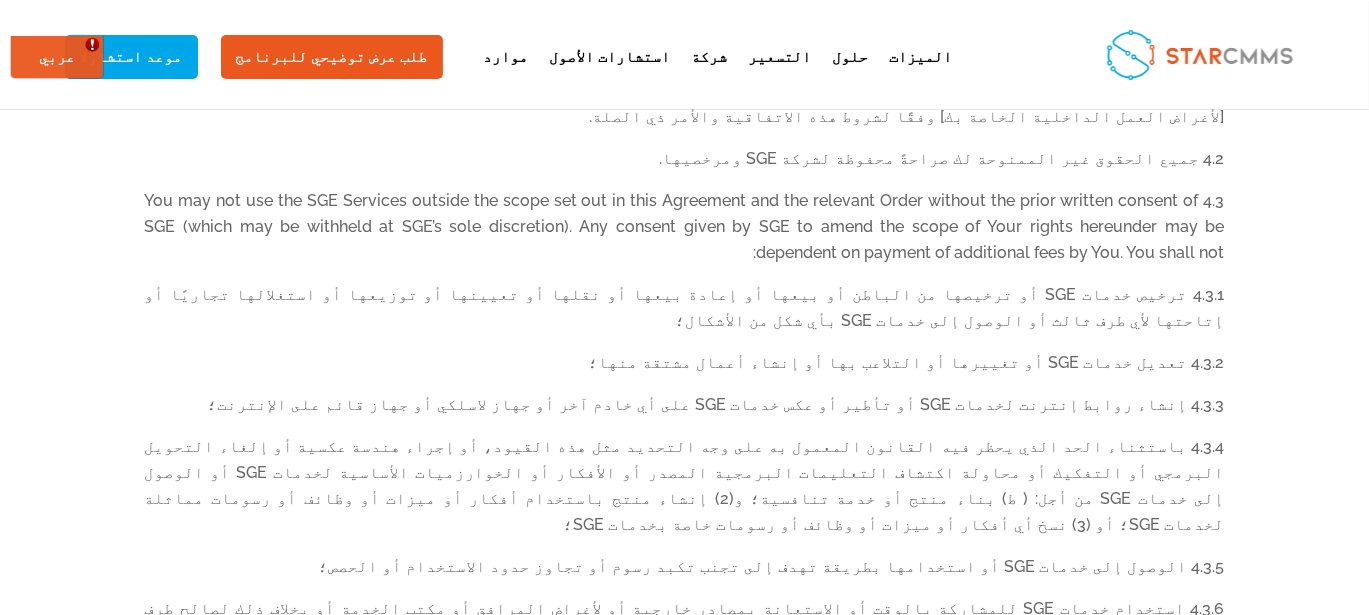 click on "4.3.6 استخدام خدمات SGE للمشاركة بالوقت أو الاستعانة بمصادر خارجية أو لأغراض المرافق أو مكتب الخدمة أو بخلاف ذلك لصالح طرف ثالث؛ أو" at bounding box center [685, 630] 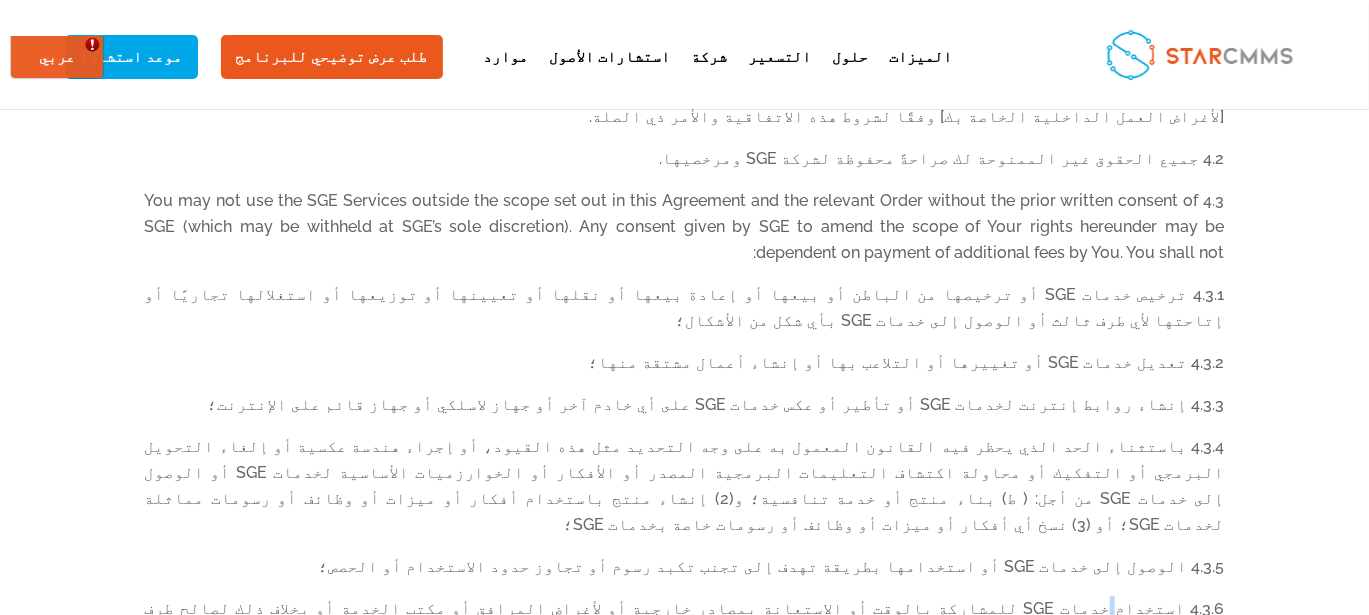 click on "4.3.6 استخدام خدمات SGE للمشاركة بالوقت أو الاستعانة بمصادر خارجية أو لأغراض المرافق أو مكتب الخدمة أو بخلاف ذلك لصالح طرف ثالث؛ أو" at bounding box center [685, 630] 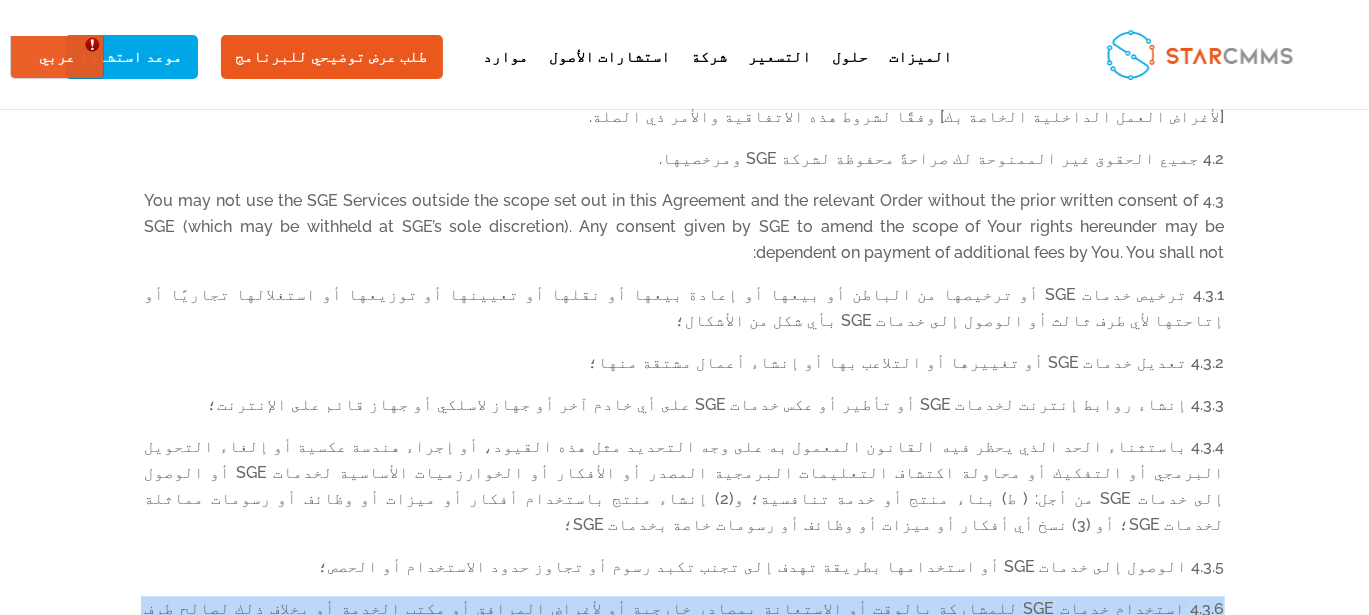 click on "4.3.6 استخدام خدمات SGE للمشاركة بالوقت أو الاستعانة بمصادر خارجية أو لأغراض المرافق أو مكتب الخدمة أو بخلاف ذلك لصالح طرف ثالث؛ أو" at bounding box center [685, 630] 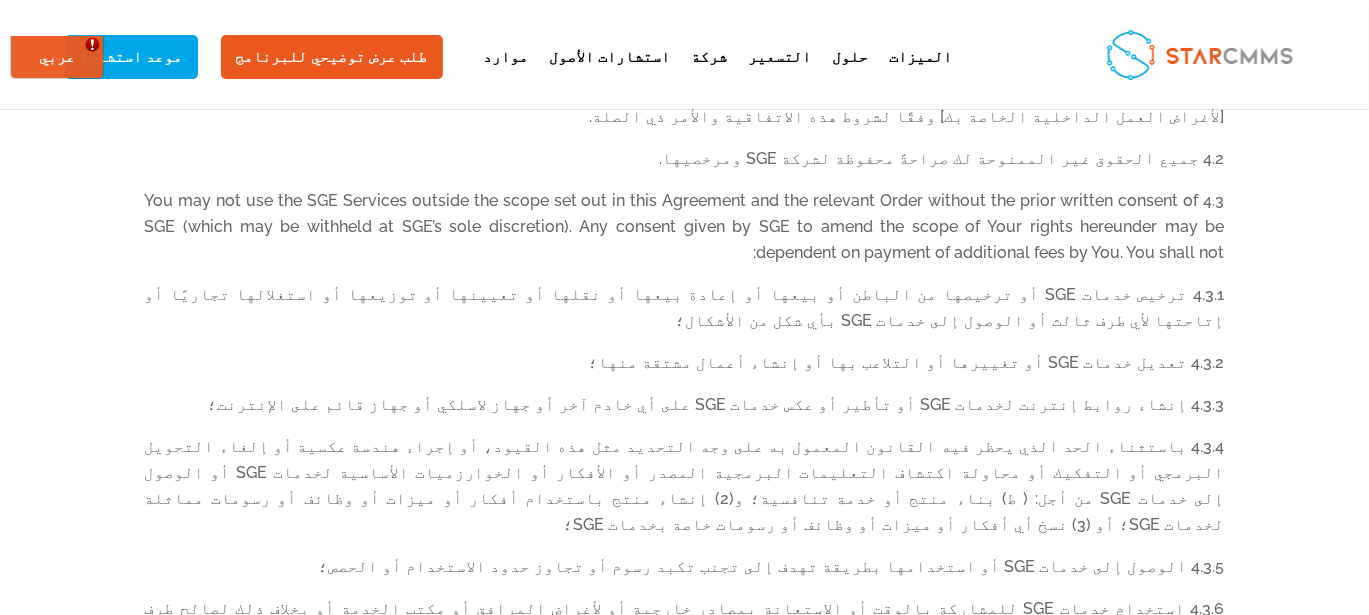 click on "4.3.7 قم بنسخ أو إعادة إنتاج كل أو أي جزء من خدمات SGE باستثناء ما هو مسموح به صراحةً في هذه الاتفاقية." at bounding box center [685, 685] 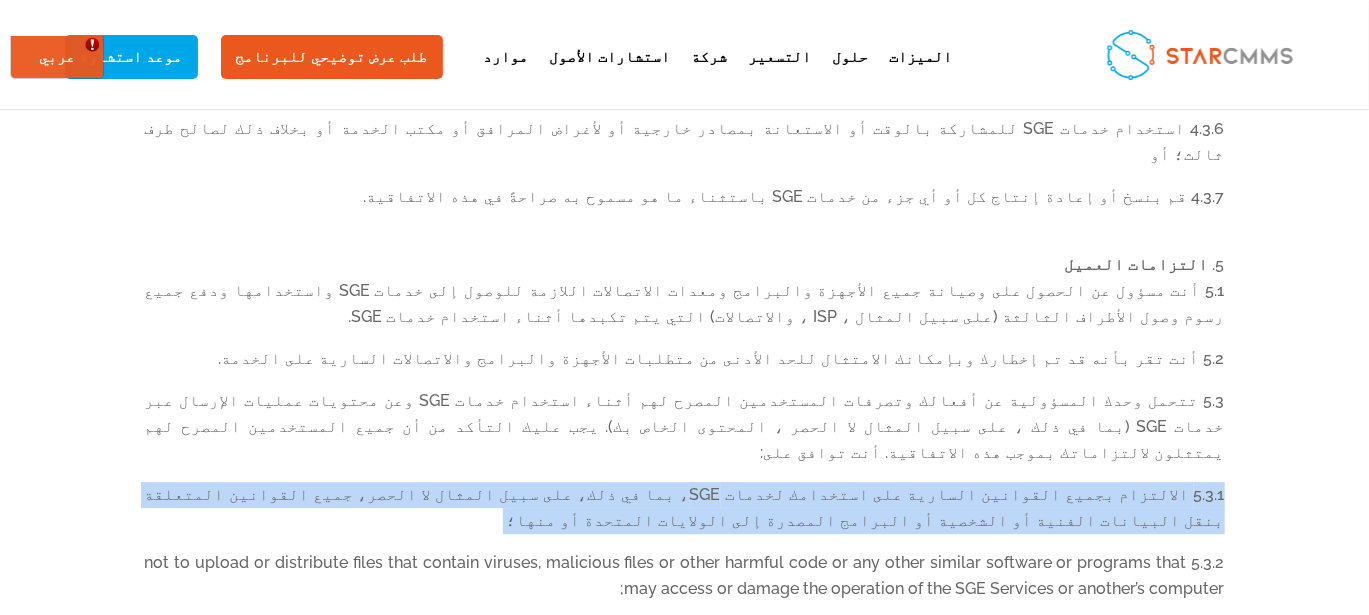 scroll, scrollTop: 2702, scrollLeft: 0, axis: vertical 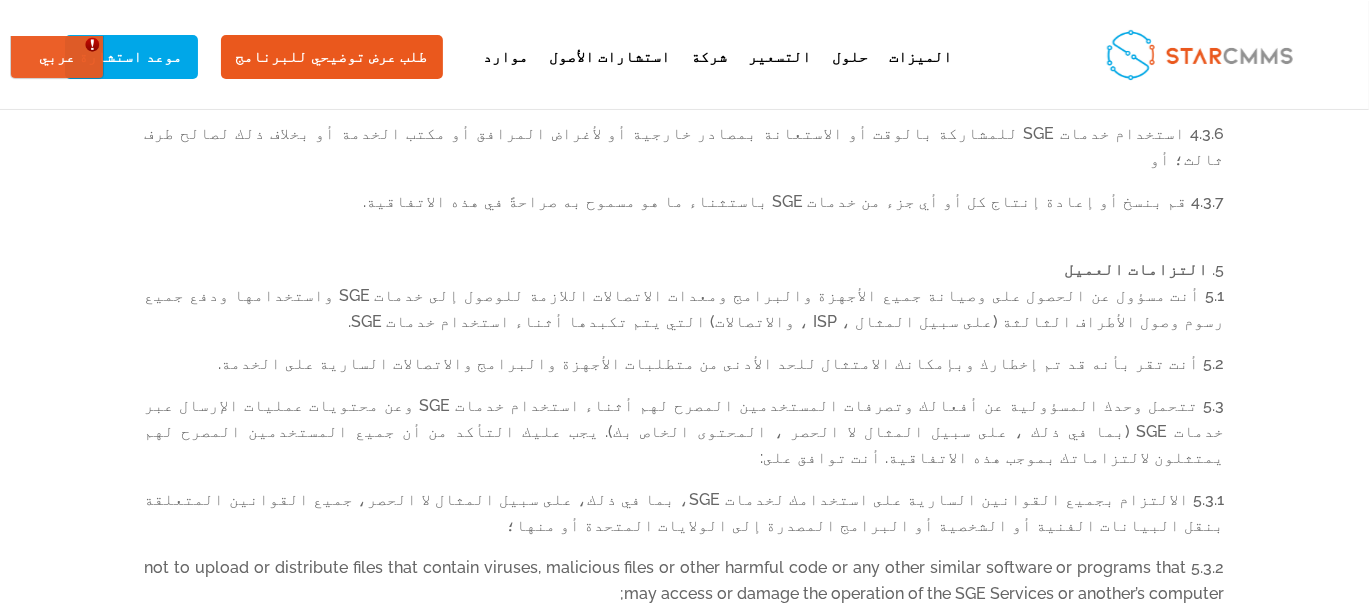 click on "5.3.2 not to upload or distribute files that contain viruses, malicious files or other harmful code or any other similar software or programs that may access or damage the operation of the SGE Services or another’s computer;" at bounding box center (685, 589) 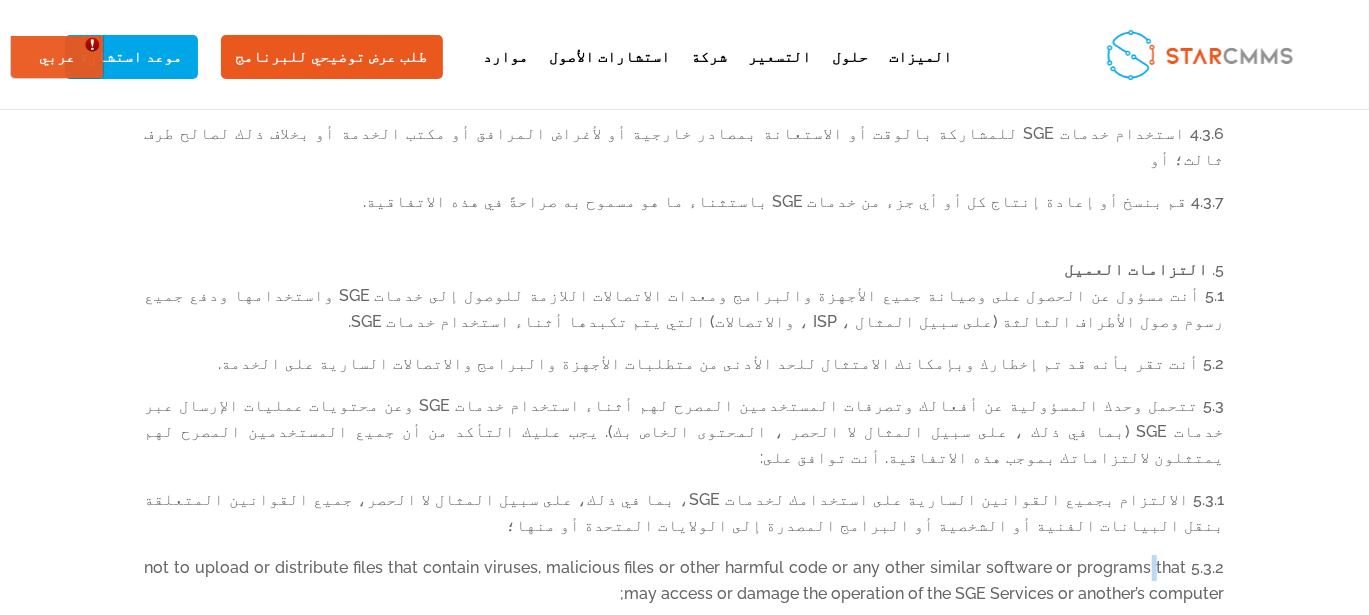 click on "5.3.2 not to upload or distribute files that contain viruses, malicious files or other harmful code or any other similar software or programs that may access or damage the operation of the SGE Services or another’s computer;" at bounding box center [685, 589] 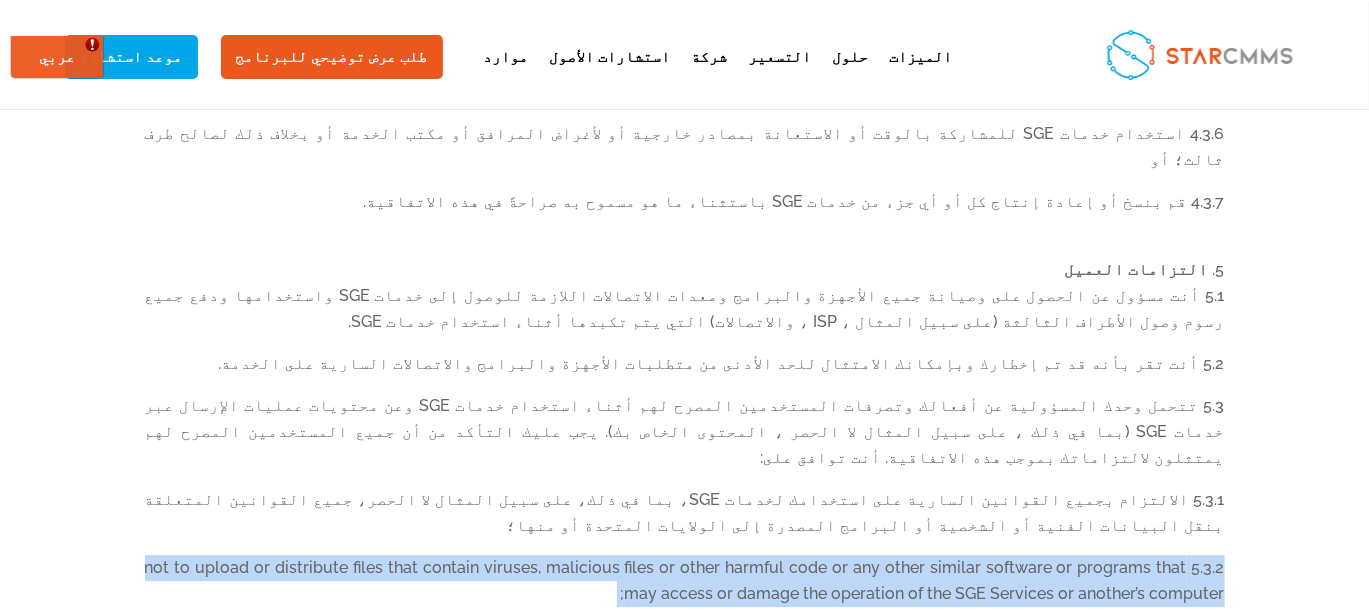 click on "5.3.2 not to upload or distribute files that contain viruses, malicious files or other harmful code or any other similar software or programs that may access or damage the operation of the SGE Services or another’s computer;" at bounding box center [685, 589] 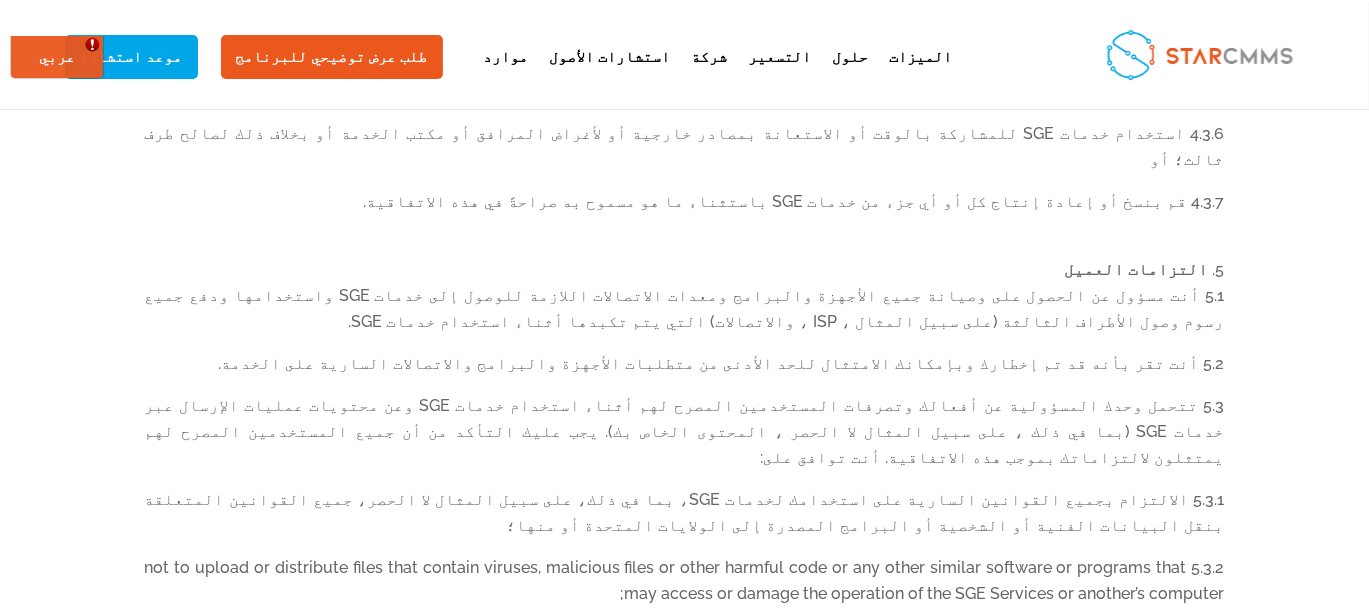 click on "5.3.3 عدم التدخل في خدمات SGE أو تعطيلها، أو البيانات الموجودة في خدمات SGE أو الشبكات المتصلة بخدمات SGE؛" at bounding box center (685, 644) 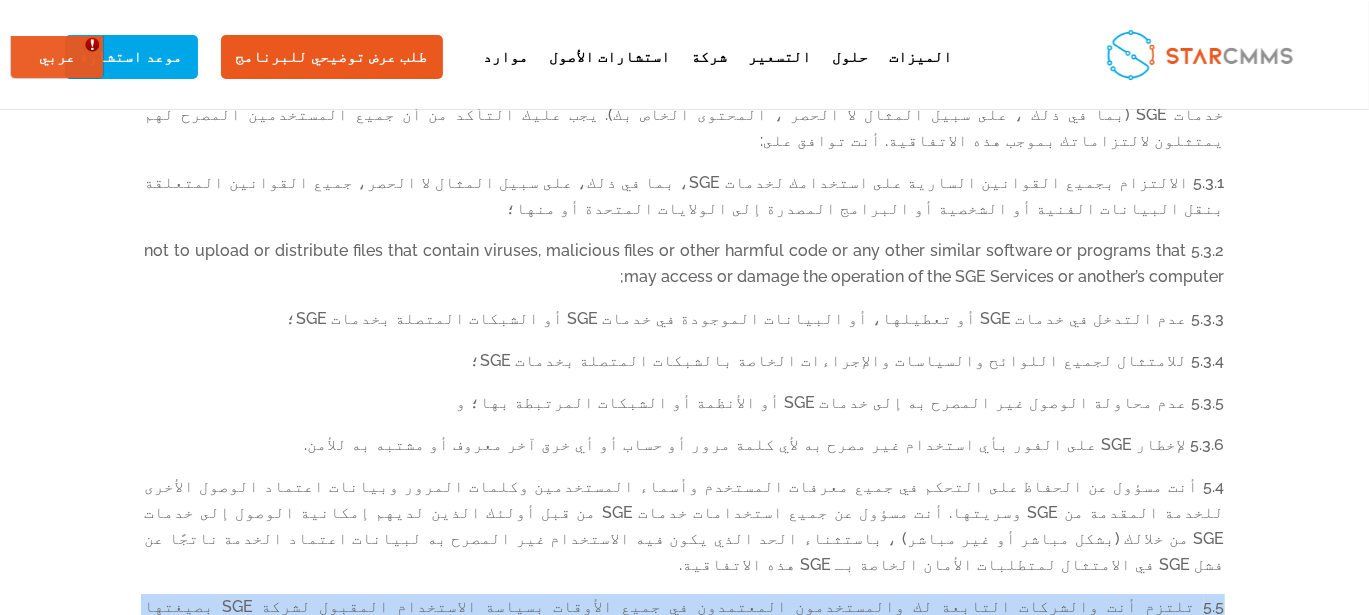 scroll, scrollTop: 3021, scrollLeft: 0, axis: vertical 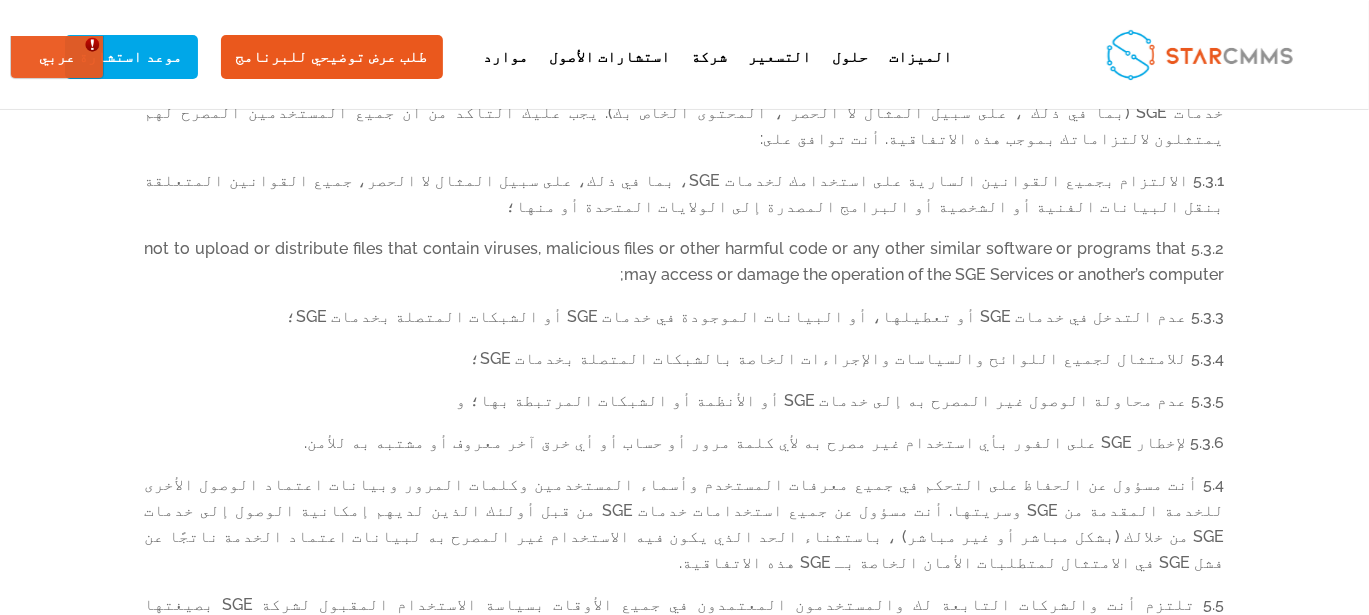 click on "5.6 In the event of a violation of the AUP (a Service Misuse) by You, its Affiliates or any Authorised User, SGE may suspend access to the affected SGE Services if reasonably deemed necessary by SGE, acting in good faith, in order to stop or minimize the effects to SGE or other clients of a Service Misuse. When commercially practicable, SGE will provide prior written notice to You and an opportunity to cure the Service Misuse within a reasonable time period, and where not commercially practicable, SGE will give prompt written notice following such suspension to You." at bounding box center [685, 733] 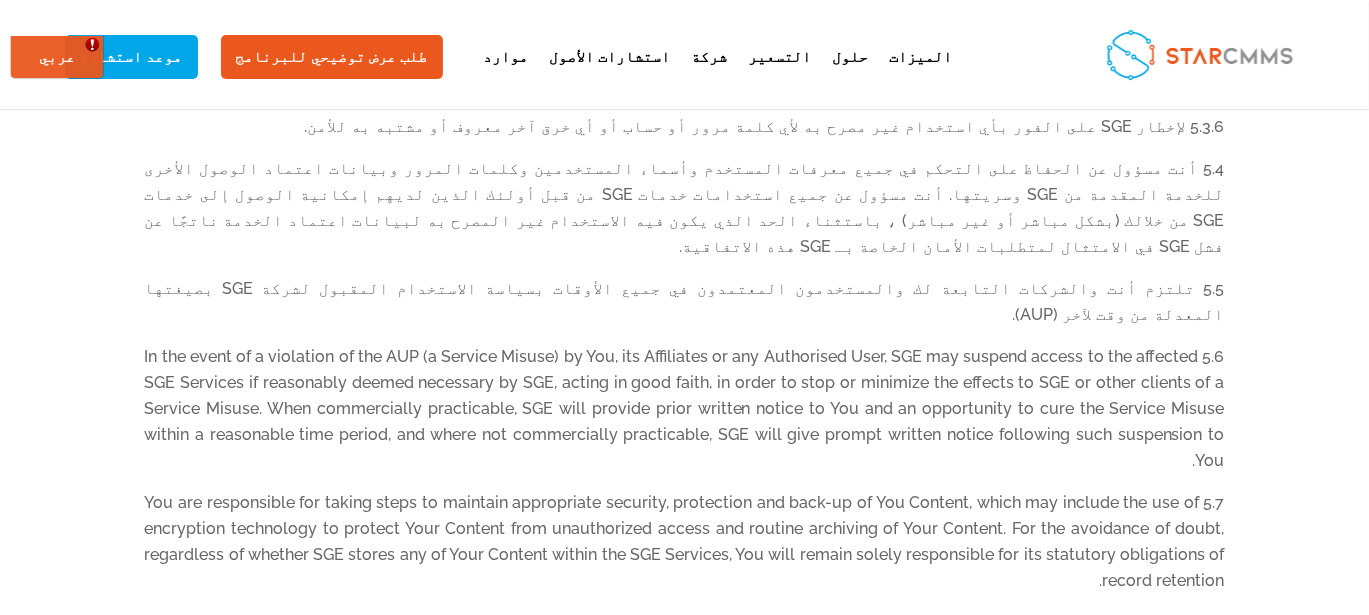 scroll, scrollTop: 3339, scrollLeft: 0, axis: vertical 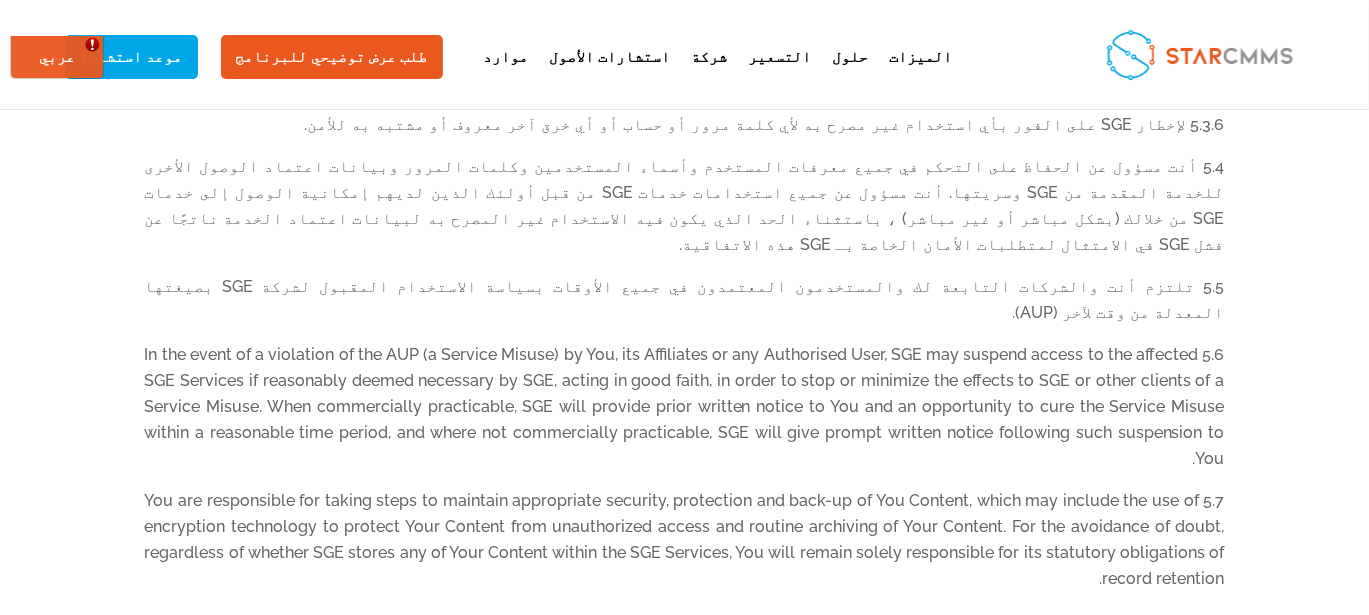 click on "6.3 ستعوض SGE عن النفقات المعقولة المتعلقة بتقديم أي خدمات احترافية. رسوم الخدمات المدرجة في الطلب لا تشمل الضرائب والنفقات." at bounding box center (685, 830) 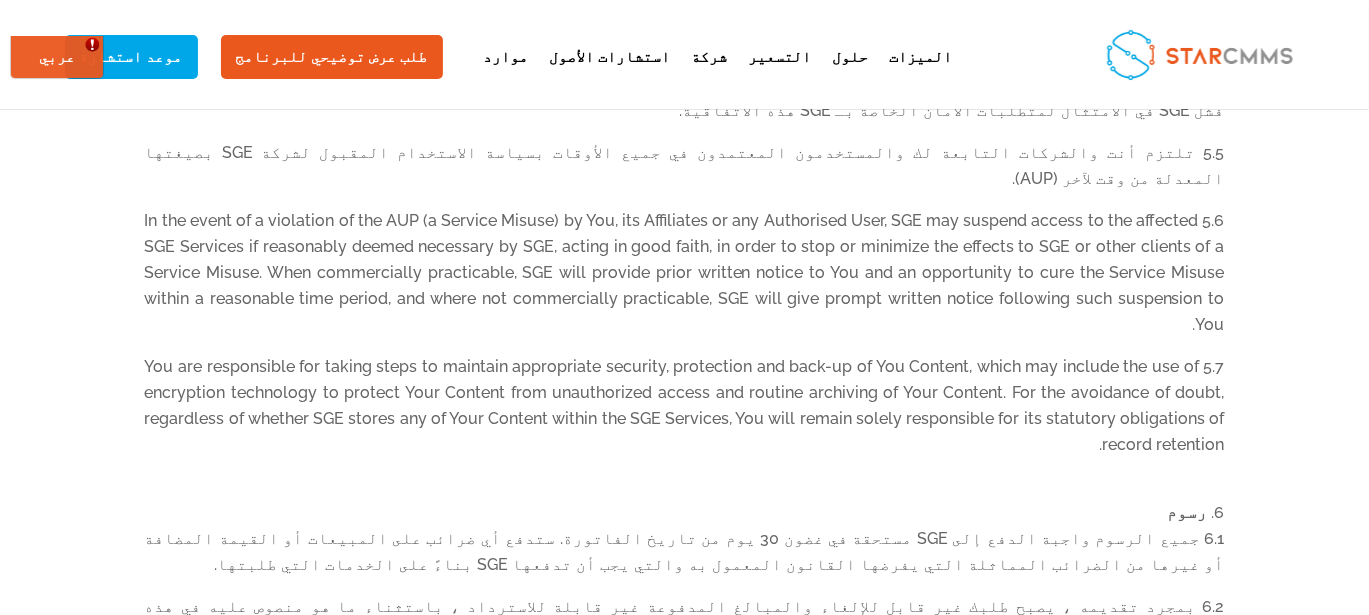 scroll, scrollTop: 3476, scrollLeft: 0, axis: vertical 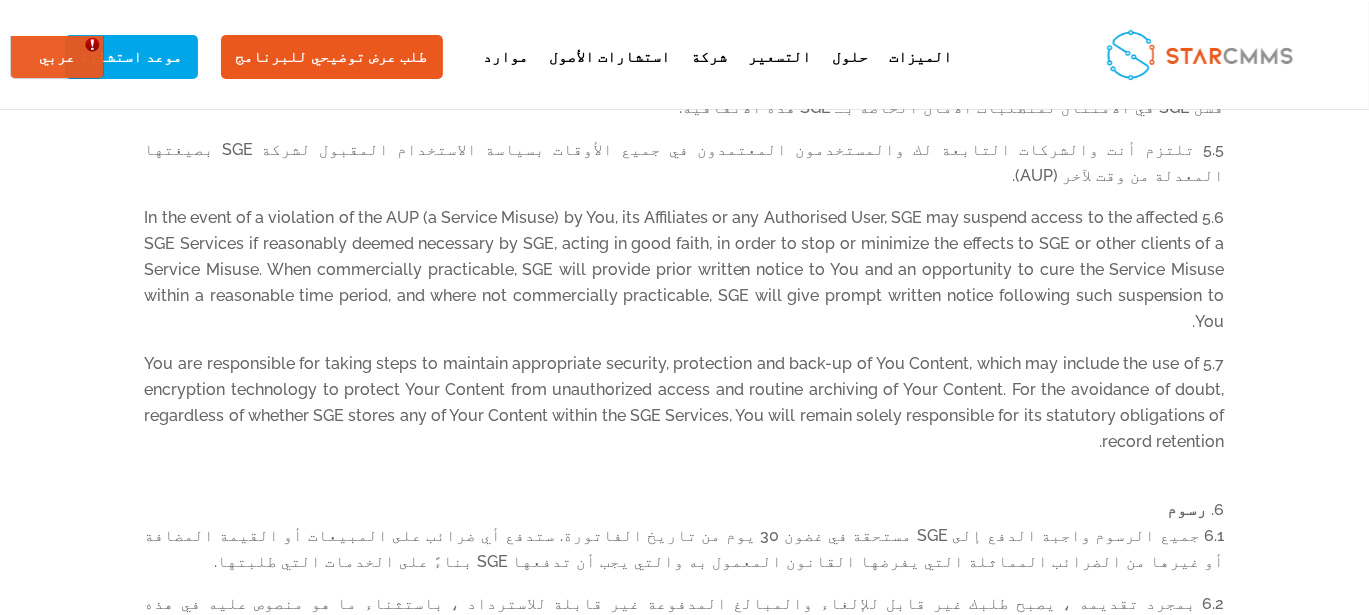 click on "الدعم" at bounding box center [1184, 833] 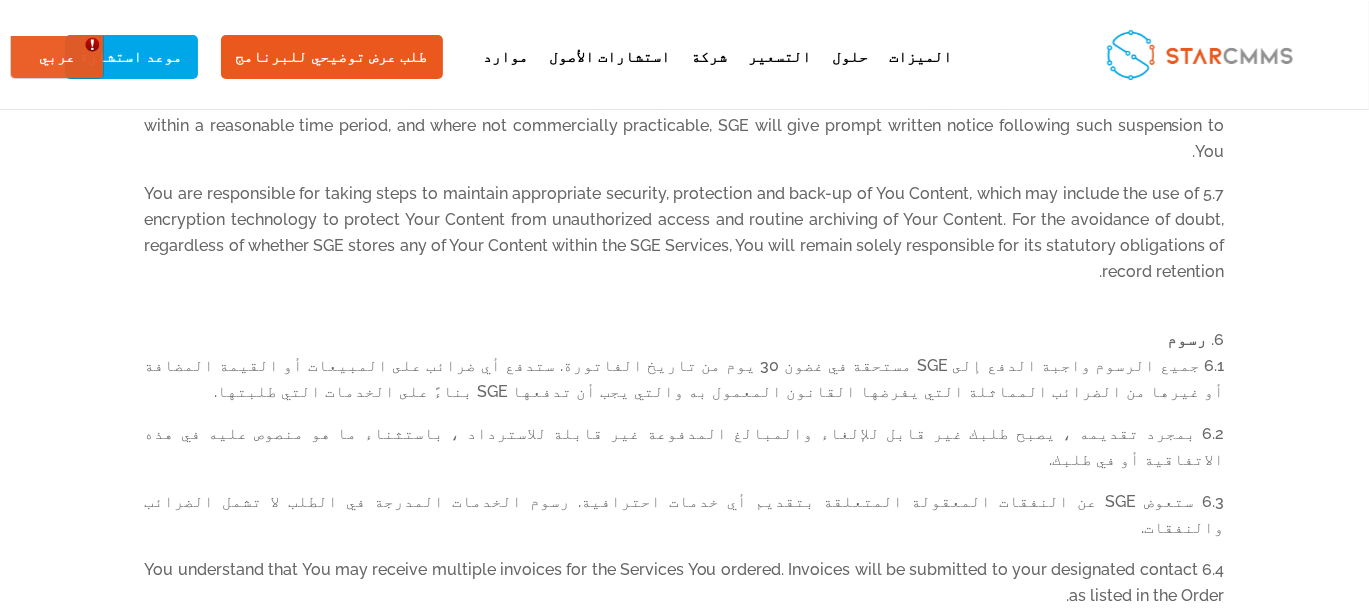 scroll, scrollTop: 3646, scrollLeft: 0, axis: vertical 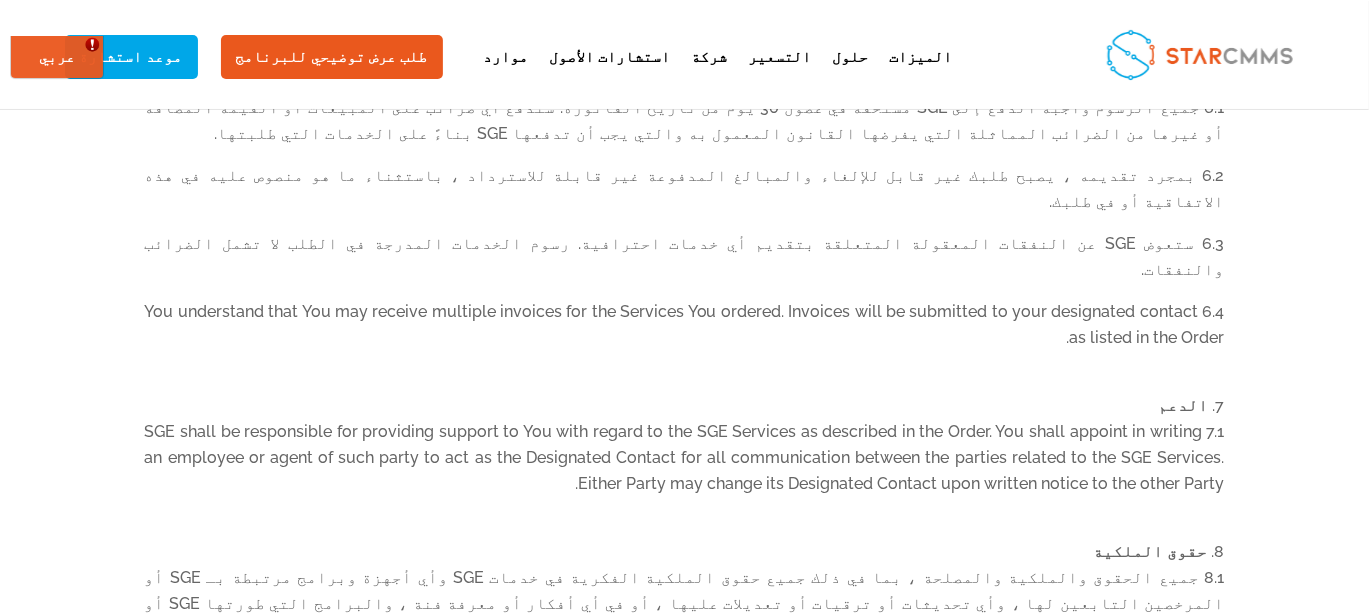 click on "8.5 تبذل SGE الجهود المعقولة تجاريًا للمراقبة والحماية من الوصول غير المصرح به إلى المحتوى أثناء التواجد في برنامج SGE أو بداخله. ومع ذلك ، فإنك تقر بأن الجزء من برنامج SGE الذي يمر المحتوى من خلاله والخوادم التي سيتم تخزين المحتوى عليها لن يتم فصله أو في موقع مادي منفصل عن الخوادم التي يتم أو سيتم نقل أو تخزين محتوى العملاء الآخرين عليها. ." at bounding box center [685, 988] 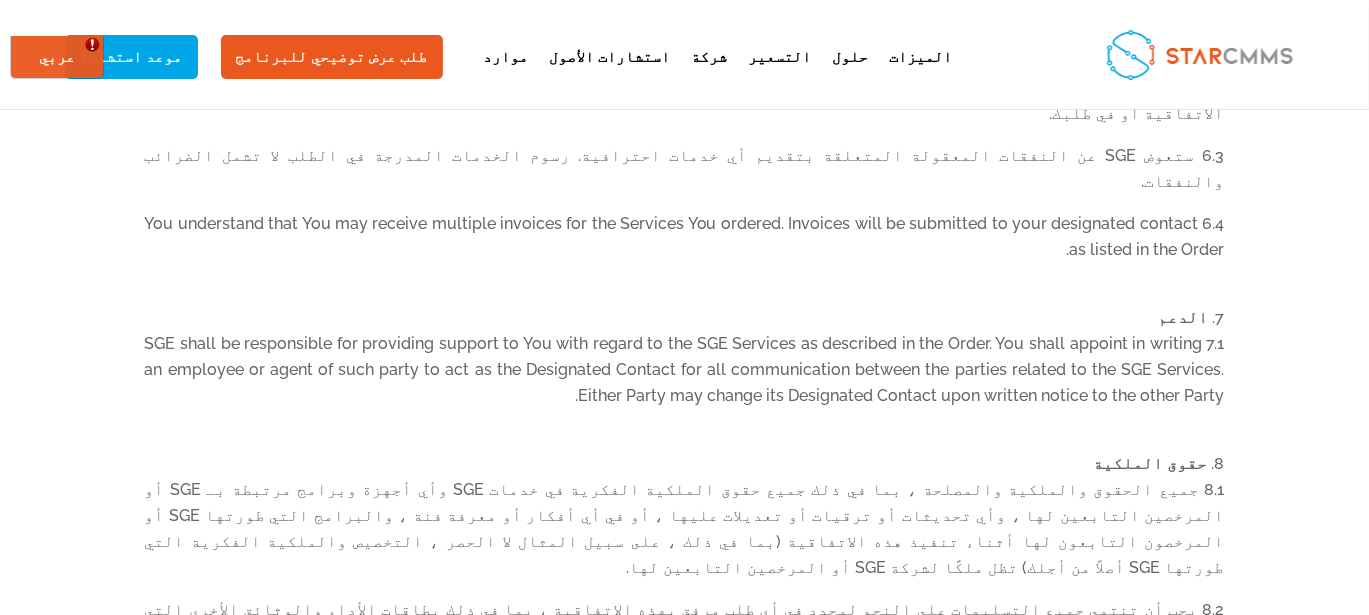 scroll, scrollTop: 3992, scrollLeft: 0, axis: vertical 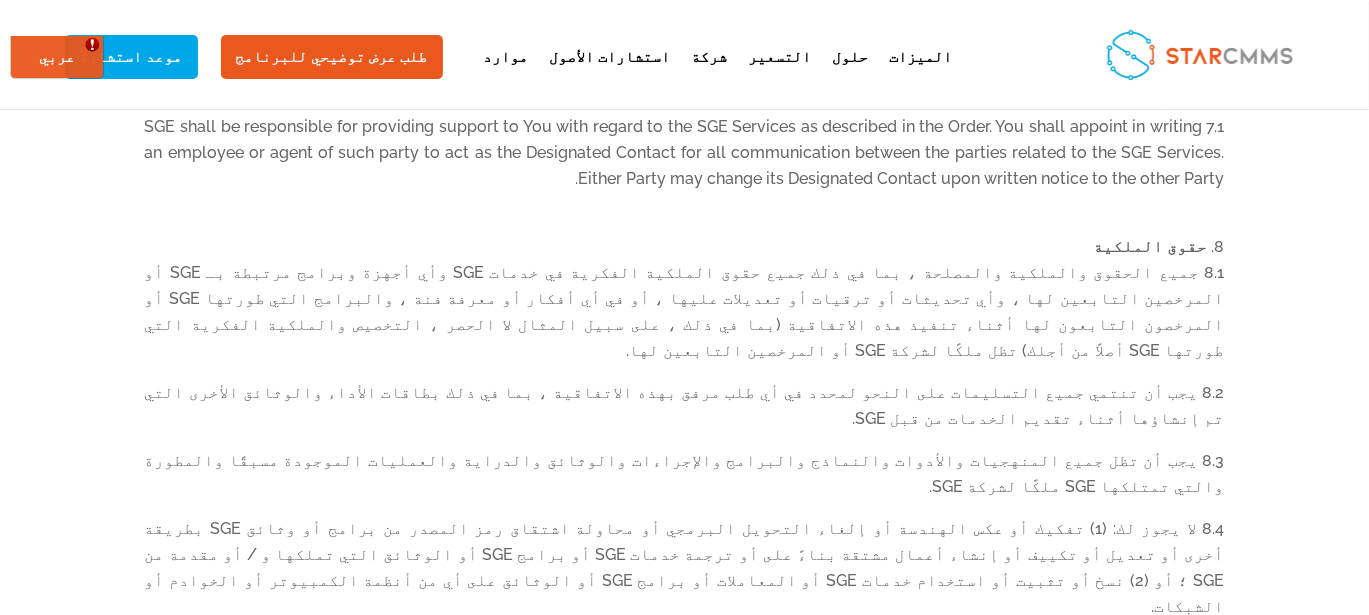 click on "9.4 We each may disclose Confidential Information only to those employees, agents or subcontractors who are required to protect it against unauthorized disclosure in a manner no less protective than required under this Agreement." at bounding box center [685, 1124] 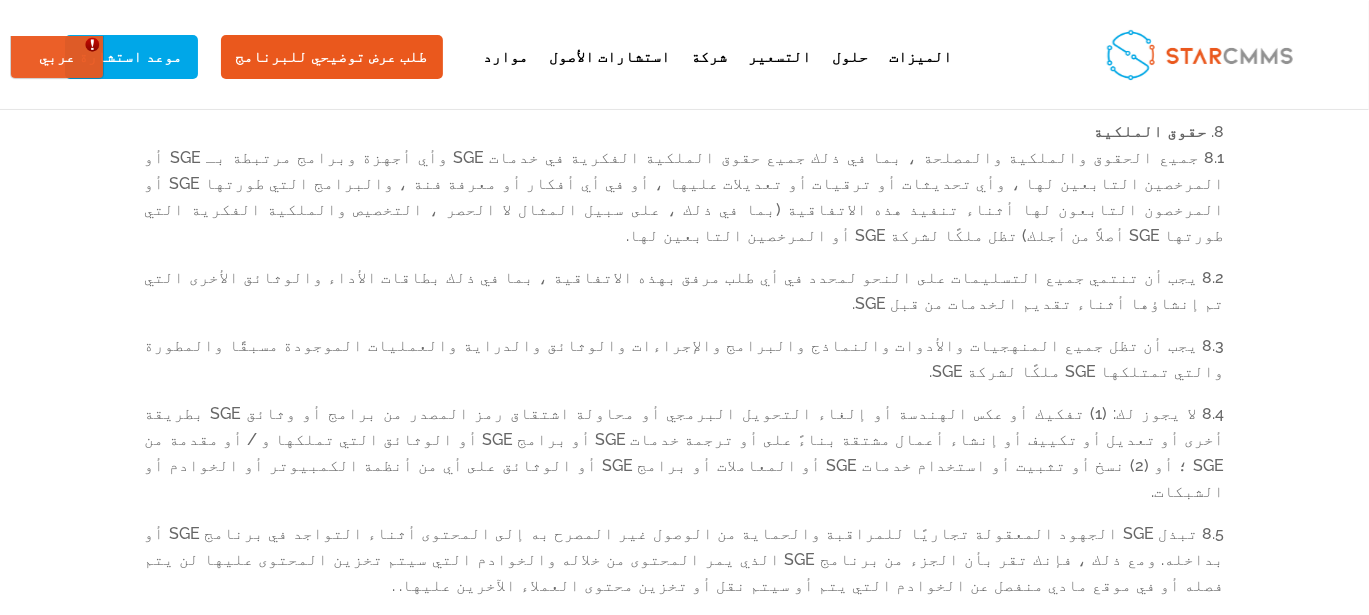 scroll, scrollTop: 4327, scrollLeft: 0, axis: vertical 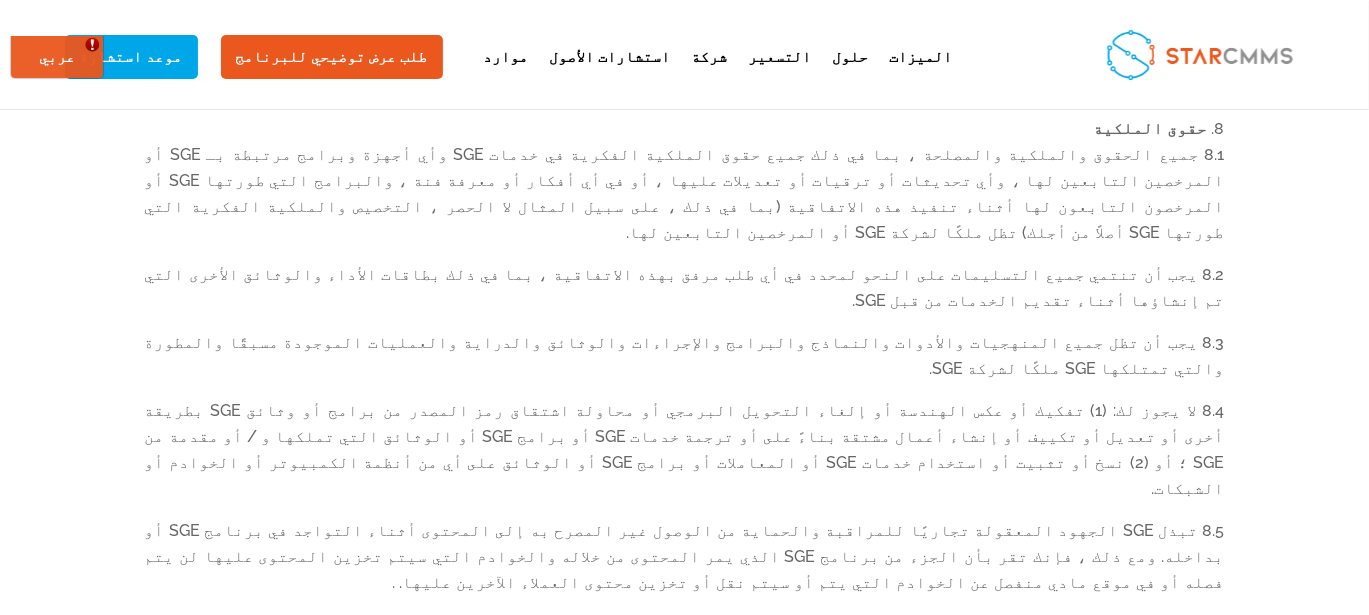 click on "9.5 لا شيء يمنع أيًا من الطرفين من الكشف عن الشروط أو السعار بموجب هذه الاتفاقية أو الأوامر الموضوعة بموجب هذه الاتفاقية في أي إجراءات قانونية تنشأ عن هذه الاتفاقية أو فيما يتعلق بها أو من الكشف عن المعلومات السرية إلى كيان حكومي أو سلطة مختصة كما هو مطلوب بموجب القانون." at bounding box center (685, 1087) 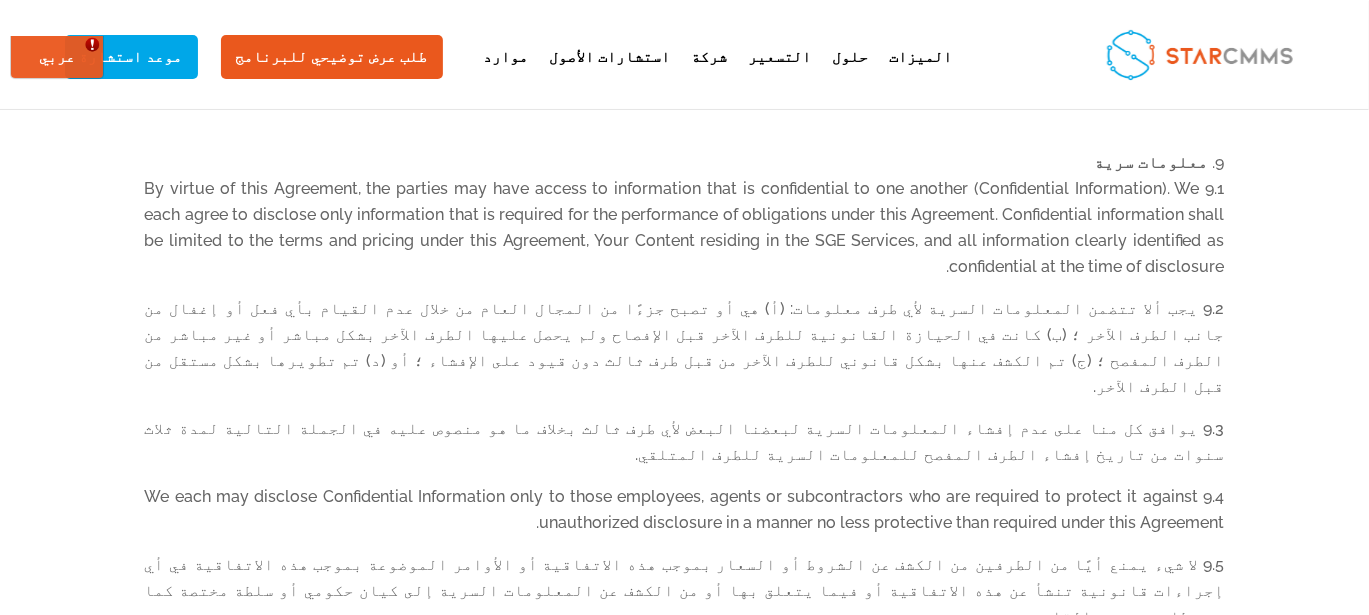 scroll, scrollTop: 4817, scrollLeft: 0, axis: vertical 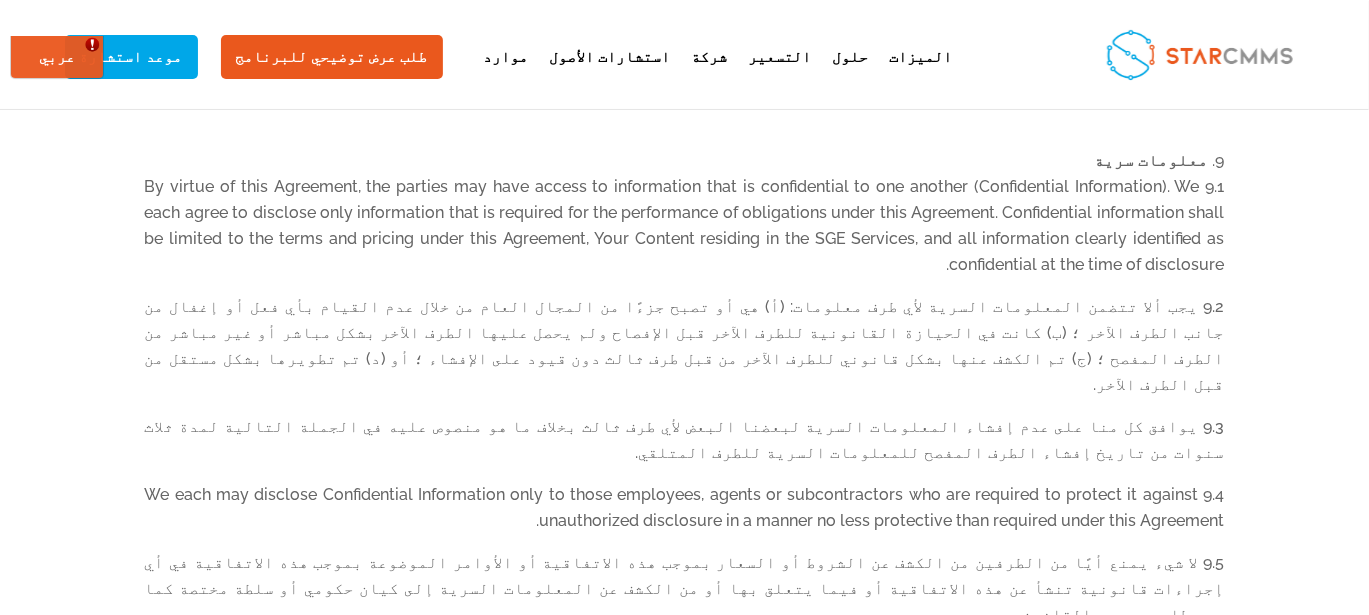 click on "10.1.2 إذا أصبحت معسرًا أو قمت بإجراء تنازل لصالح دائنيه." at bounding box center [685, 921] 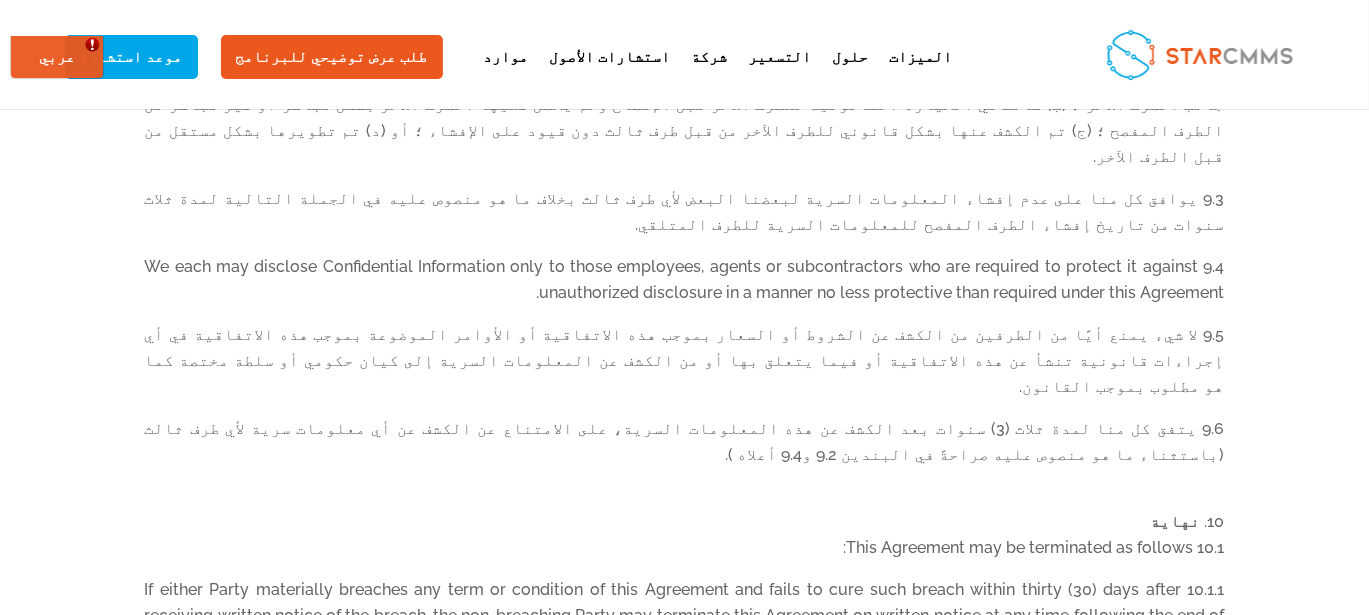 scroll, scrollTop: 5047, scrollLeft: 0, axis: vertical 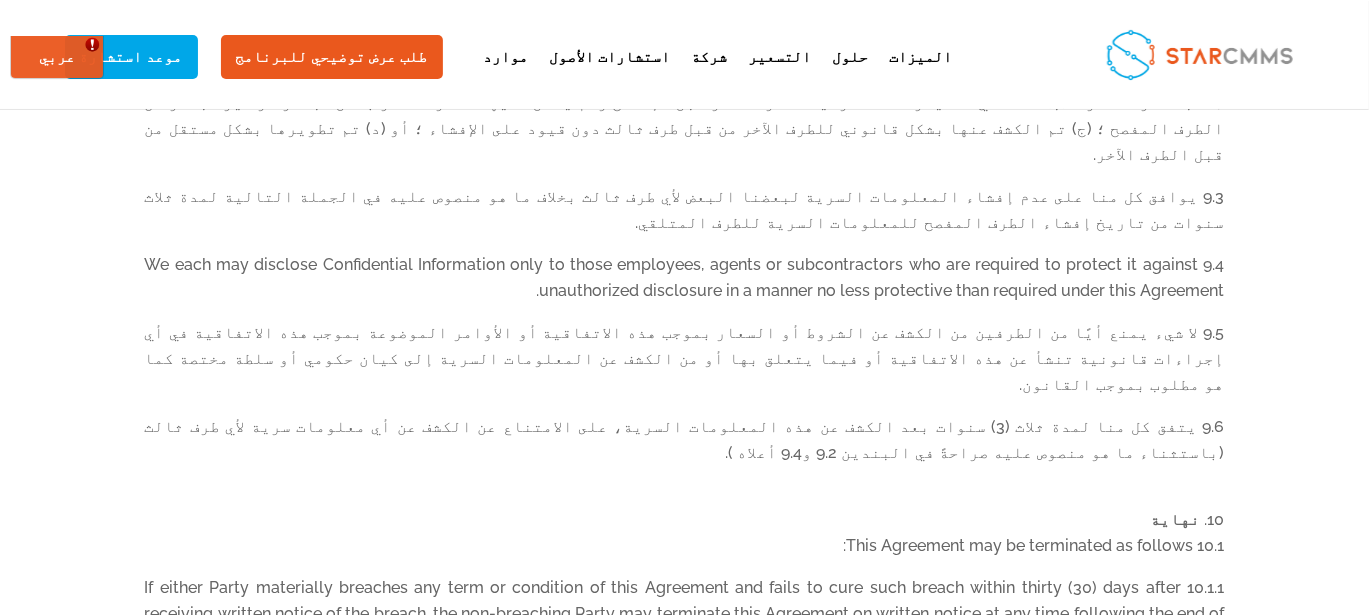 click on "12.3 تمتثل SGE لجميع الالتزامات بموجب قوانين خصوصية البيانات السارية على SGE في تقديمها لخدمات SGE بصفتها معالج بيانات." at bounding box center [685, 1177] 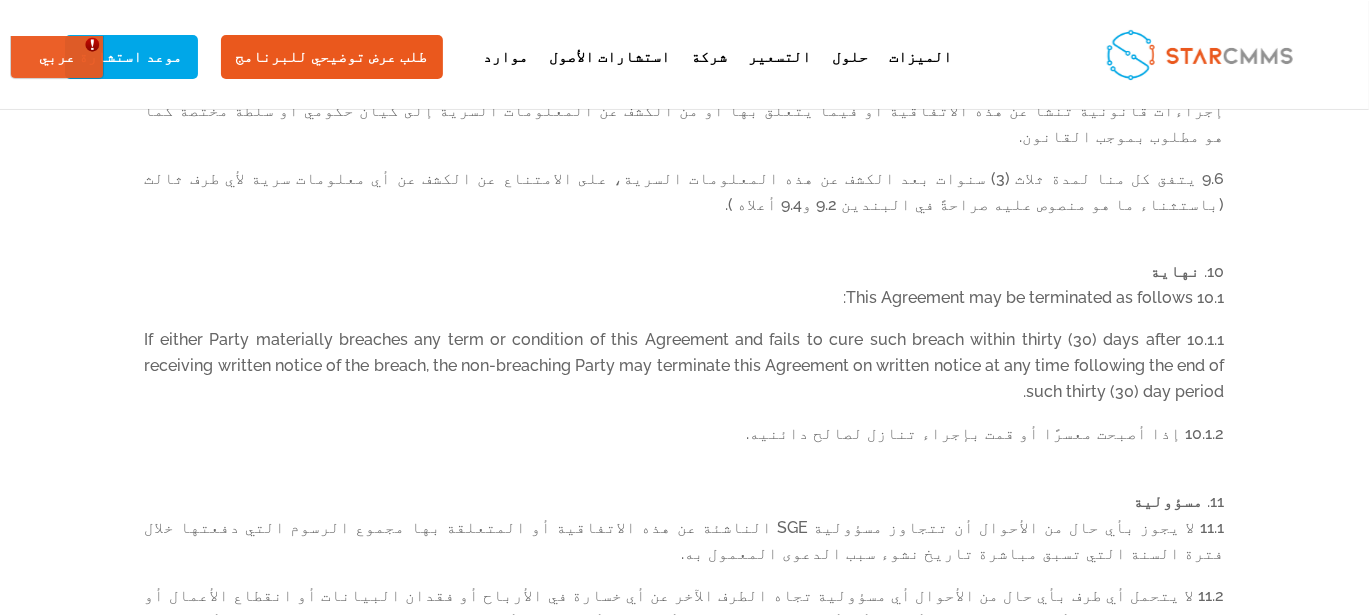 scroll, scrollTop: 5298, scrollLeft: 0, axis: vertical 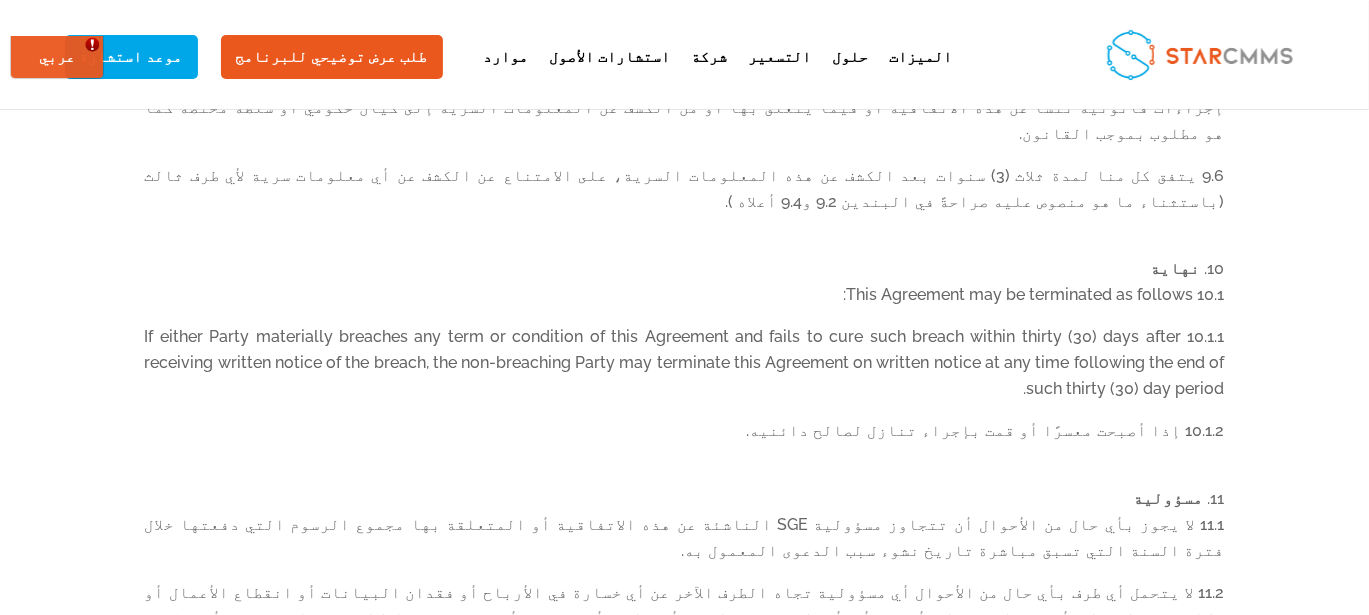 click on "12.7 SGE لا يمكنها ولا تضمن ولا تتحمل المسئولية فيما يتعلق بخصوصية أو أمان أو مصداقية أي معلومات يتم إرسالها أو تخزينها في أي نظام متصل بالإنترنت. SGE ليست مسؤولة عن النسخ الاحتياطي لأي محتوى خاص بك ما لم يتم تقديم ذلك كجزء صريح من أمر ذي صلة." at bounding box center (685, 1211) 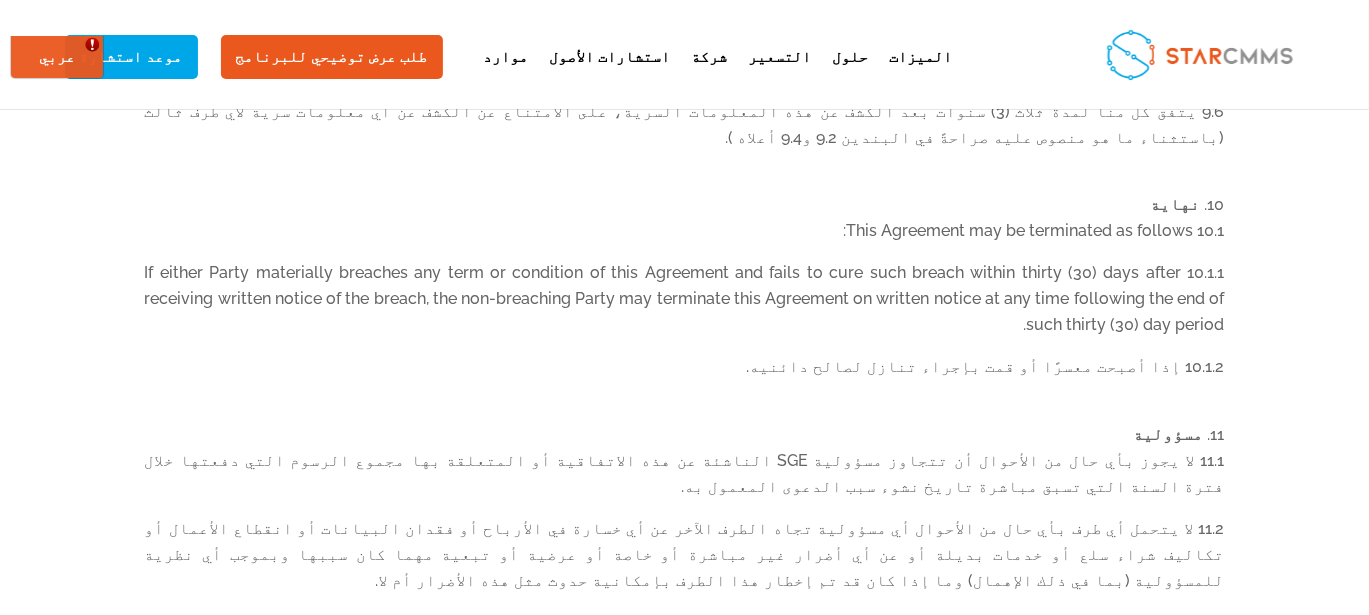 scroll, scrollTop: 5365, scrollLeft: 0, axis: vertical 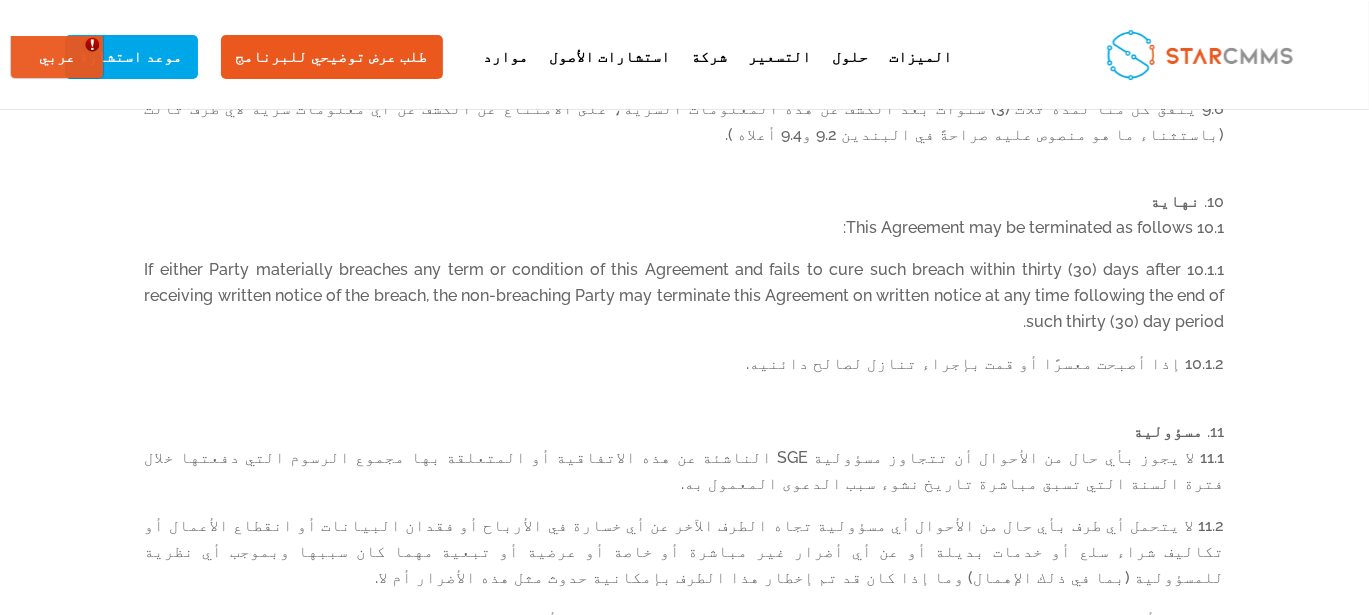 click on "الأحكام العامة" at bounding box center (1140, 1216) 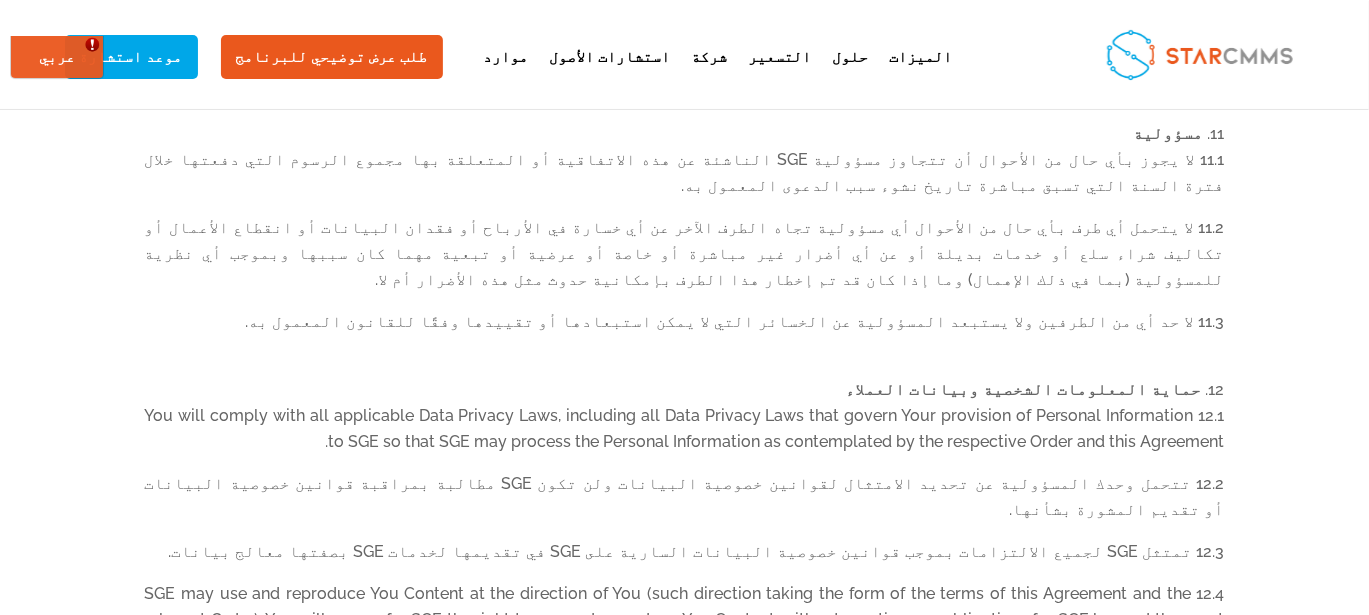scroll, scrollTop: 5666, scrollLeft: 0, axis: vertical 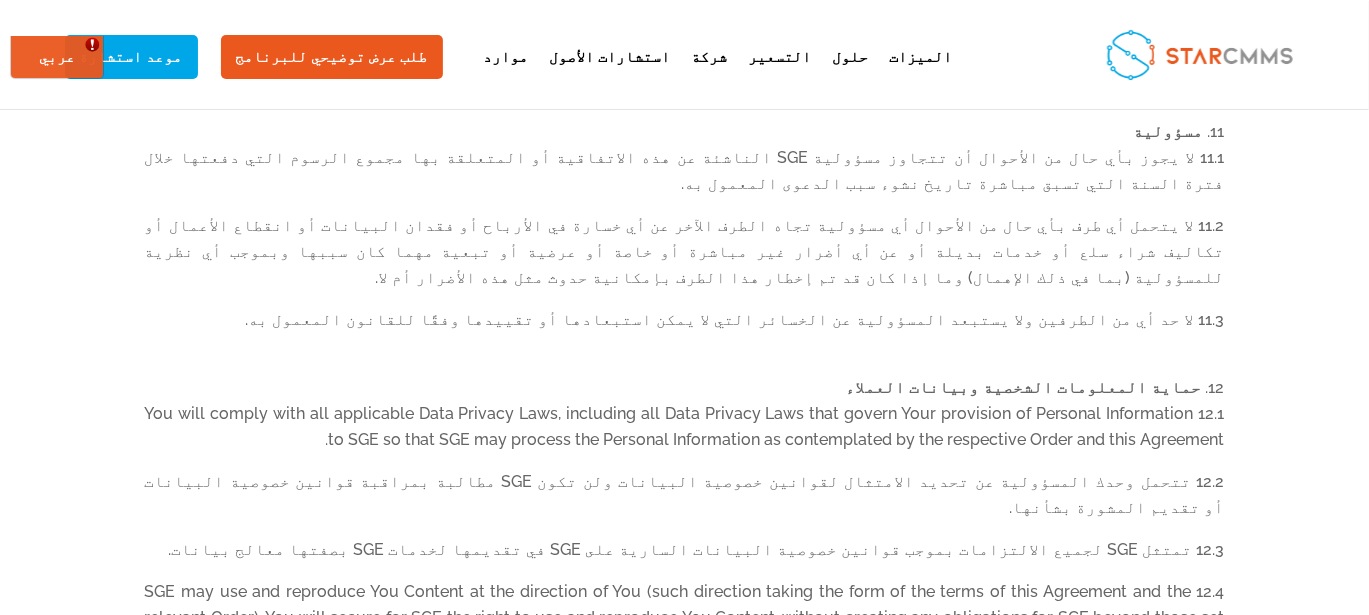 click on "التنازل والتعديل" at bounding box center (1148, 1245) 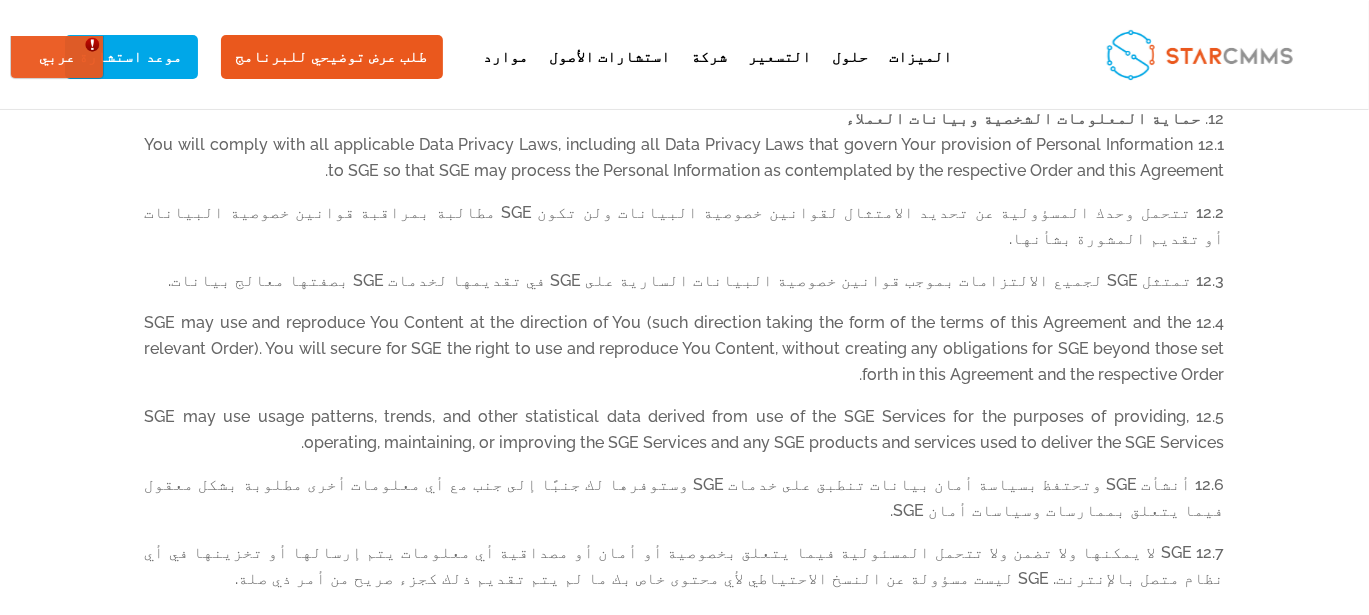 scroll, scrollTop: 5943, scrollLeft: 0, axis: vertical 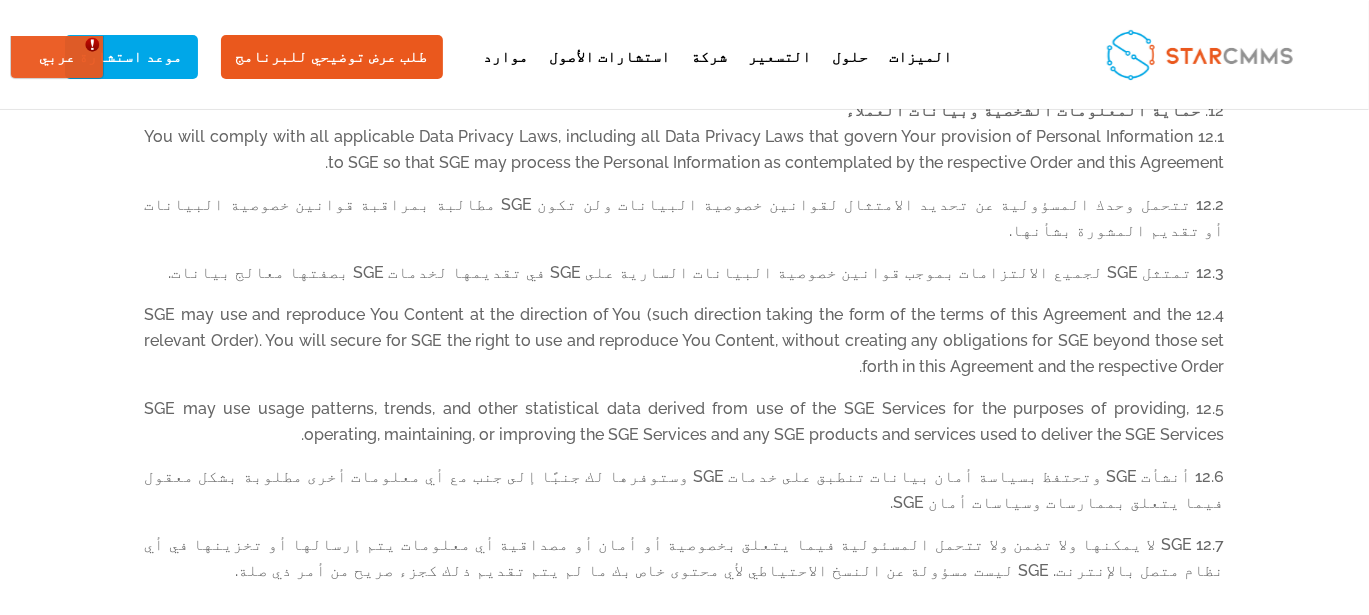 click on "إشعارات" at bounding box center [1190, 1052] 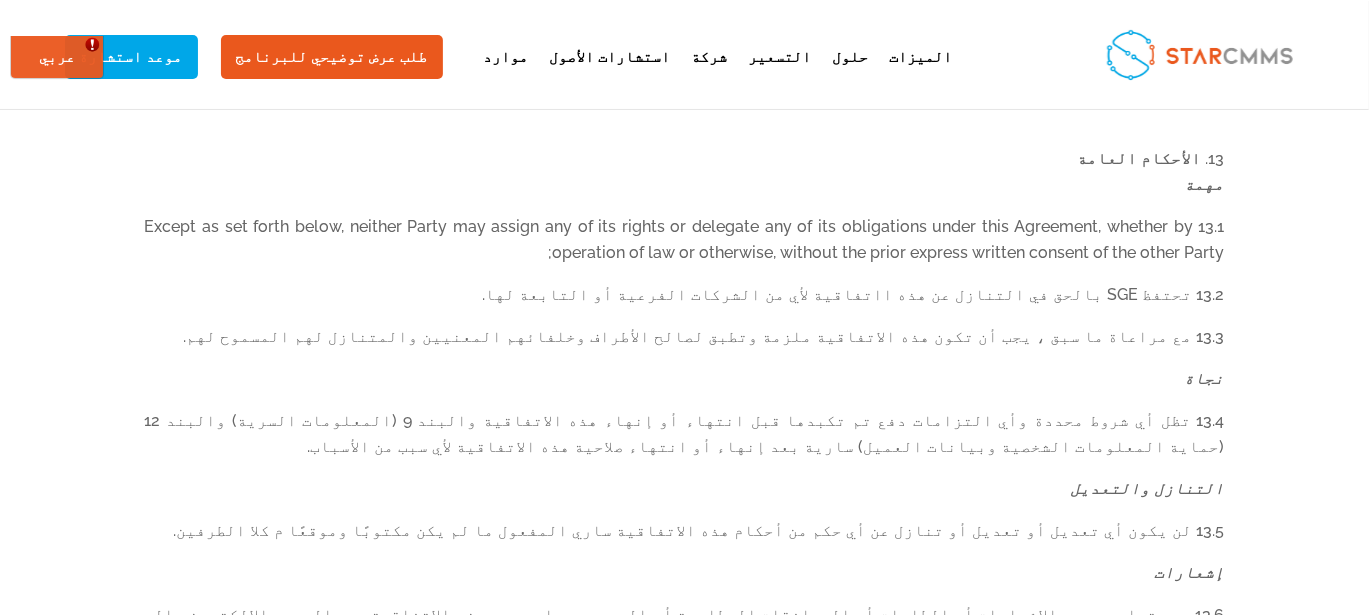 scroll, scrollTop: 6415, scrollLeft: 0, axis: vertical 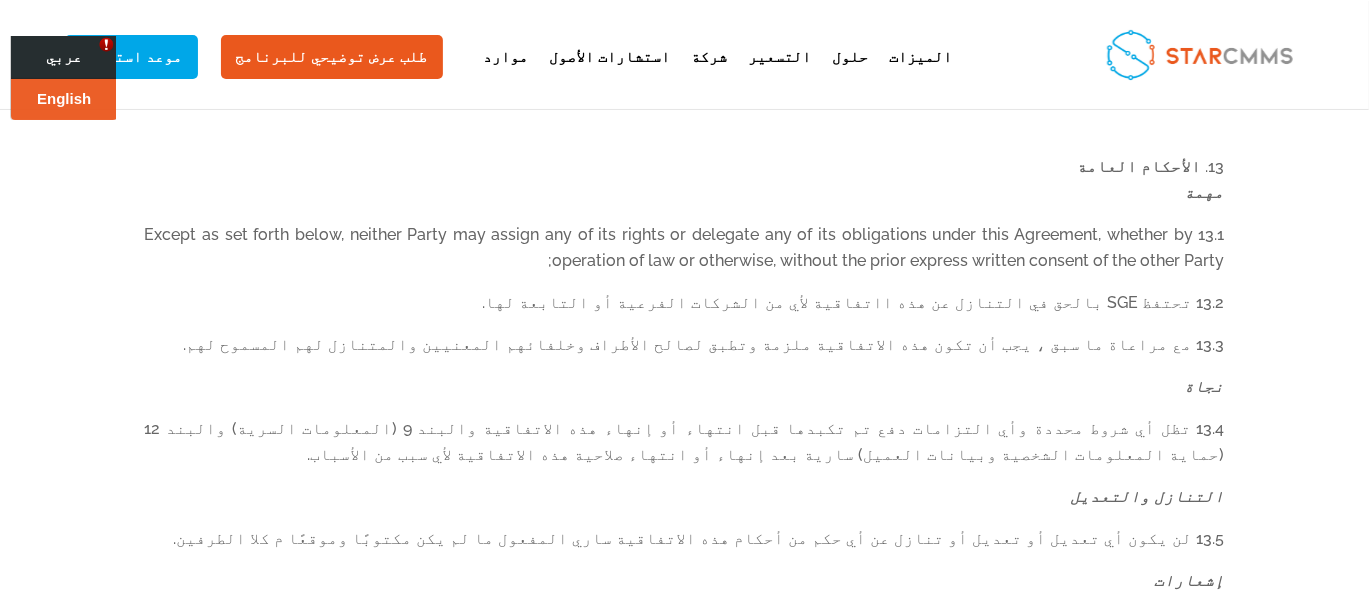 click on "عربي" at bounding box center [64, 56] 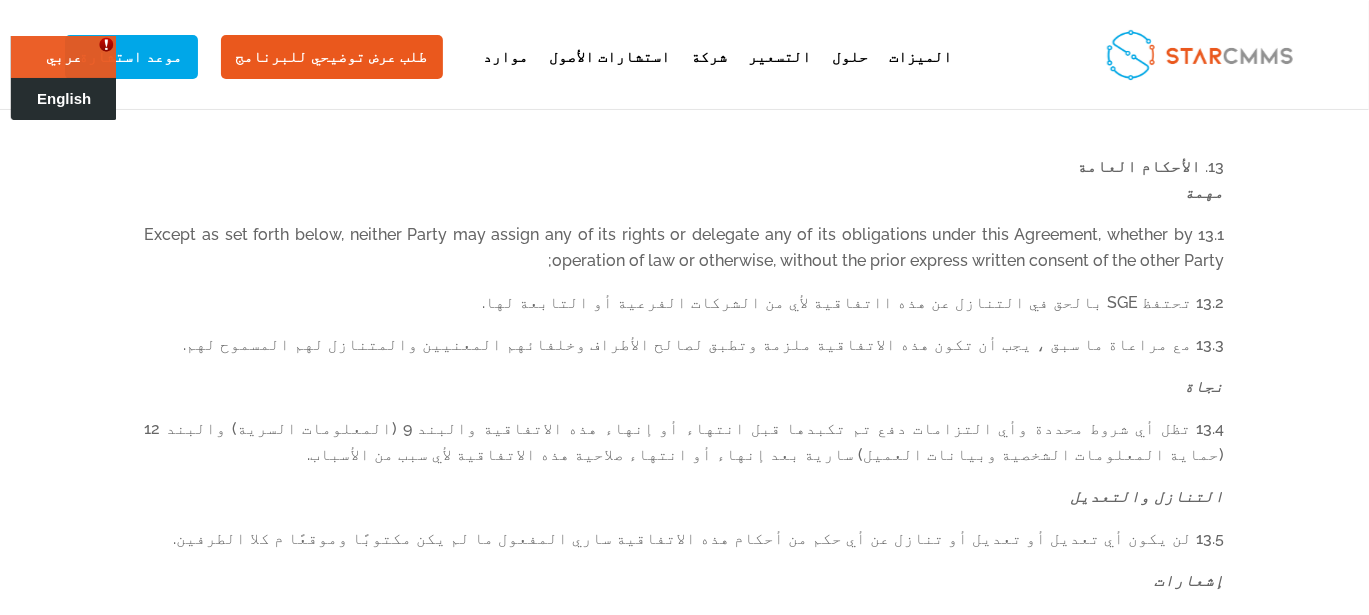 click on "English" at bounding box center (64, 98) 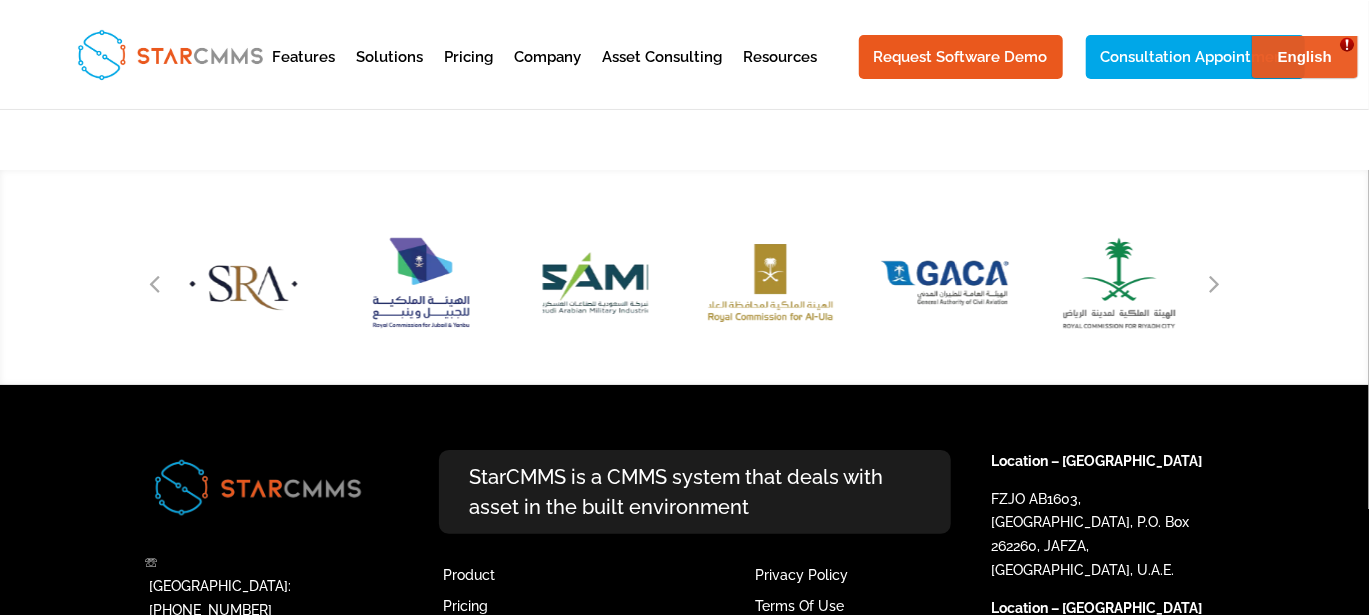 scroll, scrollTop: 0, scrollLeft: 0, axis: both 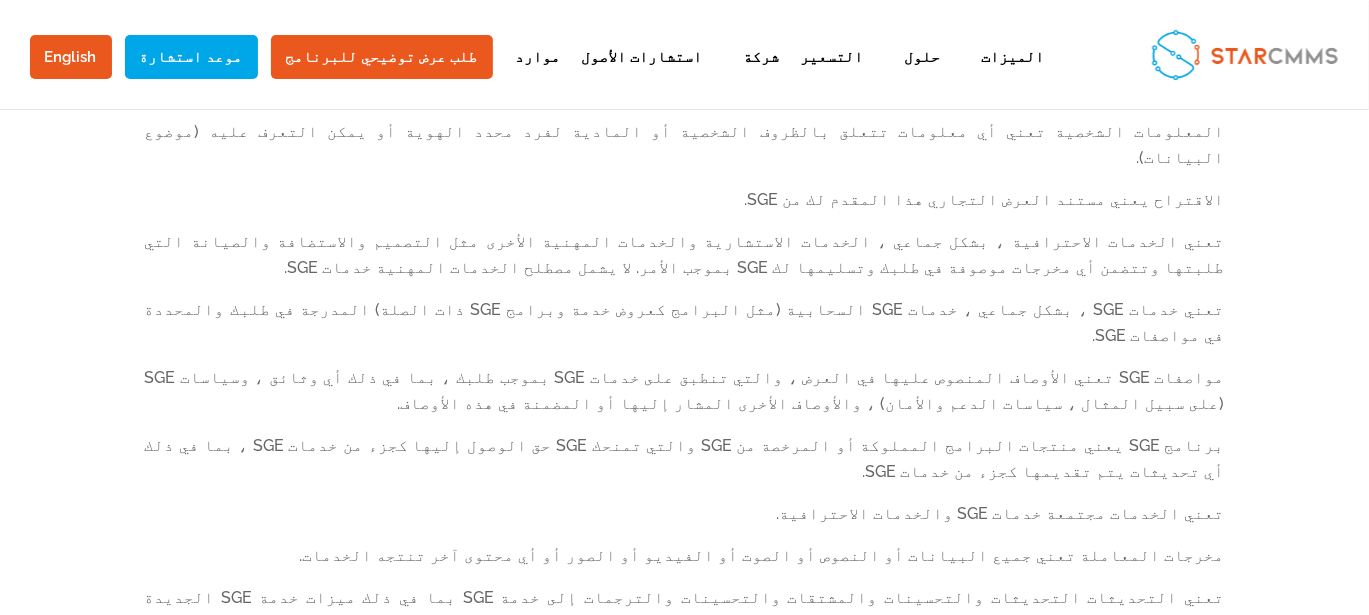 click on "مخرجات المعاملة تعني جميع البيانات أو النصوص أو الصوت أو الفيديو أو الصور أو أي محتوى آخر تنتجه الخدمات." at bounding box center [685, 564] 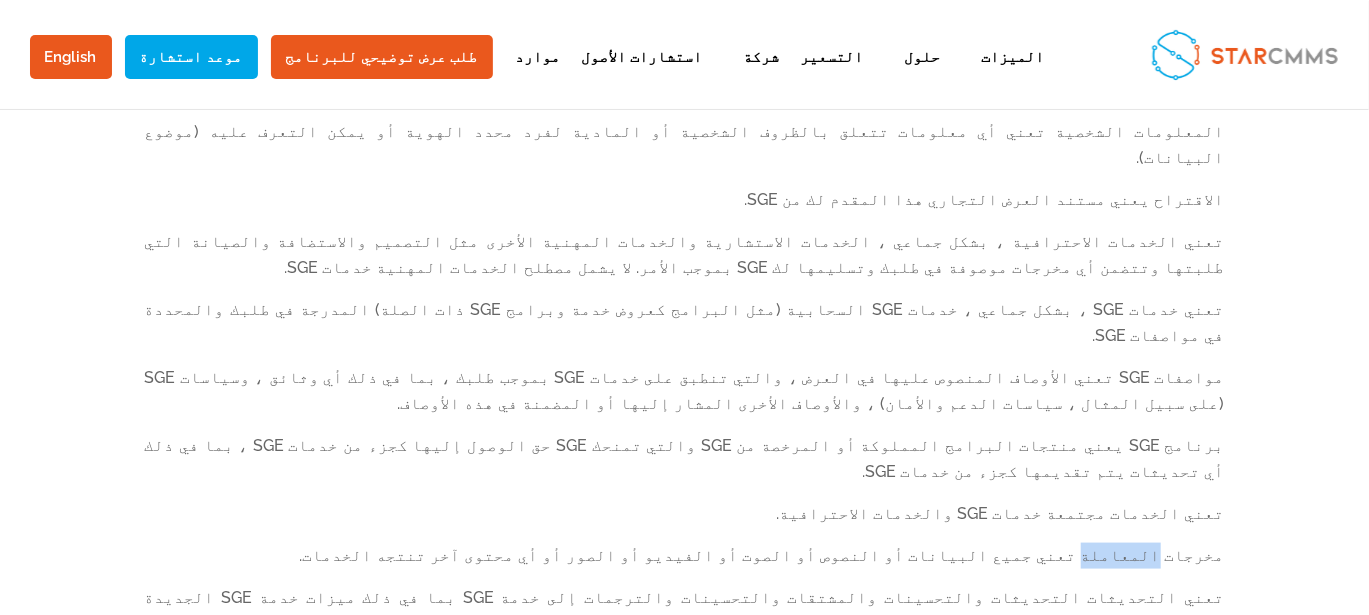 click on "مخرجات المعاملة تعني جميع البيانات أو النصوص أو الصوت أو الفيديو أو الصور أو أي محتوى آخر تنتجه الخدمات." at bounding box center (685, 564) 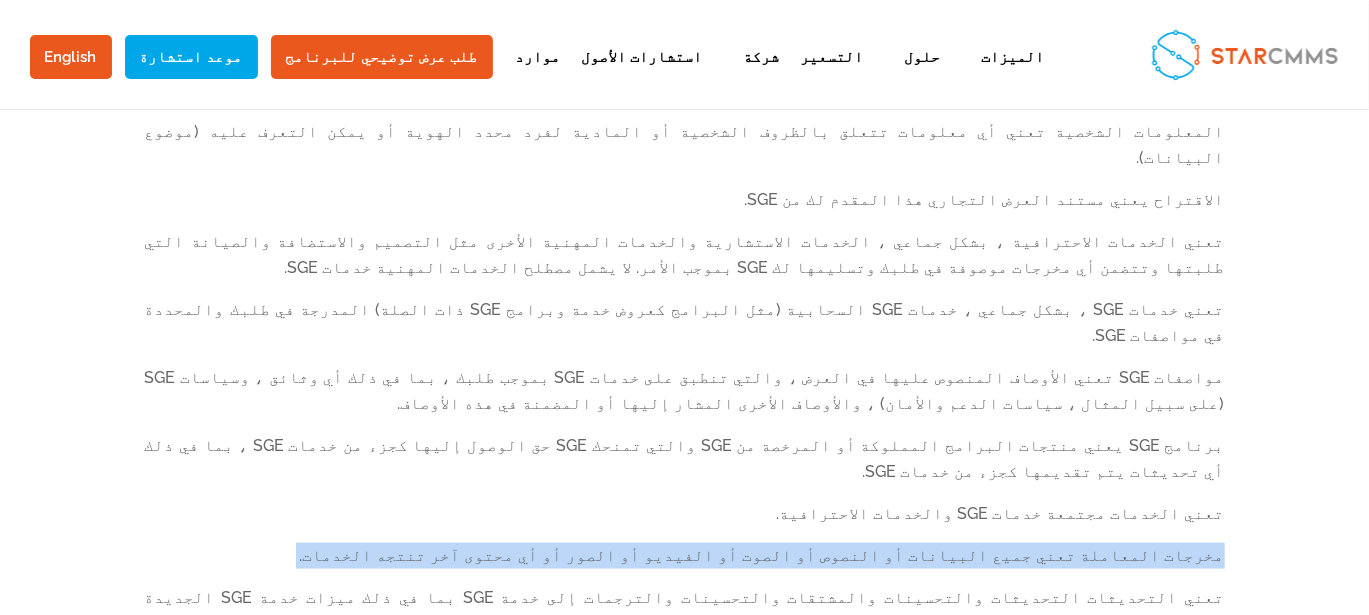 click on "مخرجات المعاملة تعني جميع البيانات أو النصوص أو الصوت أو الفيديو أو الصور أو أي محتوى آخر تنتجه الخدمات." at bounding box center [685, 564] 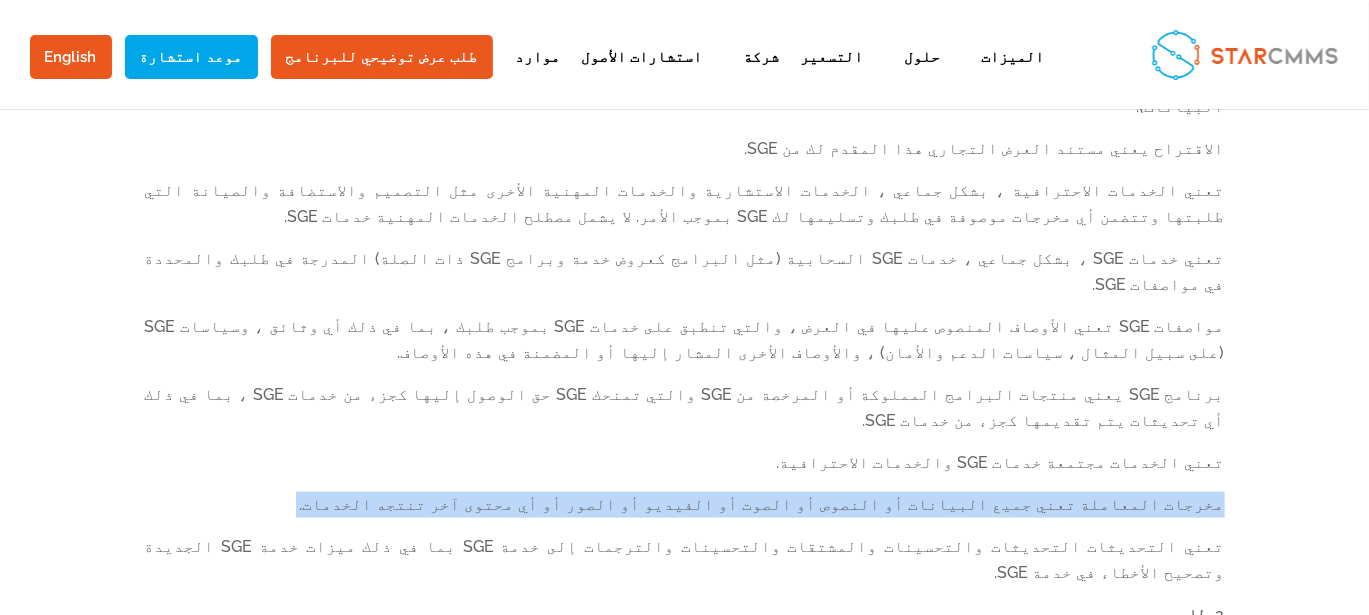 scroll, scrollTop: 1053, scrollLeft: 0, axis: vertical 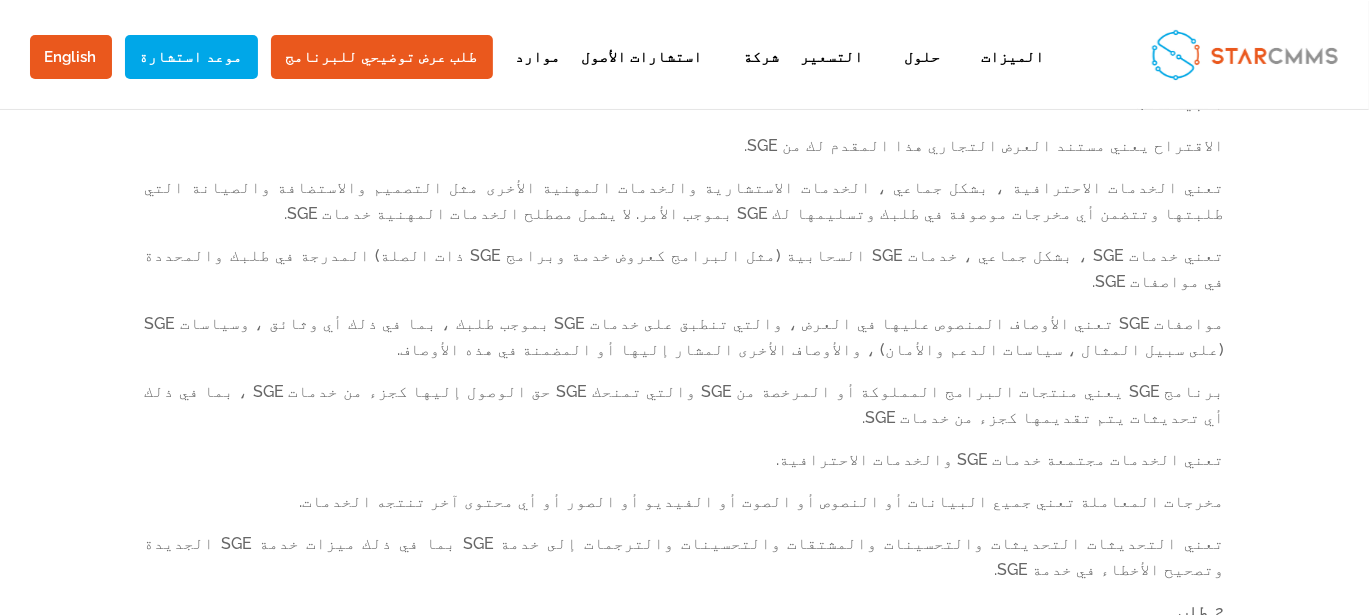 click on "تعني التحديثات التحديثات والتحسينات والمشتقات والتحسينات والترجمات إلى خدمة SGE بما في ذلك ميزات خدمة SGE الجديدة وتصحيح الأخطاء في خدمة SGE." at bounding box center [685, 565] 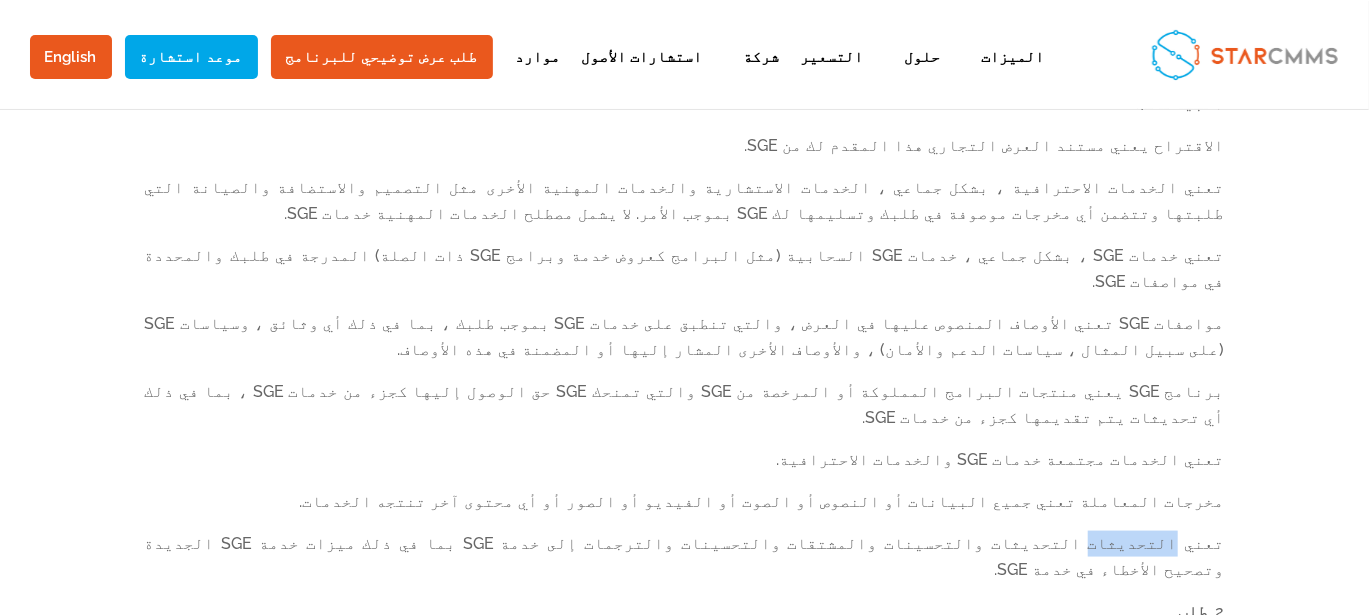 click on "تعني التحديثات التحديثات والتحسينات والمشتقات والتحسينات والترجمات إلى خدمة SGE بما في ذلك ميزات خدمة SGE الجديدة وتصحيح الأخطاء في خدمة SGE." at bounding box center [685, 565] 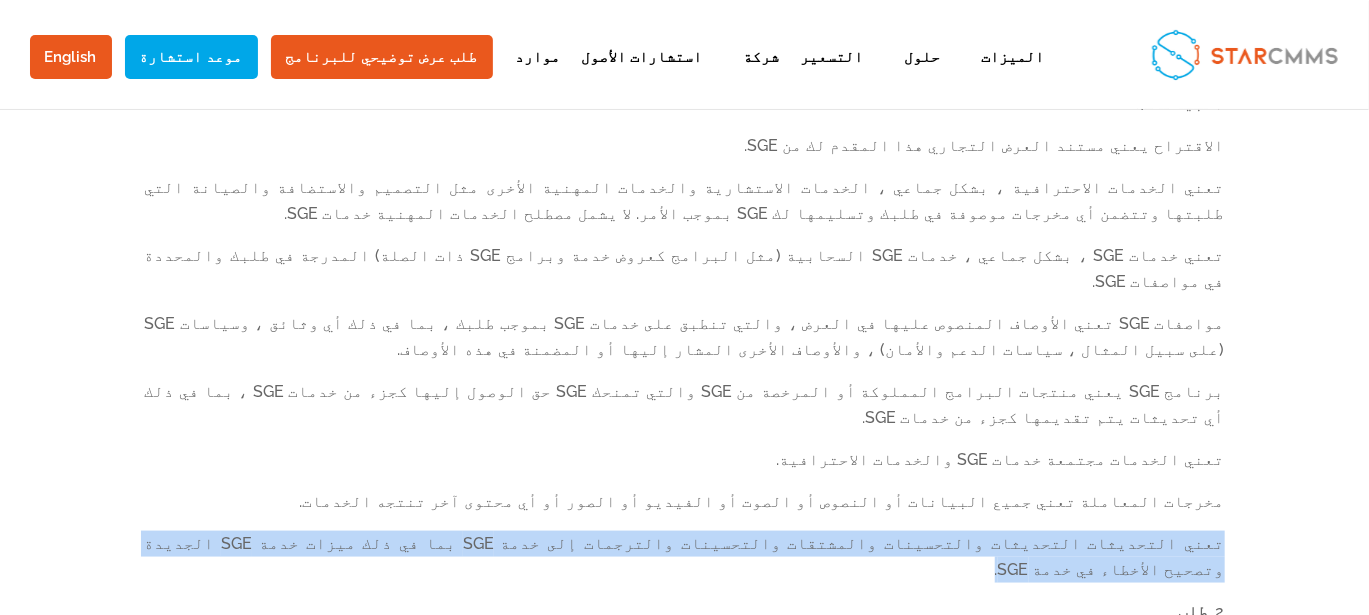 click on "تعني التحديثات التحديثات والتحسينات والمشتقات والتحسينات والترجمات إلى خدمة SGE بما في ذلك ميزات خدمة SGE الجديدة وتصحيح الأخطاء في خدمة SGE." at bounding box center [685, 565] 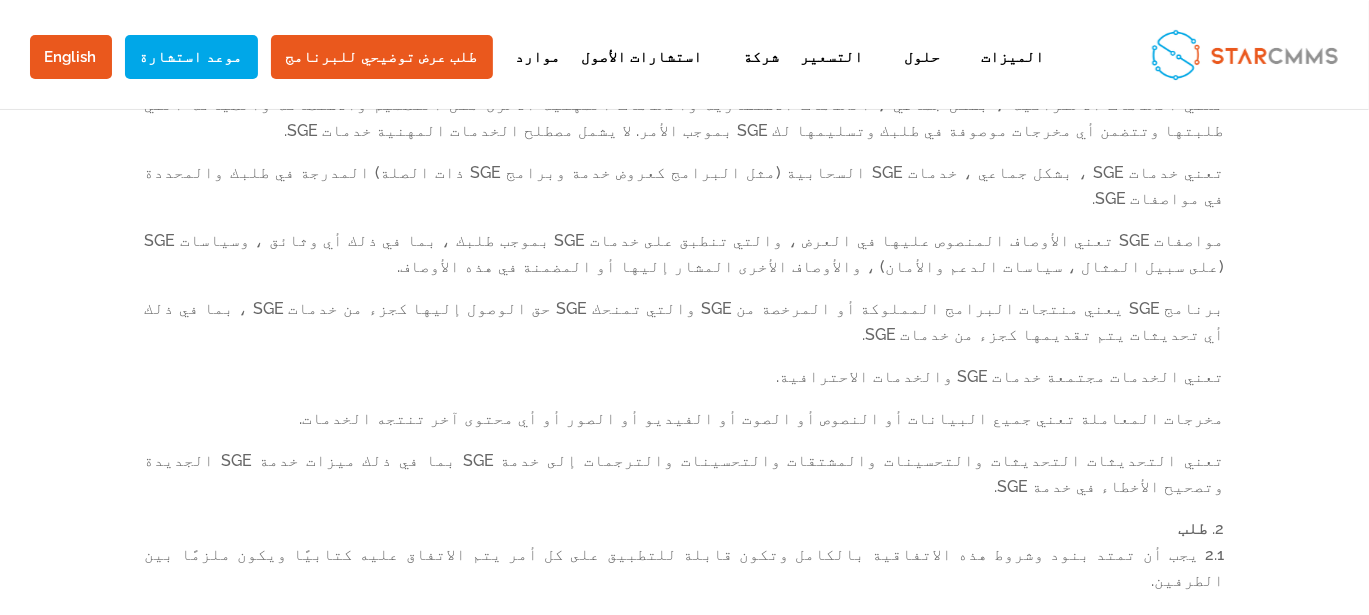 click on "طلب" at bounding box center (1194, 528) 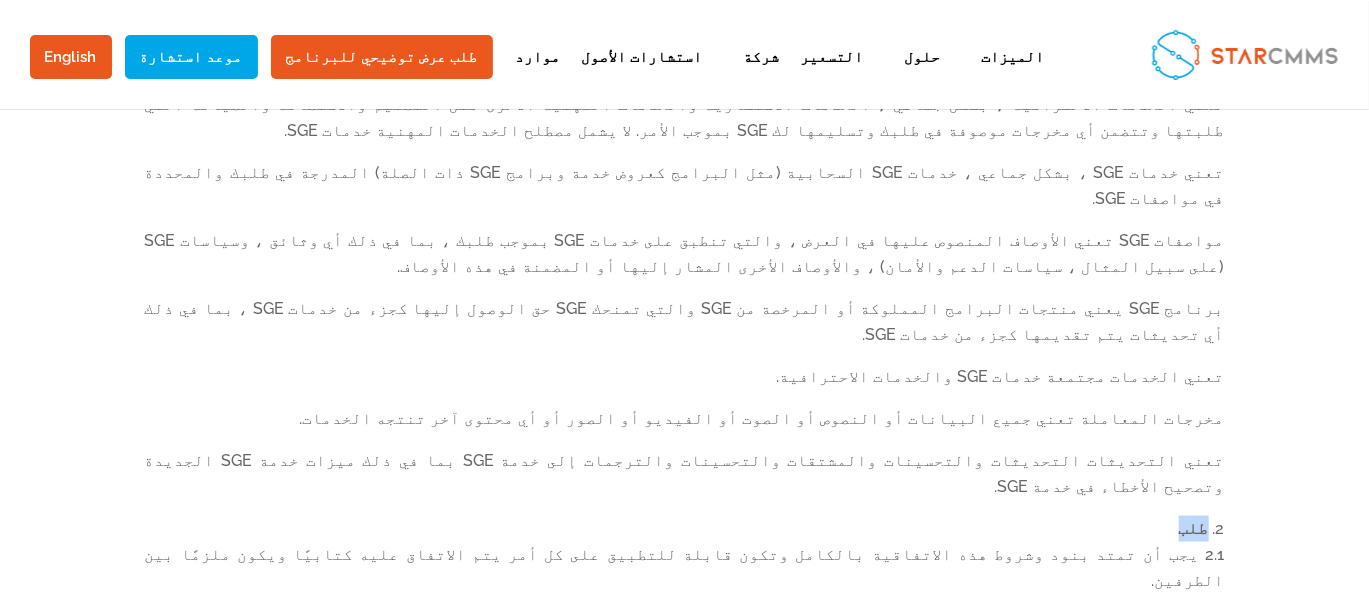 click on "طلب" at bounding box center (1194, 528) 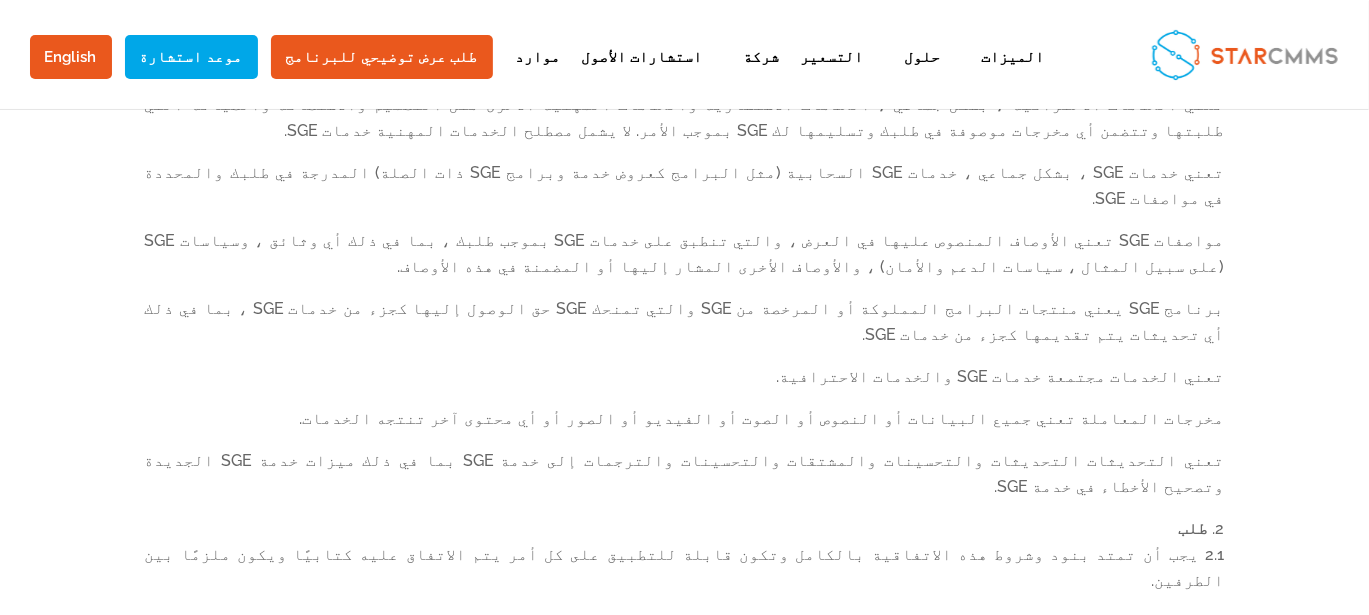 click on "2.1 يجب أن تمتد بنود وشروط هذه الاتفاقية بالكامل وتكون قابلة للتطبيق على كل أمر يتم الاتفاق عليه كتابيًا ويكون ملزمًا بين الطرفين." at bounding box center (685, 576) 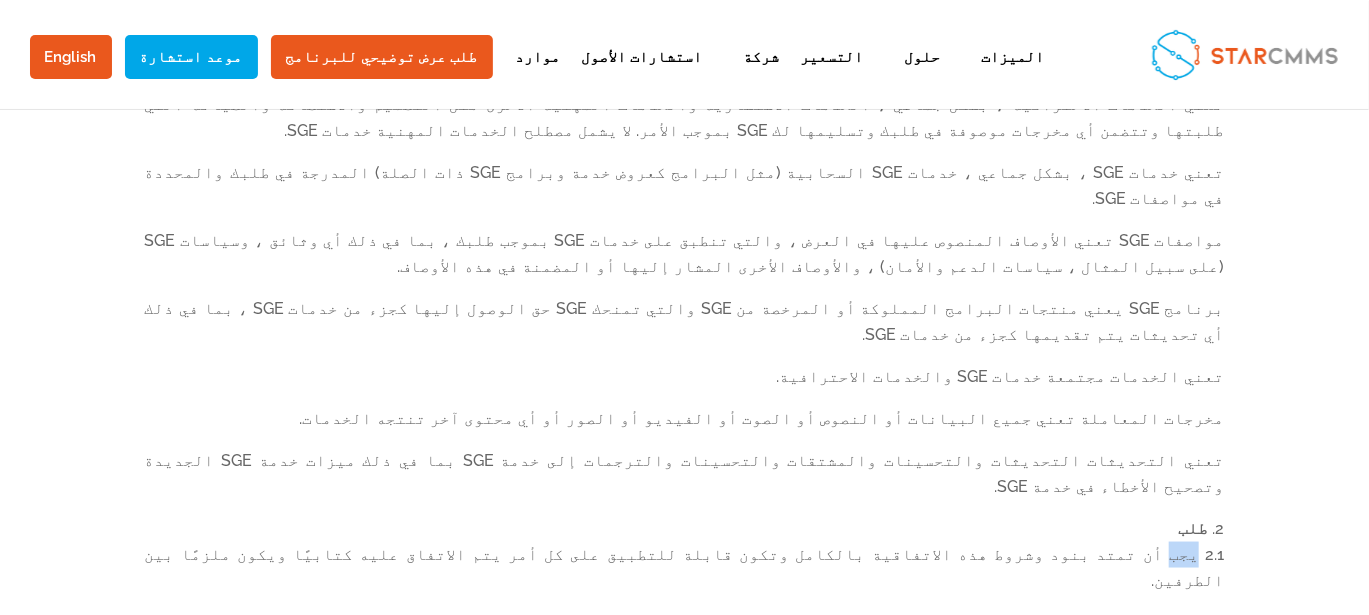 click on "2.1 يجب أن تمتد بنود وشروط هذه الاتفاقية بالكامل وتكون قابلة للتطبيق على كل أمر يتم الاتفاق عليه كتابيًا ويكون ملزمًا بين الطرفين." at bounding box center [685, 576] 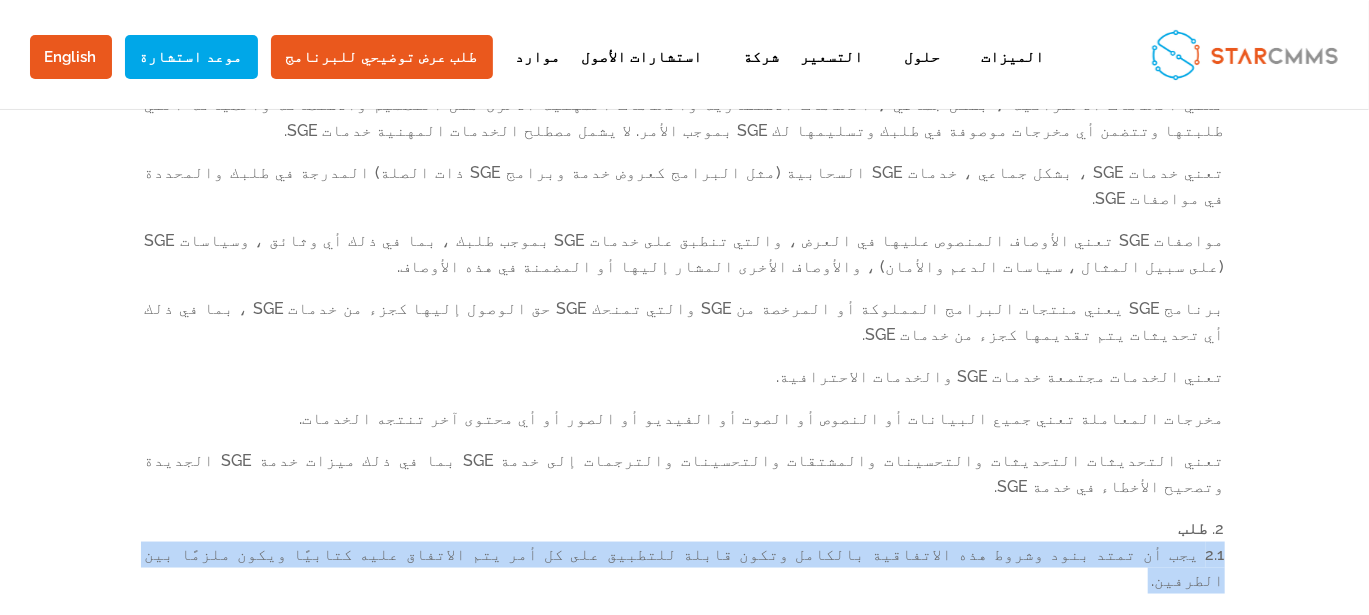 click on "2.1 يجب أن تمتد بنود وشروط هذه الاتفاقية بالكامل وتكون قابلة للتطبيق على كل أمر يتم الاتفاق عليه كتابيًا ويكون ملزمًا بين الطرفين." at bounding box center [685, 576] 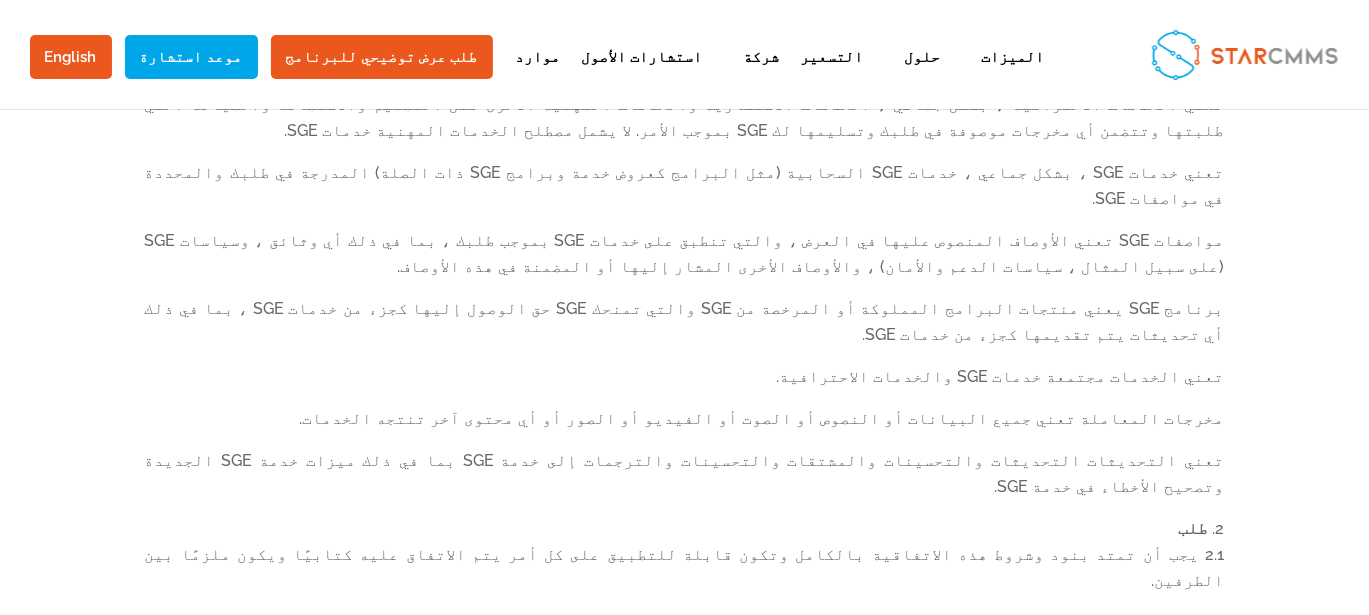 click on "2.2 For each Order, the Parties may mutually agree to add new features, elements or products to an existing Service. SGE may also from time to time render Services or make new Services available to You." at bounding box center [685, 644] 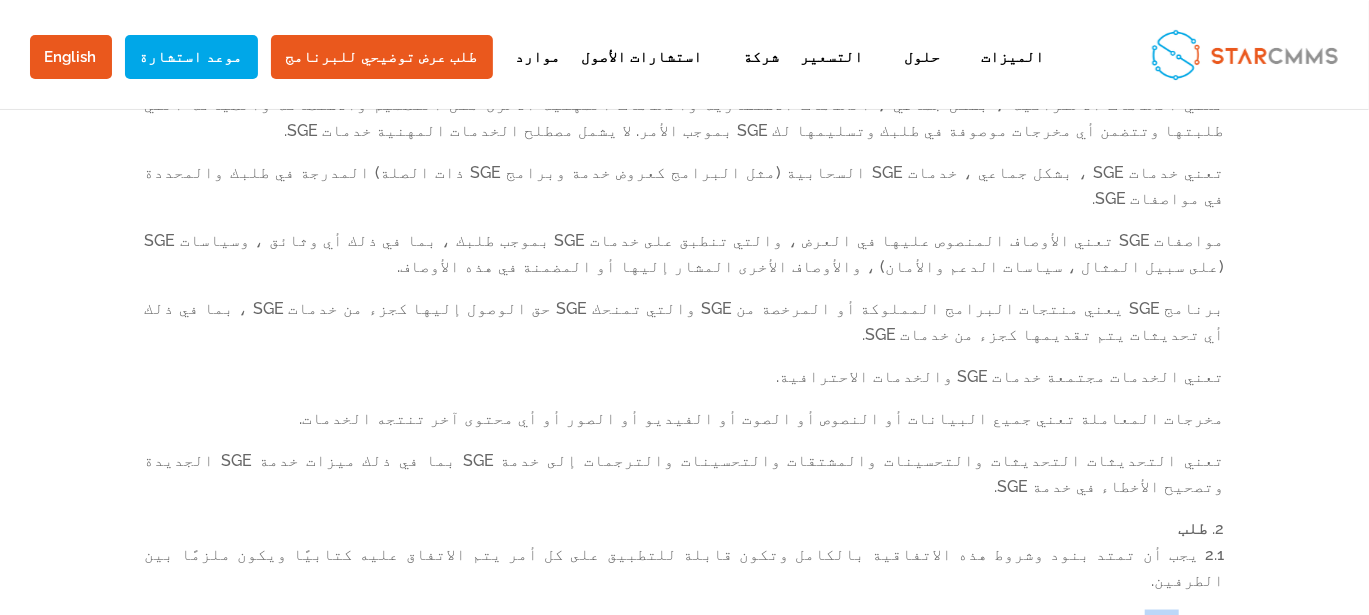 click on "2.2 For each Order, the Parties may mutually agree to add new features, elements or products to an existing Service. SGE may also from time to time render Services or make new Services available to You." at bounding box center [685, 644] 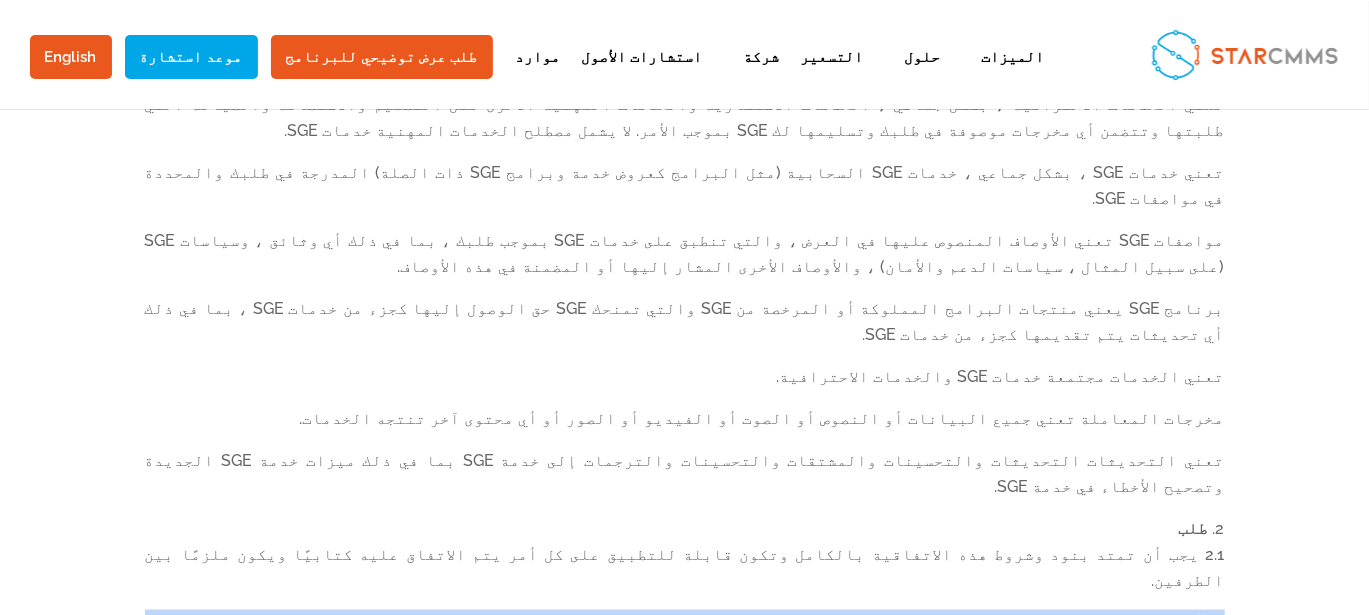 click on "2.2 For each Order, the Parties may mutually agree to add new features, elements or products to an existing Service. SGE may also from time to time render Services or make new Services available to You." at bounding box center (685, 644) 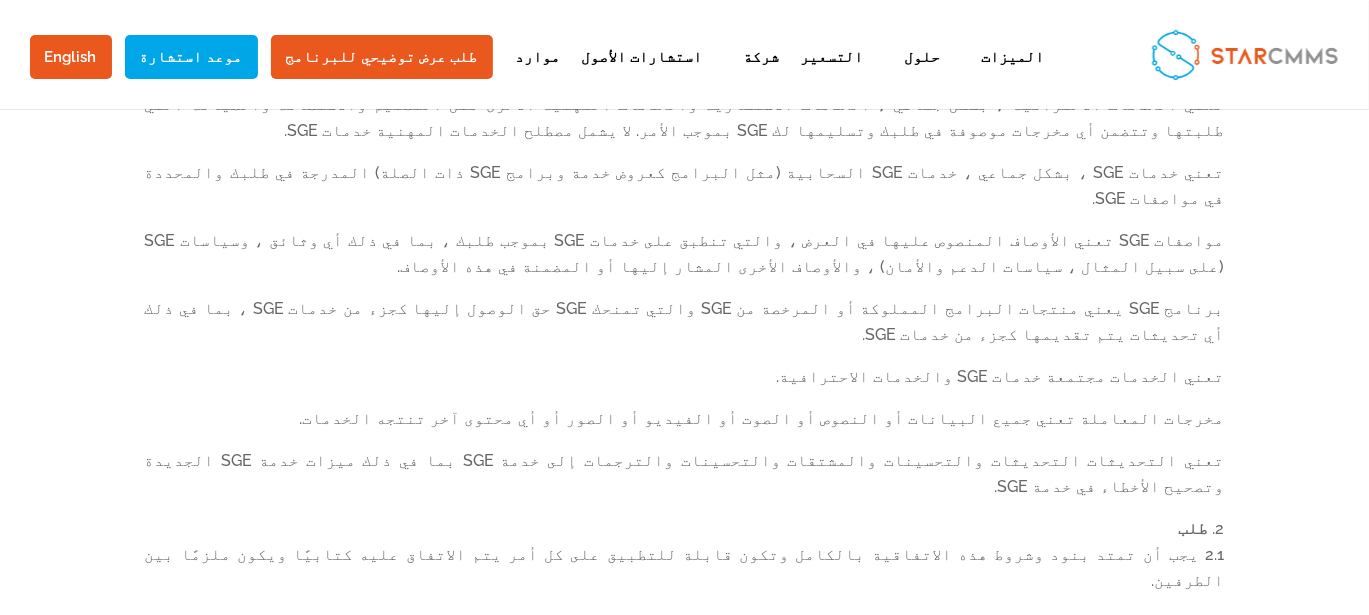 click on "توريد الخدمات" at bounding box center [1147, 690] 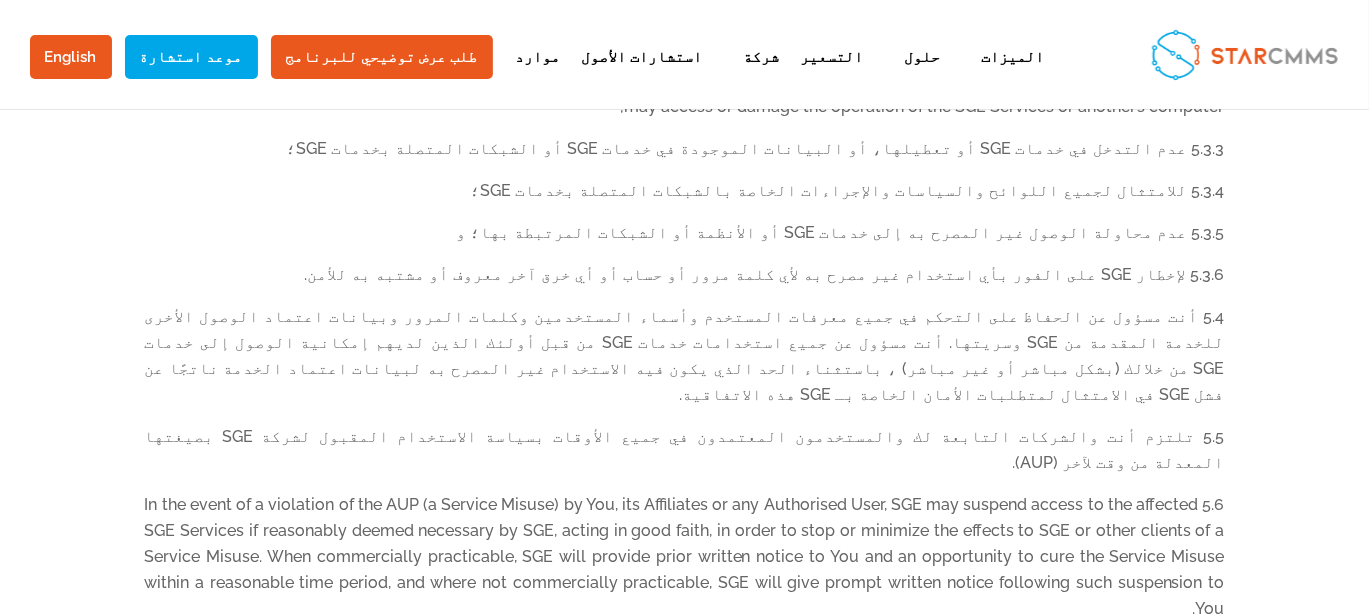 scroll, scrollTop: 3347, scrollLeft: 0, axis: vertical 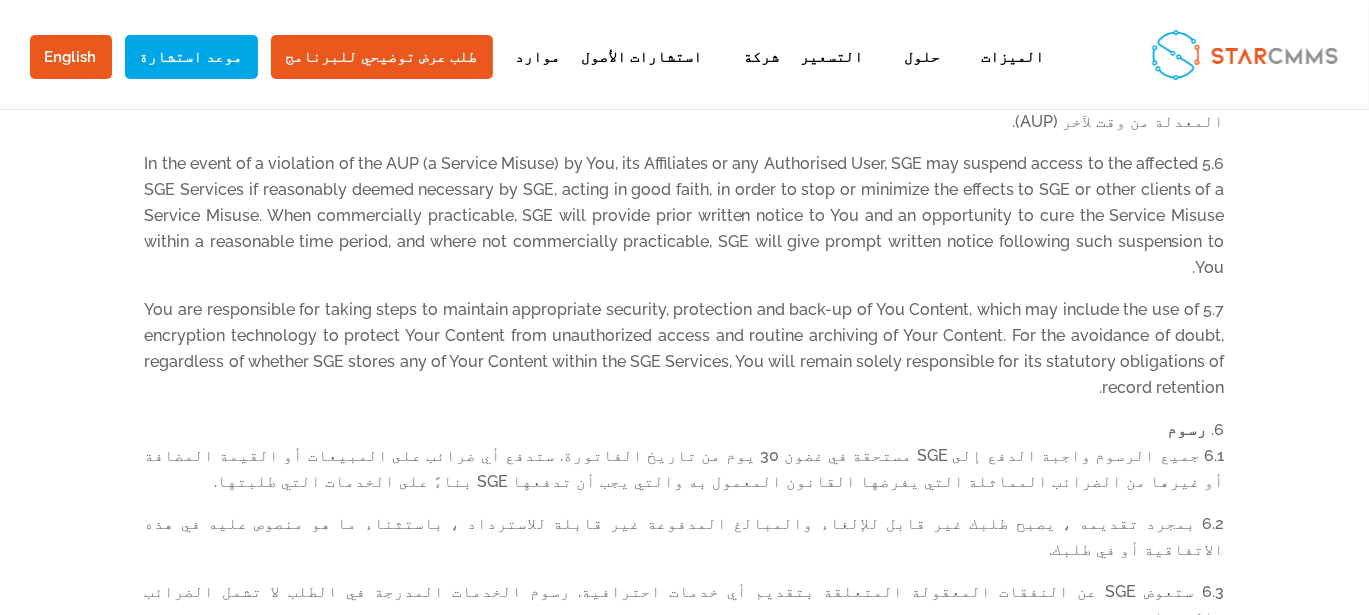 click on "8.1 جميع الحقوق والملكية والمصلحة ، بما في ذلك جميع حقوق الملكية الفكرية في خدمات SGE وأي أجهزة وبرامج مرتبطة بـ SGE أو المرخصين التابعين لها ، وأي تحديثات أو ترقيات أو تعديلات عليها ، أو في أي أفكار أو معرفة فنة ، والبرامج التي طورتها SGE أو المرخصون التابعون لها أثناء تنفيذ هذه الاتفاقية (بما في ذلك ، على سبيل المثال لا الحصر ، التخصيص والملكية الفكرية التي طورتها SGE أصلاً من أجلك) تظل ملكًا لشركة SGE أو المرخصين التابعين لها." at bounding box center (685, 921) 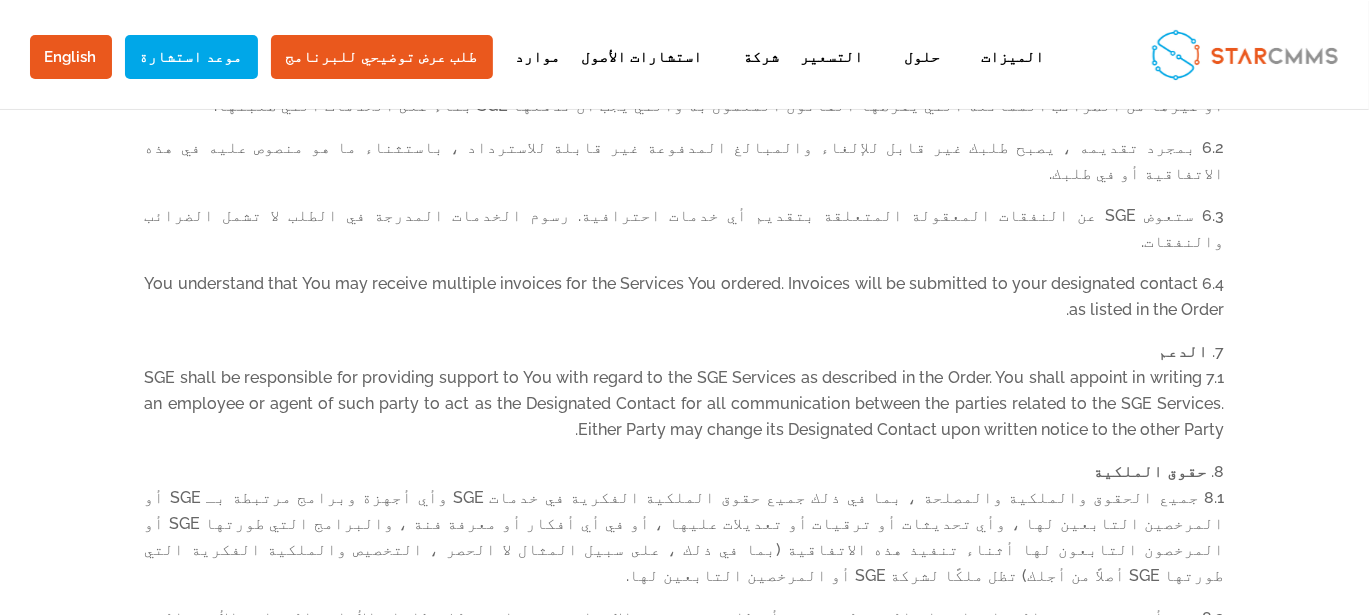 scroll, scrollTop: 4076, scrollLeft: 0, axis: vertical 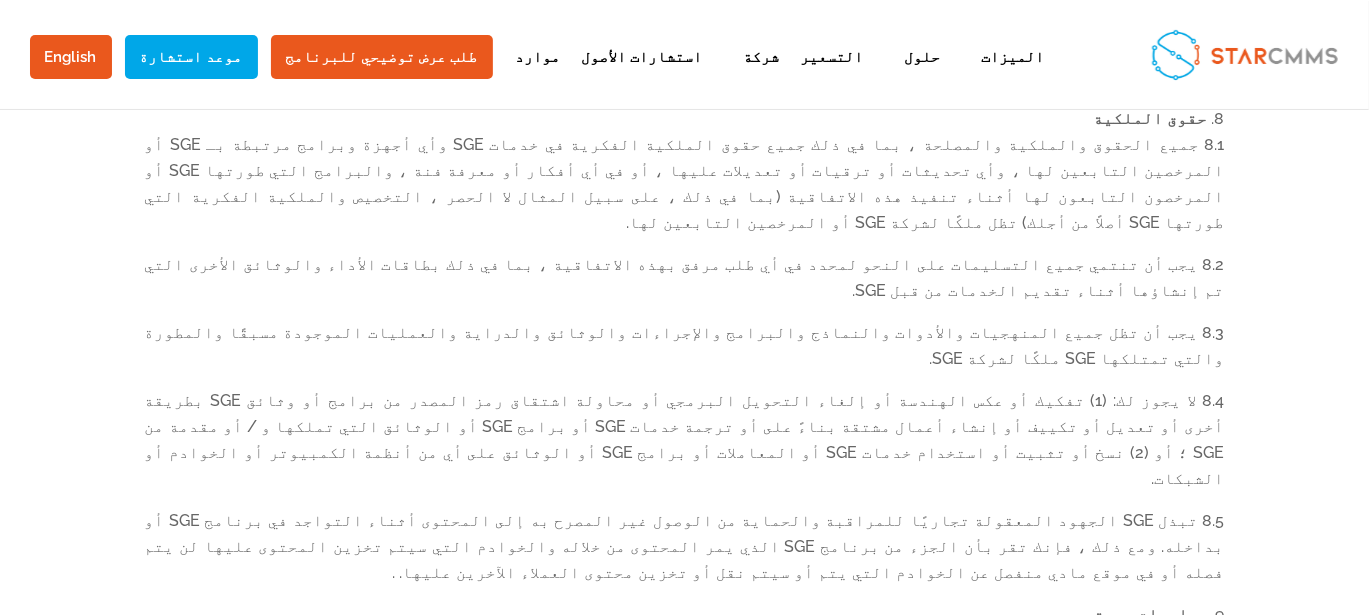 click on "9.2 يجب ألا تتضمن المعلومات السرية لأي طرف معلومات: (أ) هي أو تصبح جزءًا من المجال العام من خلال عدم القيام بأي فعل أو إغفال من جانب الطرف الآخر ؛ (ب) كانت في الحيازة القانونية للطرف الآخر قبل الإفصاح ولم يحصل عليها الطرف الآخر بشكل مباشر أو غير مباشر من الطرف المفصح ؛ (ج) تم الكشف عنها بشكل قانوني للطرف الآخر من قبل طرف ثالث دون قيود على الإفشاء ؛ أو (د) تم تطويرها بشكل مستقل من قبل الطرف الآخر." at bounding box center (685, 808) 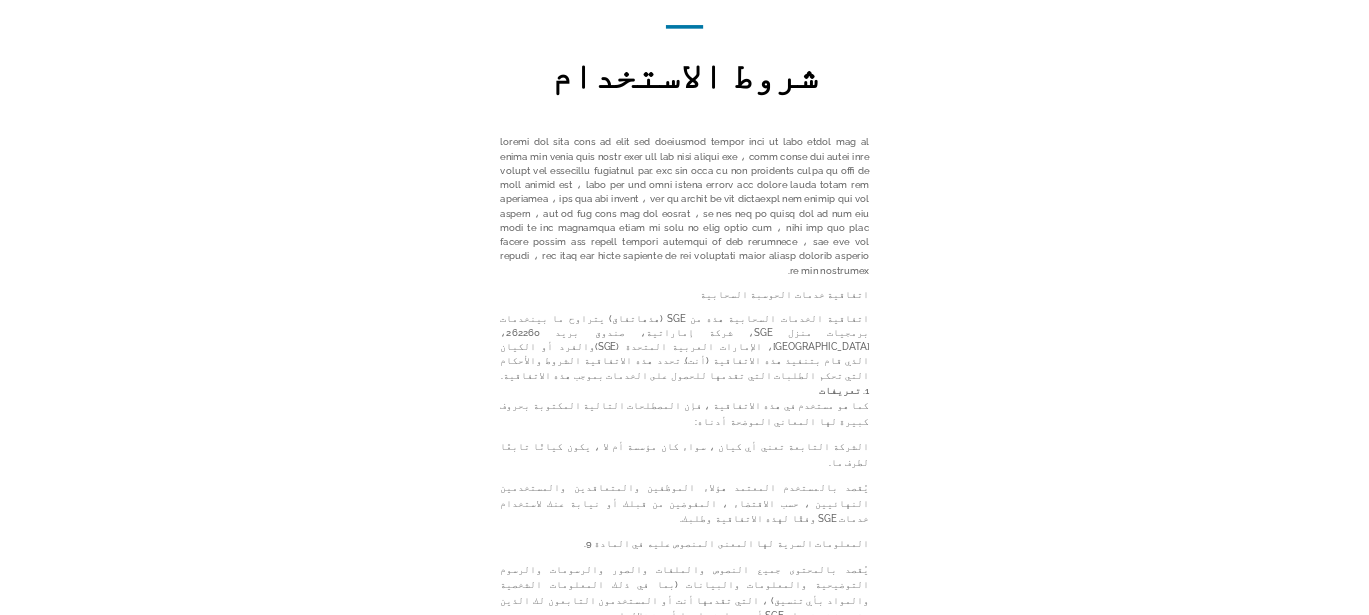 scroll, scrollTop: 0, scrollLeft: 0, axis: both 